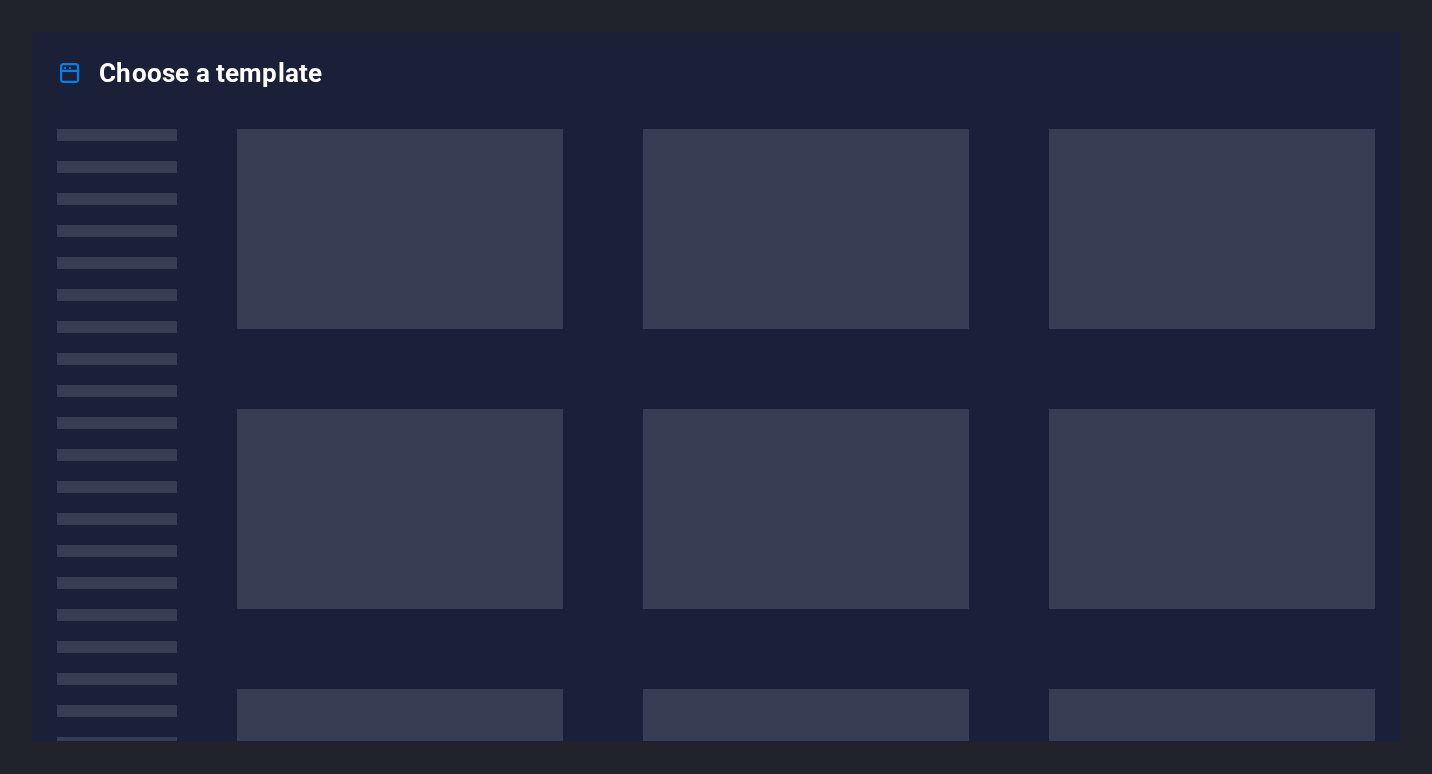 scroll, scrollTop: 0, scrollLeft: 0, axis: both 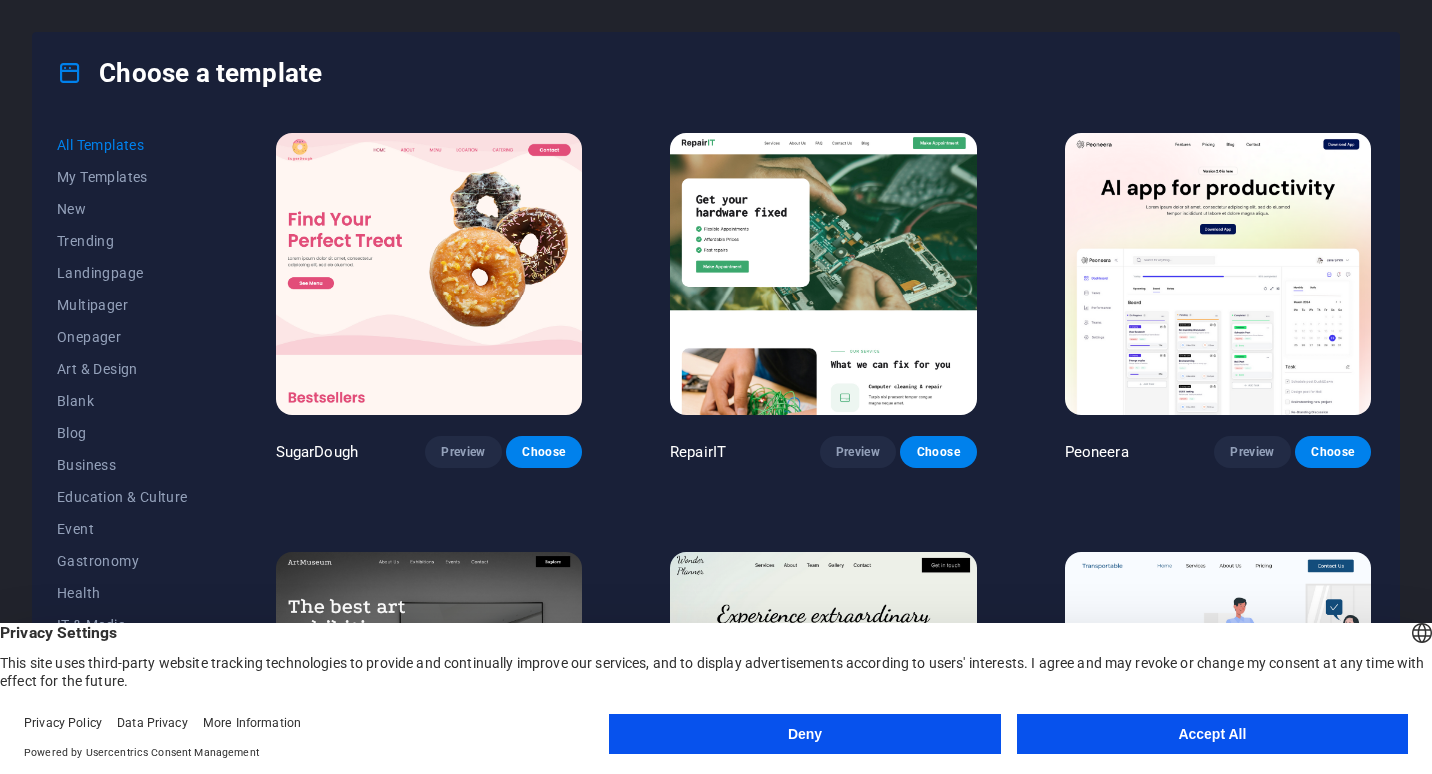 click on "Accept All" at bounding box center [1212, 734] 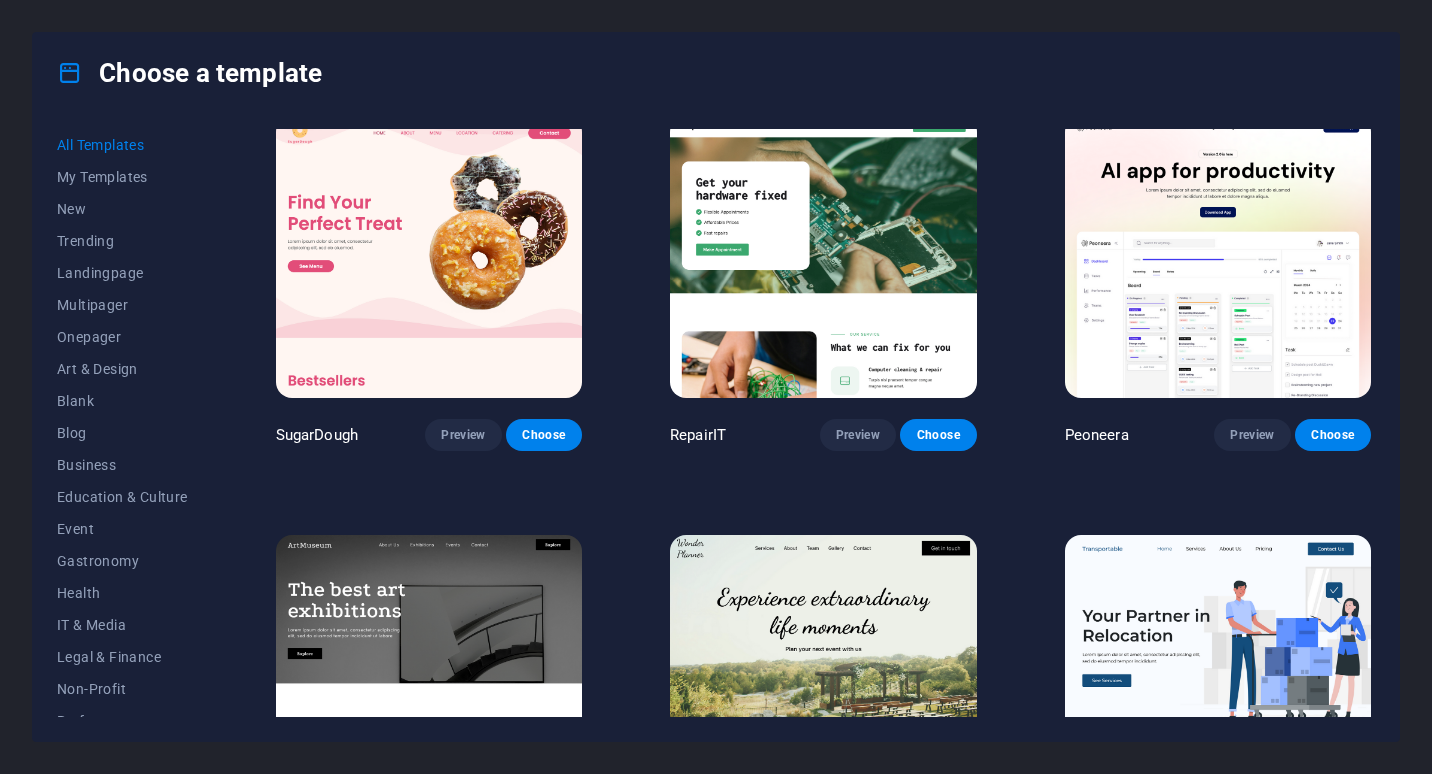 scroll, scrollTop: 18, scrollLeft: 0, axis: vertical 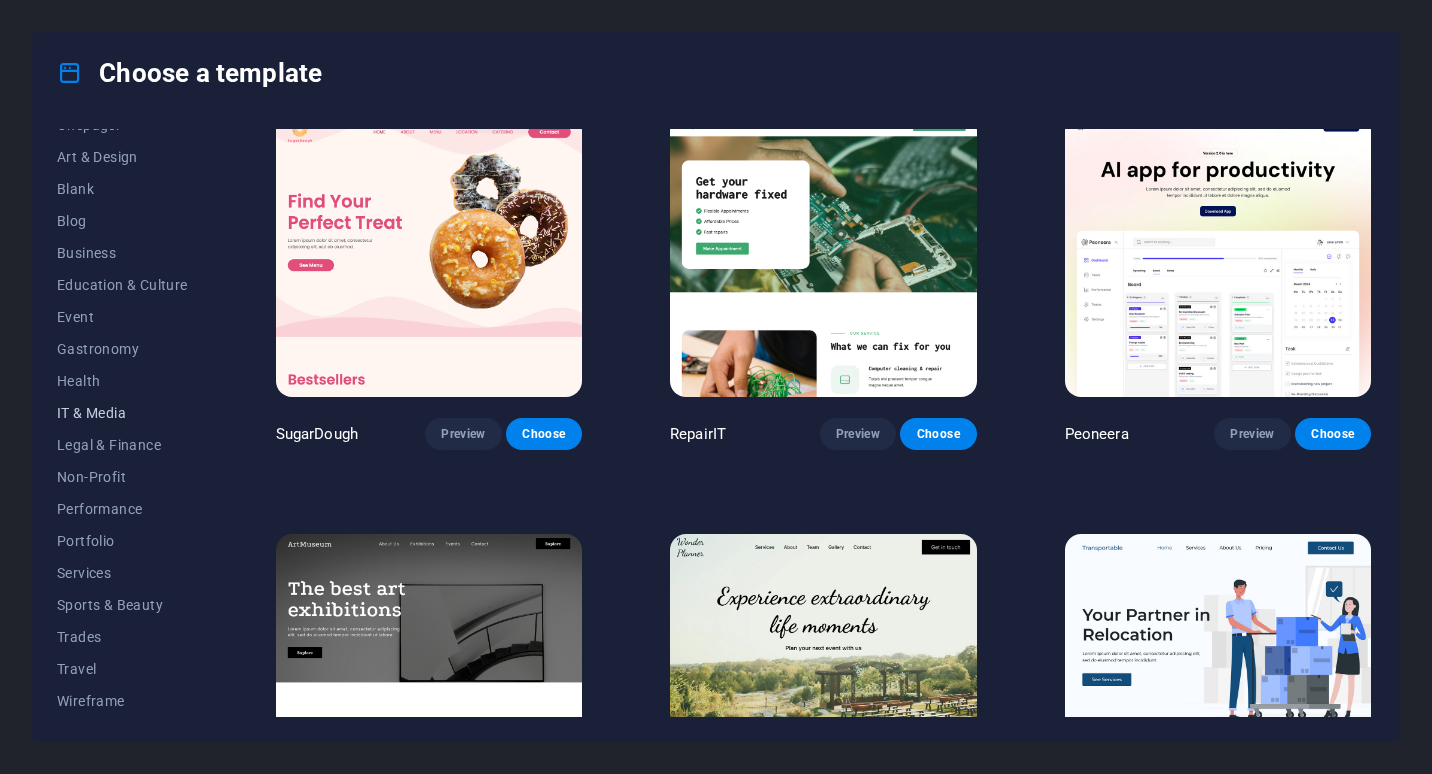 click on "IT & Media" at bounding box center [122, 413] 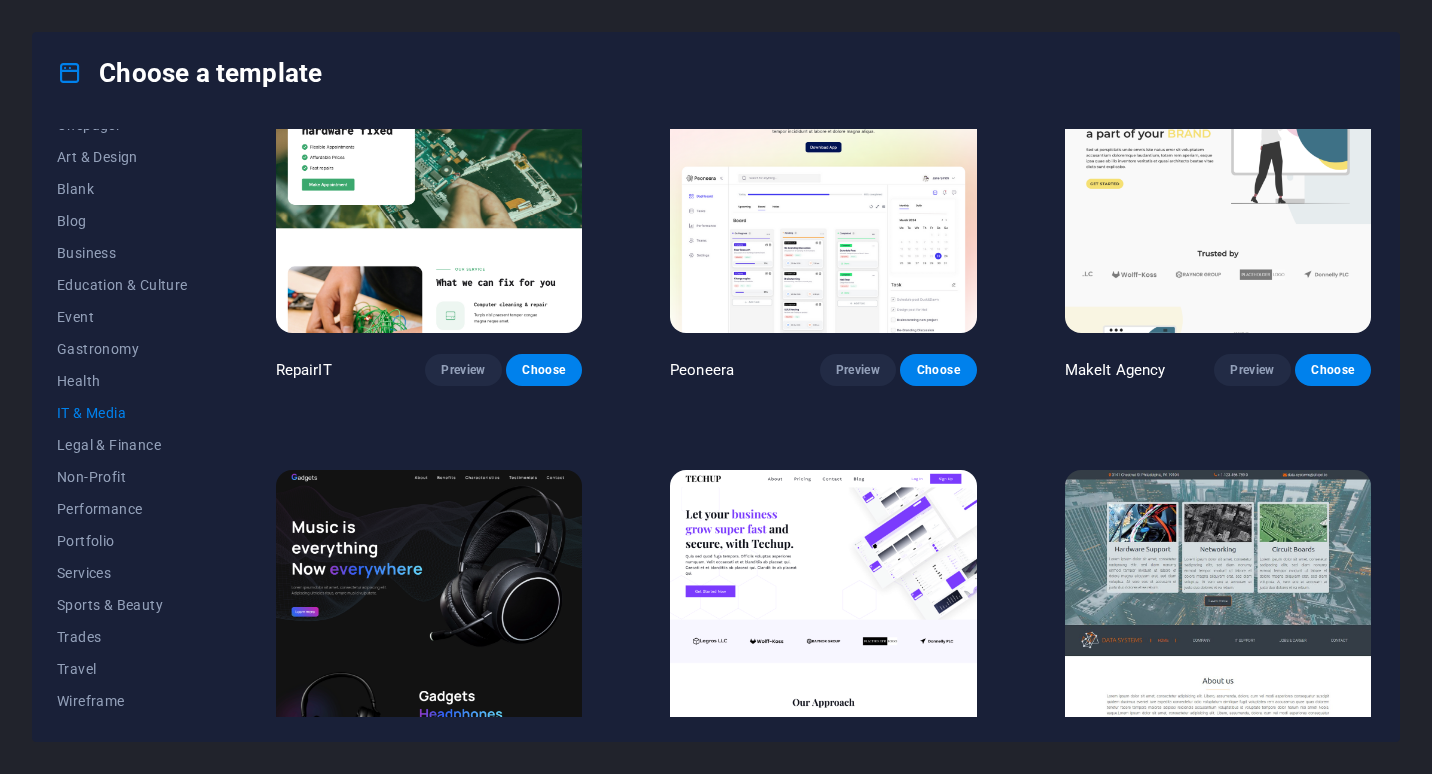 scroll, scrollTop: 0, scrollLeft: 0, axis: both 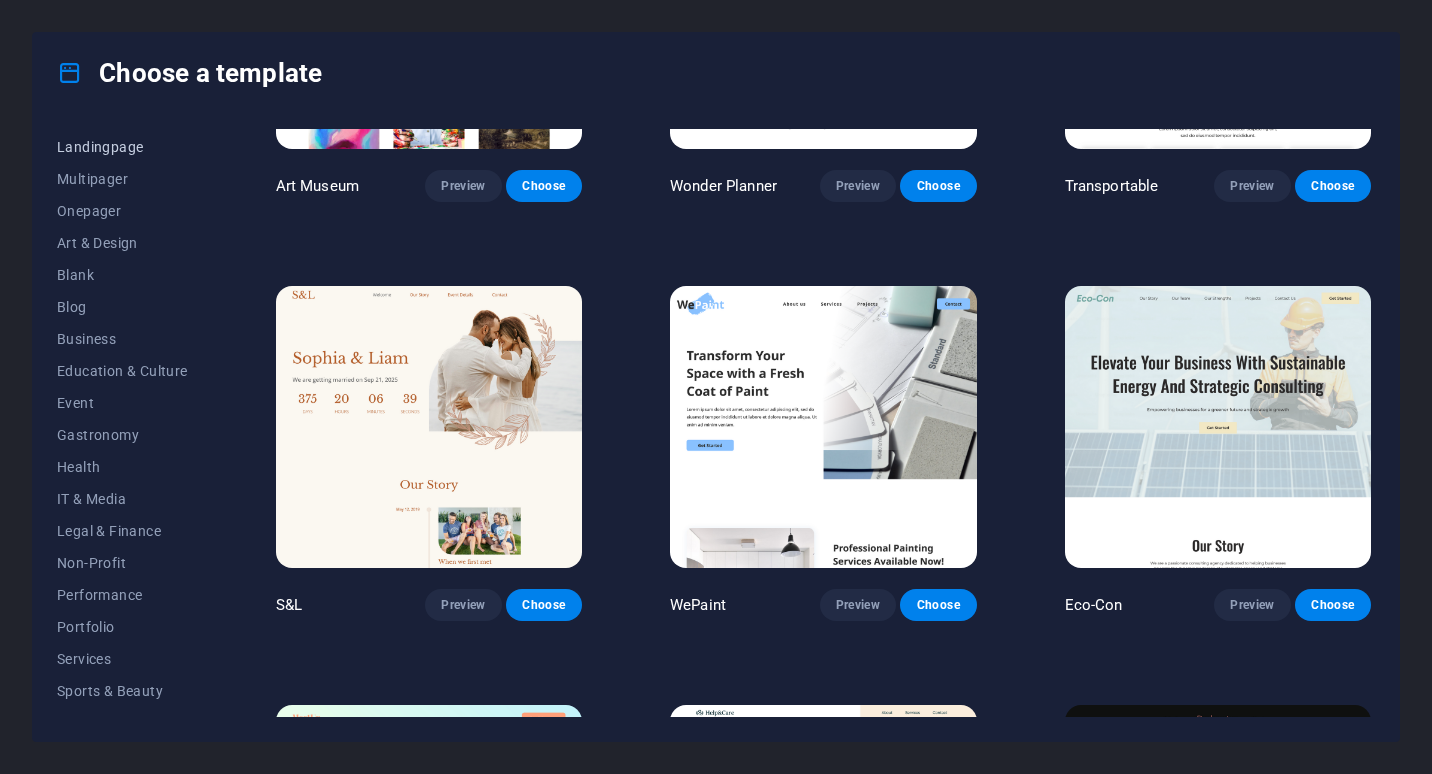 click on "Landingpage" at bounding box center [122, 147] 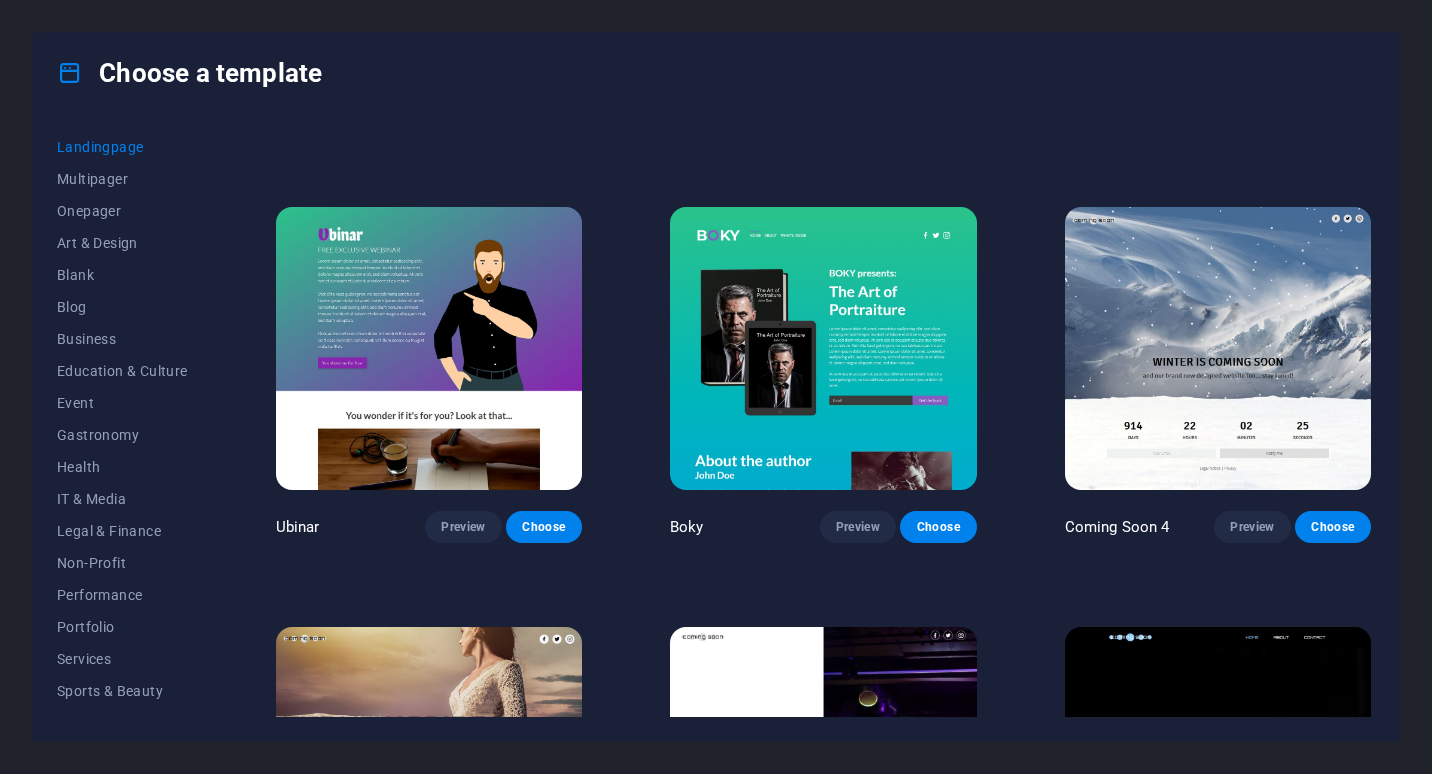 scroll, scrollTop: 3081, scrollLeft: 0, axis: vertical 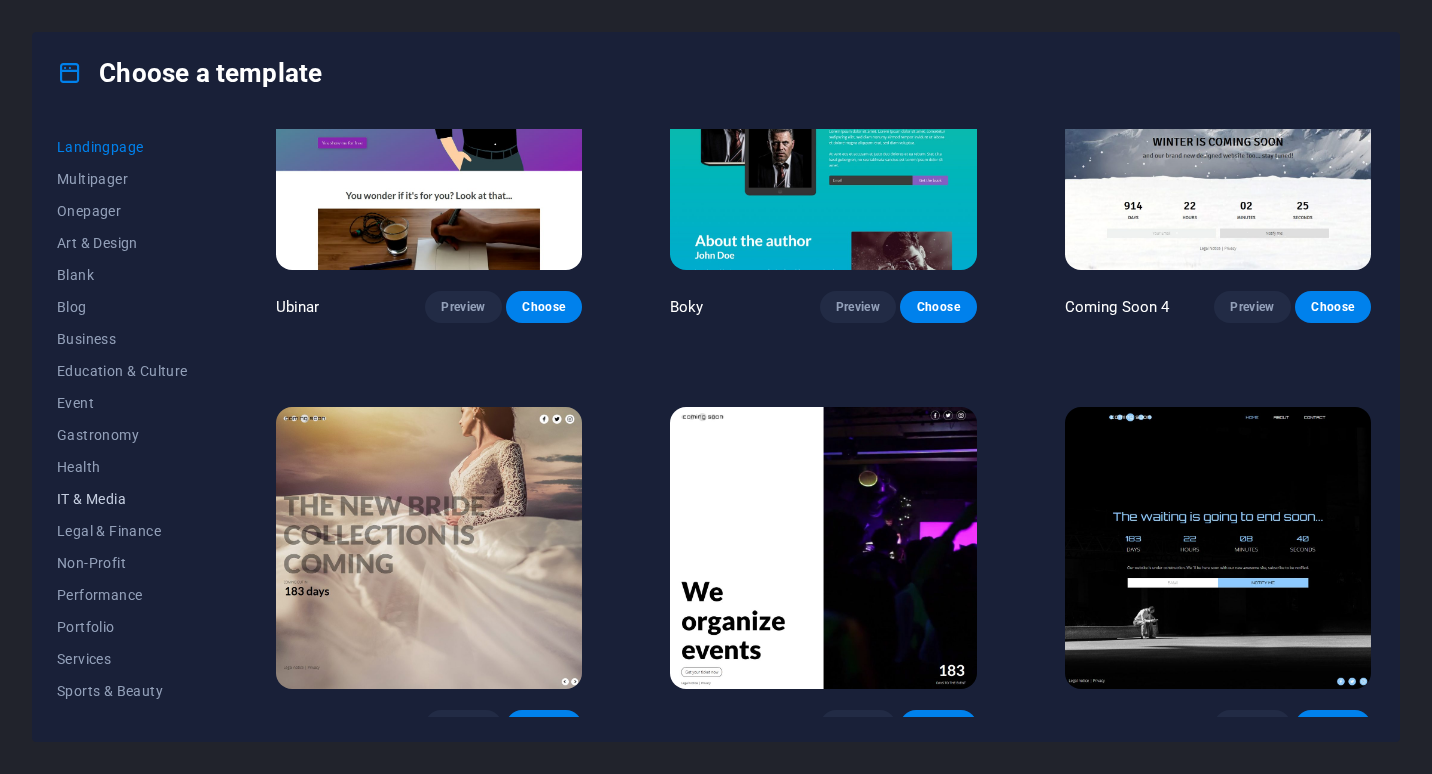 click on "IT & Media" at bounding box center (122, 499) 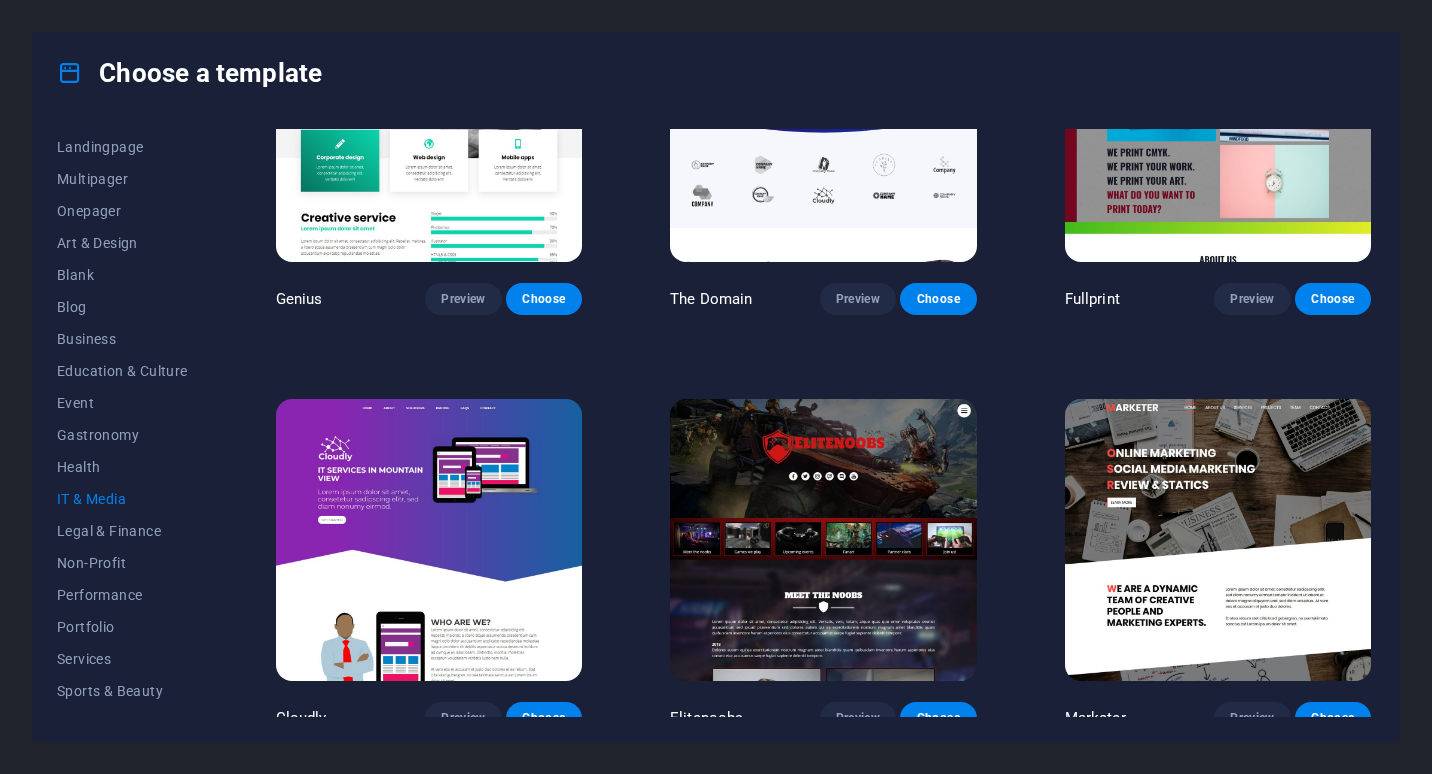 scroll, scrollTop: 998, scrollLeft: 0, axis: vertical 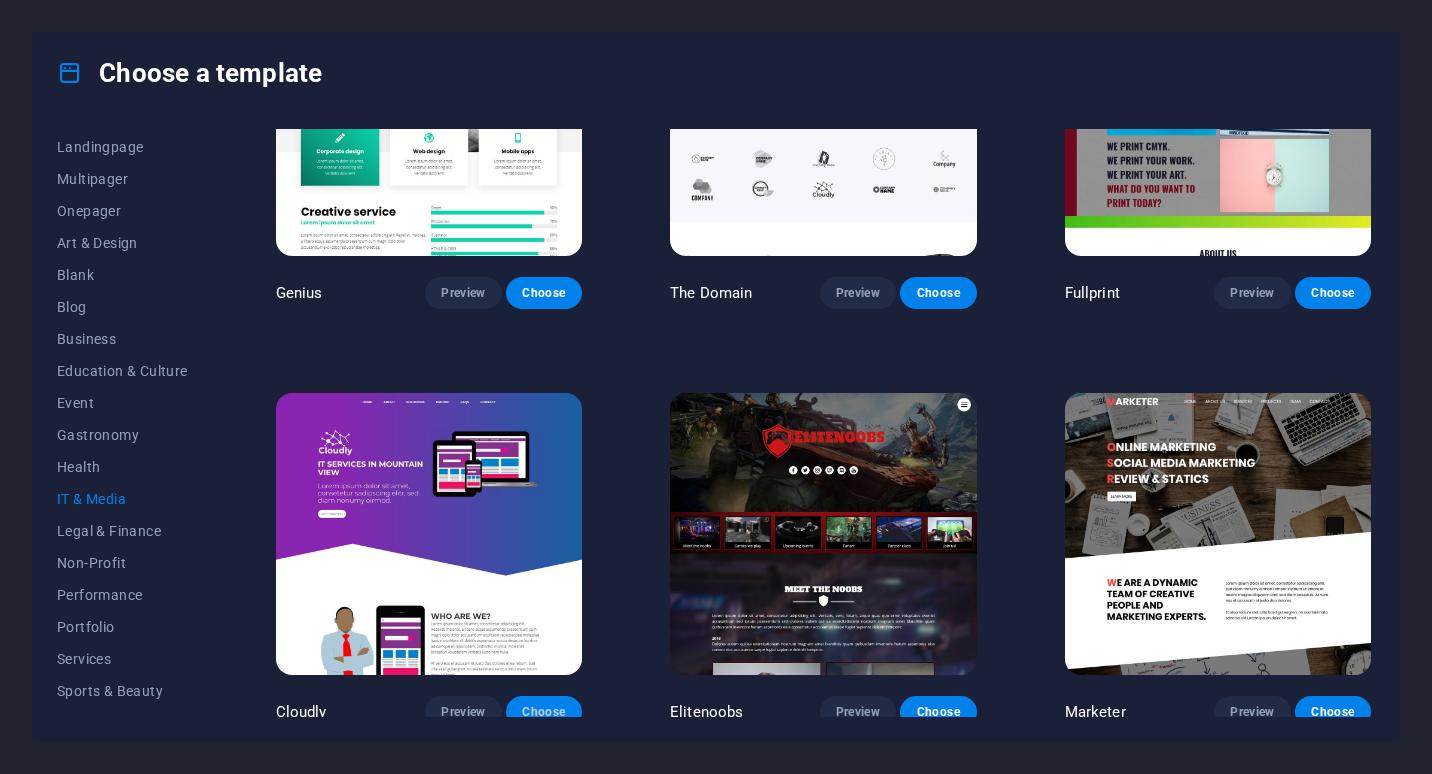 click on "Choose" at bounding box center [544, 712] 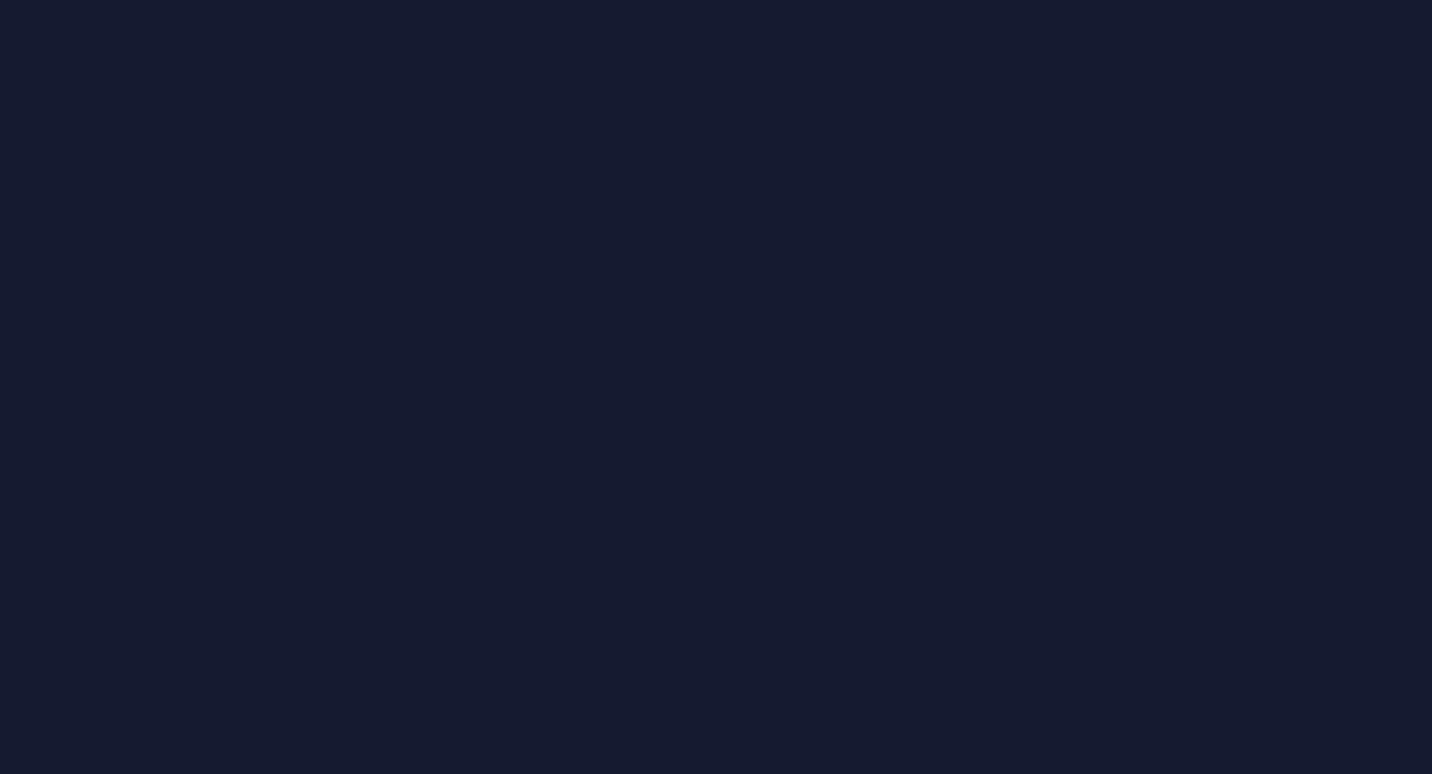 scroll, scrollTop: 0, scrollLeft: 0, axis: both 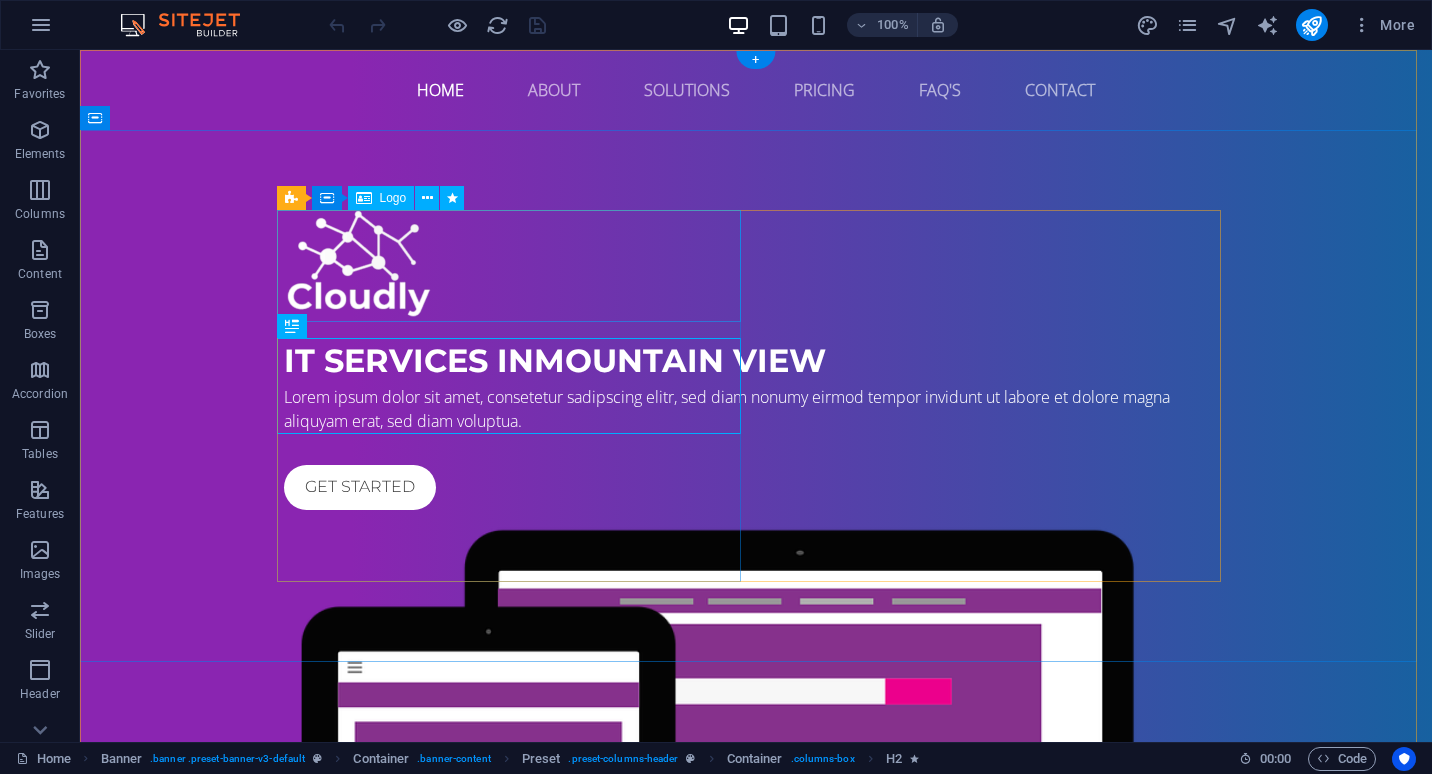 click at bounding box center (756, 265) 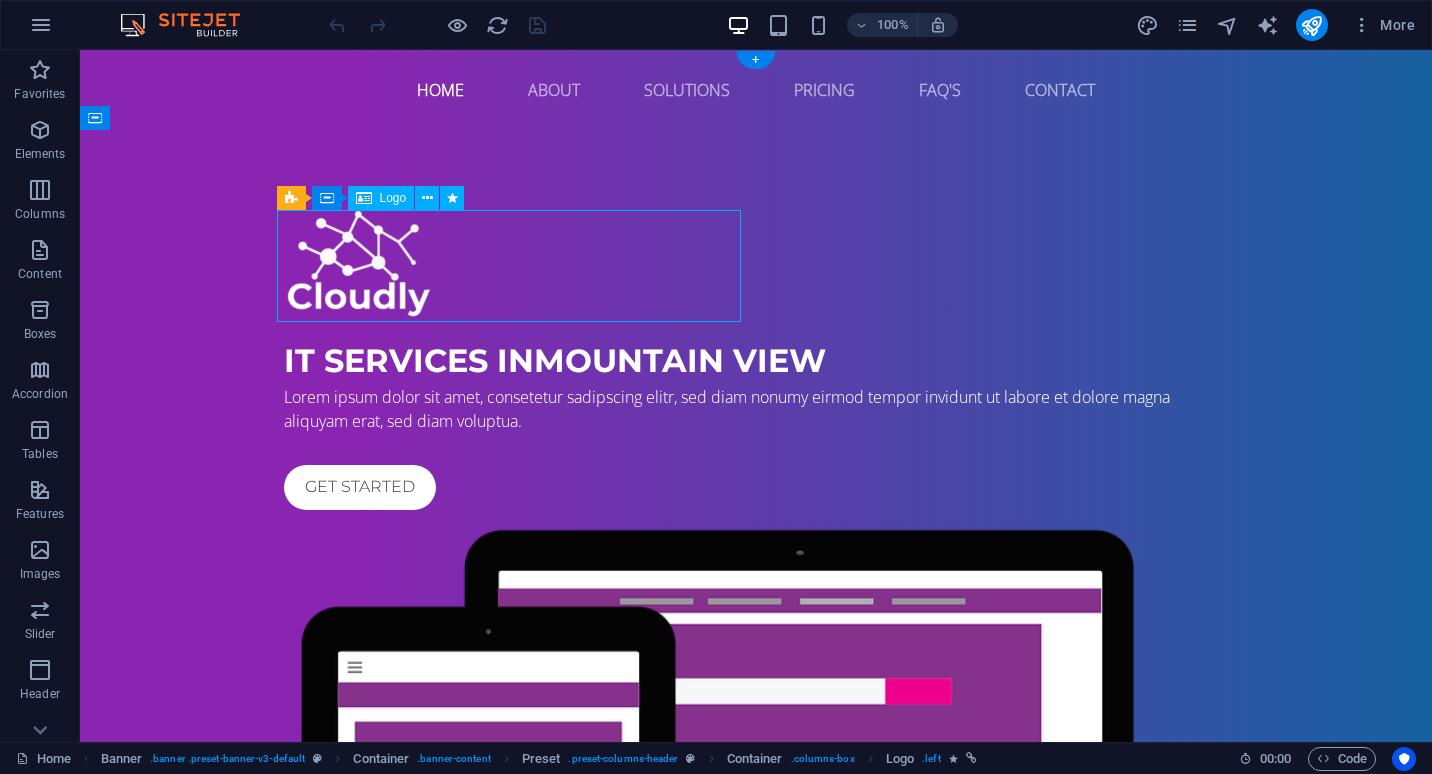 drag, startPoint x: 418, startPoint y: 301, endPoint x: 350, endPoint y: 295, distance: 68.26419 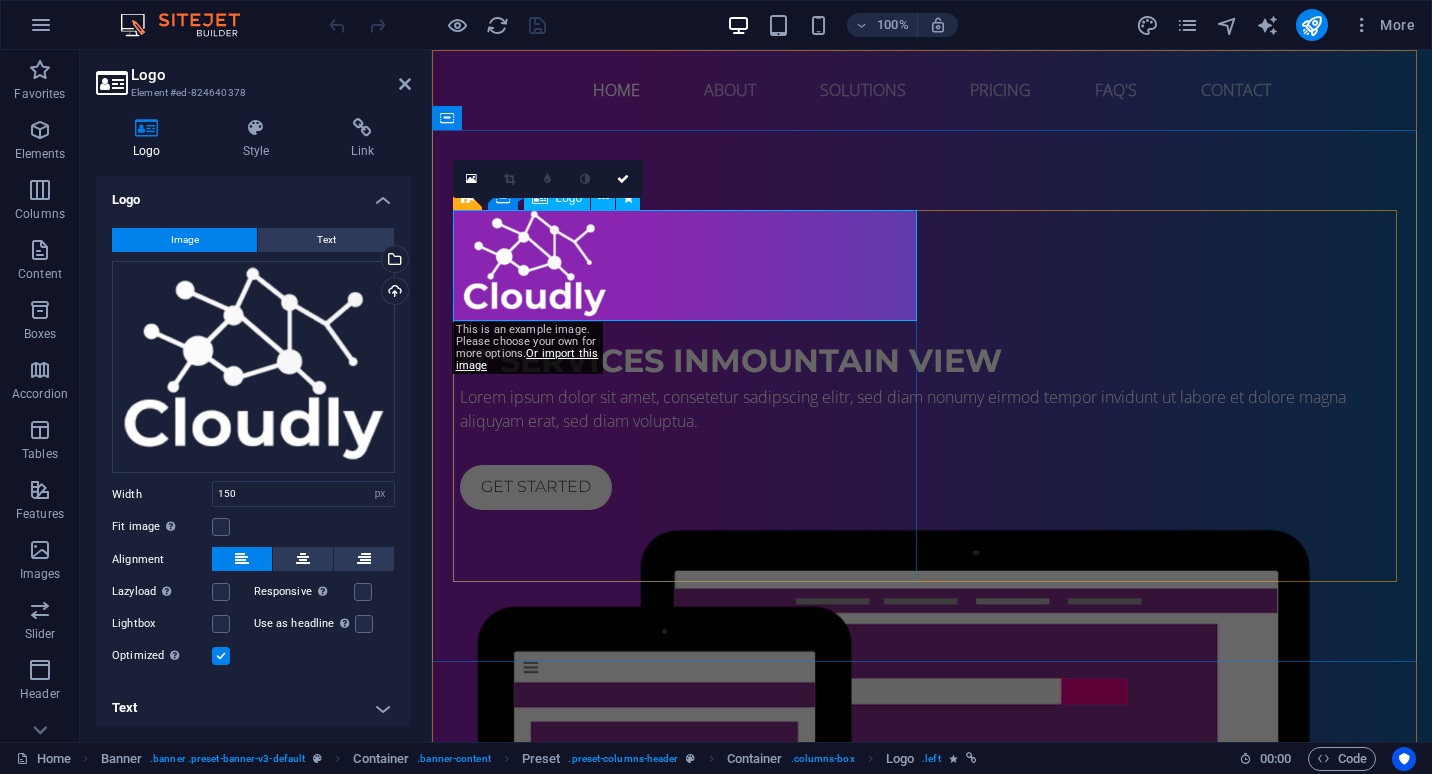 click at bounding box center (932, 265) 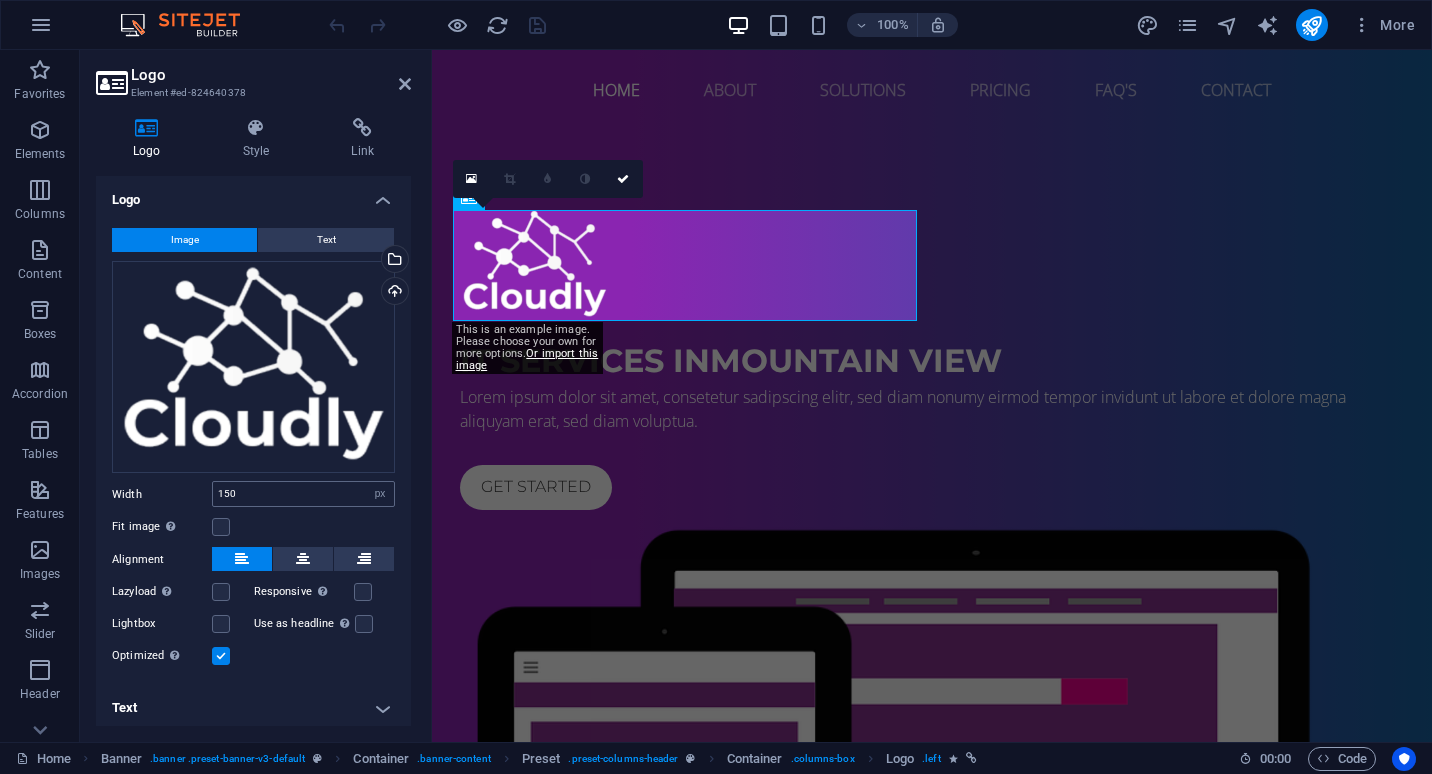 scroll, scrollTop: 3, scrollLeft: 0, axis: vertical 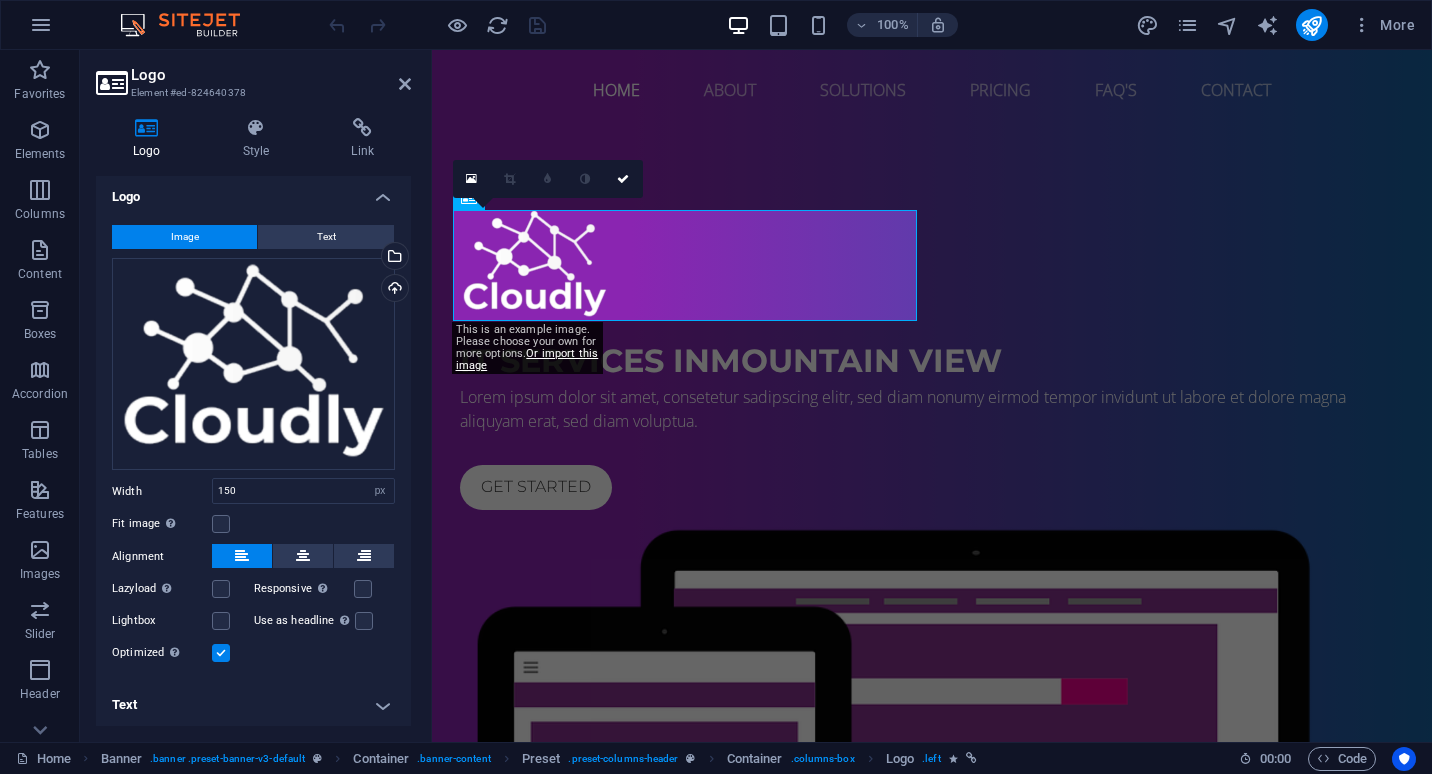 click on "Text" at bounding box center [253, 705] 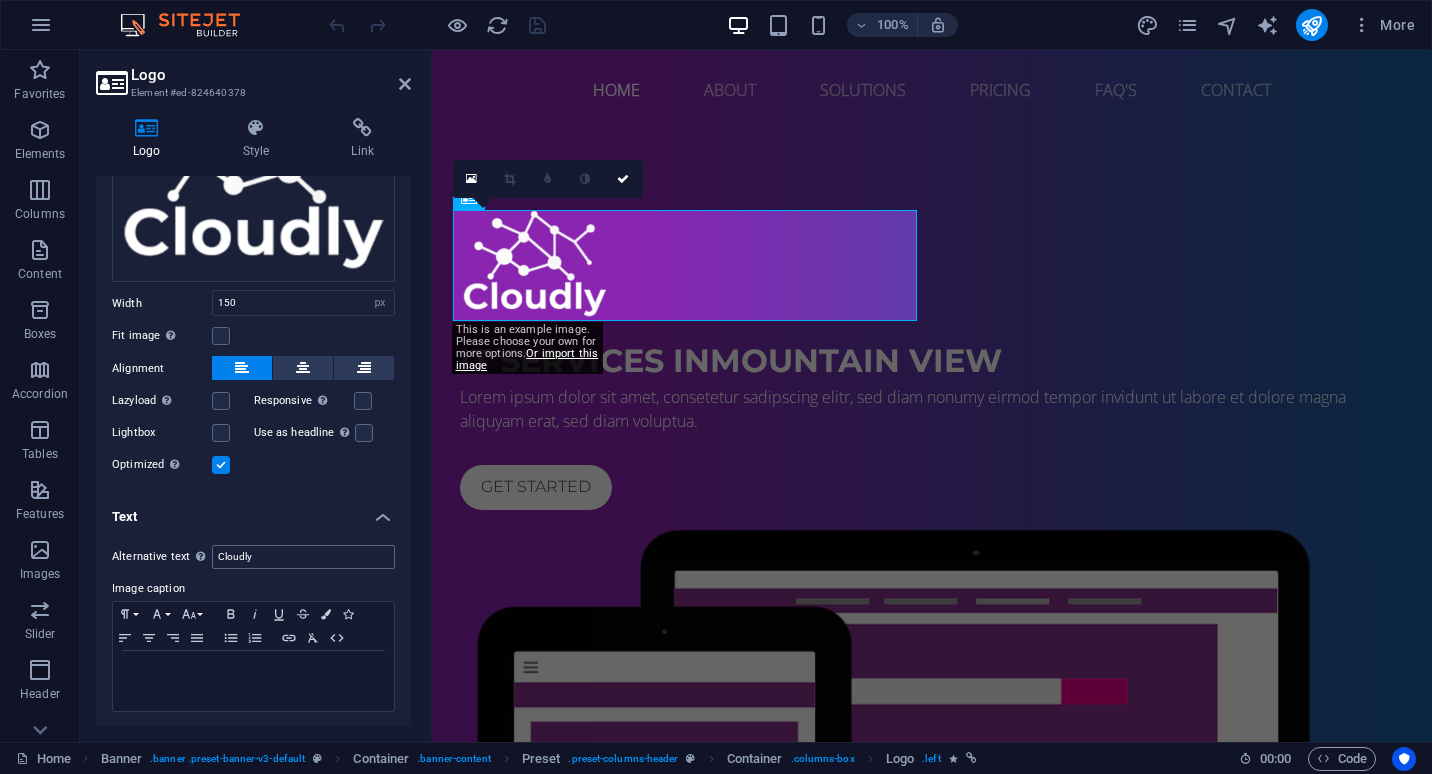 scroll, scrollTop: 0, scrollLeft: 0, axis: both 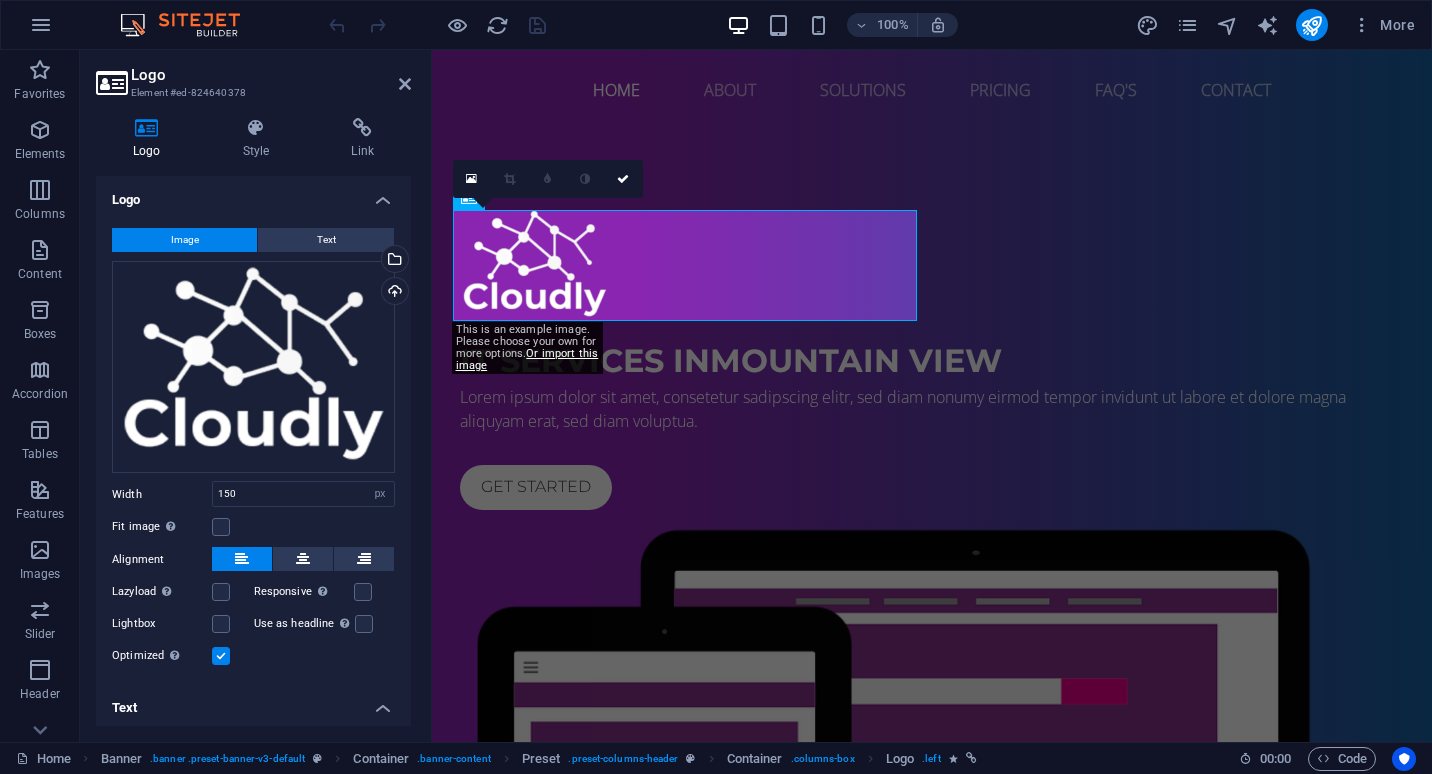 click on "Logo" at bounding box center [271, 75] 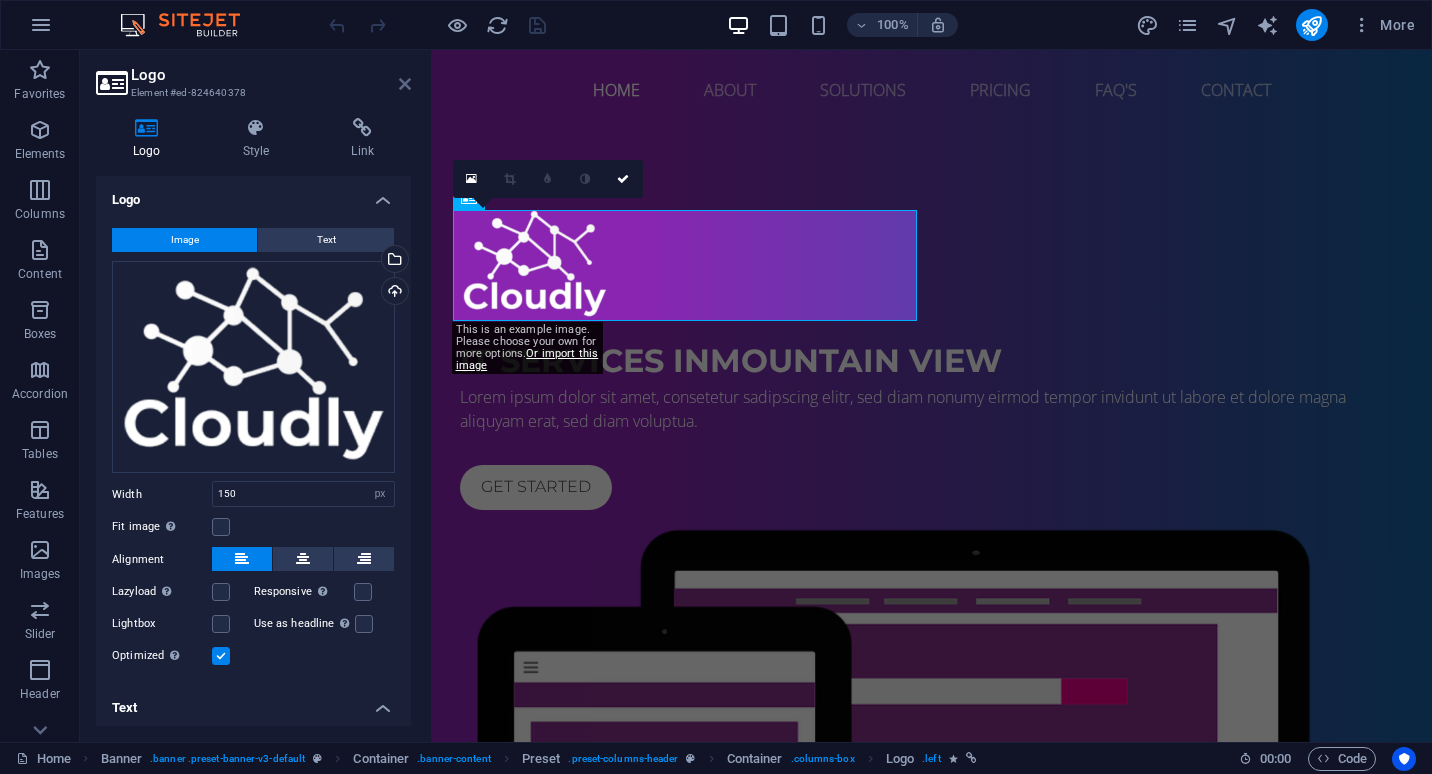 click at bounding box center (405, 84) 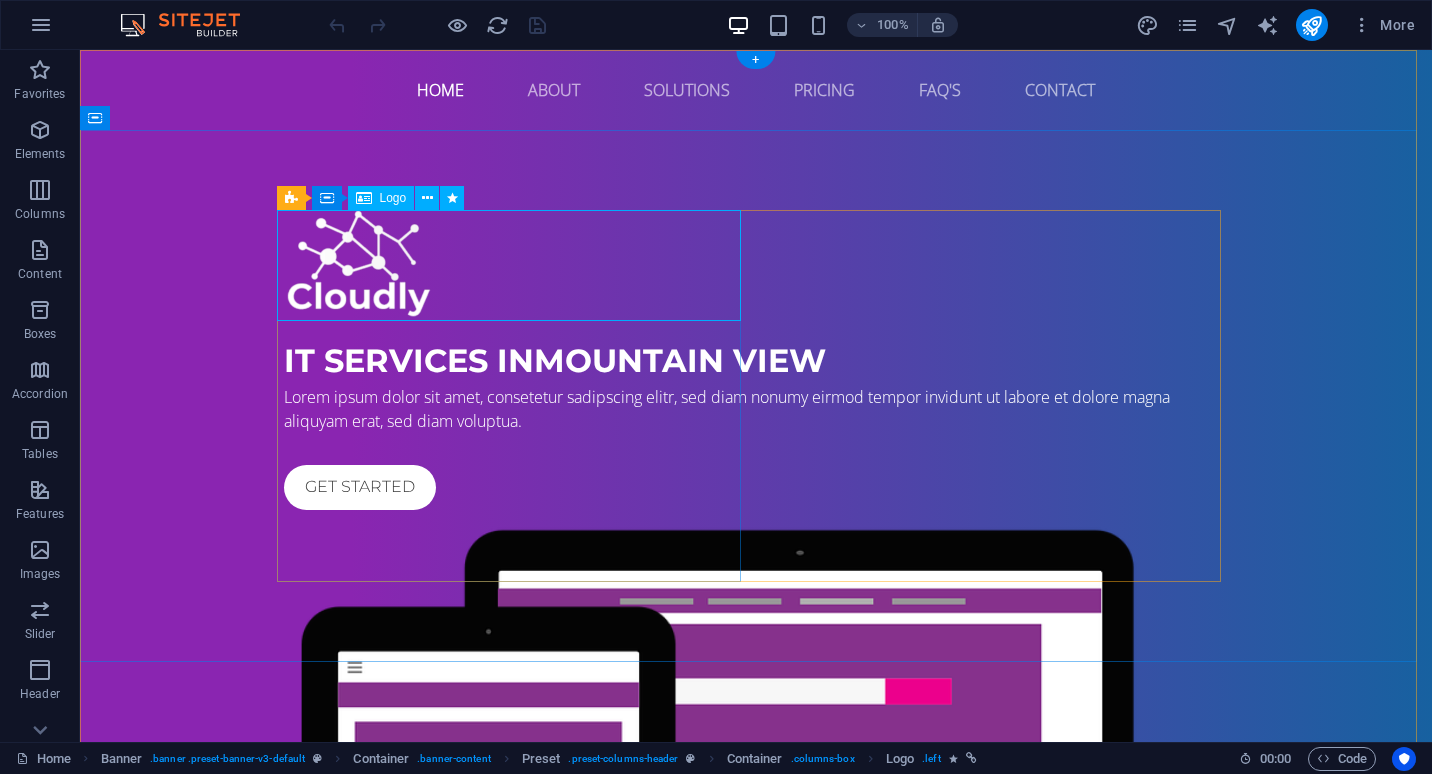 click at bounding box center (756, 265) 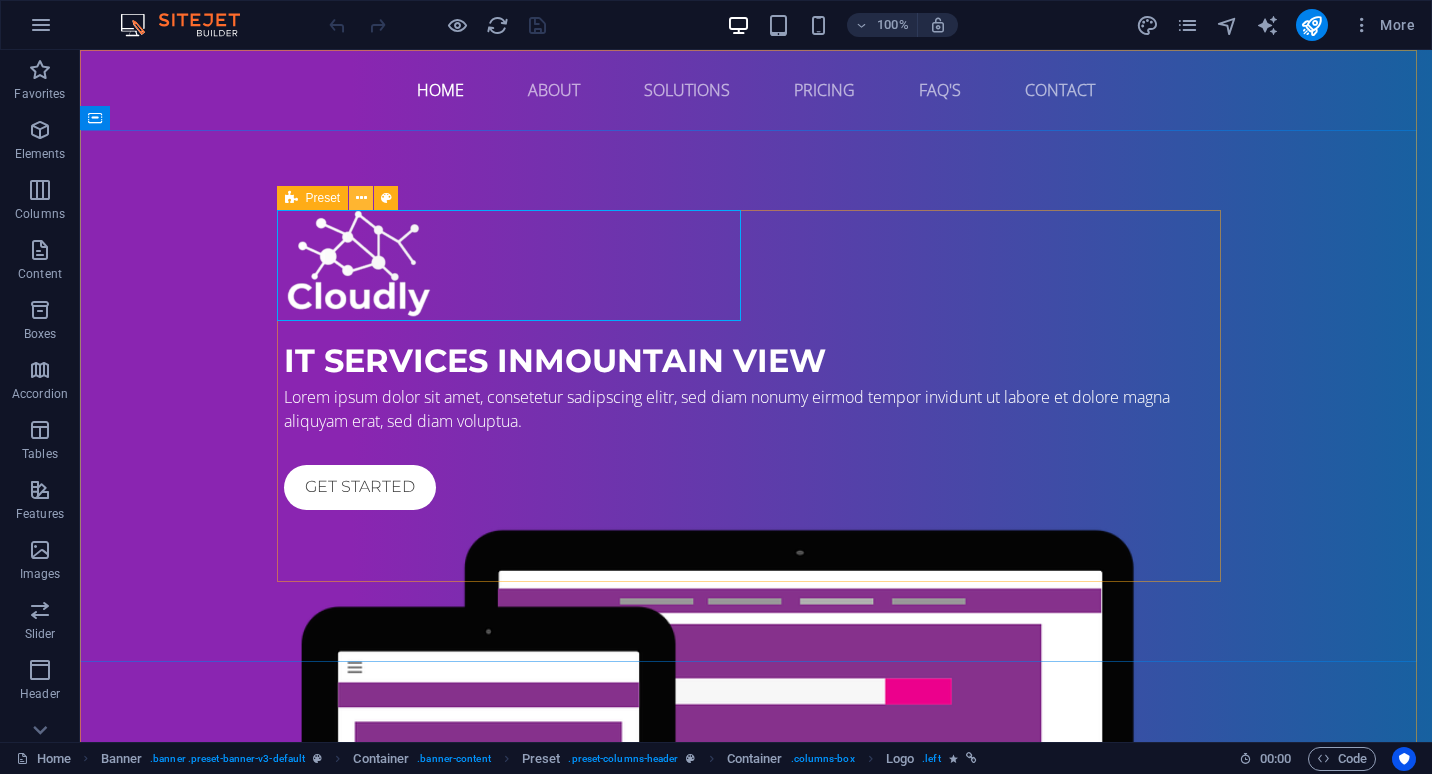 click at bounding box center [361, 198] 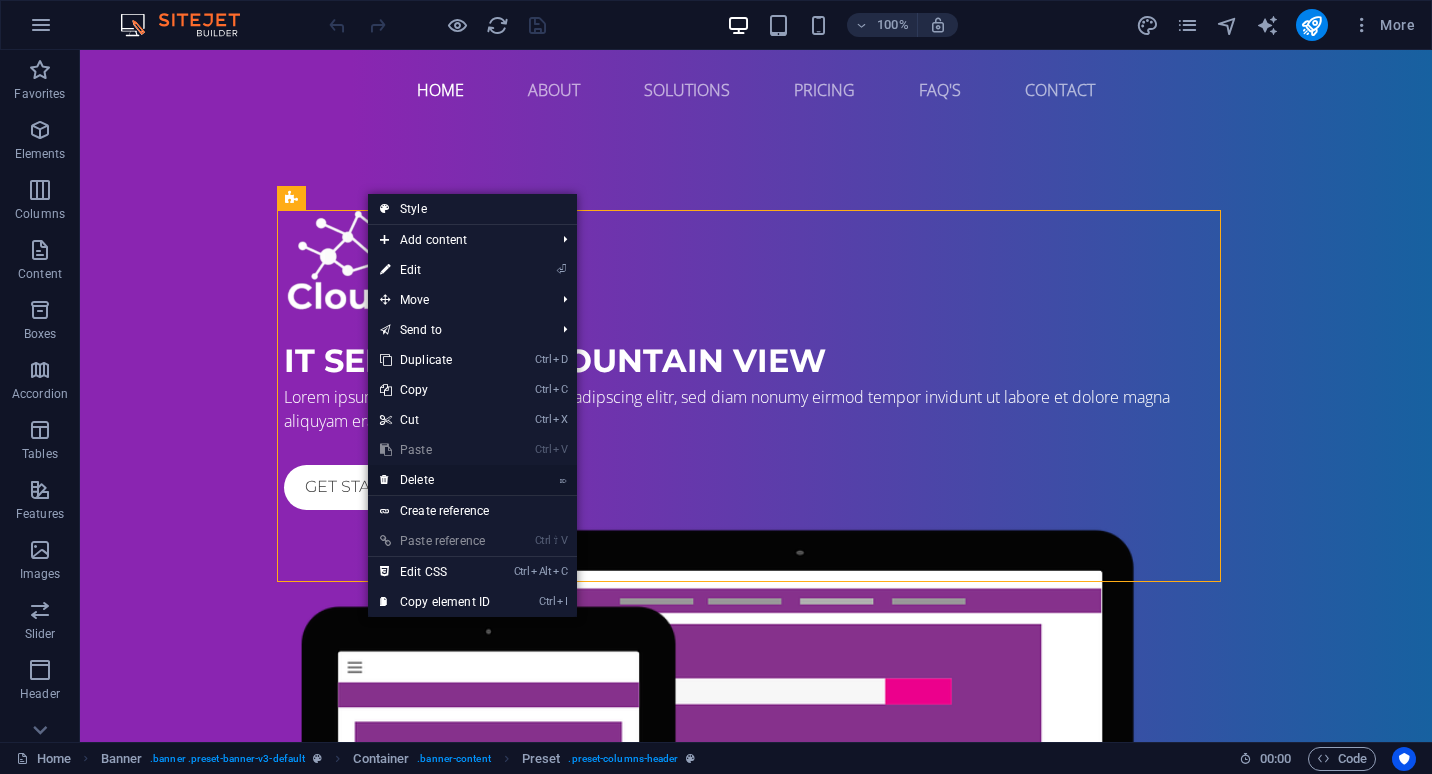 click on "⌦  Delete" at bounding box center [435, 480] 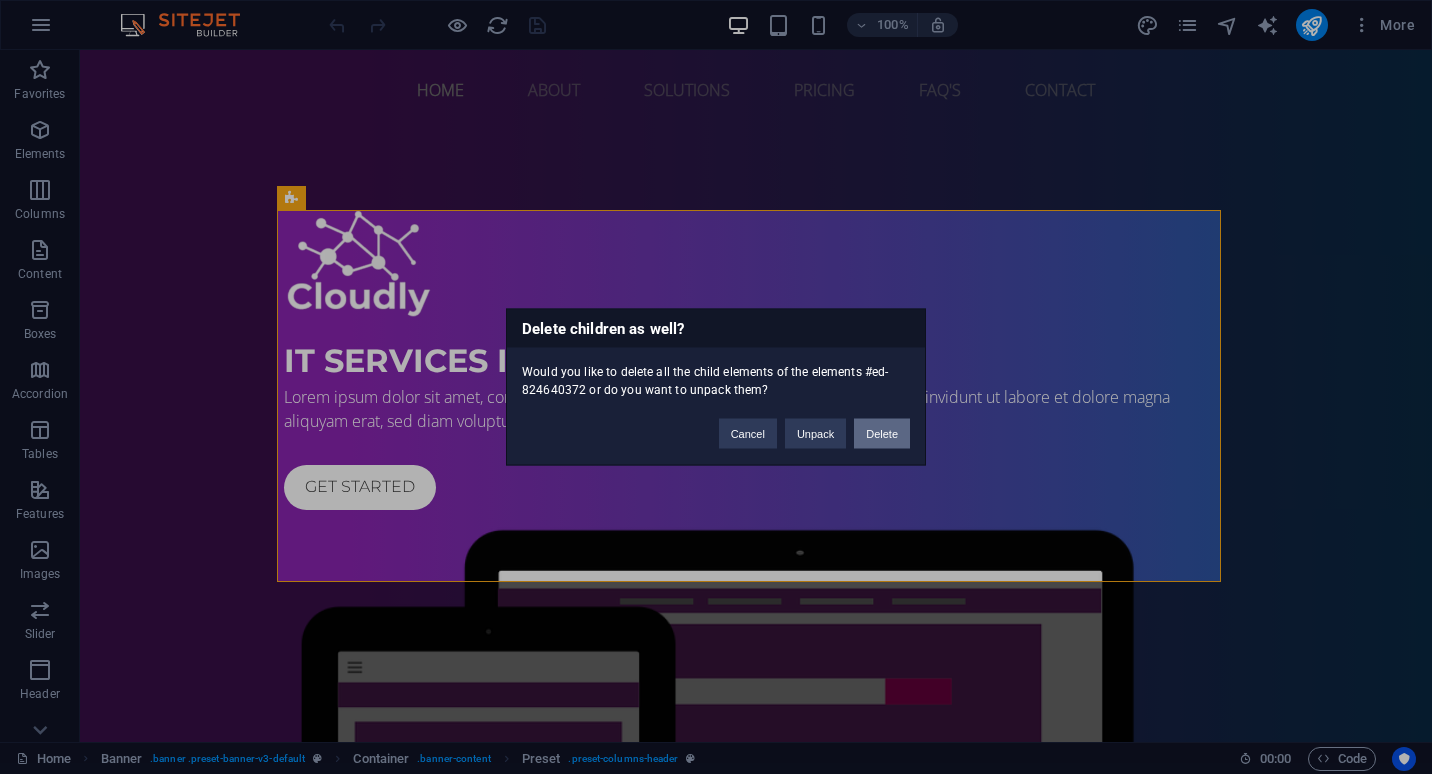 click on "Delete" at bounding box center [882, 434] 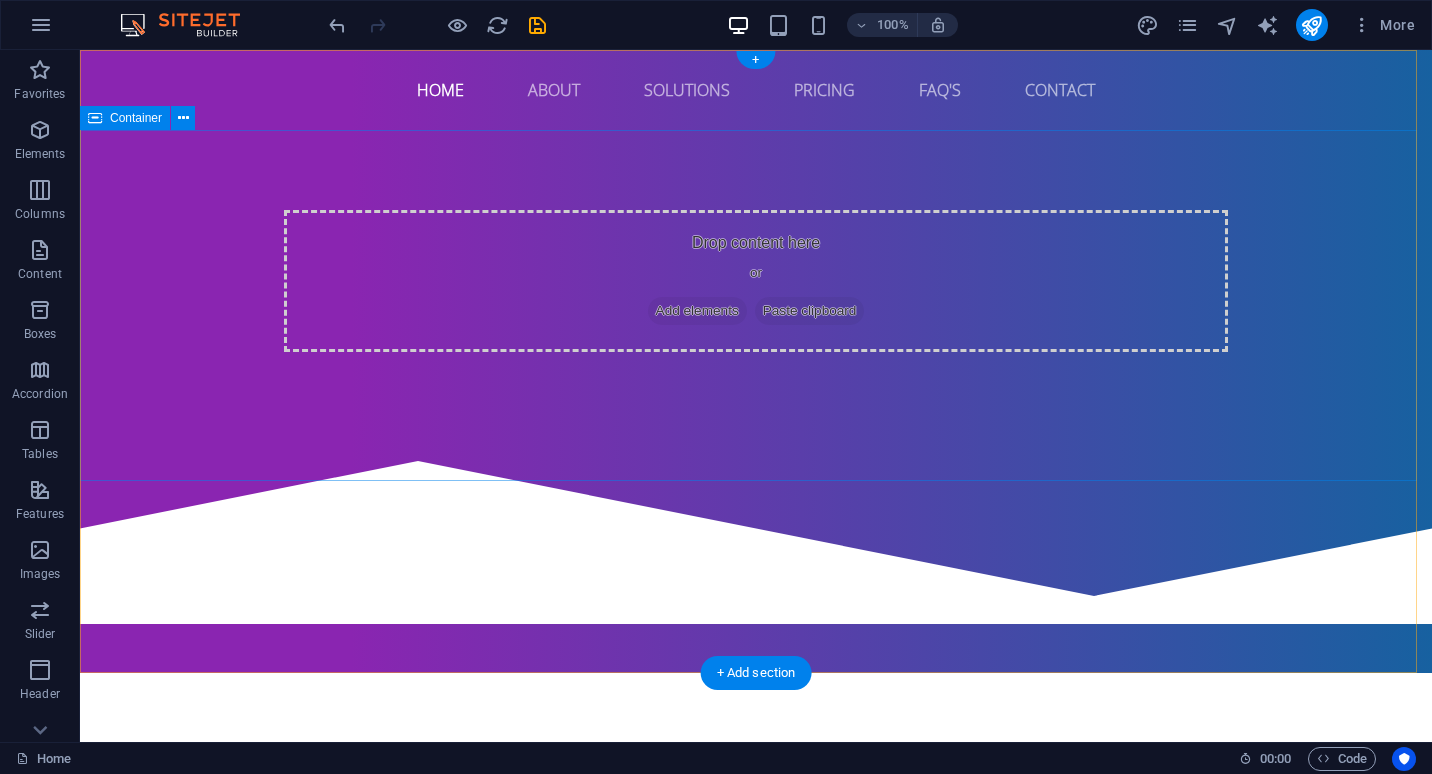 click on "Drop content here or  Add elements  Paste clipboard" at bounding box center (756, 281) 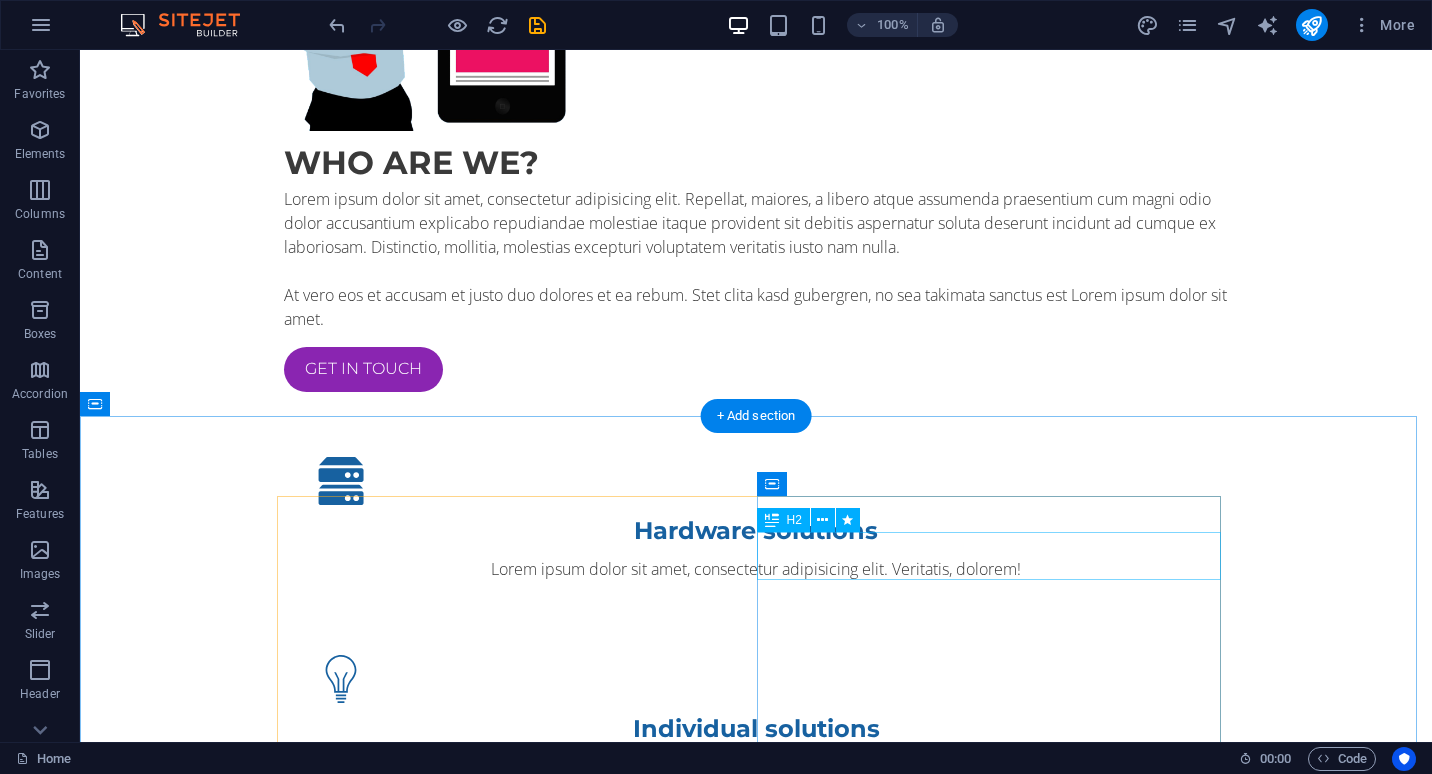 scroll, scrollTop: 0, scrollLeft: 0, axis: both 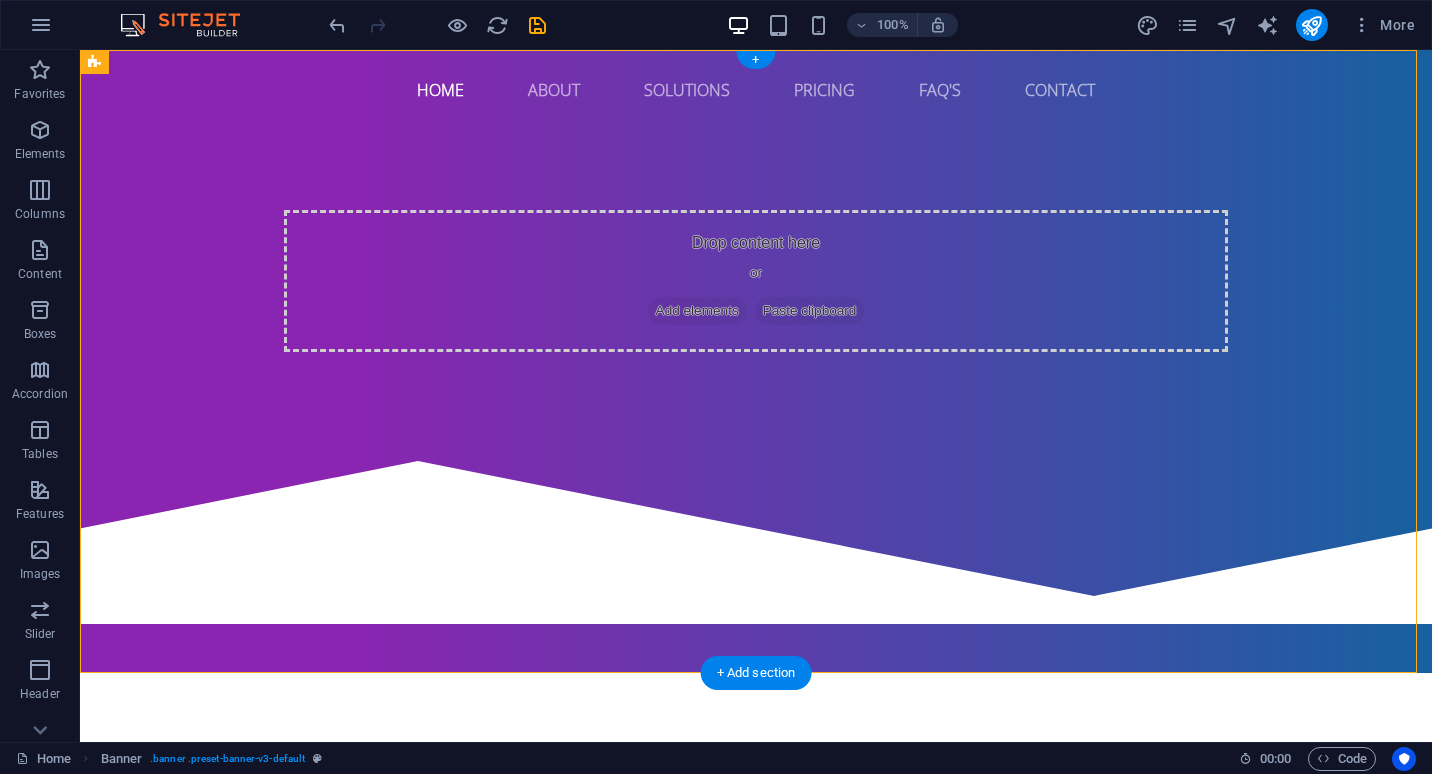 drag, startPoint x: 308, startPoint y: 154, endPoint x: 825, endPoint y: 107, distance: 519.13196 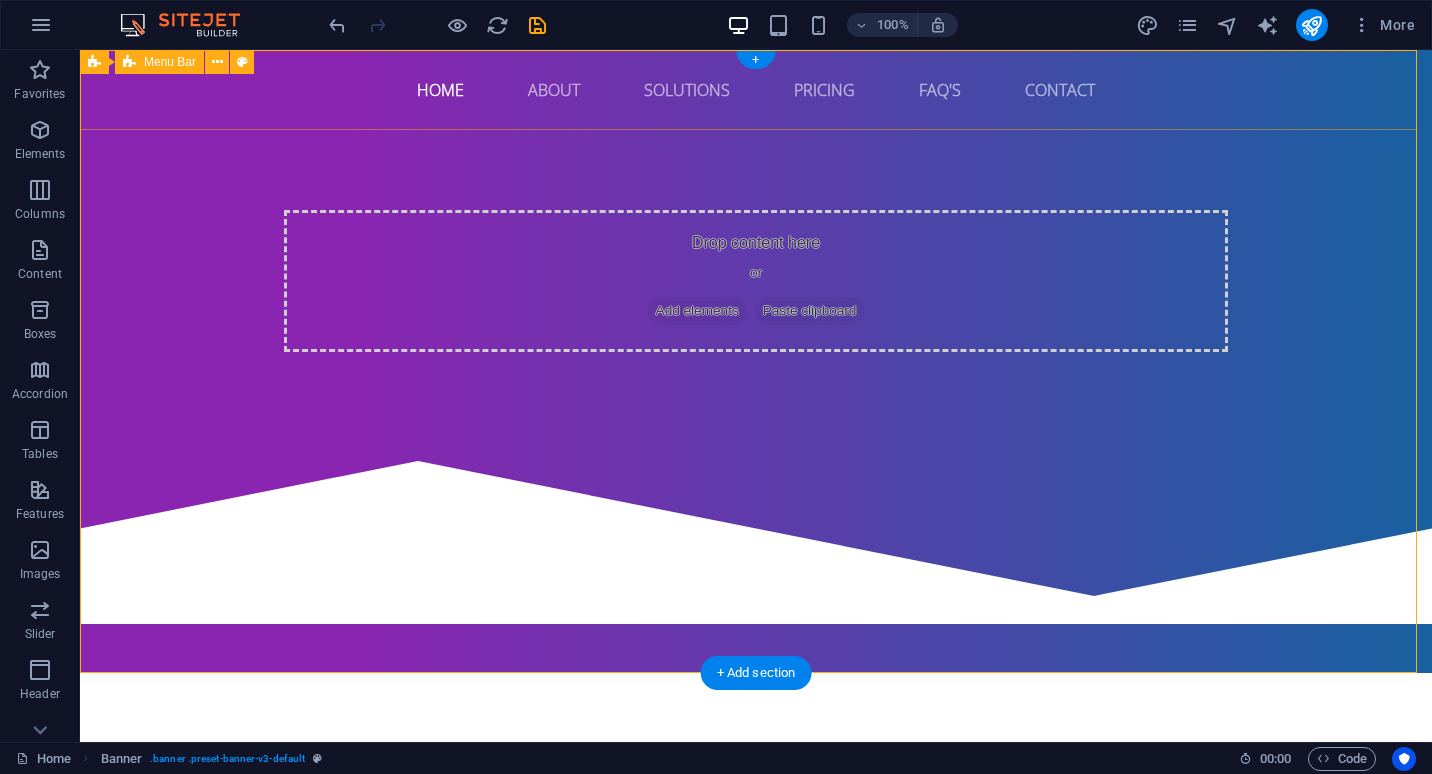 click on "Home About Solutions Pricing FAQ's Contact" at bounding box center (756, 90) 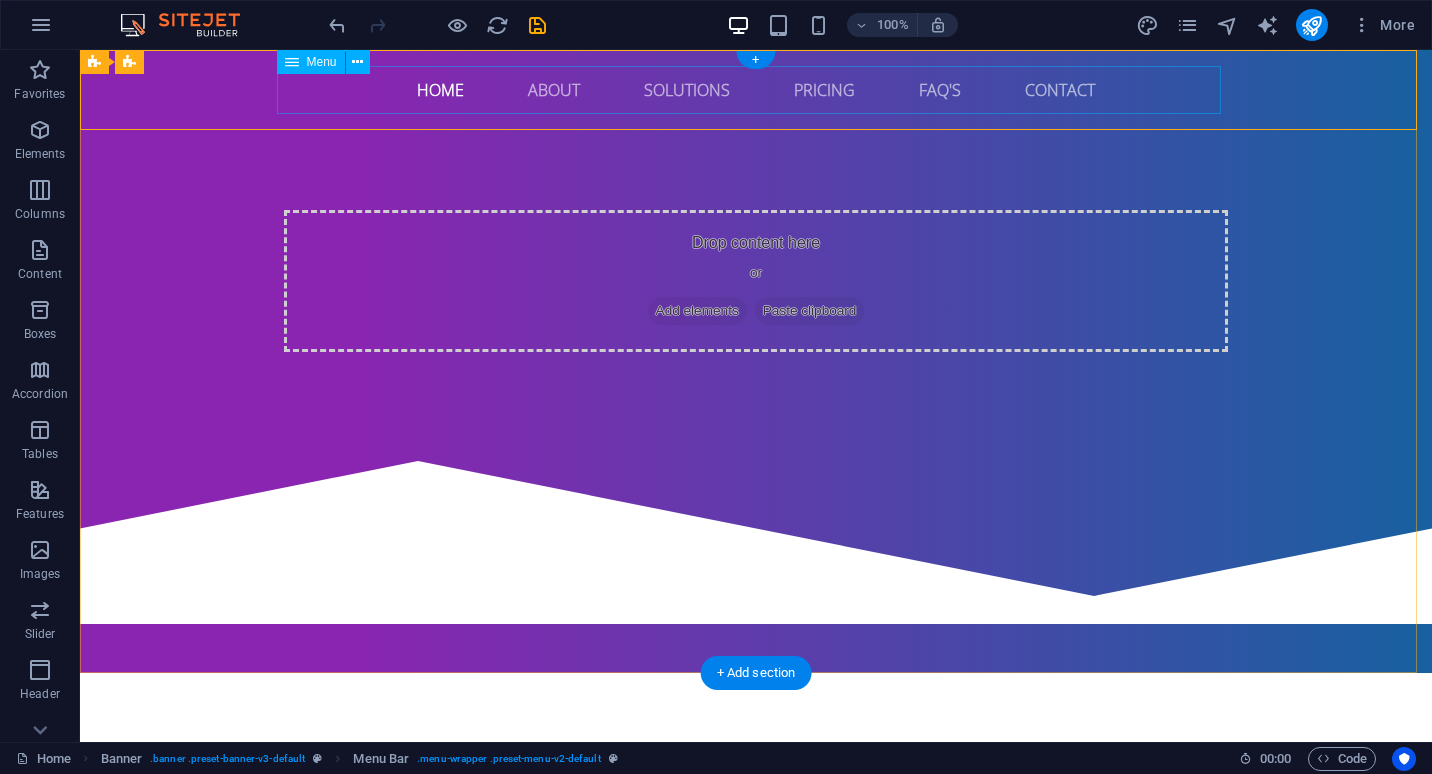 click on "Home About Solutions Pricing FAQ's Contact" at bounding box center [756, 90] 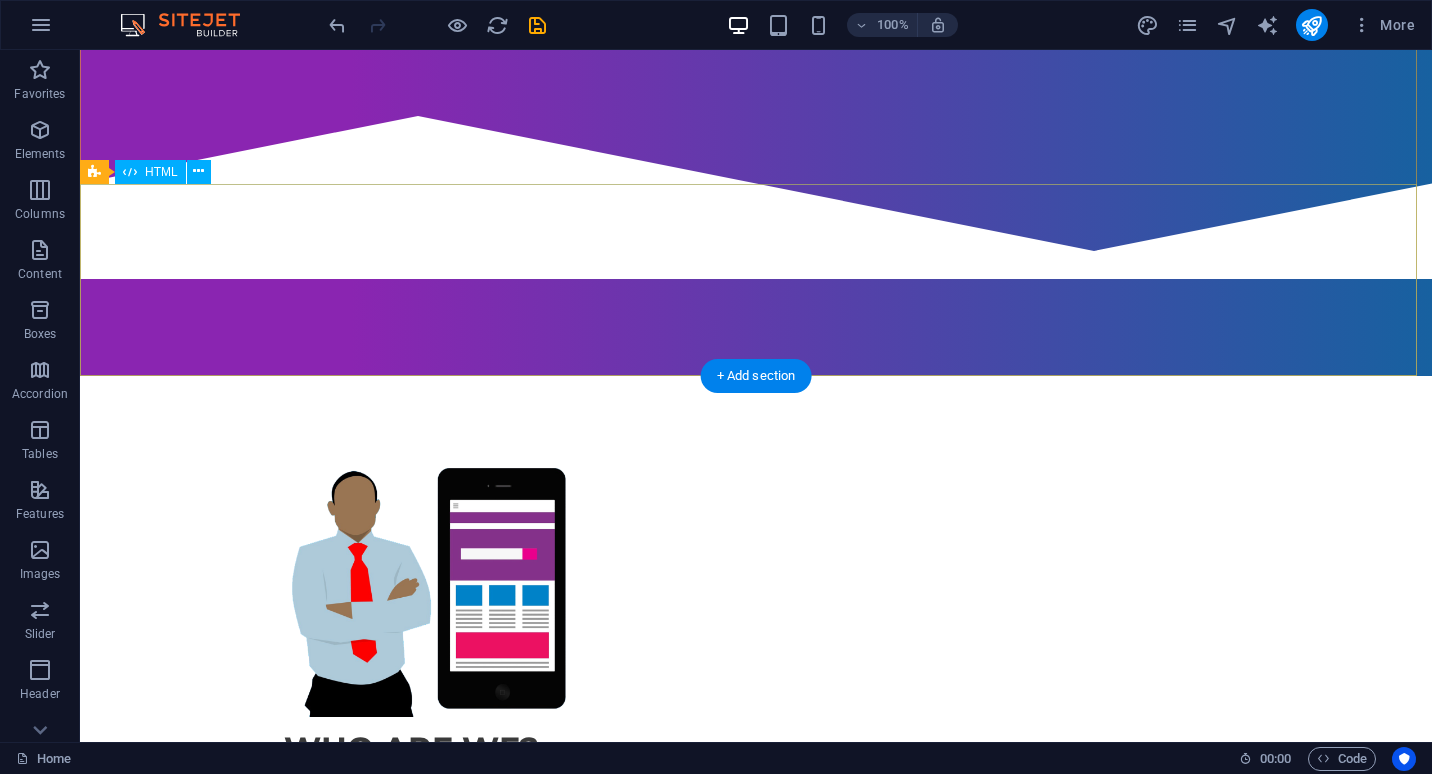 scroll, scrollTop: 298, scrollLeft: 0, axis: vertical 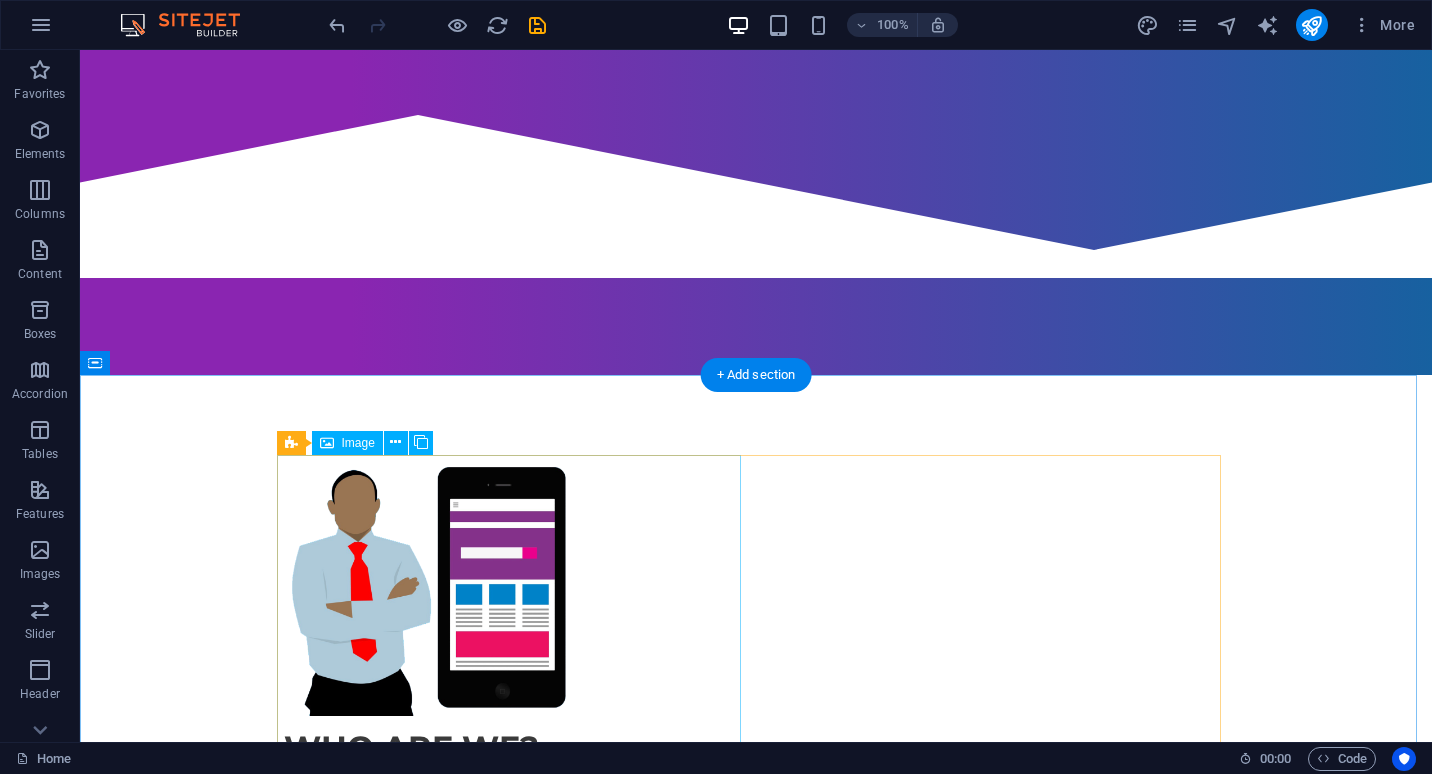 click at bounding box center [428, 585] 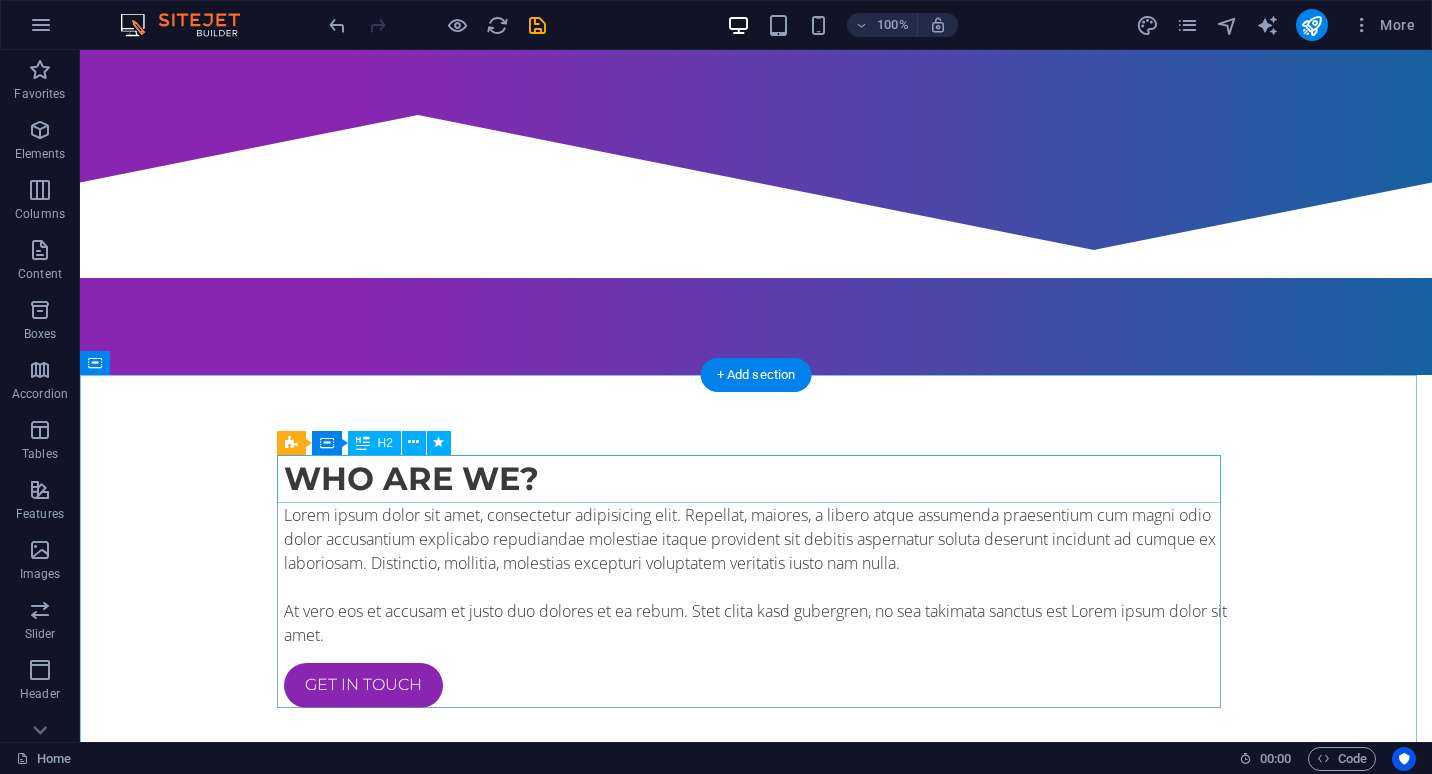 click on "Who are we?" at bounding box center [756, 479] 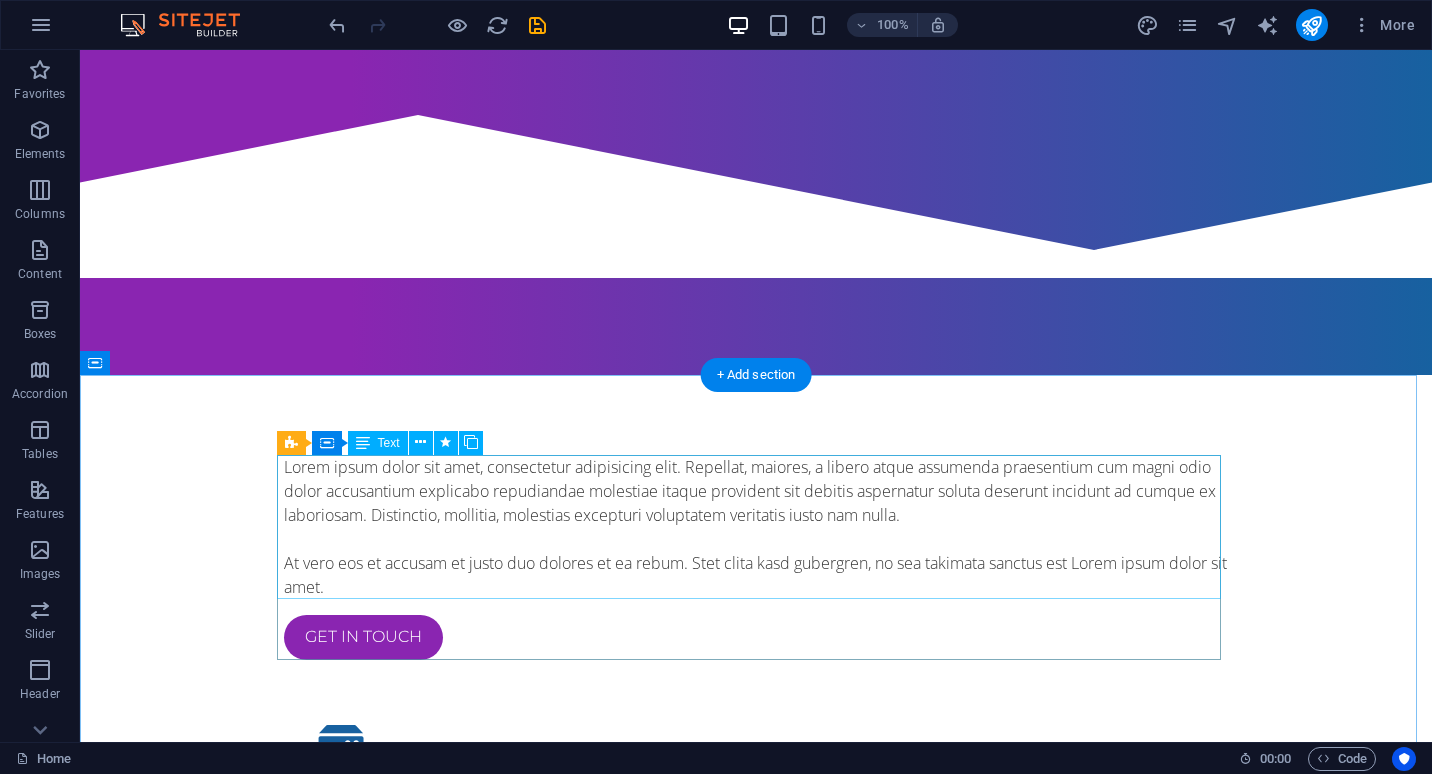 click on "Lorem ipsum dolor sit amet, consectetur adipisicing elit. Repellat, maiores, a libero atque assumenda praesentium cum magni odio dolor accusantium explicabo repudiandae molestiae itaque provident sit debitis aspernatur soluta deserunt incidunt ad cumque ex laboriosam. Distinctio, mollitia, molestias excepturi voluptatem veritatis iusto nam nulla.  At vero eos et accusam et justo duo dolores et ea rebum. Stet clita kasd gubergren, no sea takimata sanctus est Lorem ipsum dolor sit amet." at bounding box center [756, 527] 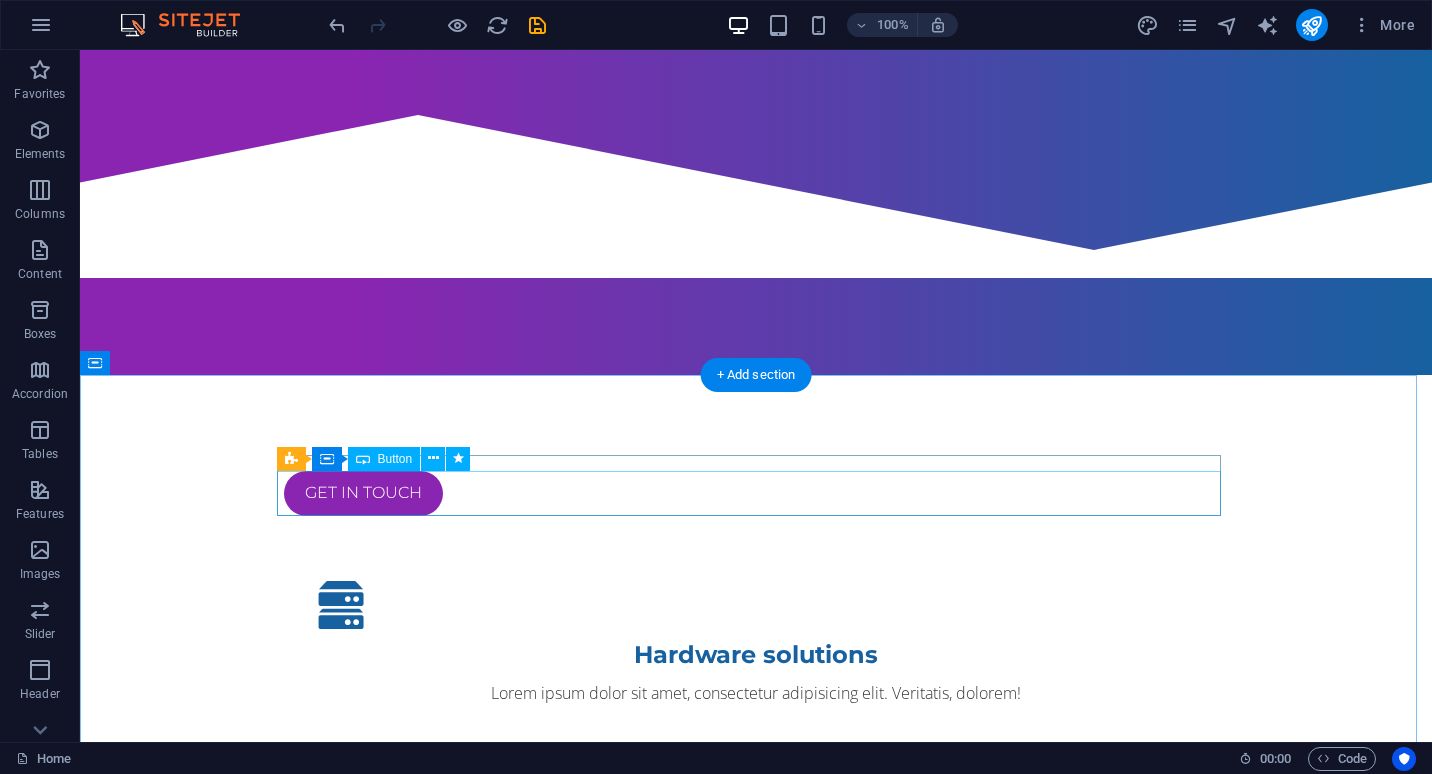 click on "Get in touch" at bounding box center (756, 493) 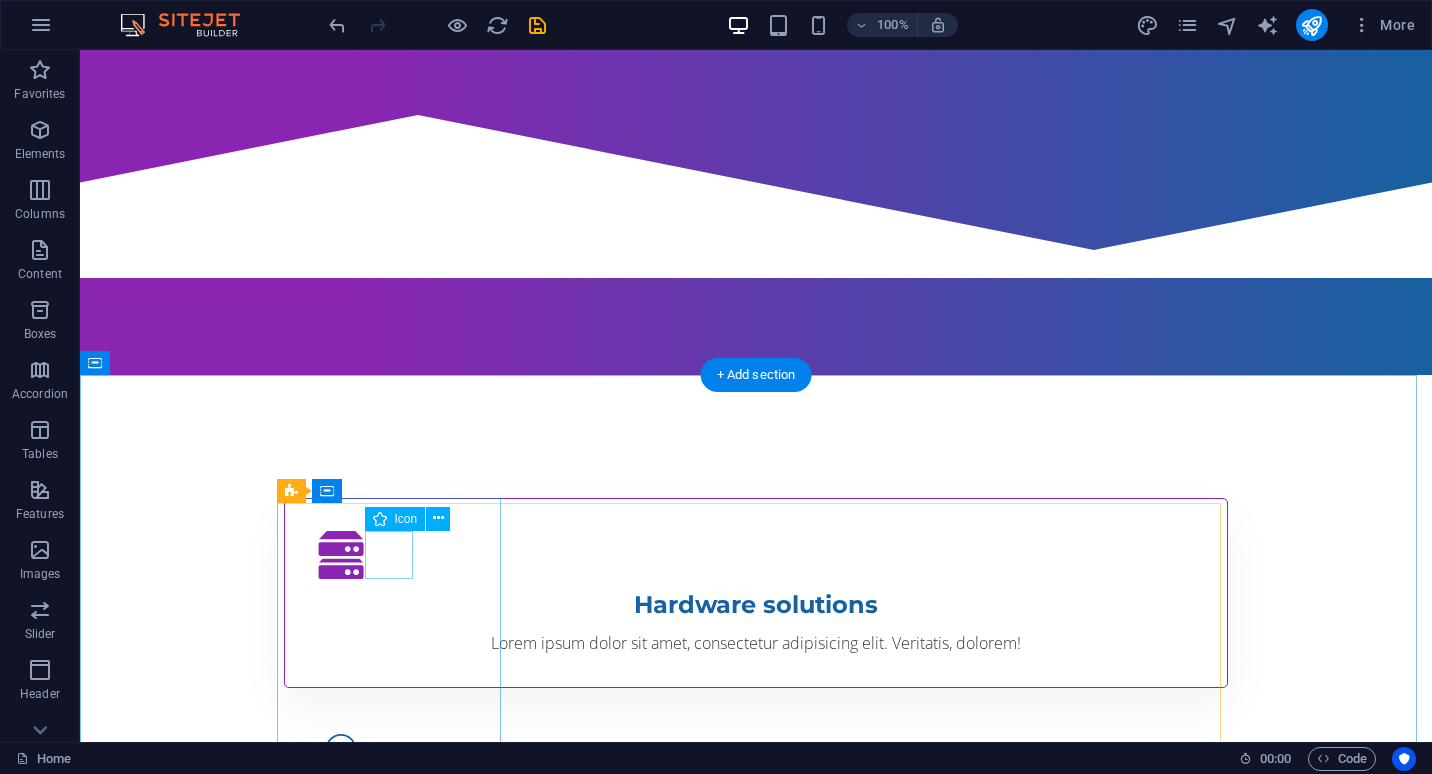 click at bounding box center (756, 555) 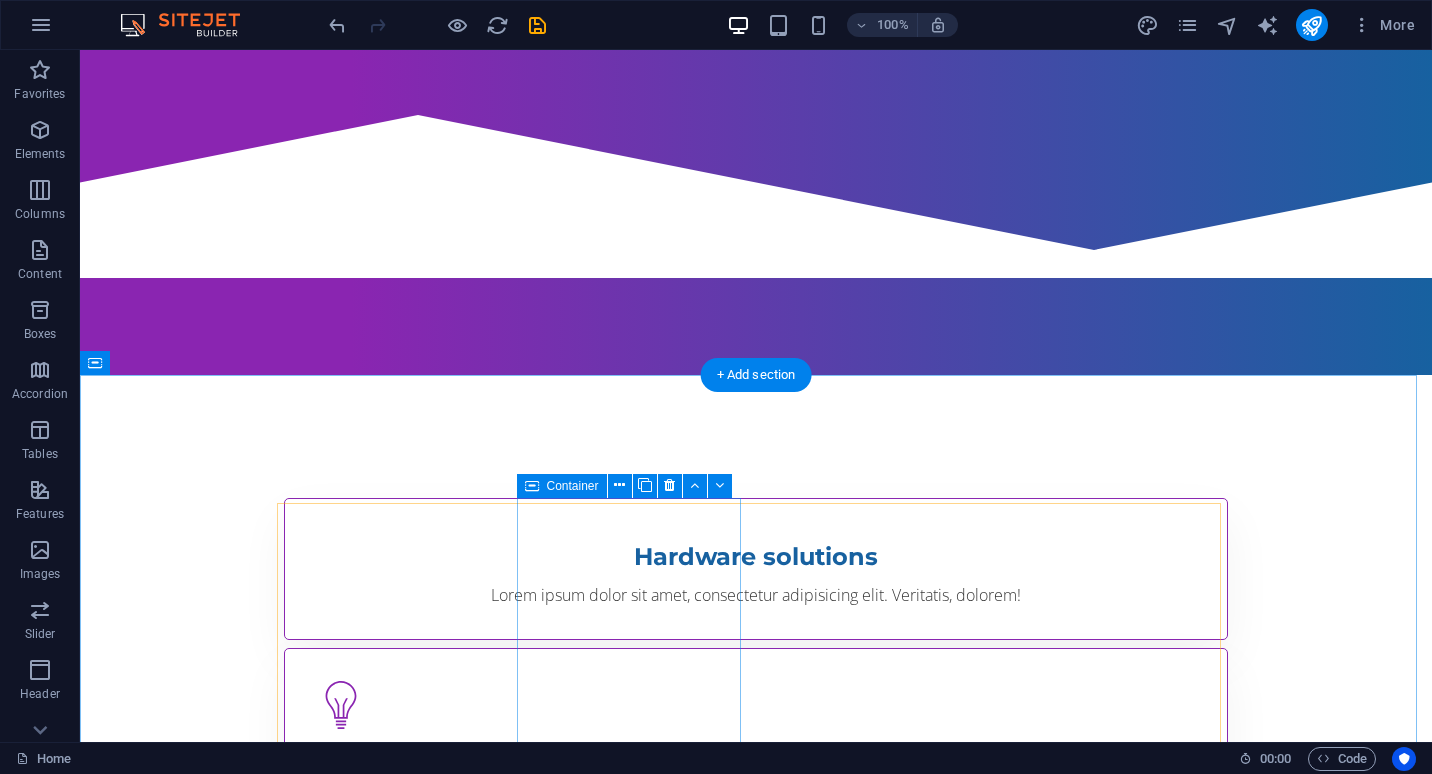 click on "Individual solutions Lorem ipsum dolor sit amet, consectetur adipisicing elit. Veritatis, dolorem!" at bounding box center [756, 743] 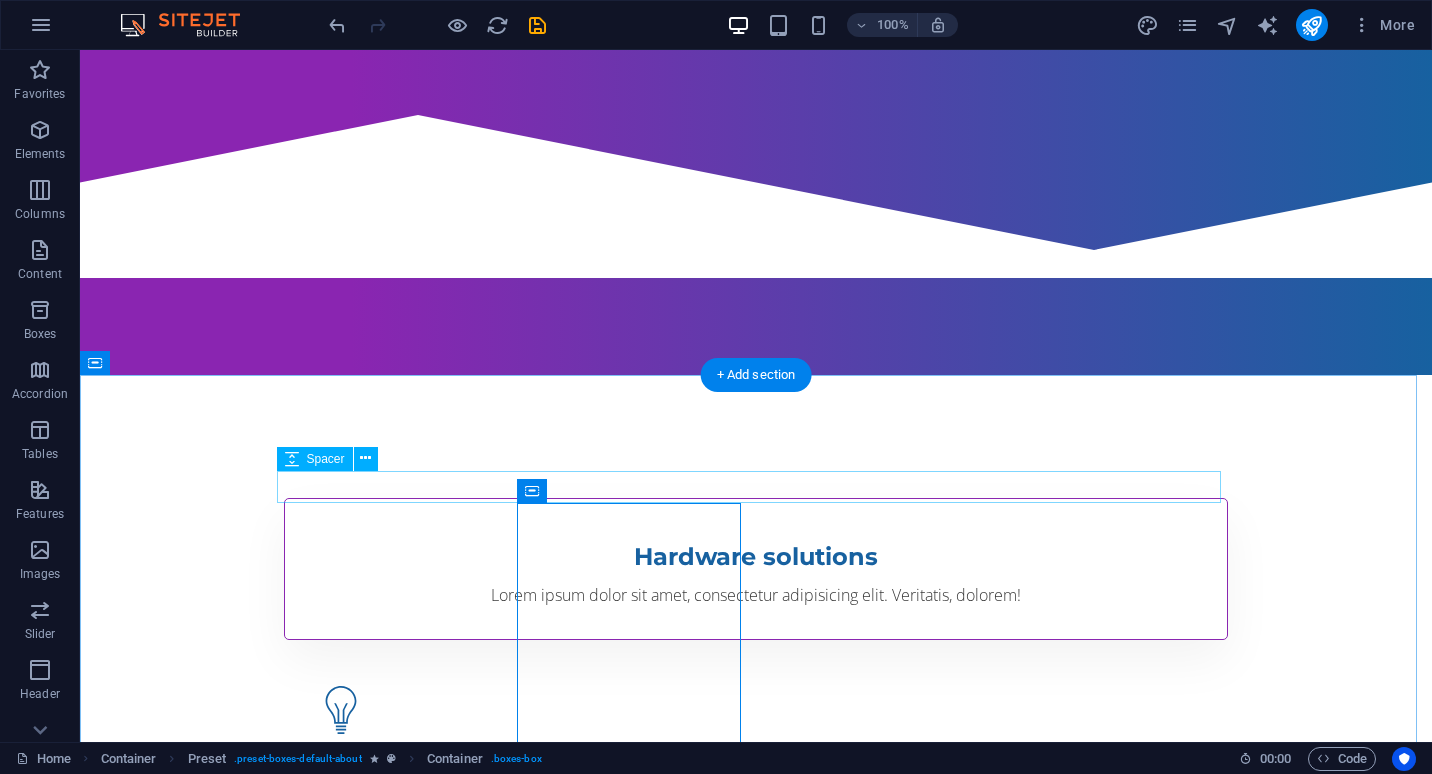 click at bounding box center [756, 487] 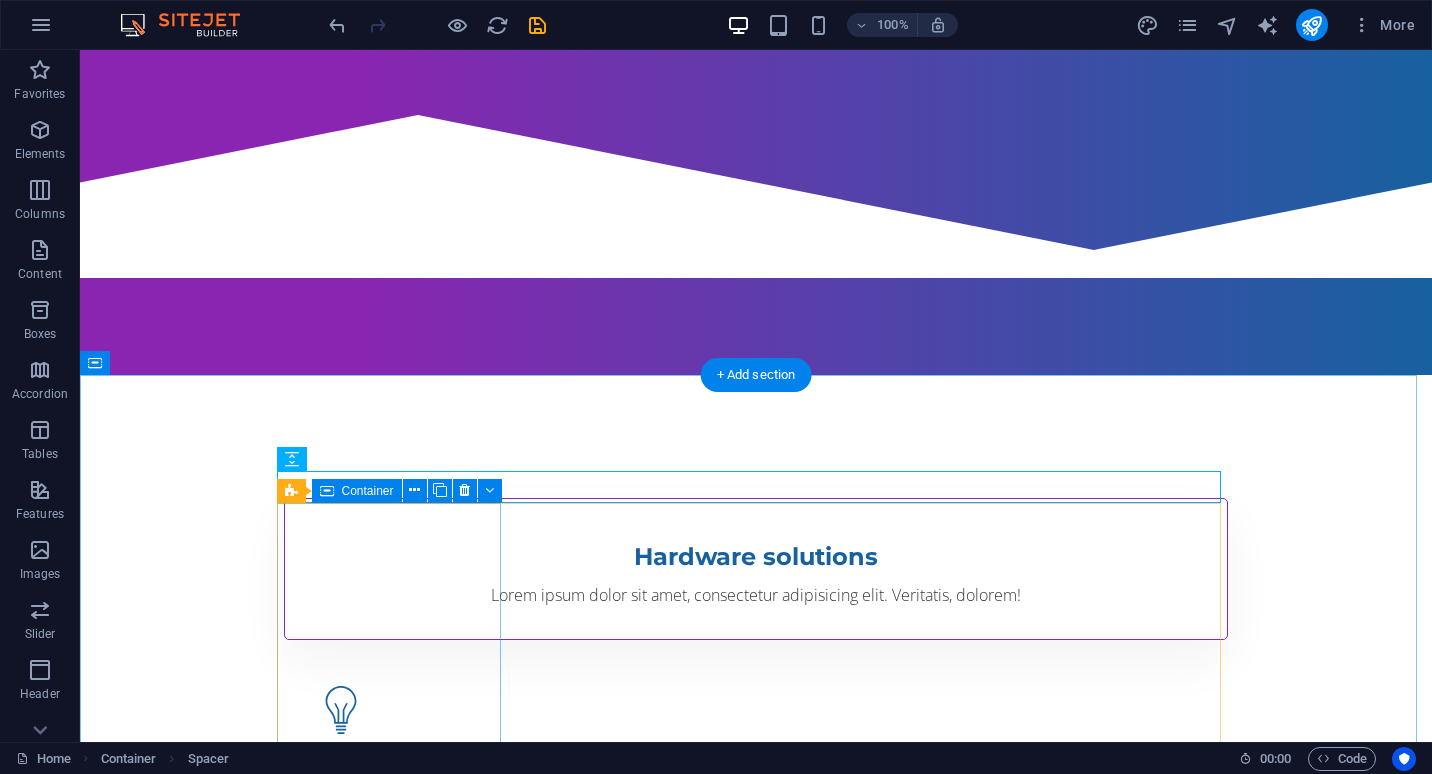 click on "Hardware solutions Lorem ipsum dolor sit amet, consectetur adipisicing elit. Veritatis, dolorem!" at bounding box center (756, 569) 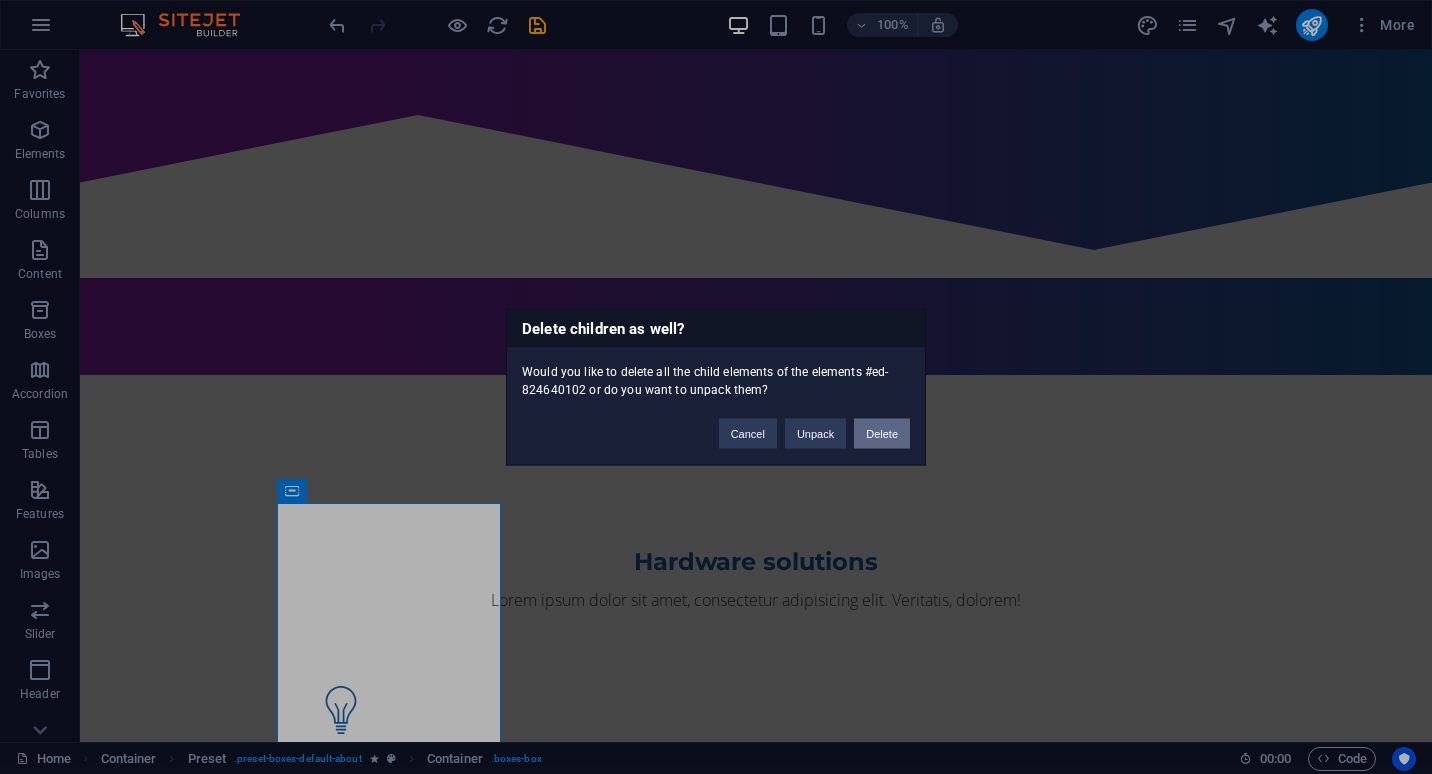 click on "Delete" at bounding box center [882, 434] 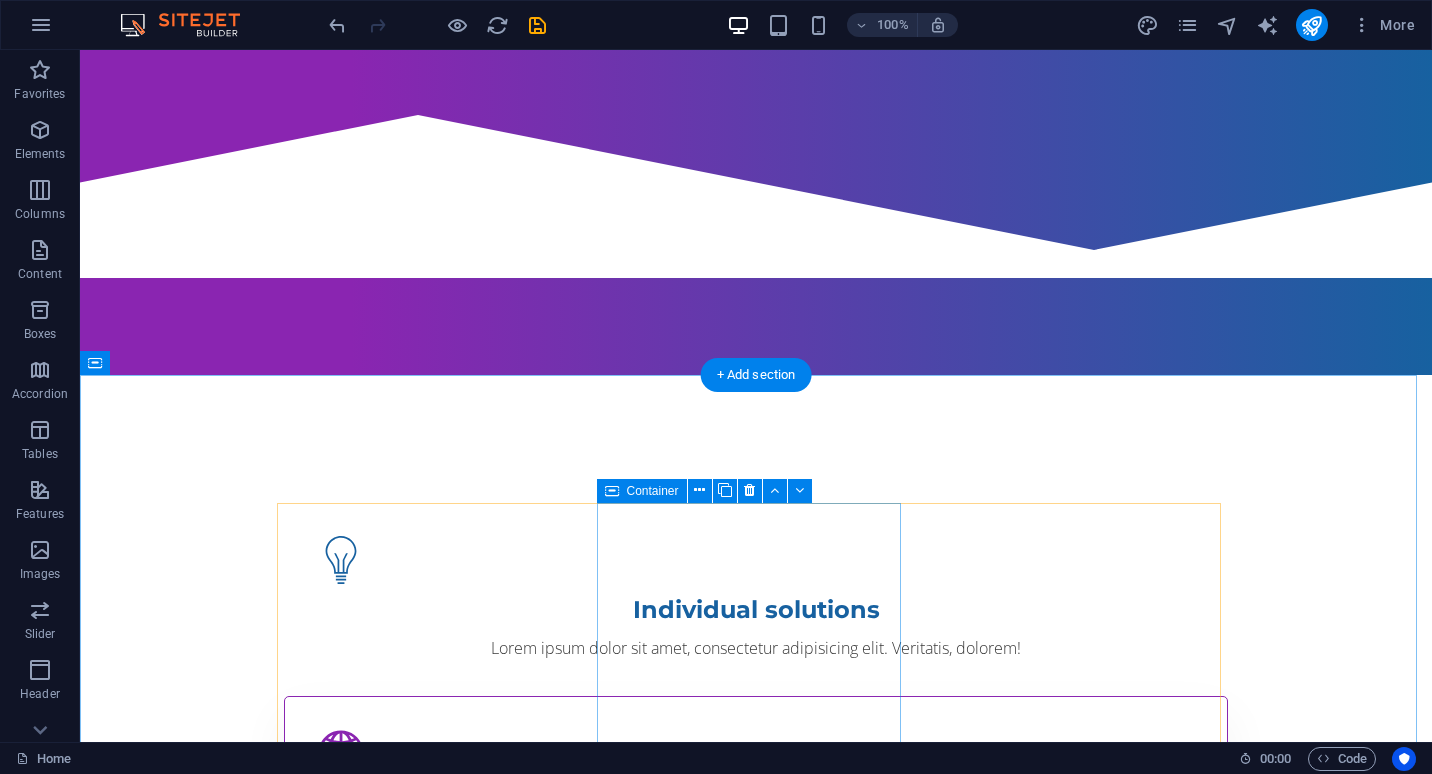 click on "Web solutions Lorem ipsum dolor sit amet, consectetur adipisicing elit. Veritatis, dolorem!" at bounding box center [756, 791] 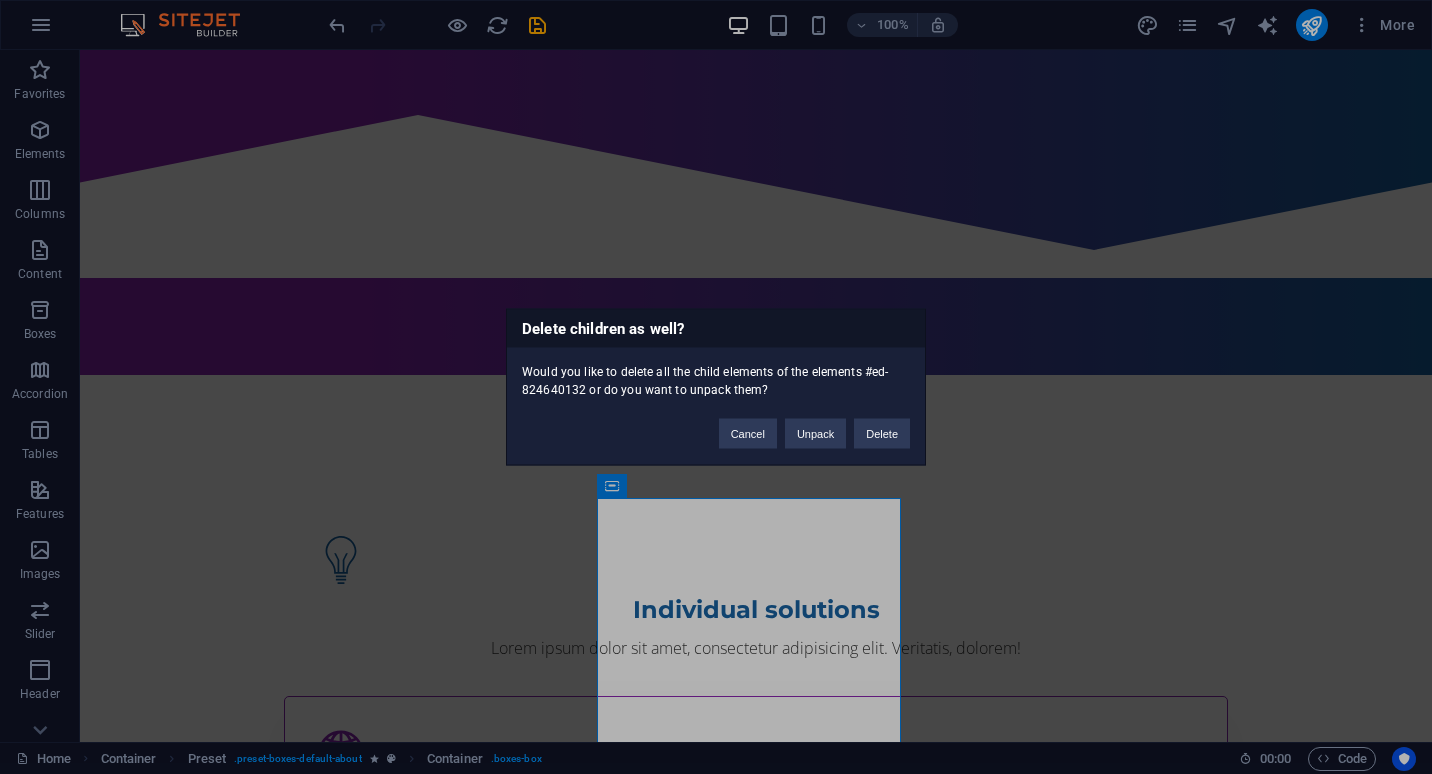 type 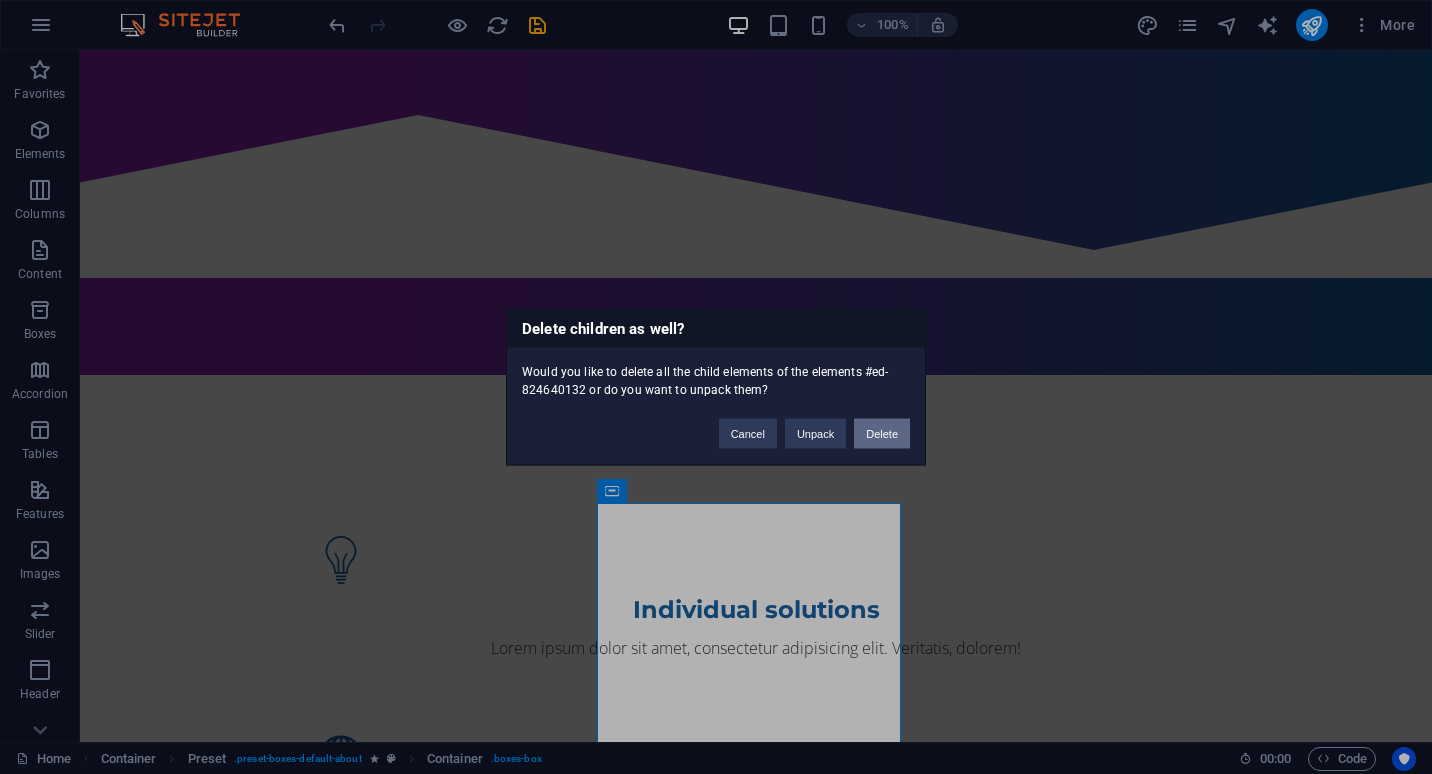 click on "Delete" at bounding box center (882, 434) 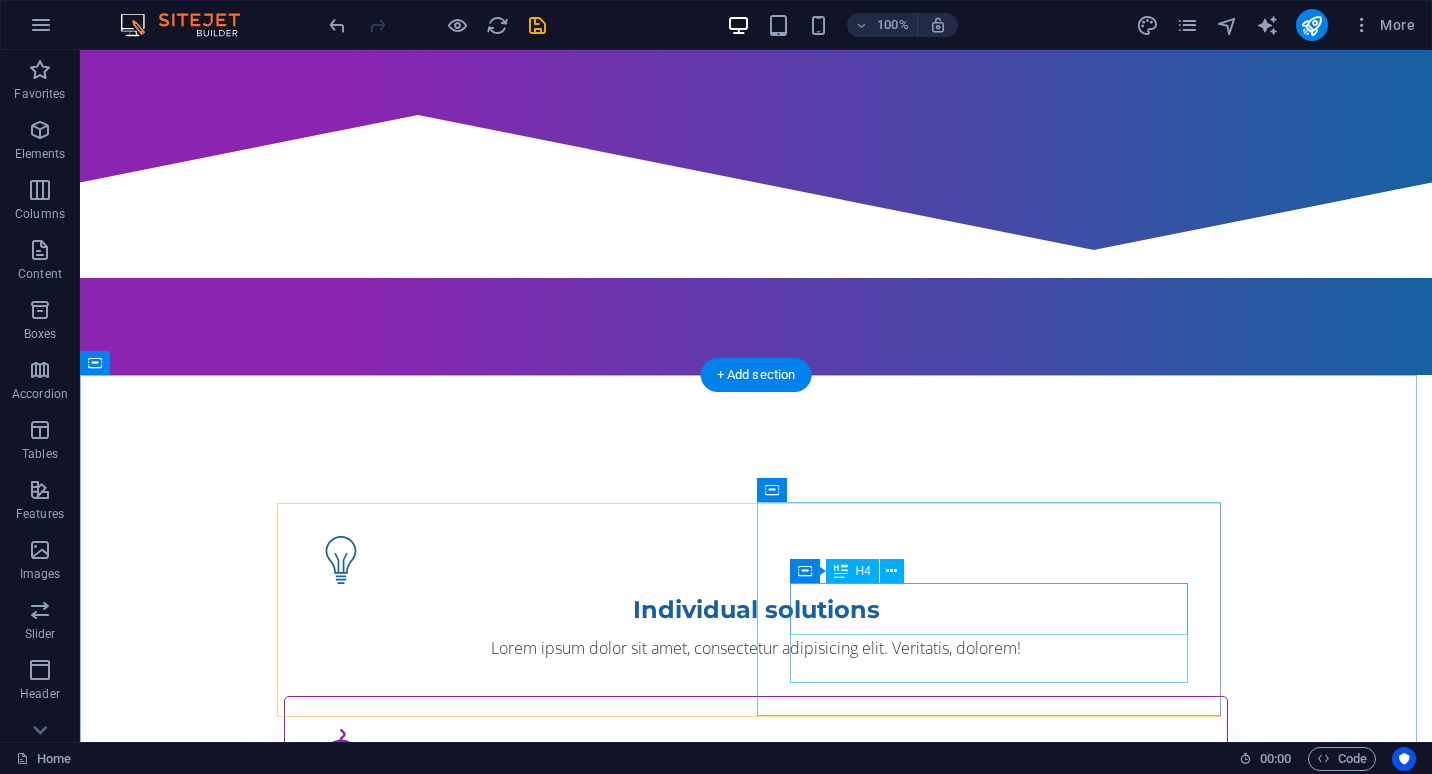 click on "Installation solutions" at bounding box center [756, 803] 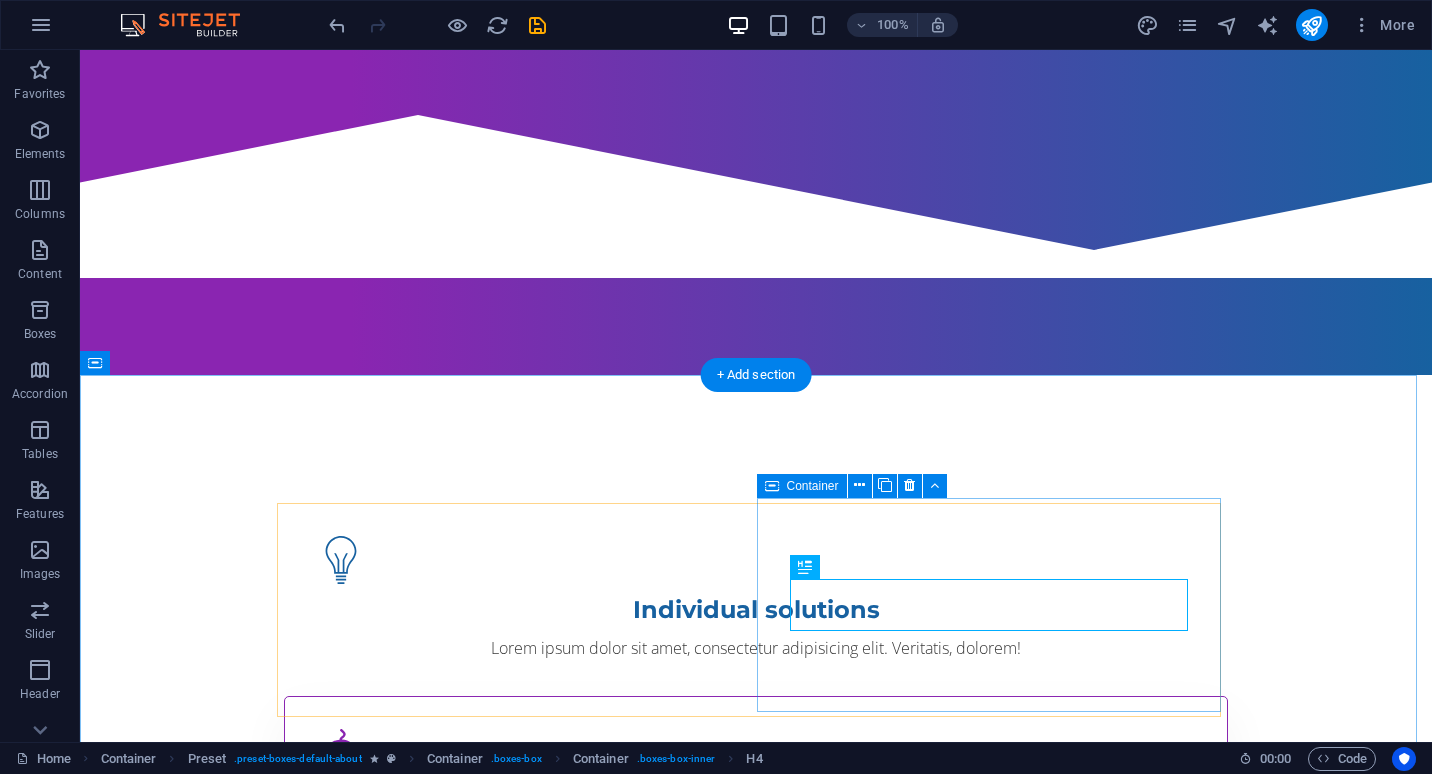 click on "Installation solutions Lorem ipsum dolor sit amet, consectetur adipisicing elit. Veritatis, dolorem!" at bounding box center (756, 791) 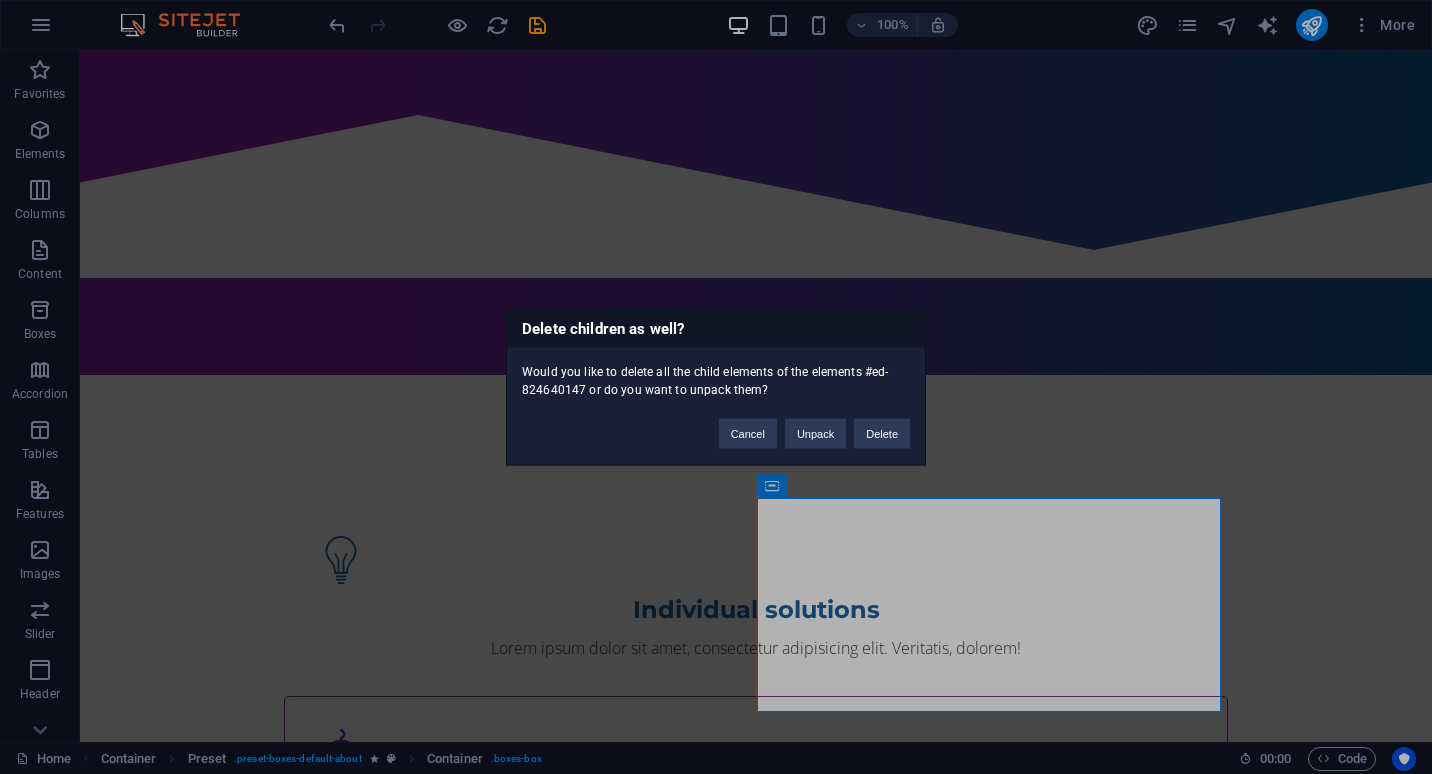type 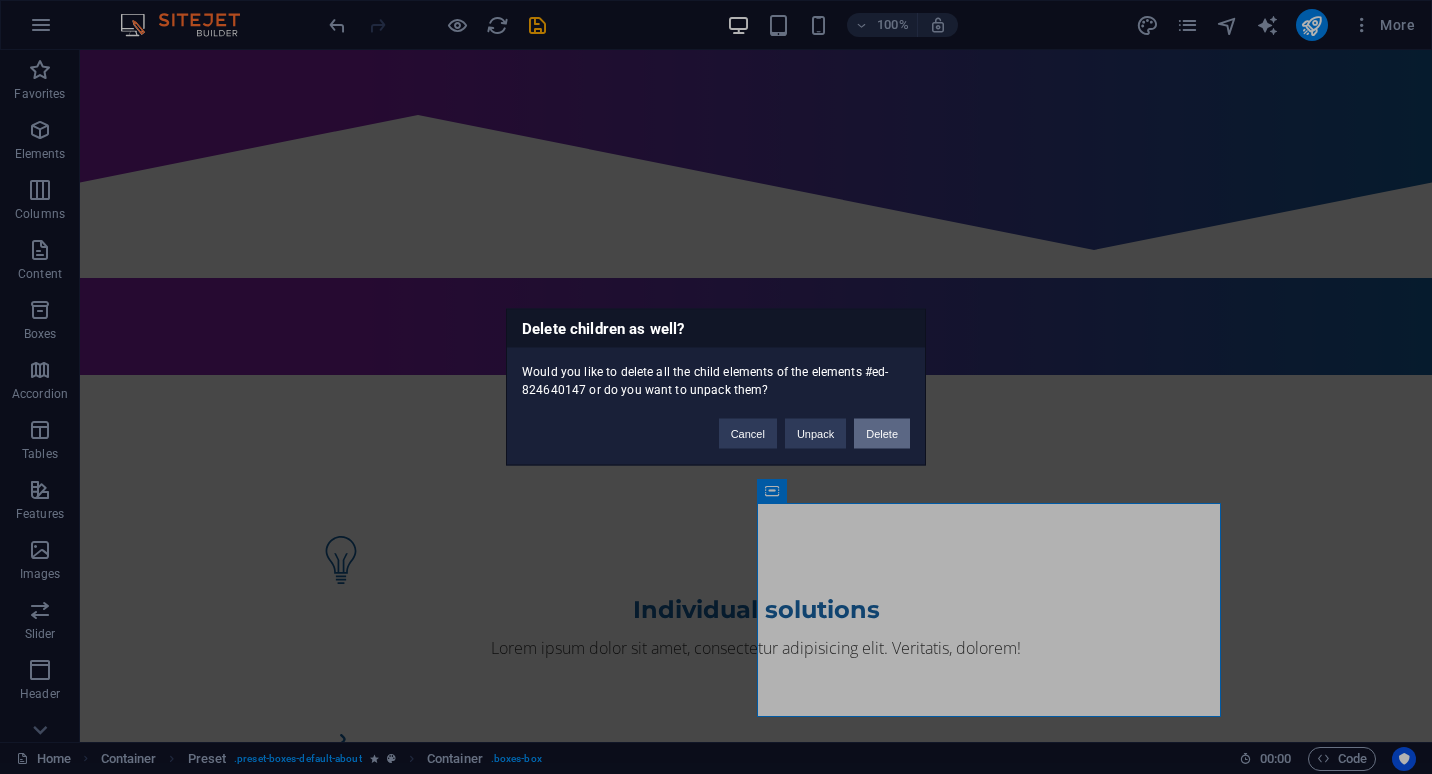 click on "Delete" at bounding box center [882, 434] 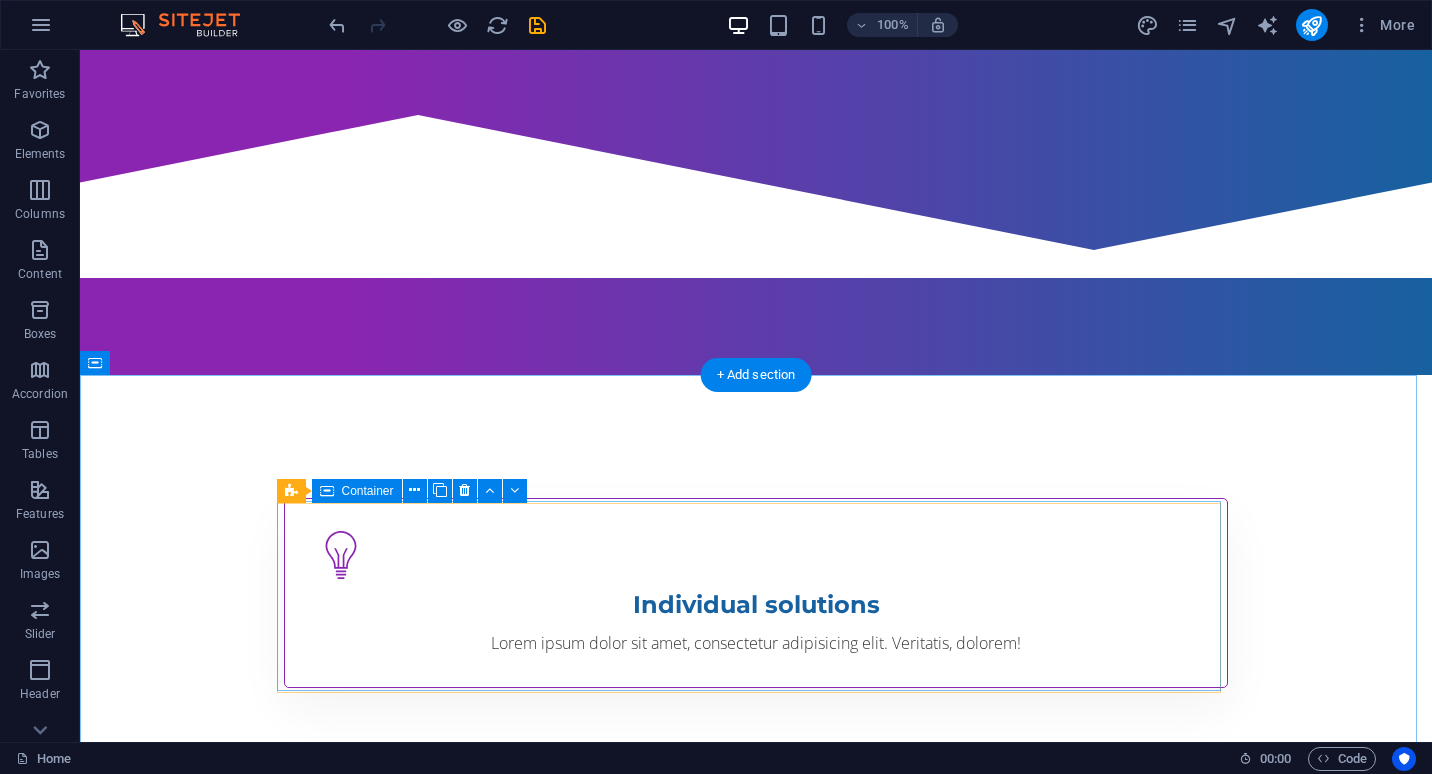 click on "Individual solutions Lorem ipsum dolor sit amet, consectetur adipisicing elit. Veritatis, dolorem!" at bounding box center [756, 593] 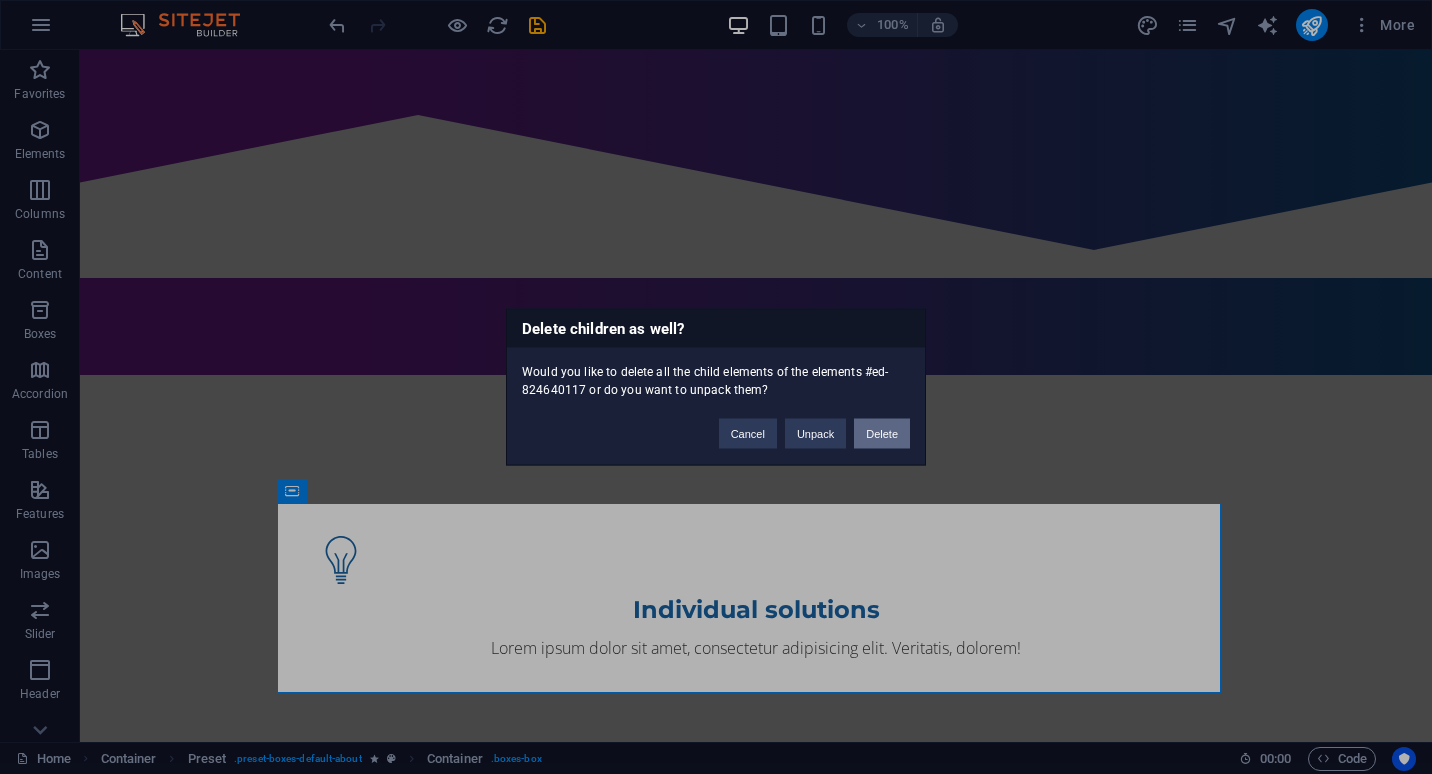 click on "Delete" at bounding box center (882, 434) 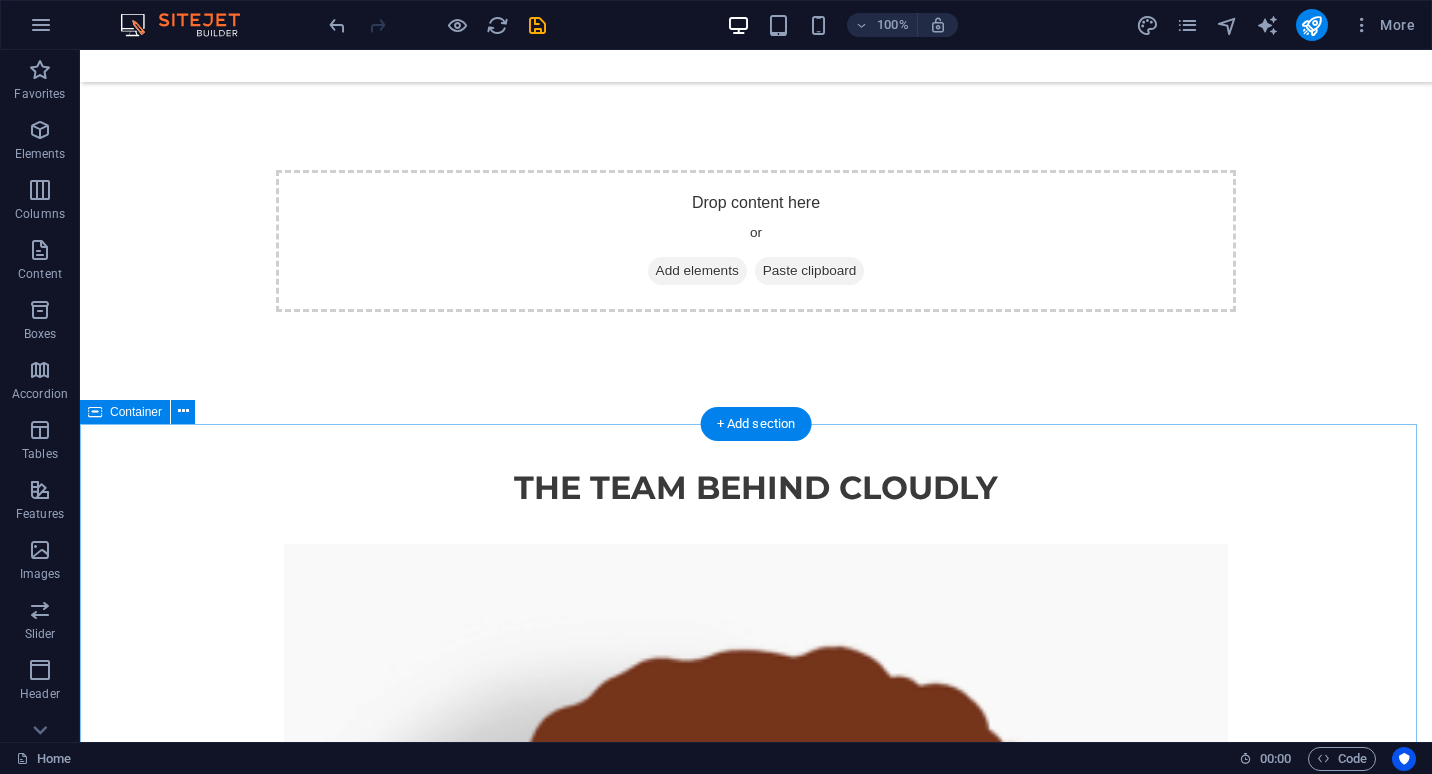 scroll, scrollTop: 641, scrollLeft: 0, axis: vertical 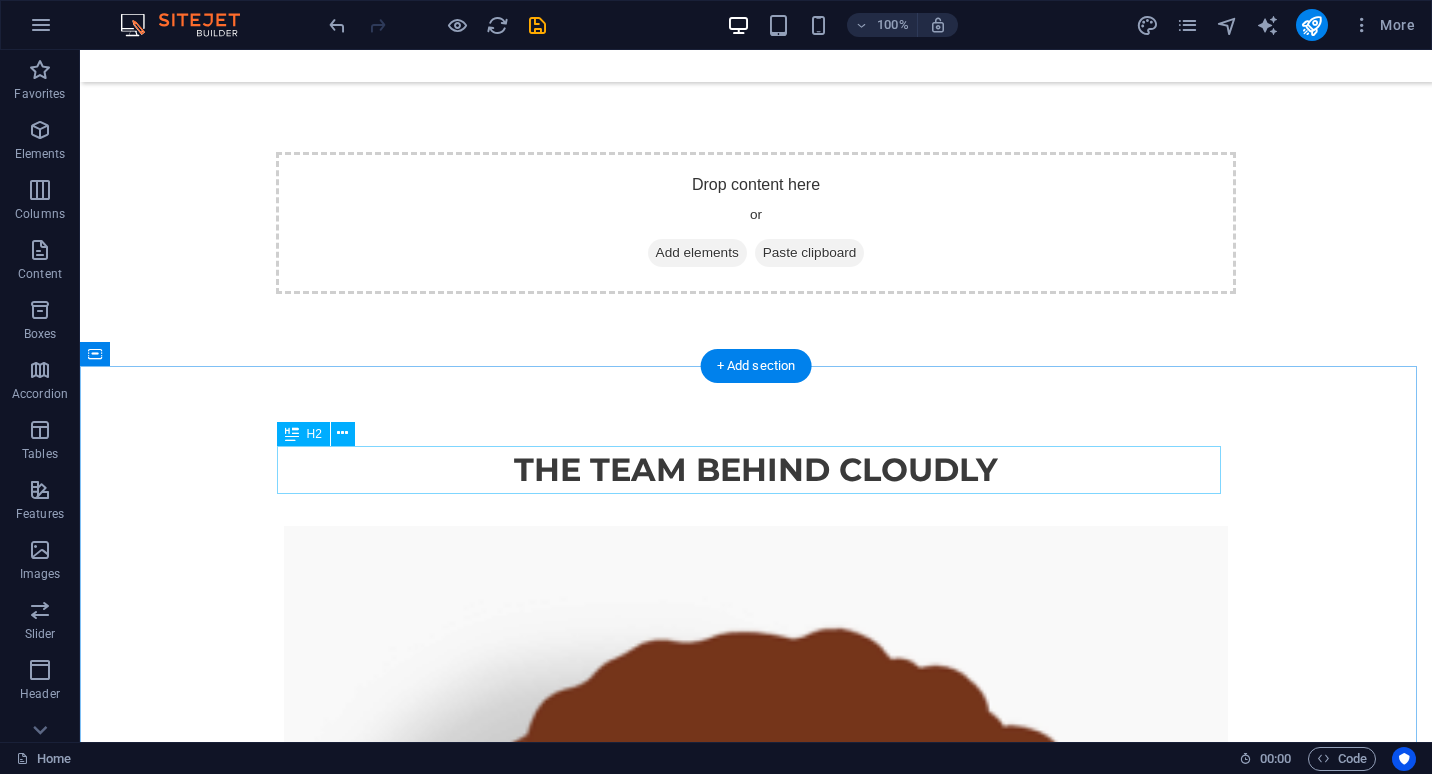 click on "THe Team behind Cloudly" at bounding box center [756, 470] 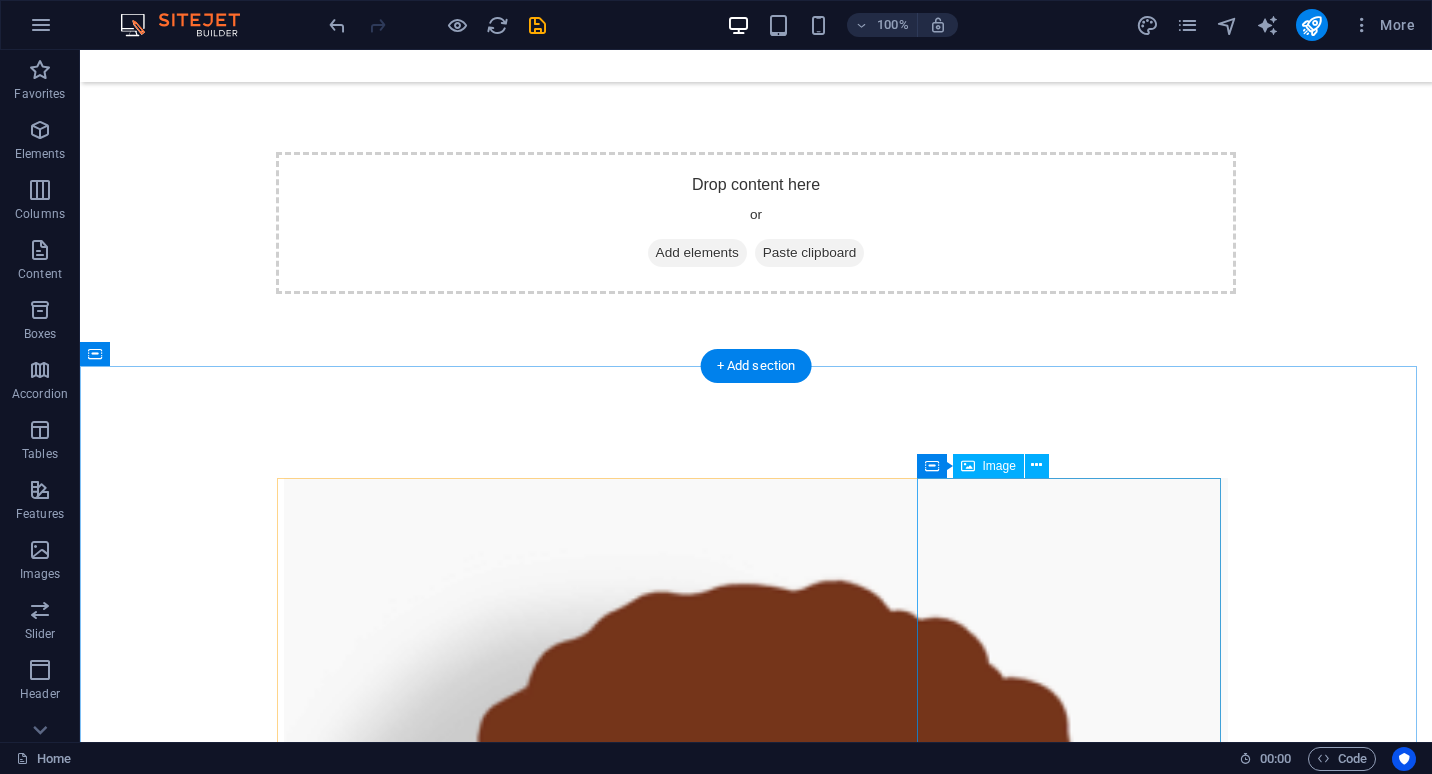 click at bounding box center (756, 3360) 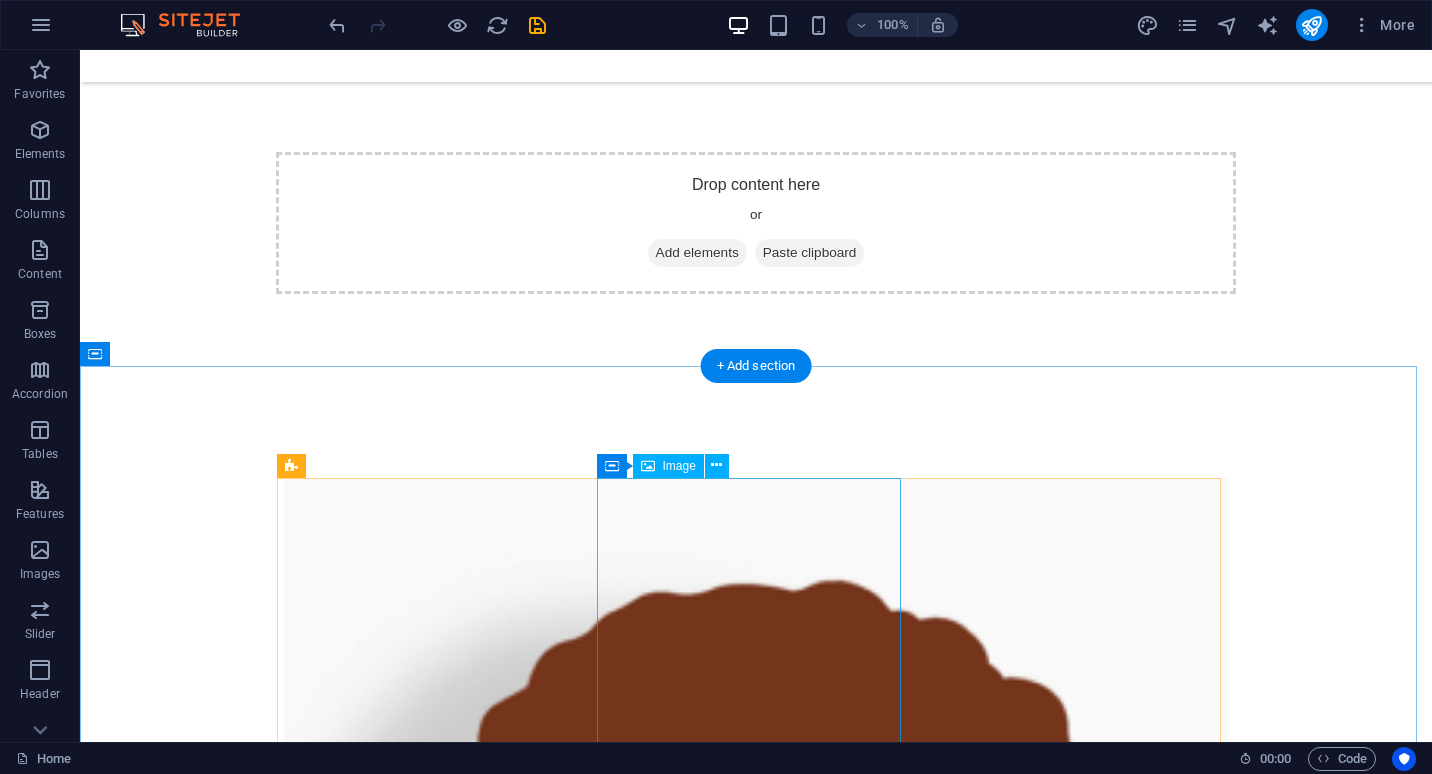 click at bounding box center [756, 2156] 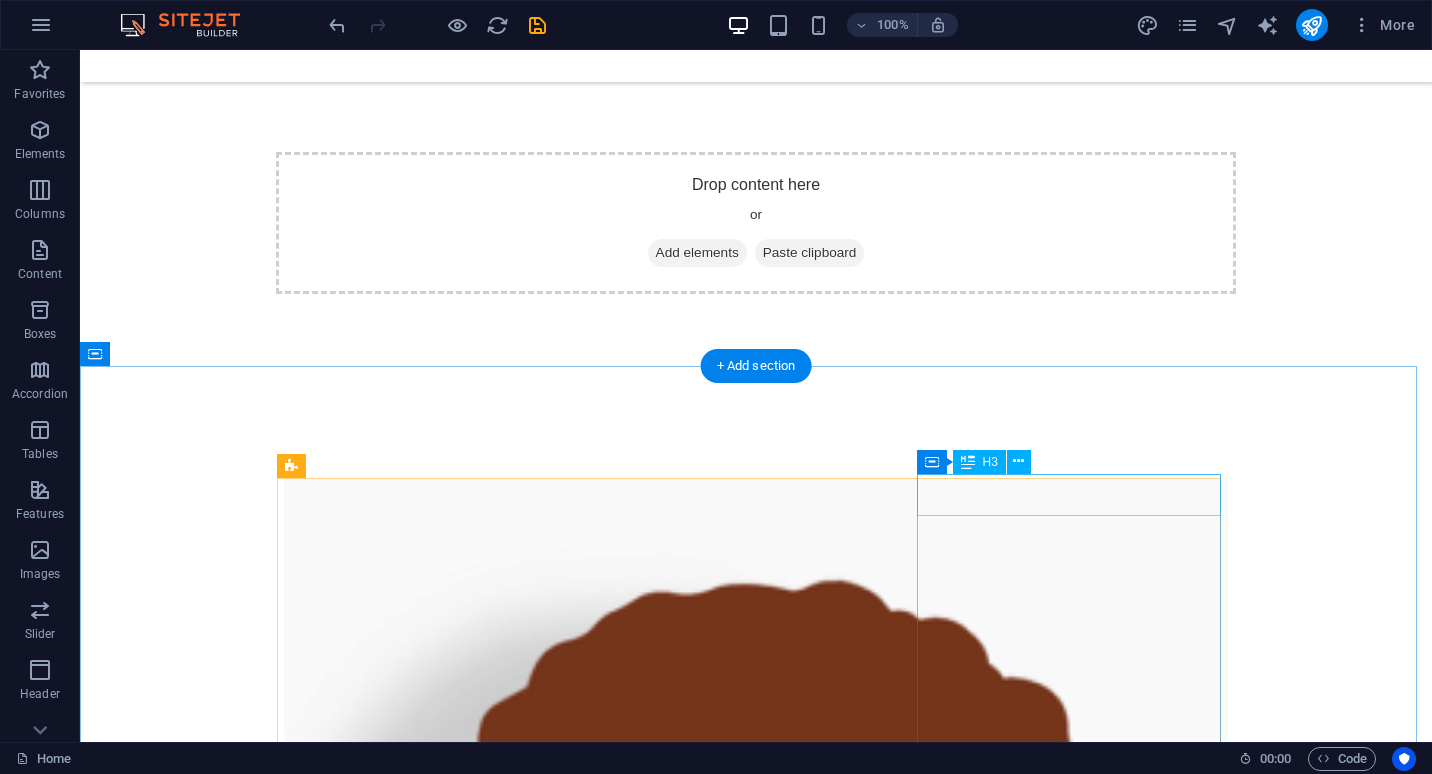 click on "Kelly Poe" at bounding box center (756, 1956) 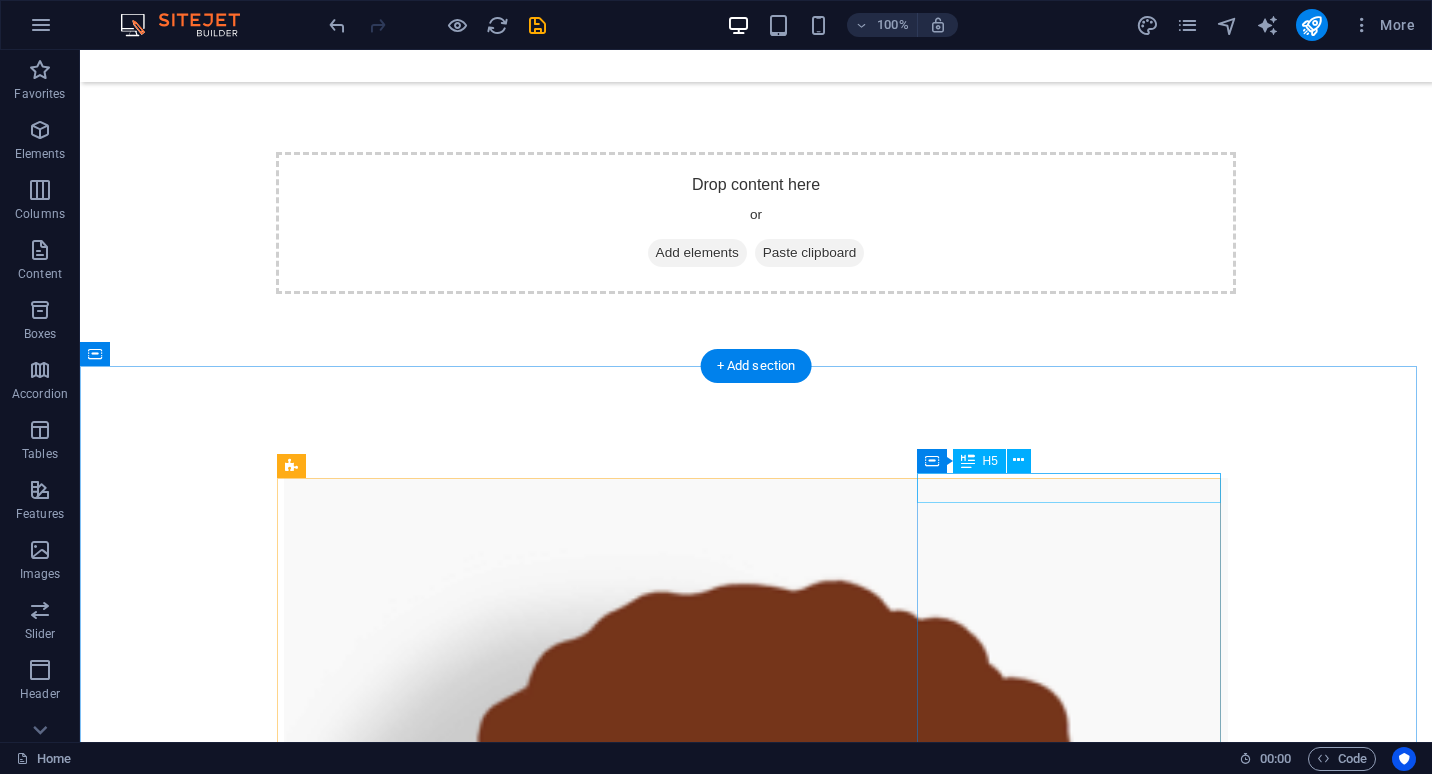 click on "Manager" at bounding box center (756, 1950) 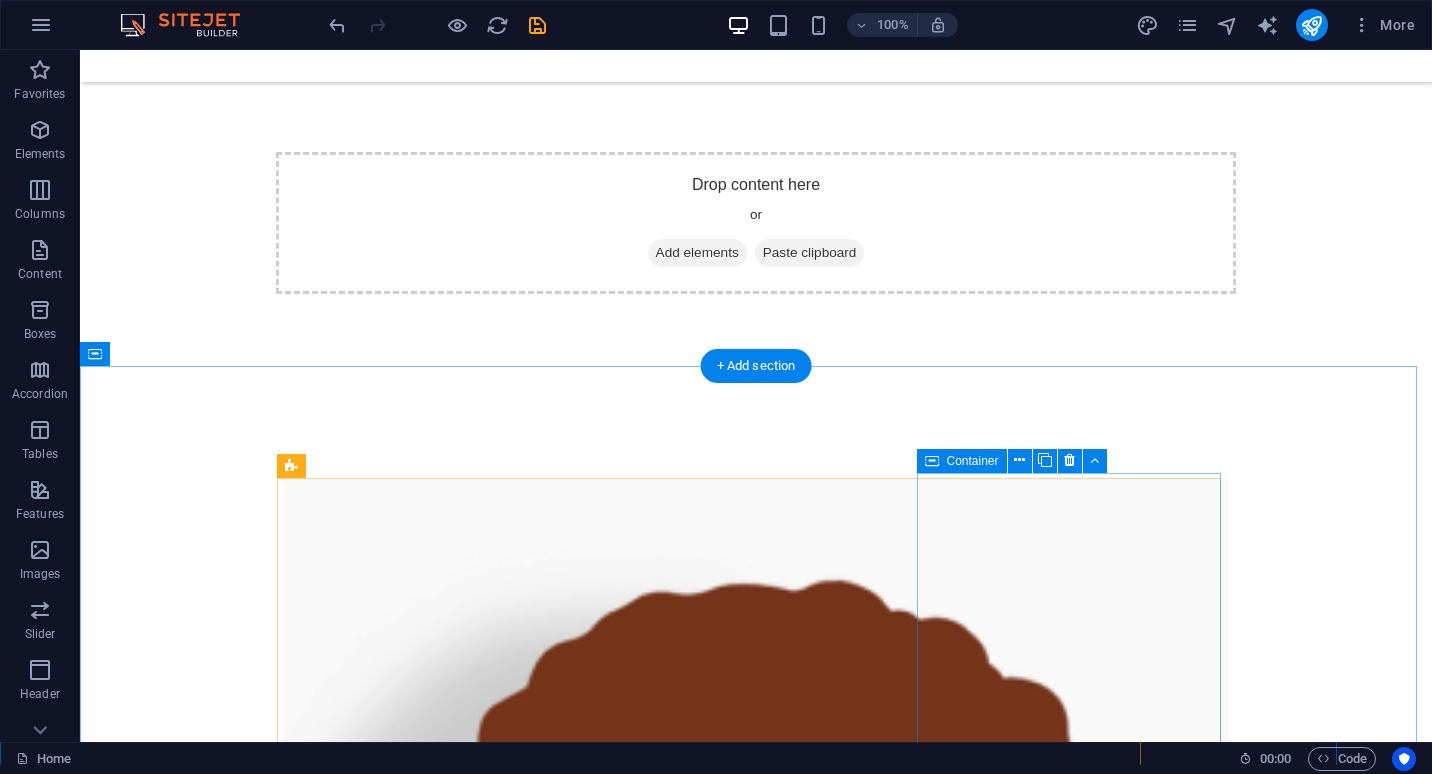 click on "Lorem ipsum dolor sit amet, consectetur adipisicing elit. Veritatis, dolorem!" at bounding box center (756, 2019) 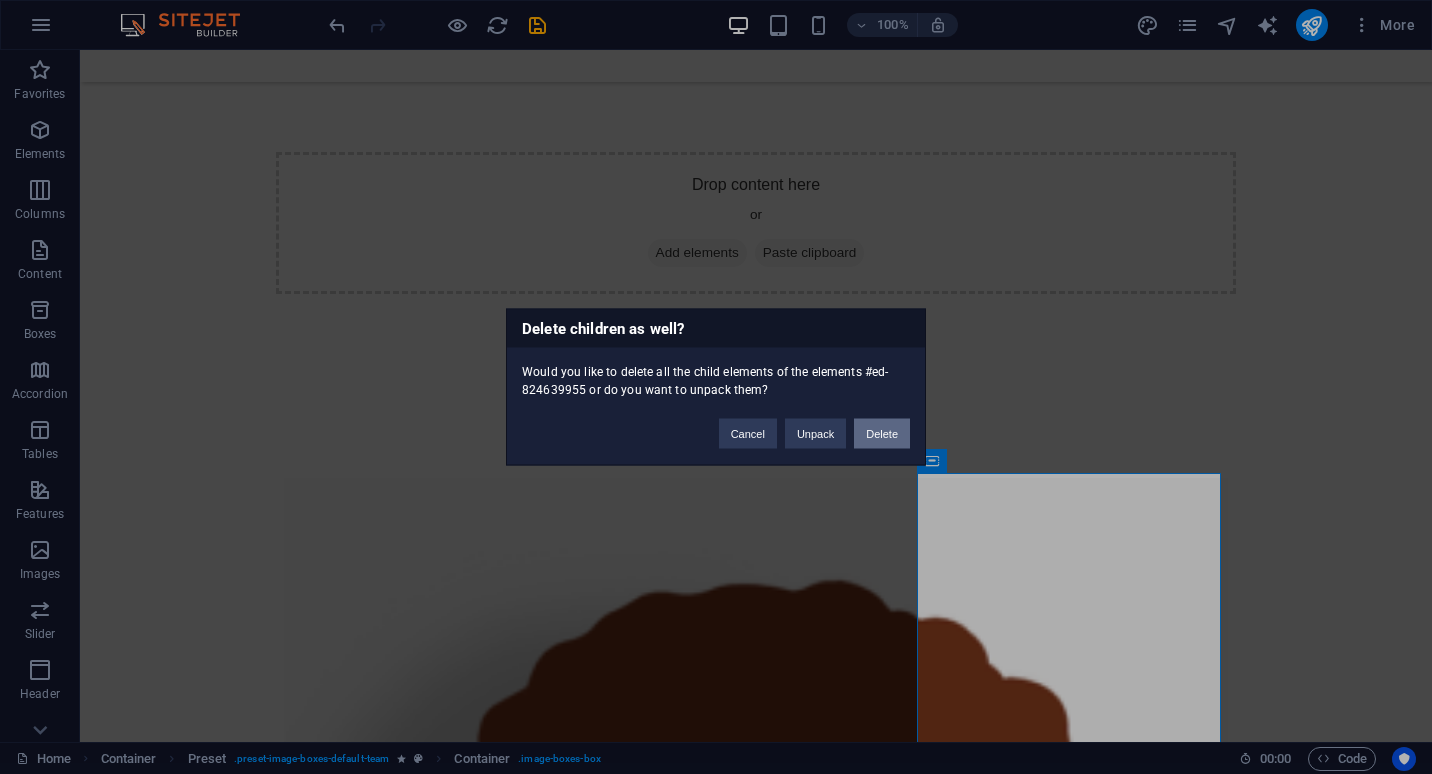 type 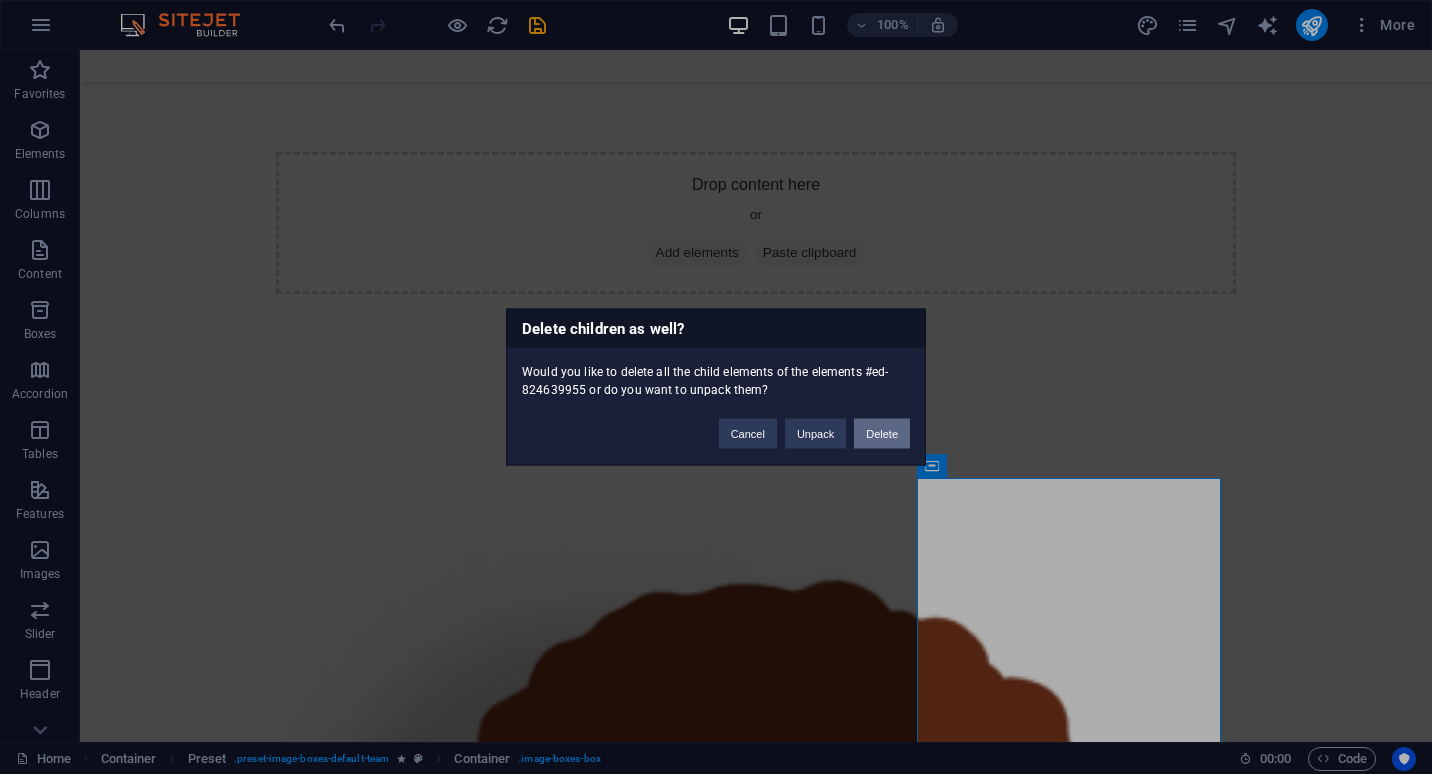 click on "Delete" at bounding box center (882, 434) 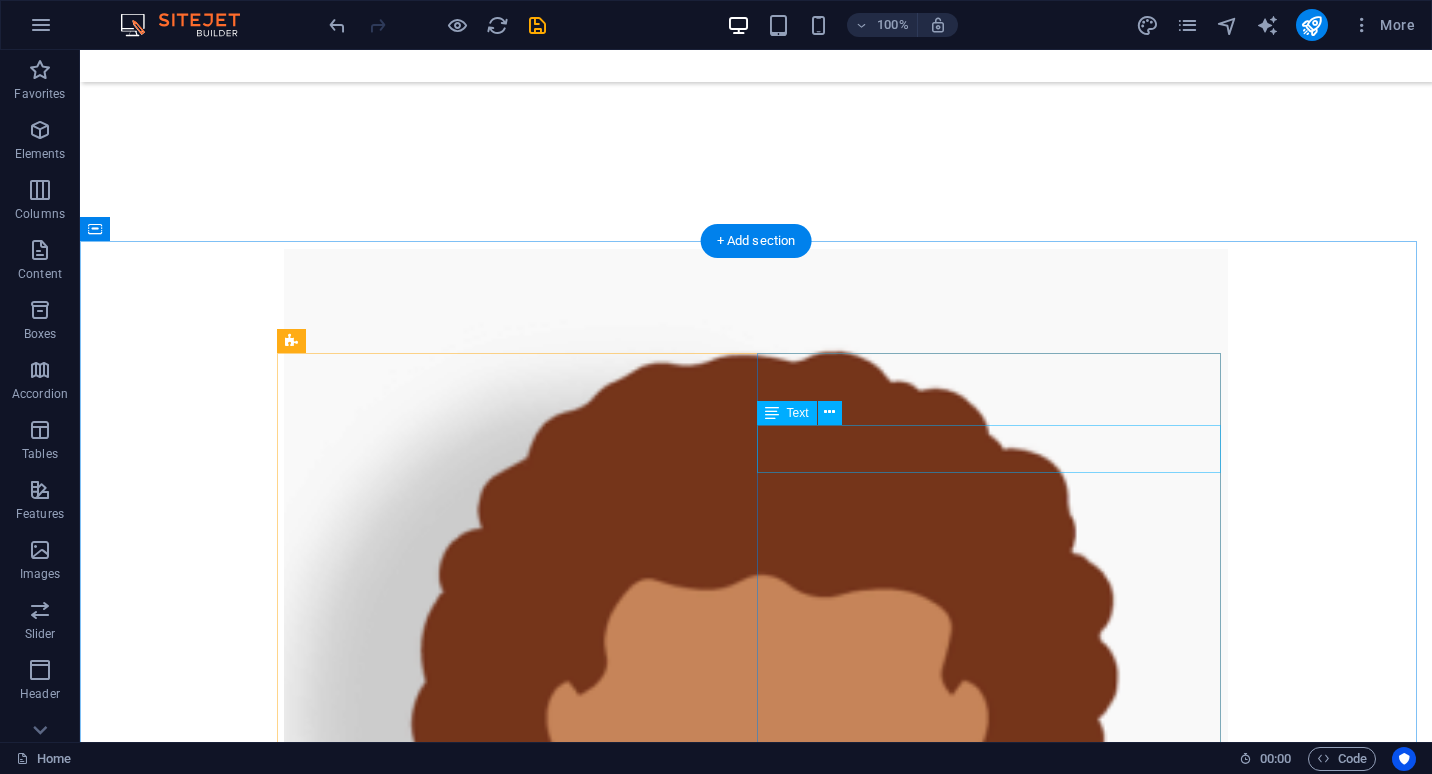 scroll, scrollTop: 898, scrollLeft: 0, axis: vertical 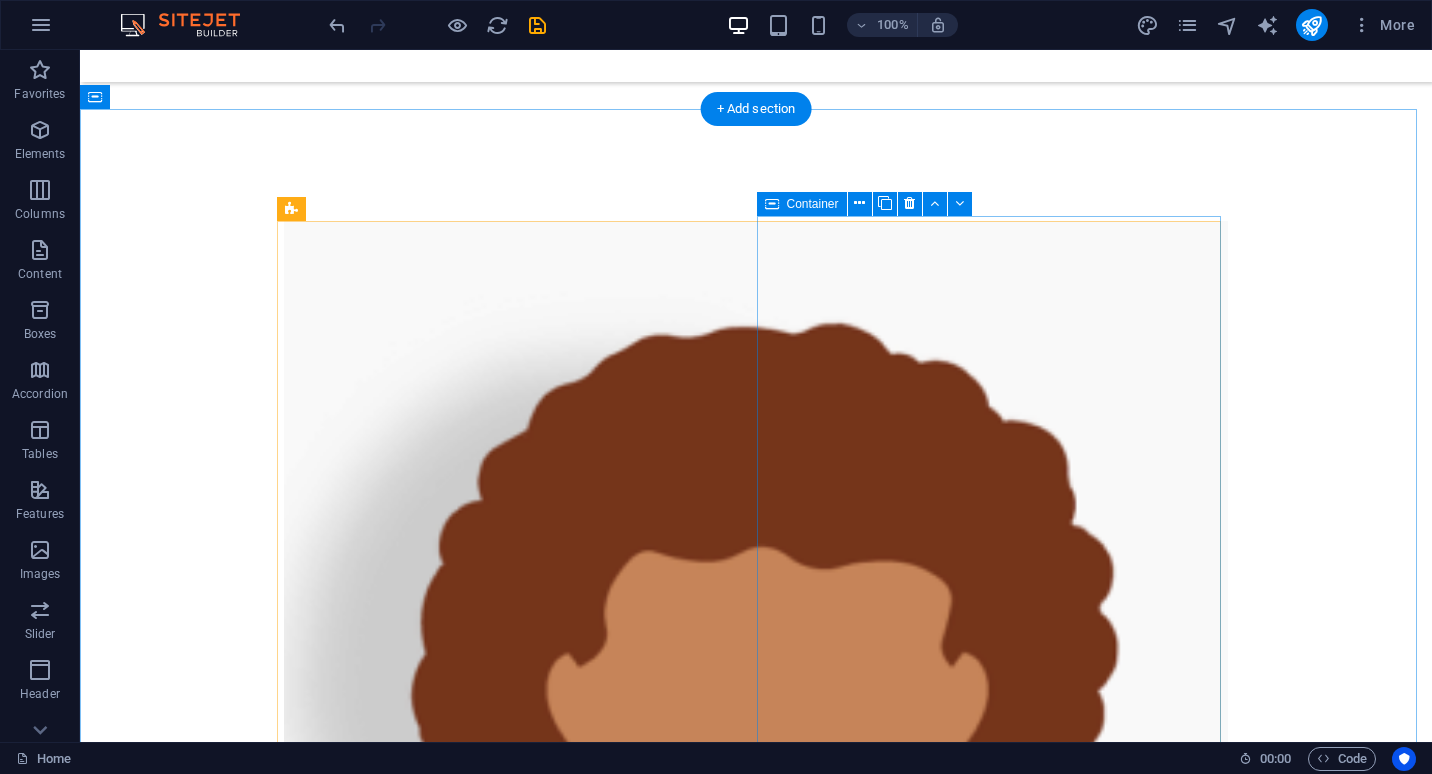 click on "[FIRST] [LAST] Hardware solutions Lorem ipsum dolor sit amet, consectetur adipisicing elit. Veritatis, dolorem!" at bounding box center [756, 1550] 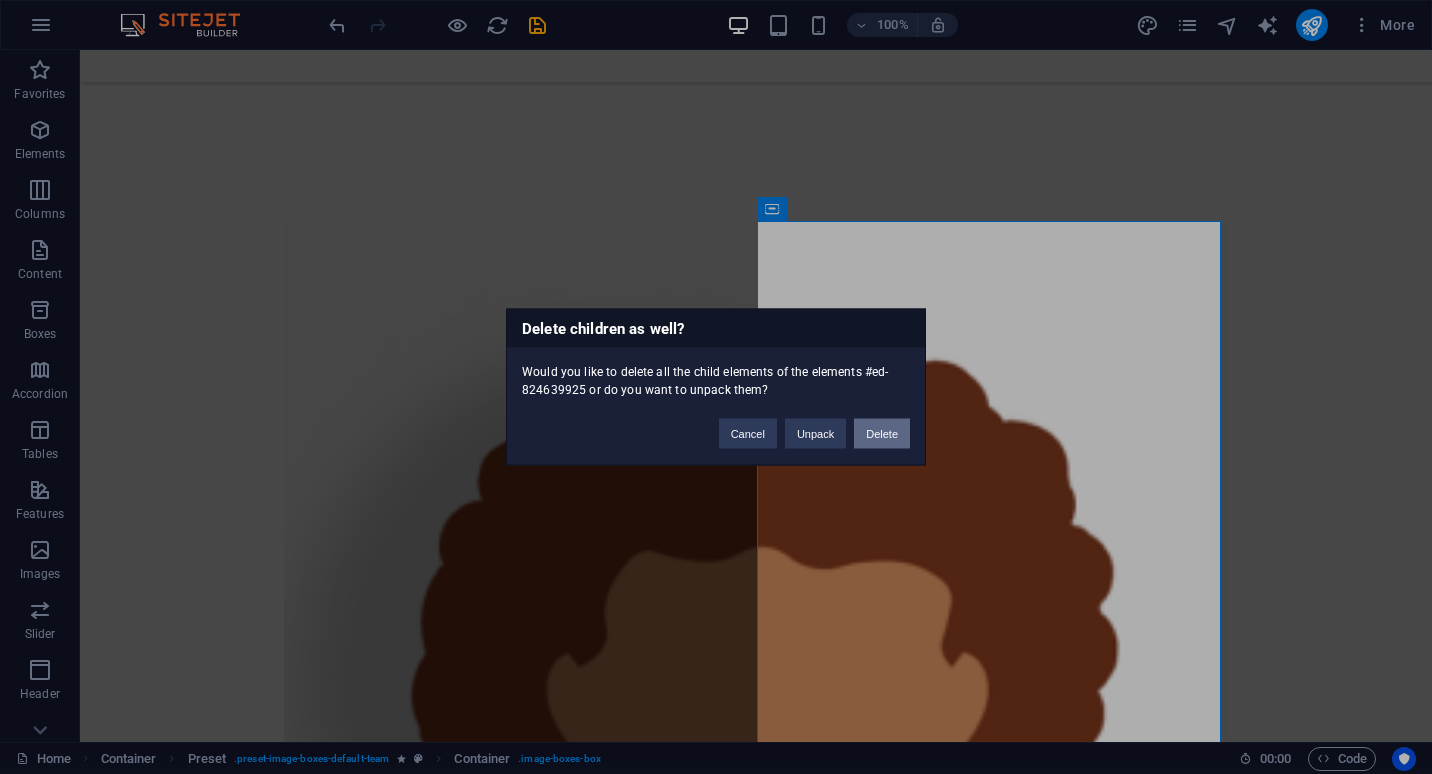 click on "Delete" at bounding box center [882, 434] 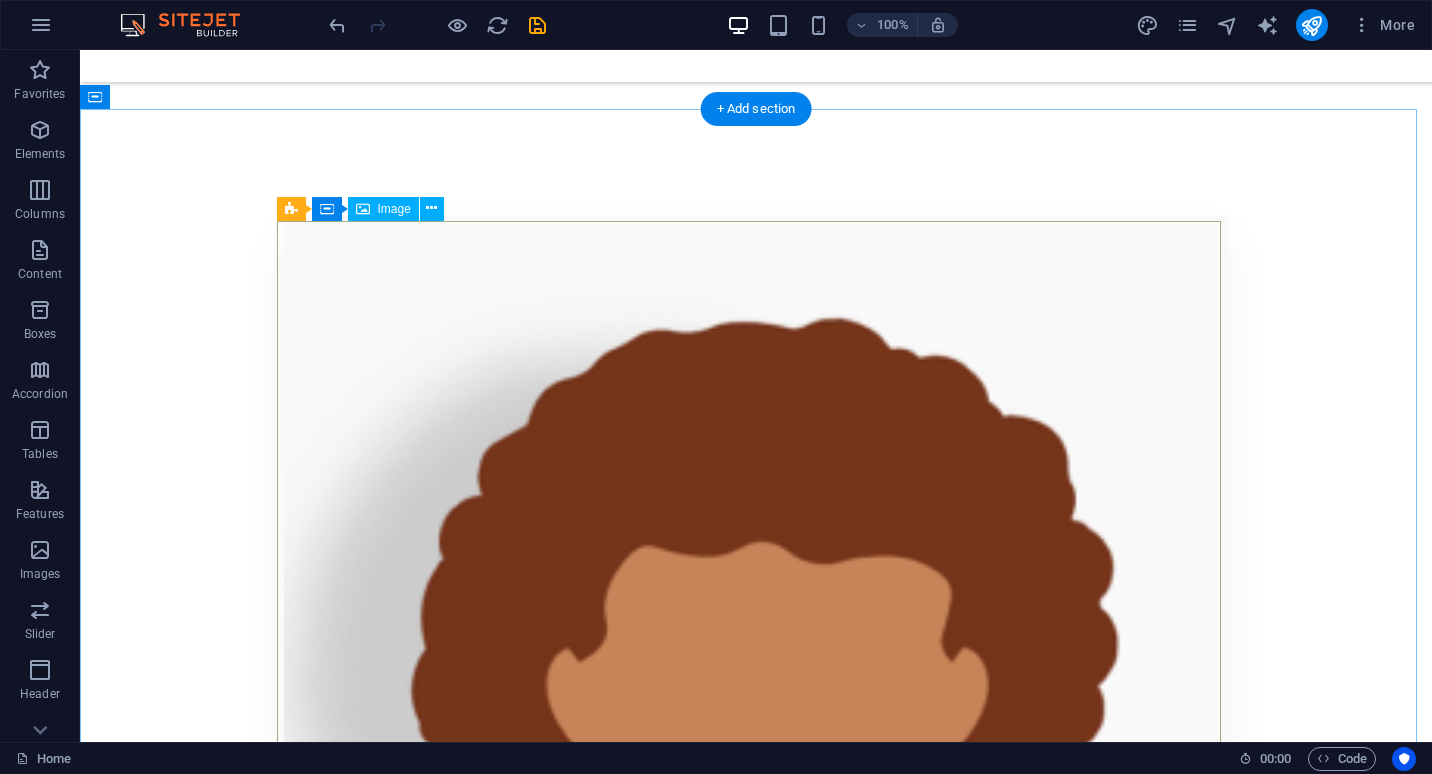 click at bounding box center [756, 691] 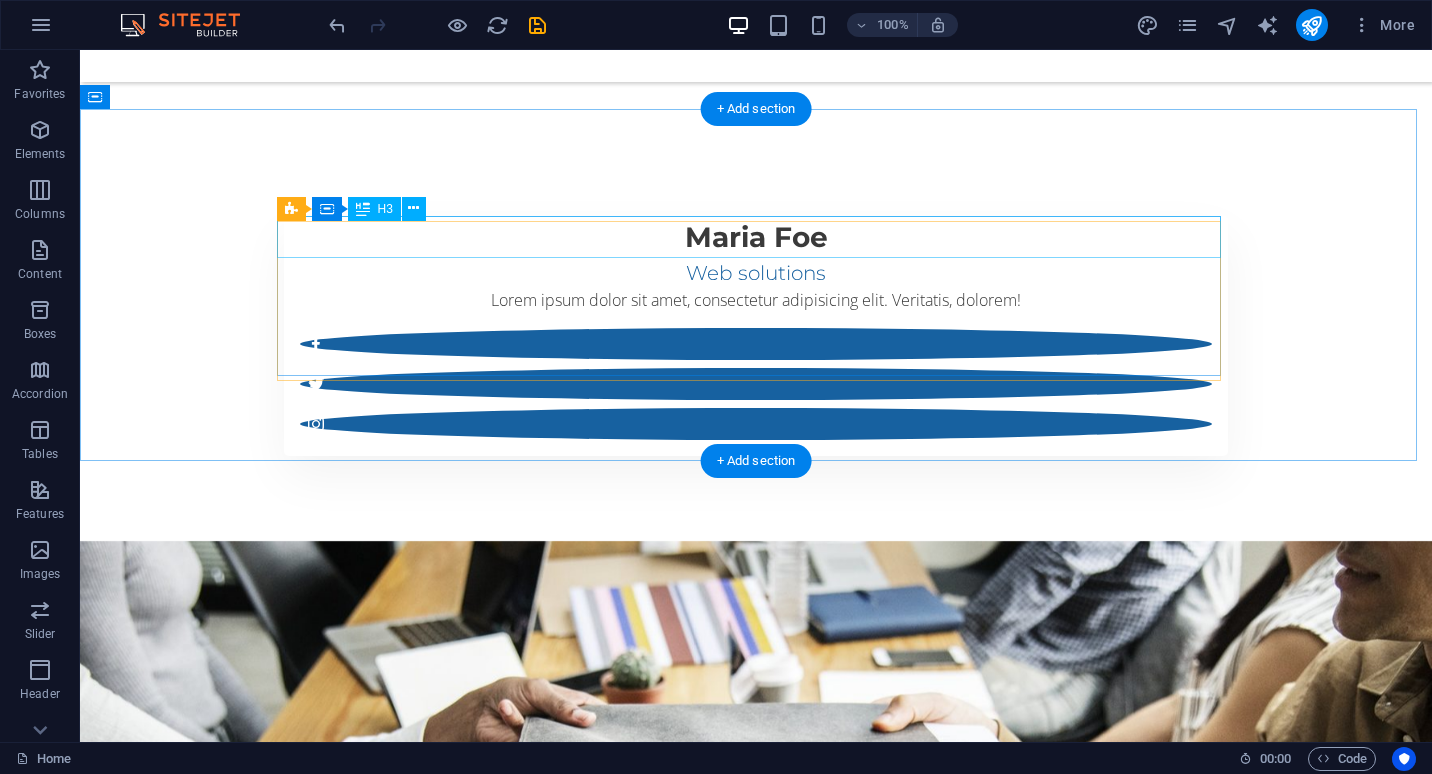 click on "Maria Foe" at bounding box center (756, 237) 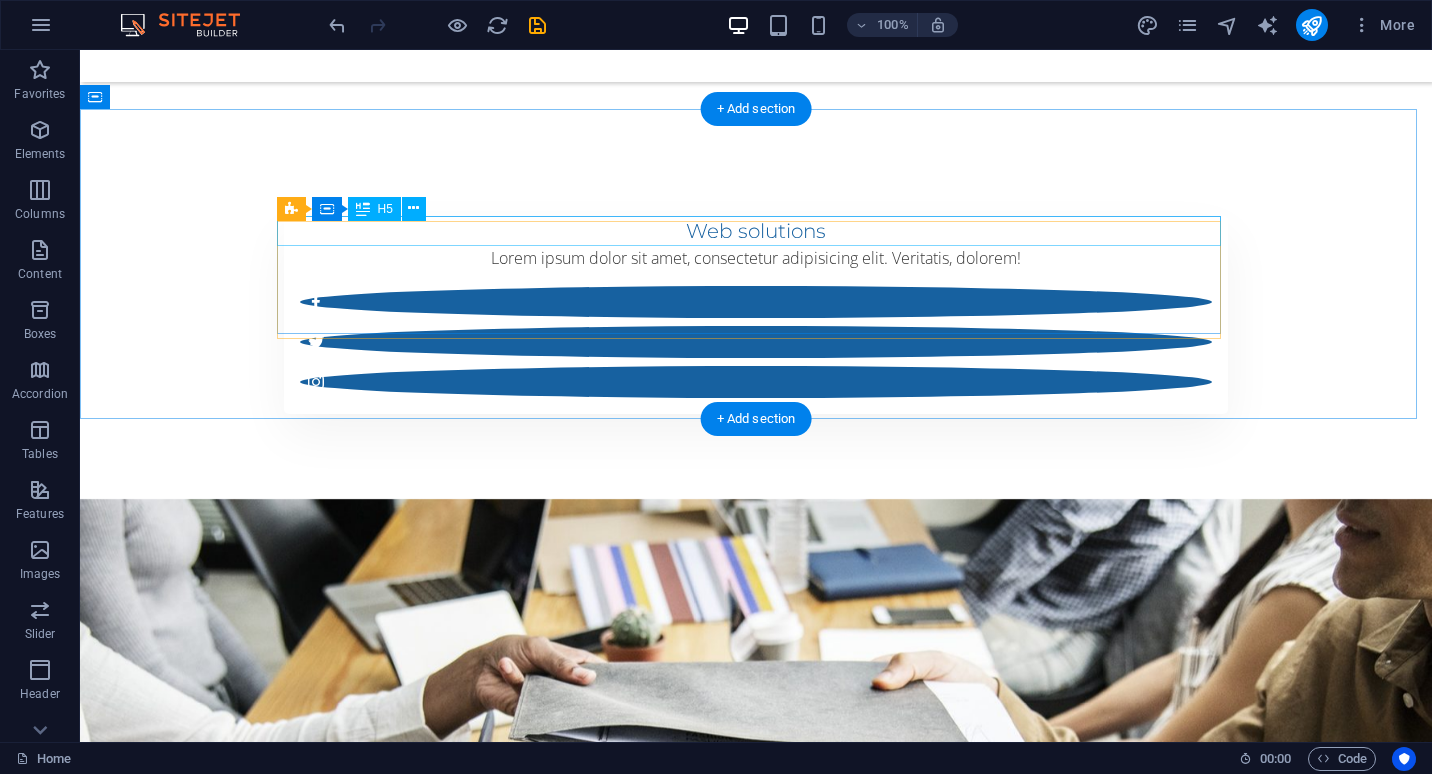 click on "Web solutions" at bounding box center (756, 231) 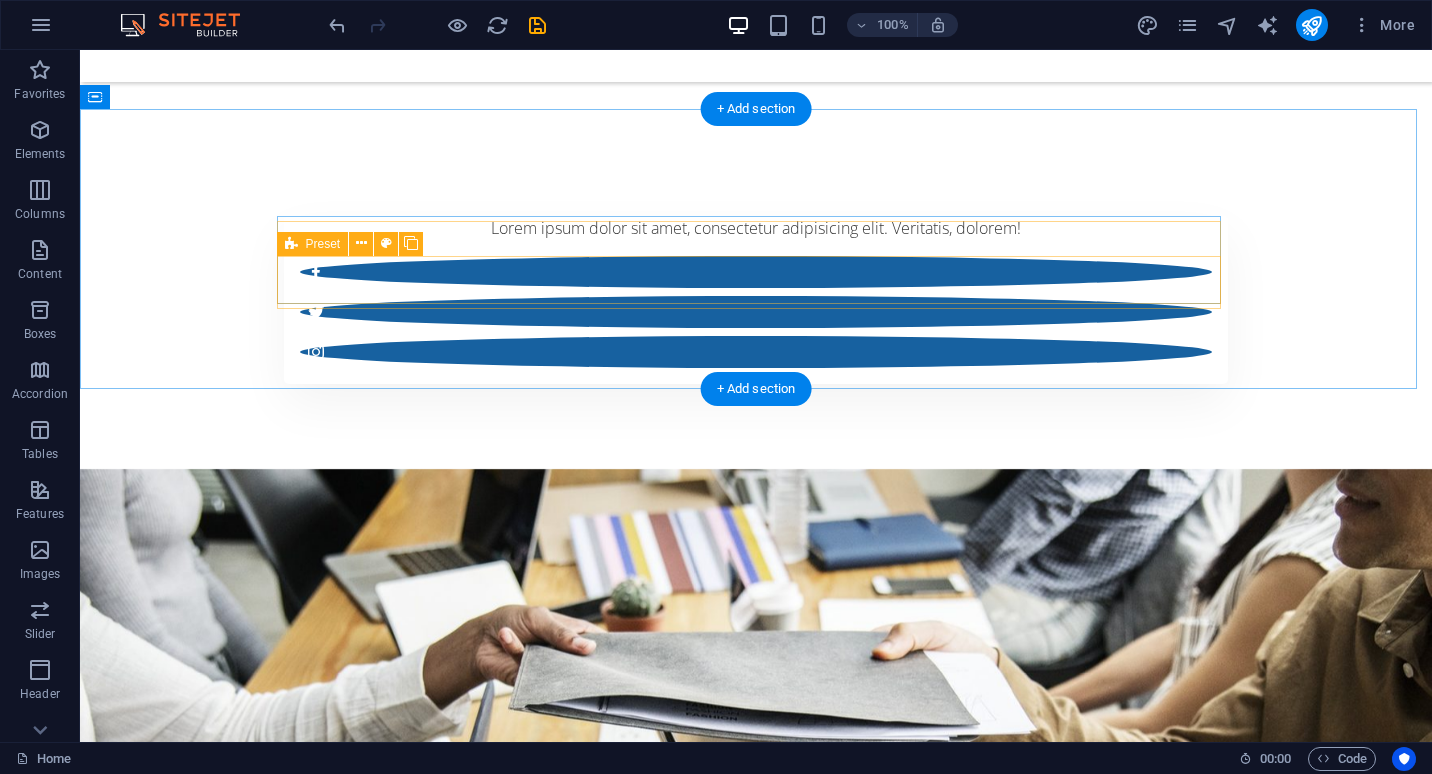 click at bounding box center (756, 320) 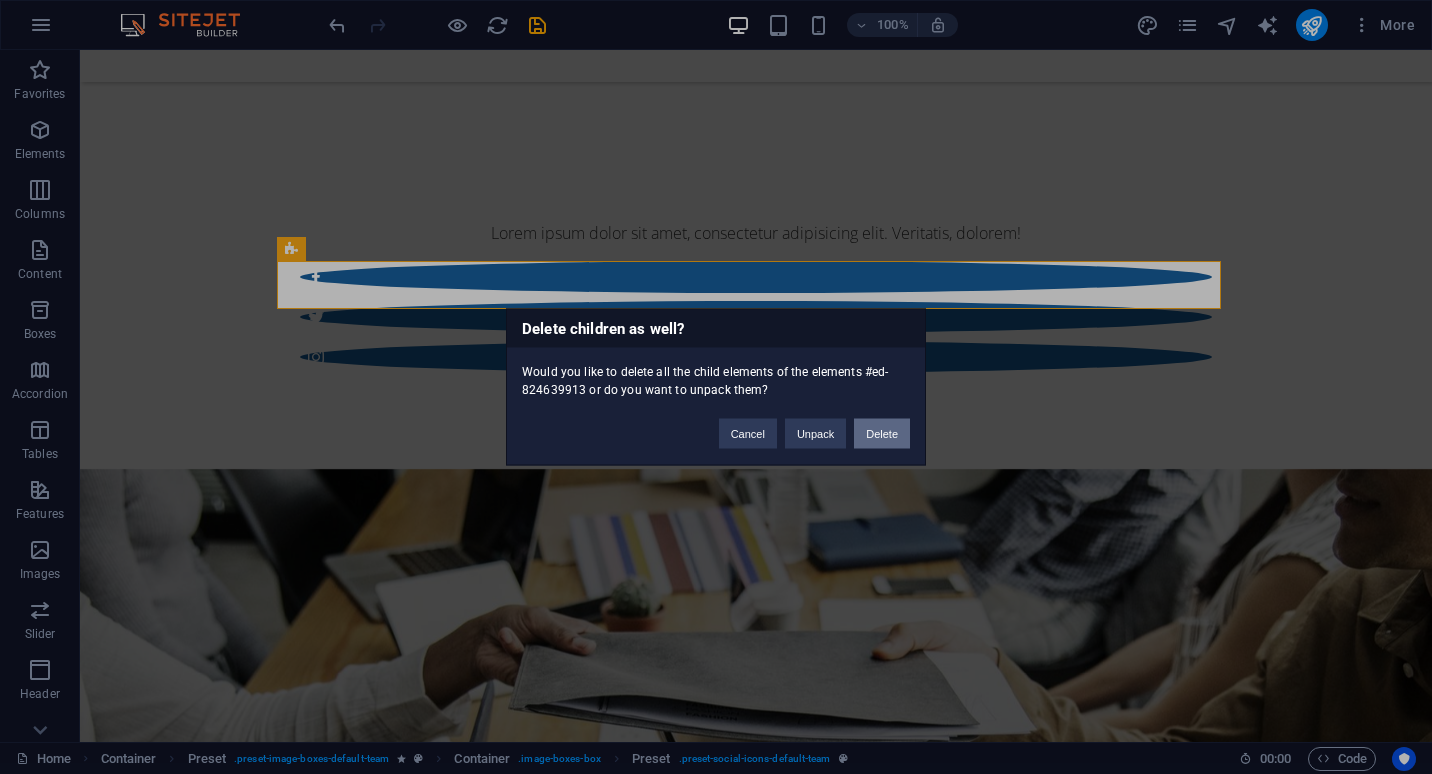 click on "Delete" at bounding box center (882, 434) 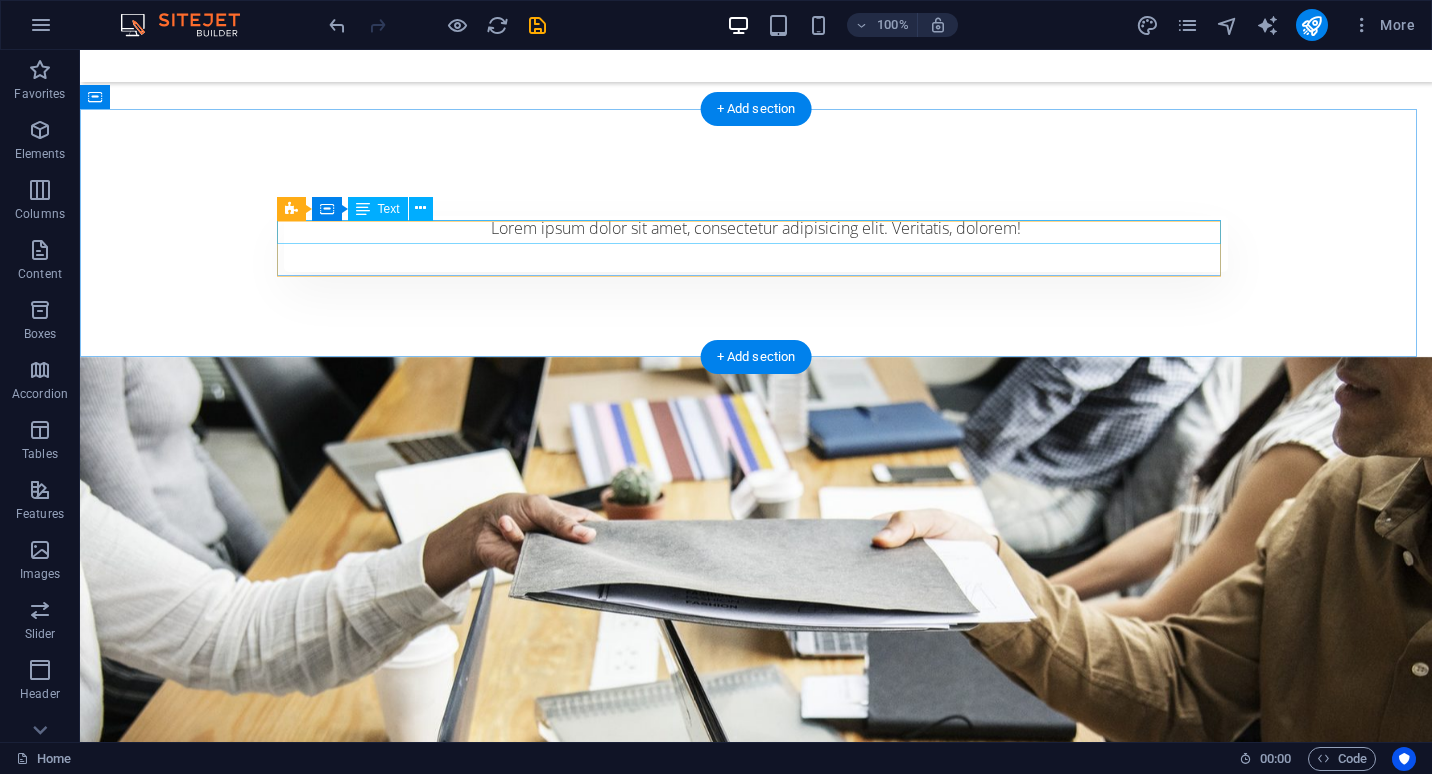 click on "Lorem ipsum dolor sit amet, consectetur adipisicing elit. Veritatis, dolorem!" at bounding box center [756, 228] 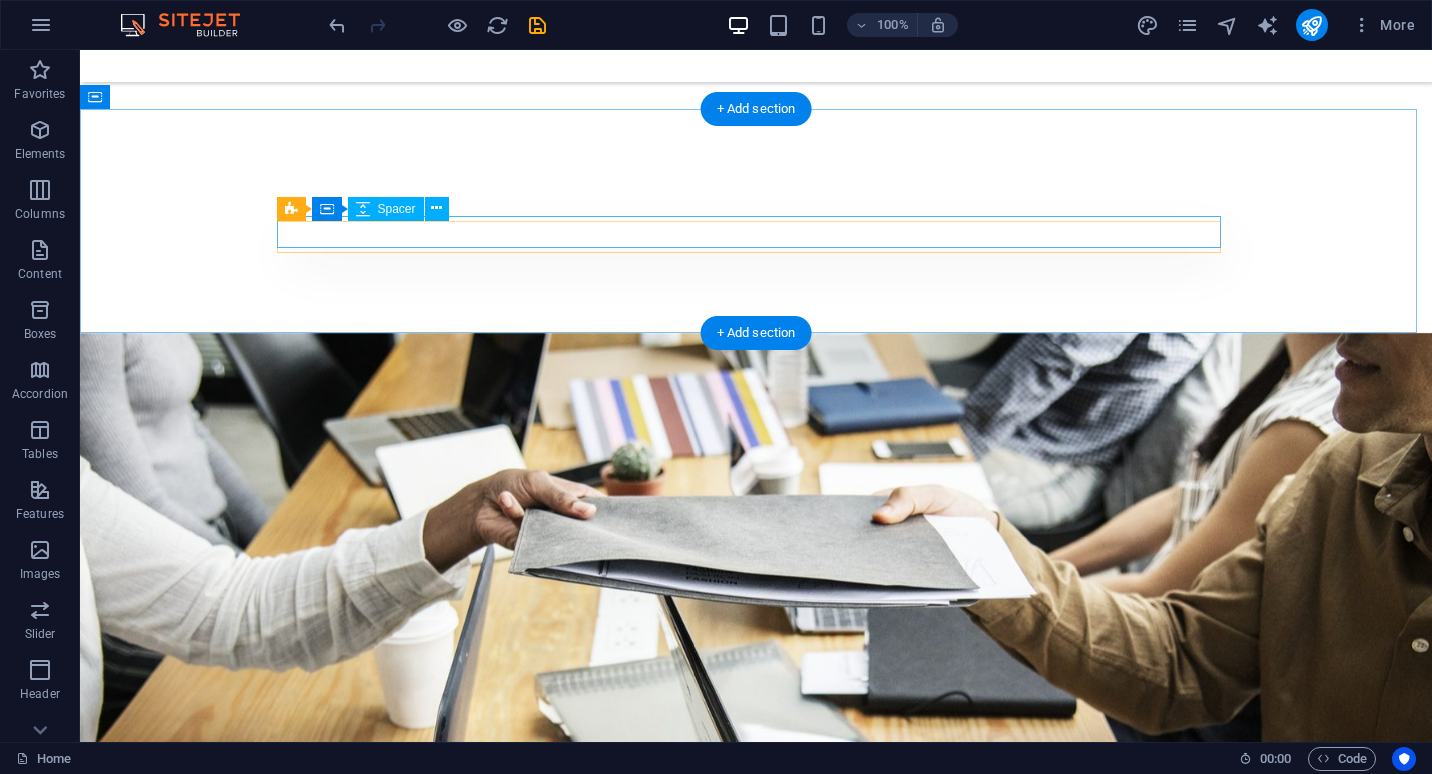click at bounding box center (756, 232) 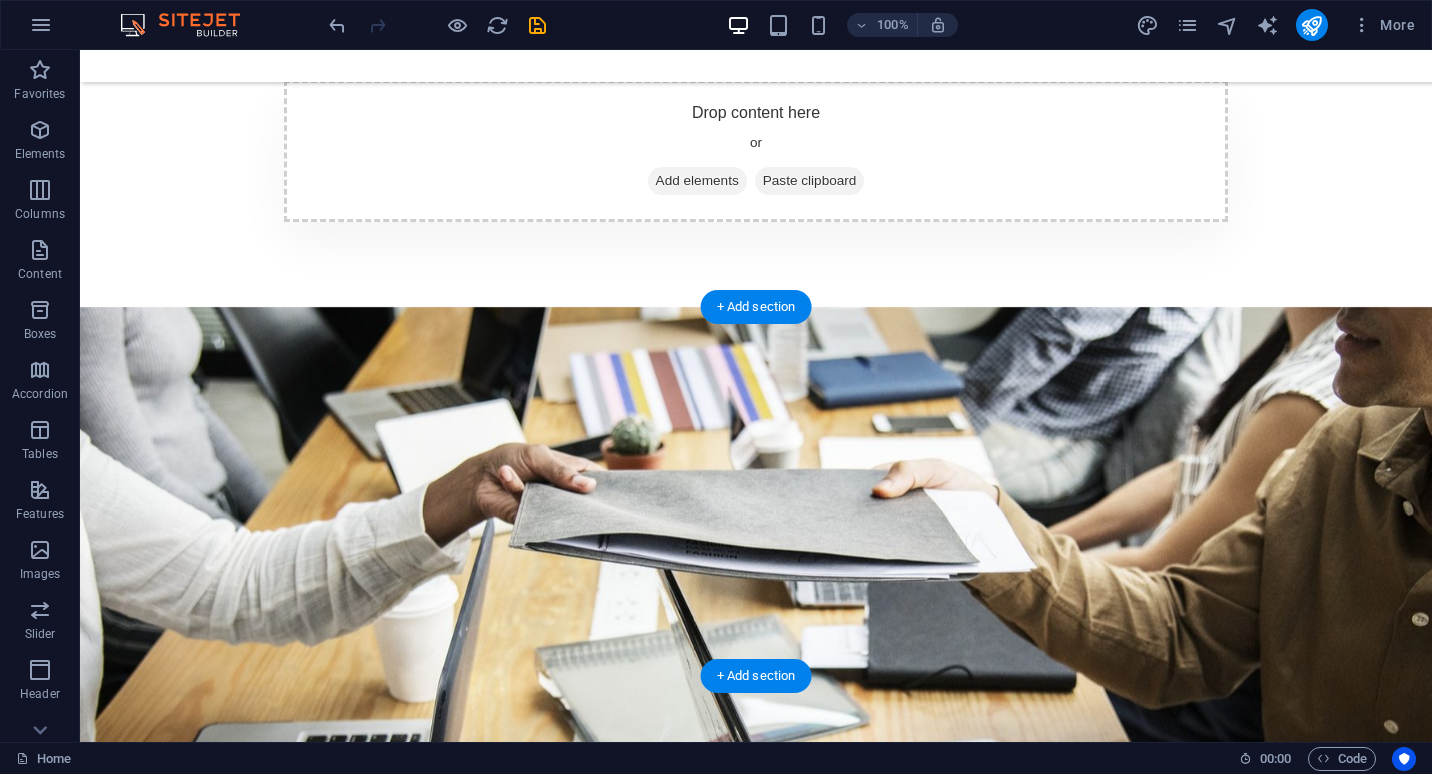 scroll, scrollTop: 1035, scrollLeft: 0, axis: vertical 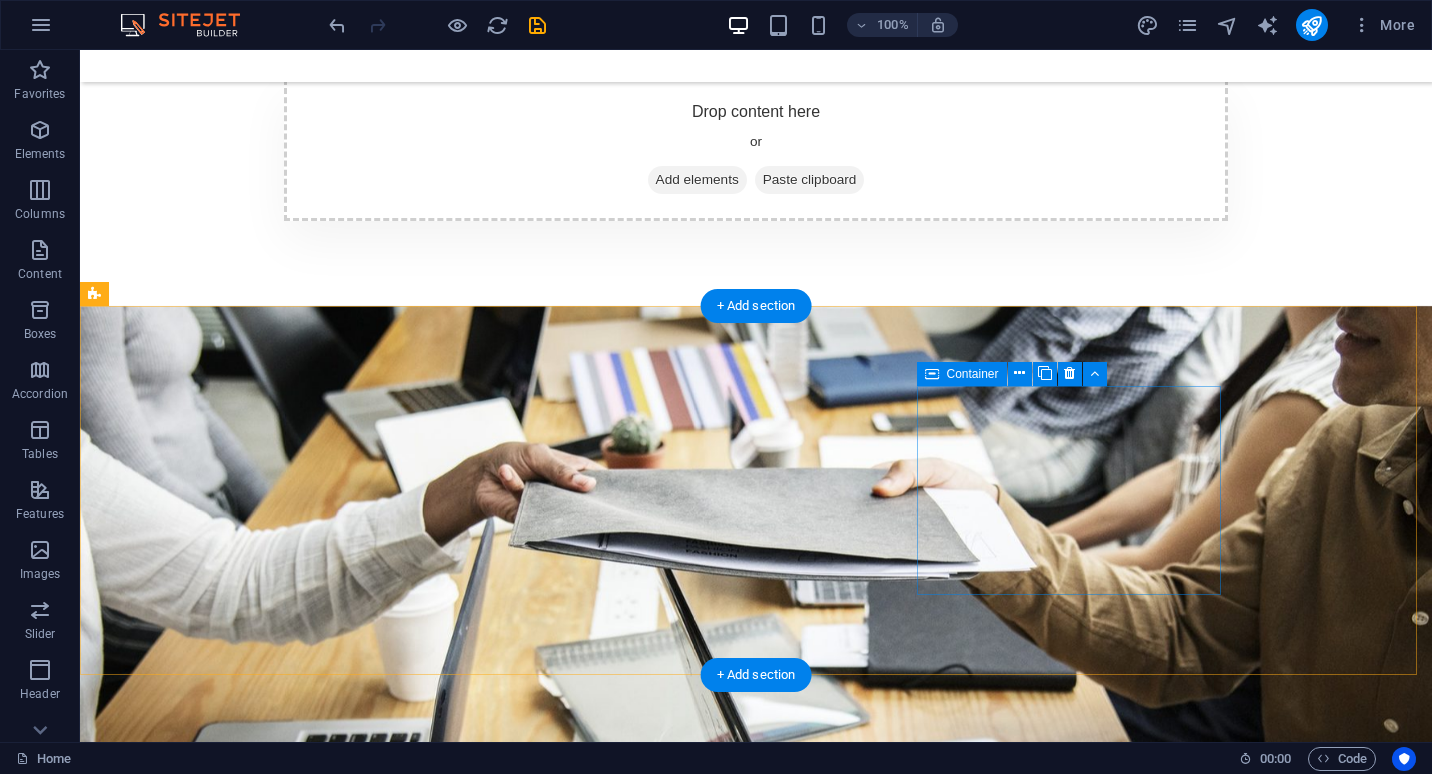 click on "We have the solutions! Dolor sit amet duo." at bounding box center (568, 728) 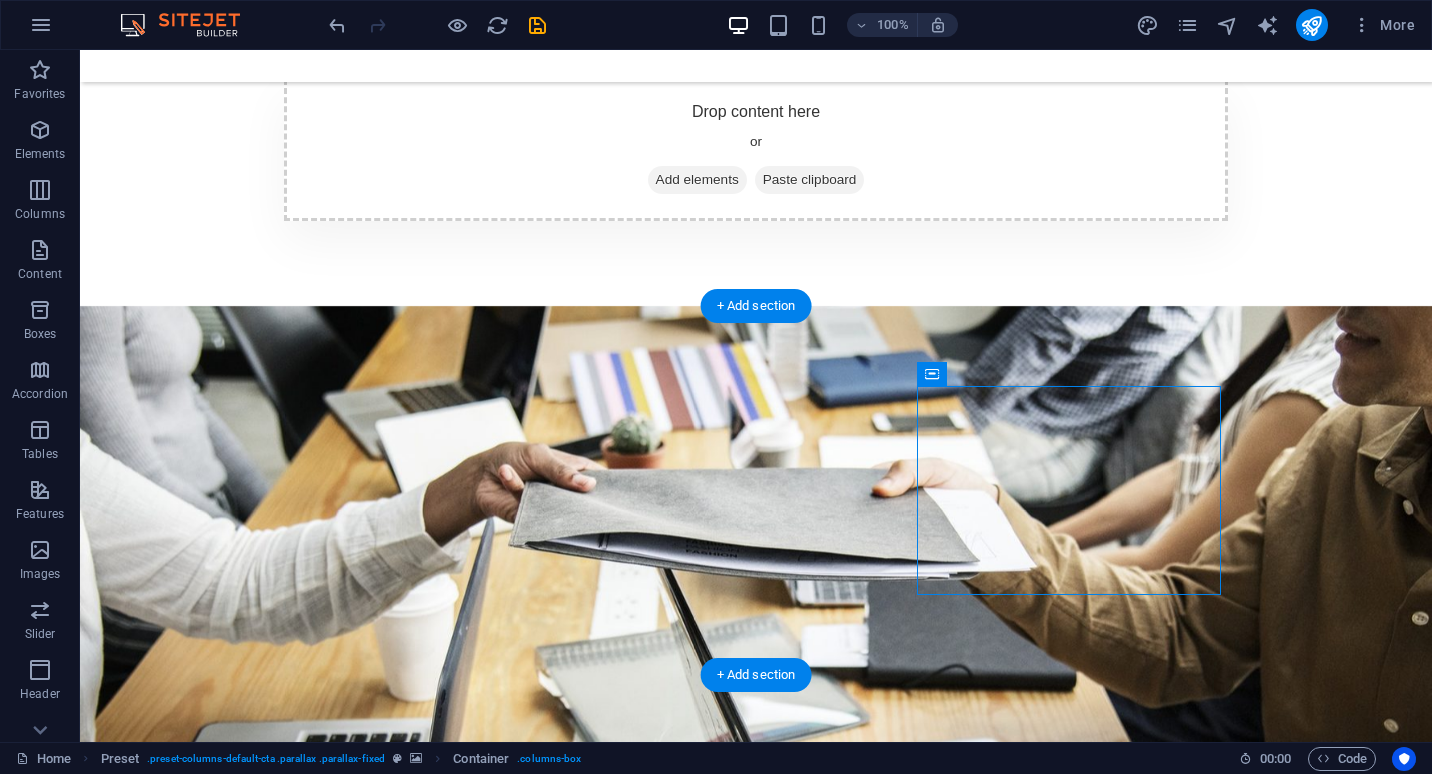 click at bounding box center (756, 652) 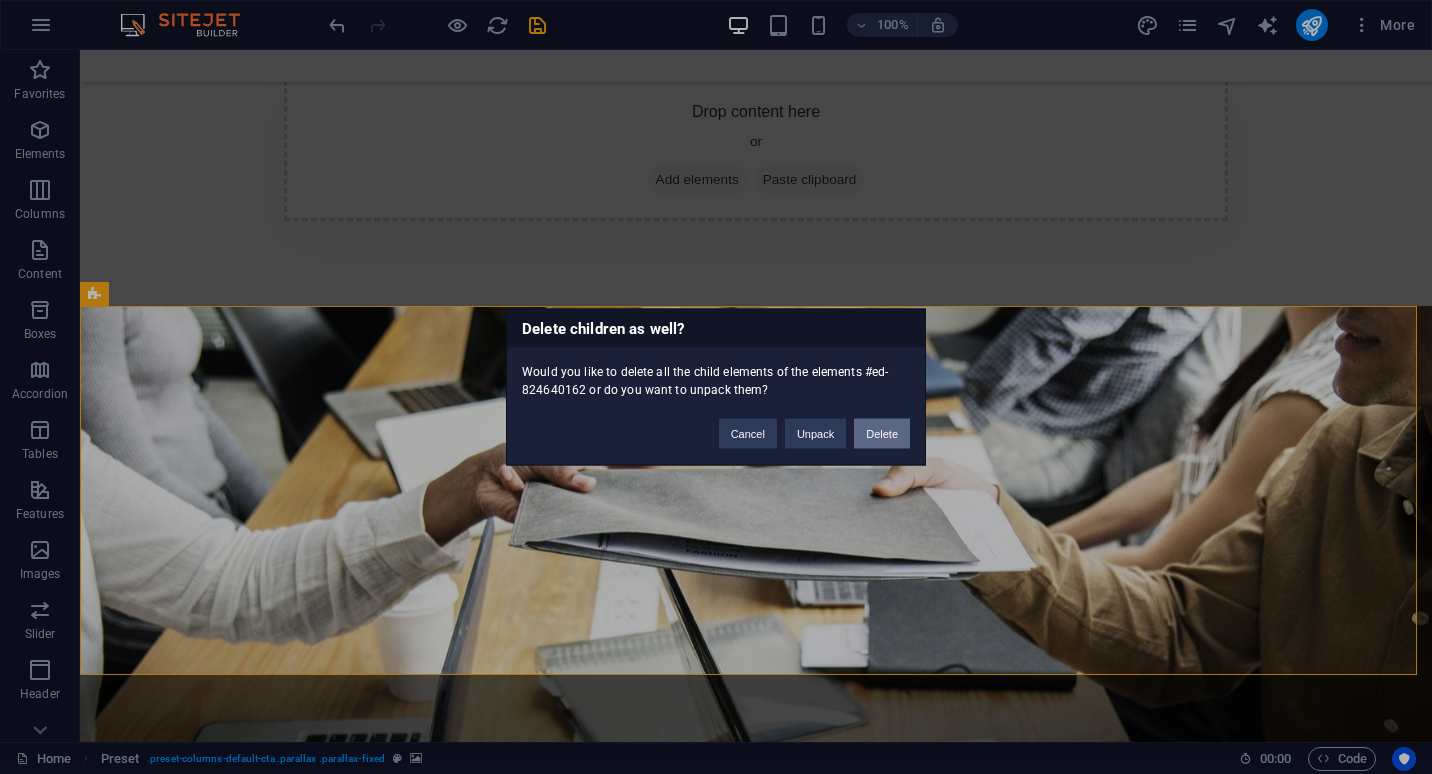 click on "Delete" at bounding box center [882, 434] 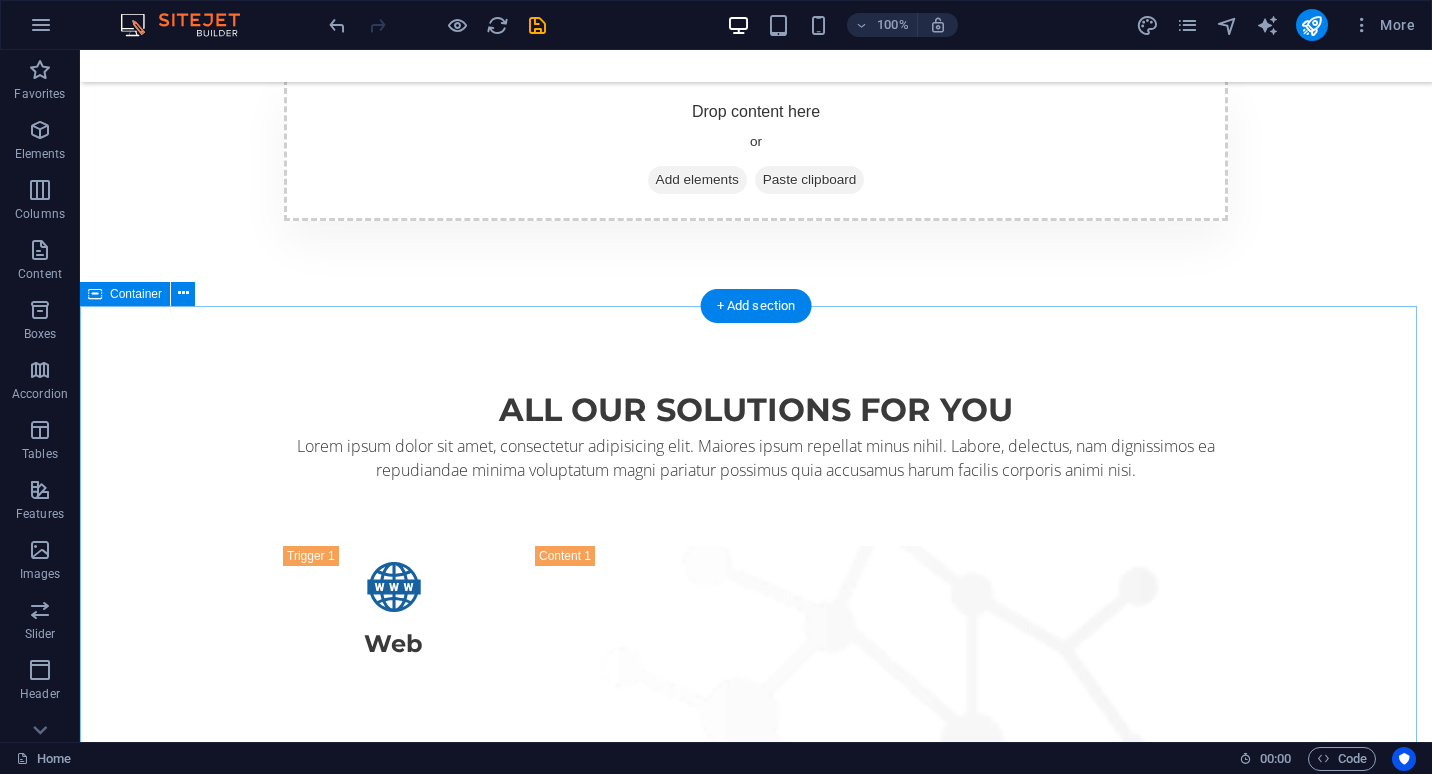 click on "All our Solutions for you Lorem ipsum dolor sit amet, consectetur adipisicing elit. Maiores ipsum repellat minus nihil. Labore, delectus, nam dignissimos ea repudiandae minima voluptatum magni pariatur possimus quia accusamus harum facilis corporis animi nisi. Web Web solutions Lorem ipsum dolor sit amet, consectetur adipisicing elit. Maiores ipsum repellat minus nihil. Labore, delectus, nam dignissimos ea repudiandae minima voluptatum magni pariatur possimus quia accusamus harum facilis corporis animi nisi: Lorem ipsum dolor sit amet, consectetur adipisicing elit. Consectetur adipisicing elit. Sit amet, consectetur adipisicing elit. Enim, pariatur, impedit quia repellat harum ipsam laboriosam voluptas dicta illum nisi obcaecati reprehenderit quis placeat recusandae tenetur aperiam. Pricing Hardware Hardware solutions Enim, pariatur, impedit quia repellat harum ipsam laboriosam voluptas dicta illum nisi obcaecati reprehenderit quis placeat recusandae tenetur aperiam. Pricing Individual Individual solutions" at bounding box center (756, 1634) 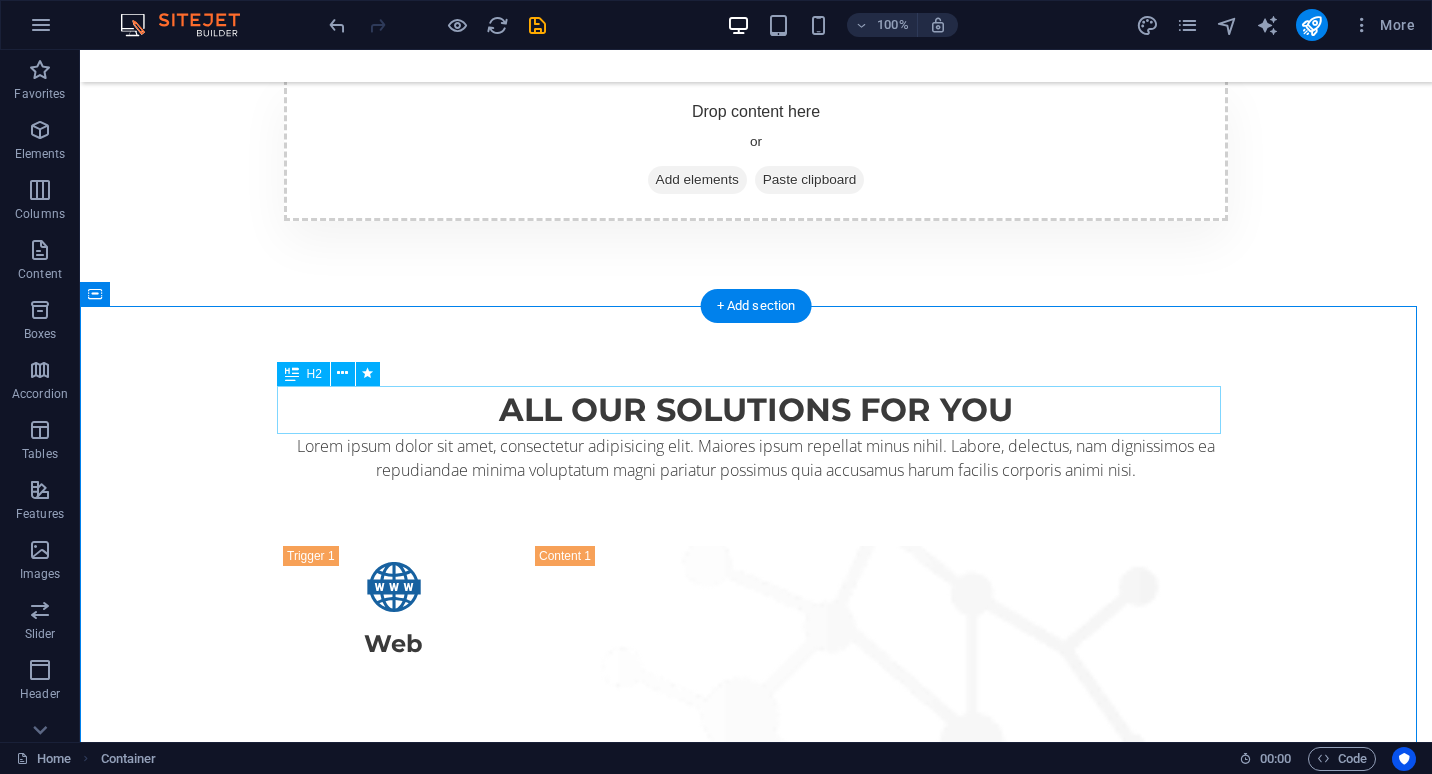 click on "All our Solutions for you" at bounding box center [756, 410] 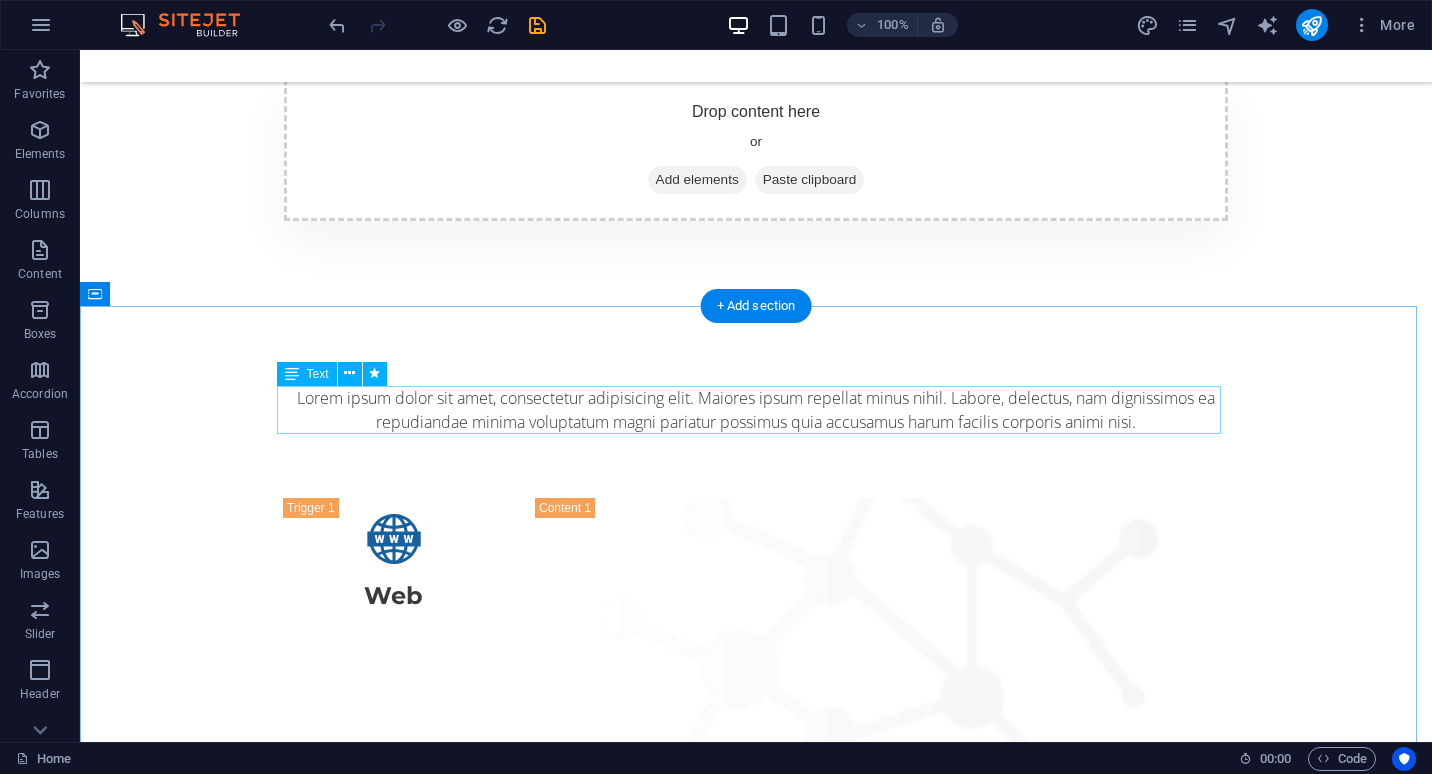 click on "Lorem ipsum dolor sit amet, consectetur adipisicing elit. Maiores ipsum repellat minus nihil. Labore, delectus, nam dignissimos ea repudiandae minima voluptatum magni pariatur possimus quia accusamus harum facilis corporis animi nisi." at bounding box center [756, 410] 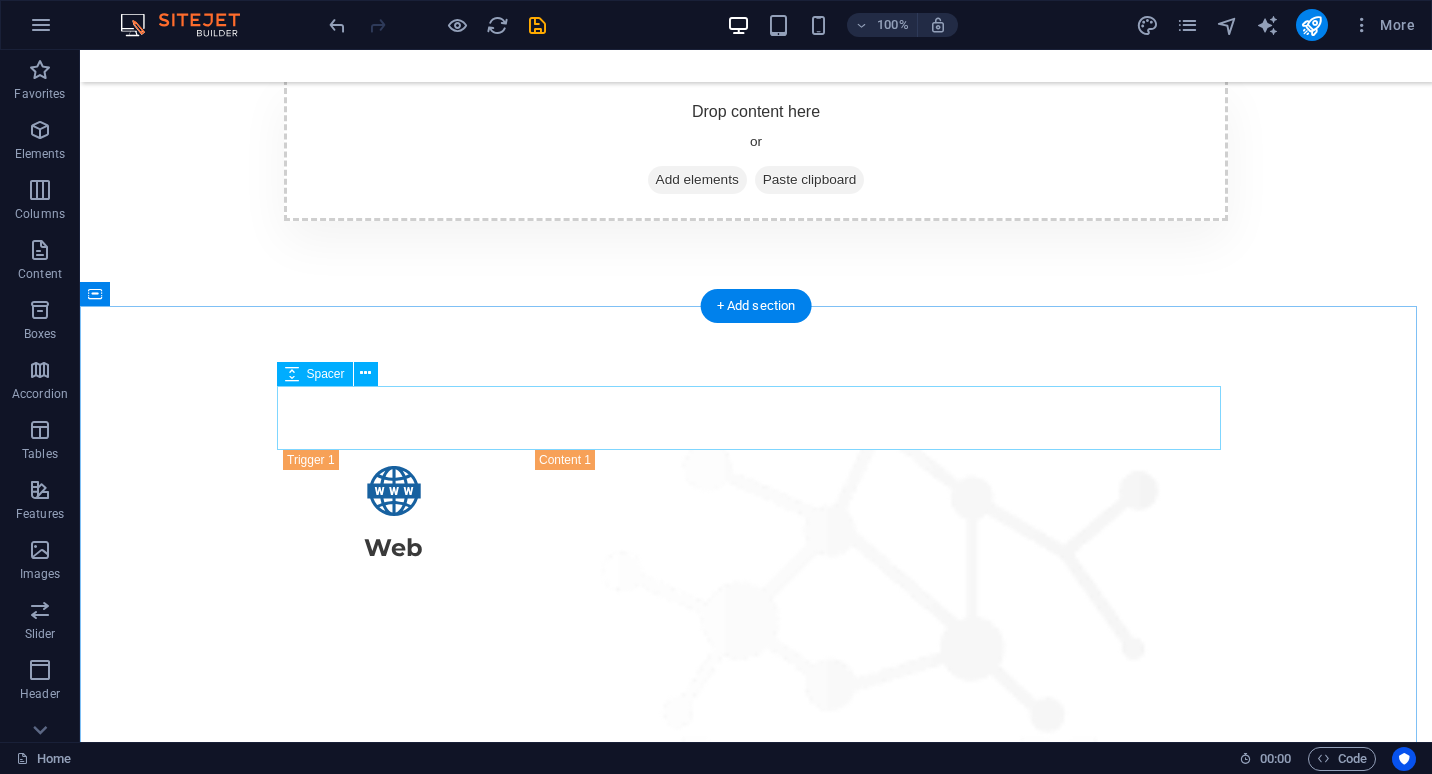 click at bounding box center (756, 418) 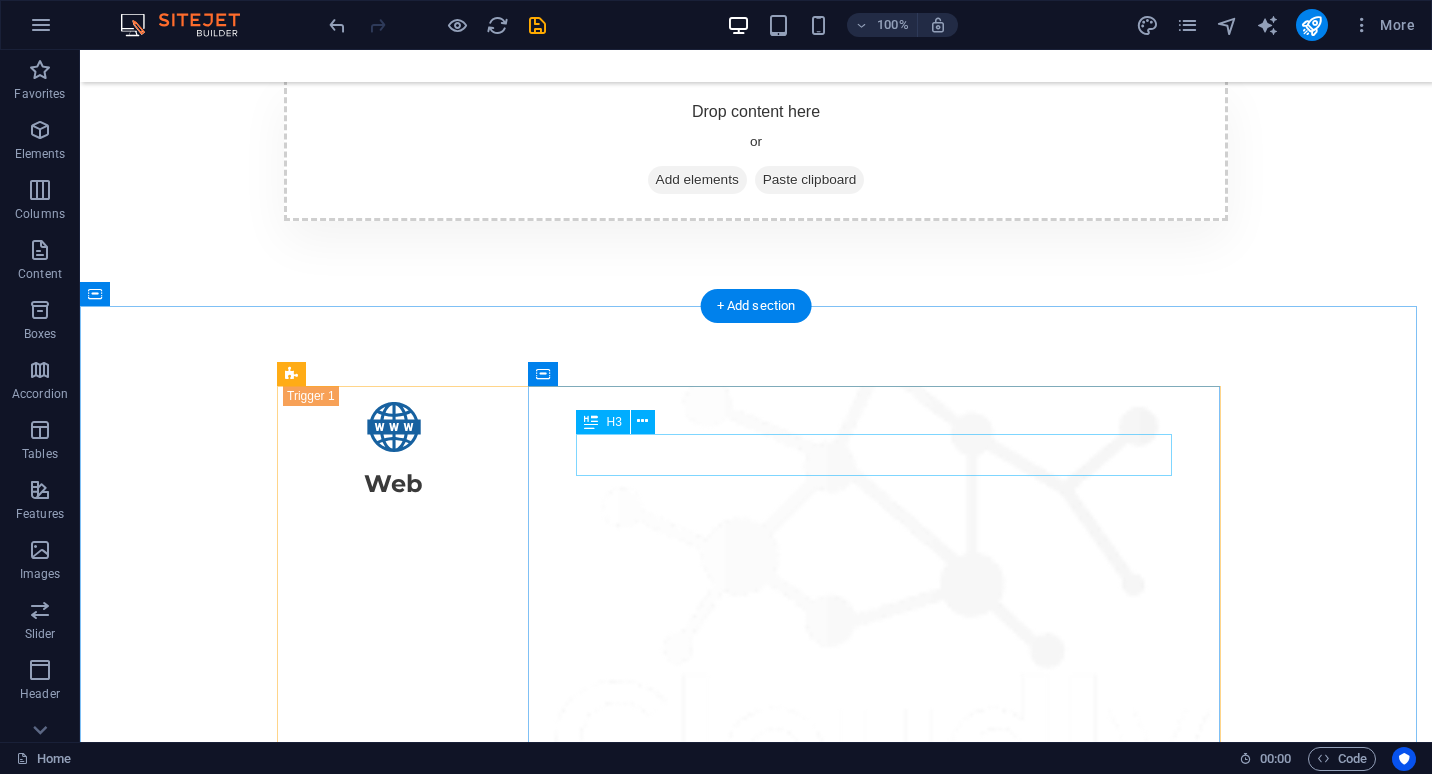 click on "Web solutions" at bounding box center (882, 879) 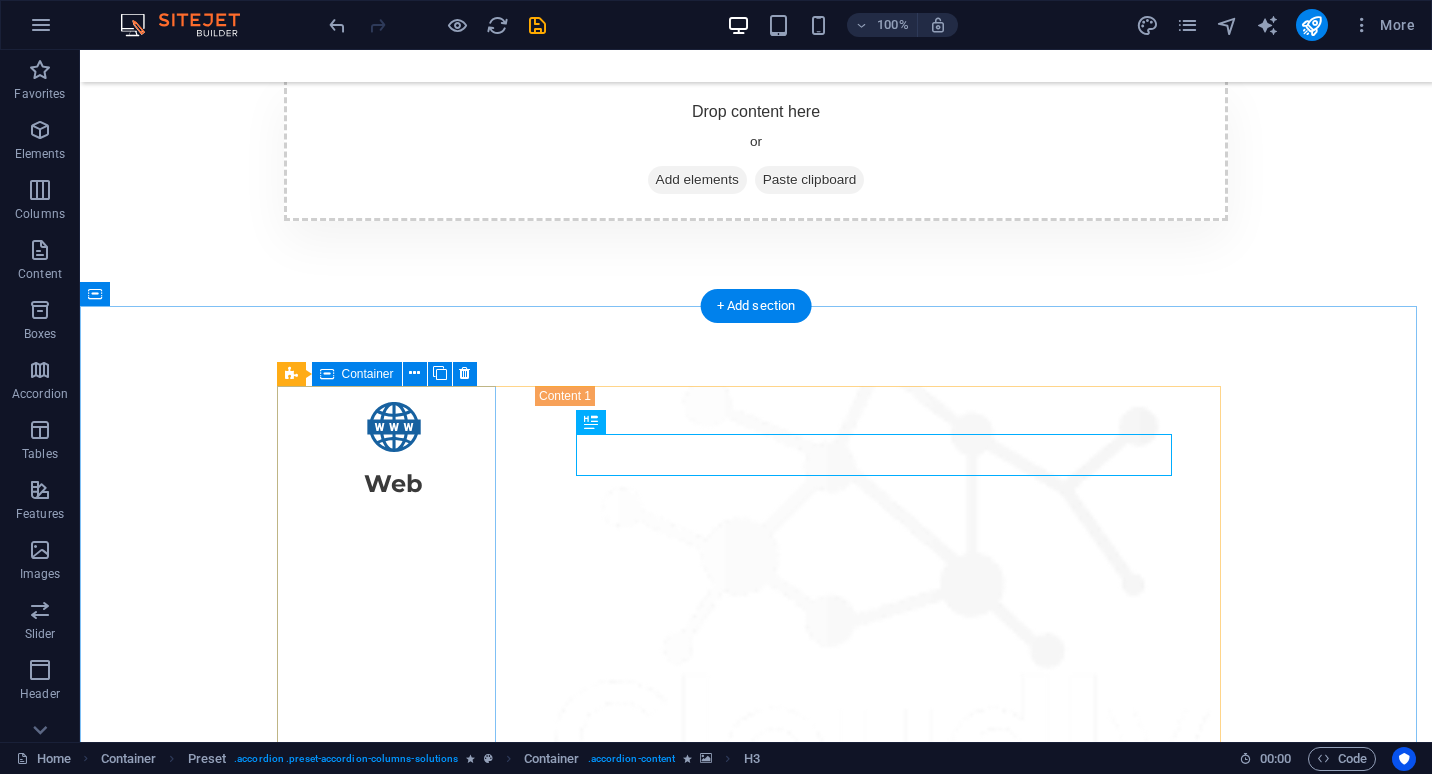 click on "Web" at bounding box center [394, 807] 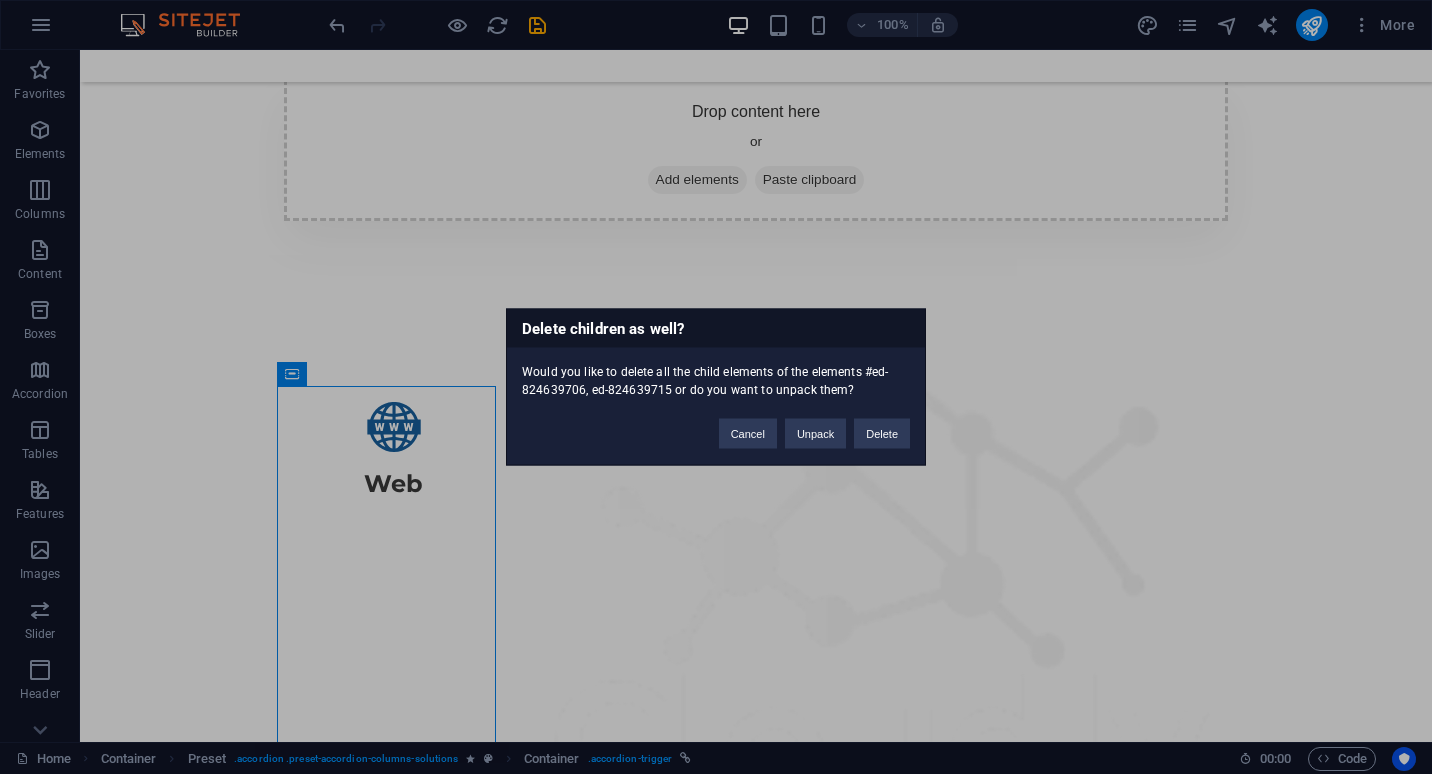 type 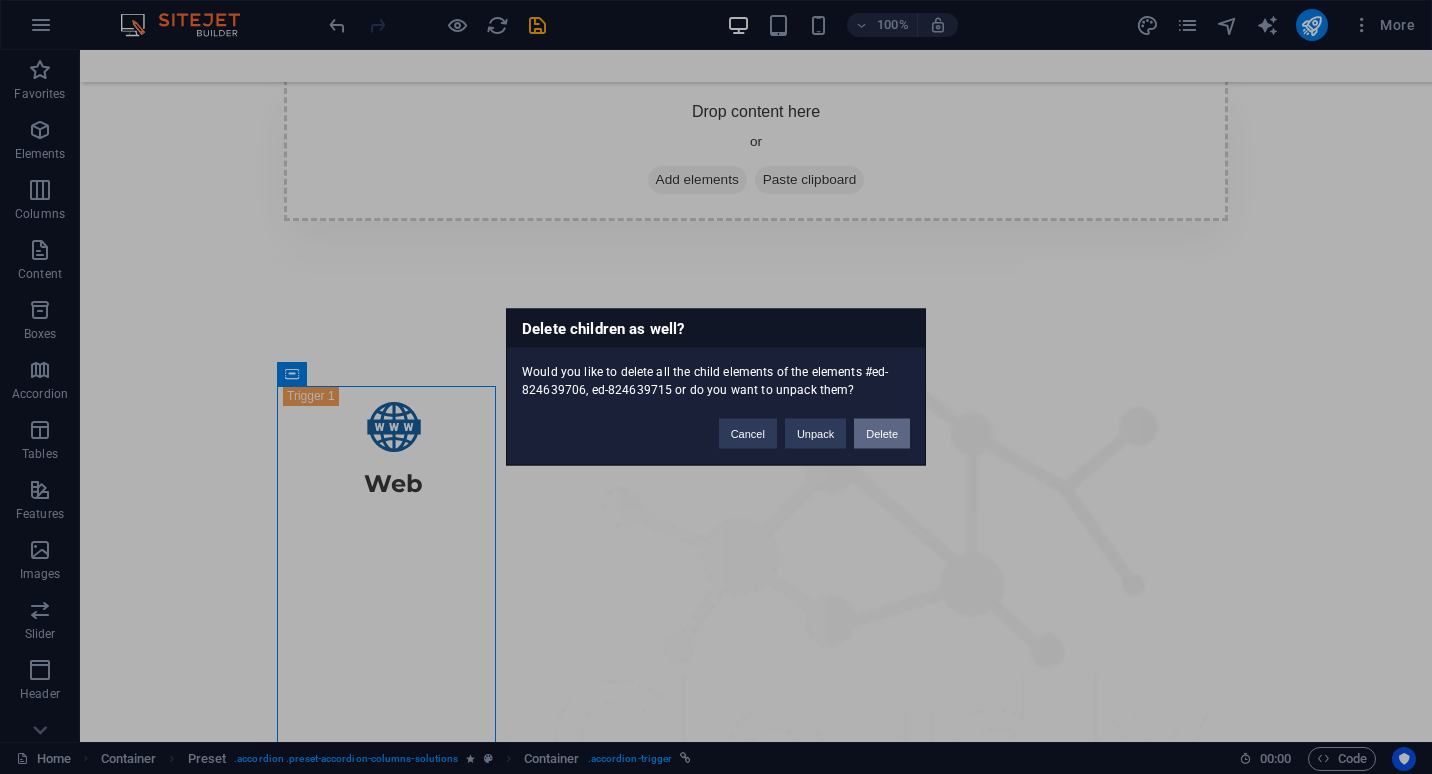 click on "Delete" at bounding box center (882, 434) 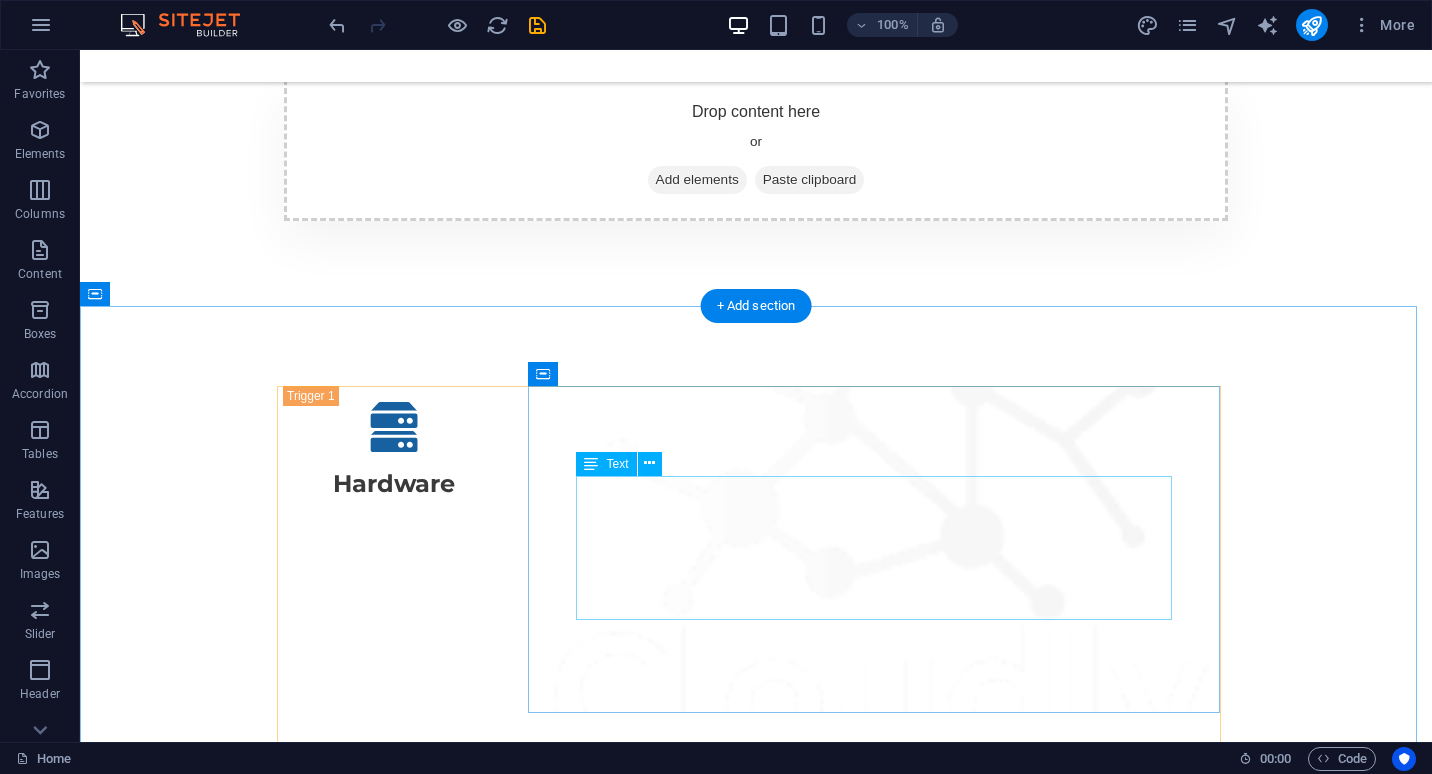 click on "Lorem ipsum dolor sit amet, consectetur adipisicing elit. Maiores ipsum repellat minus nihil. Labore, delectus, nam dignissimos ea repudiandae minima voluptatum magni pariatur possimus quia accusamus harum facilis corporis animi nisi. Enim, pariatur, impedit quia repellat harum ipsam laboriosam voluptas dicta illum nisi obcaecati reprehenderit quis placeat recusandae tenetur aperiam." at bounding box center (882, 875) 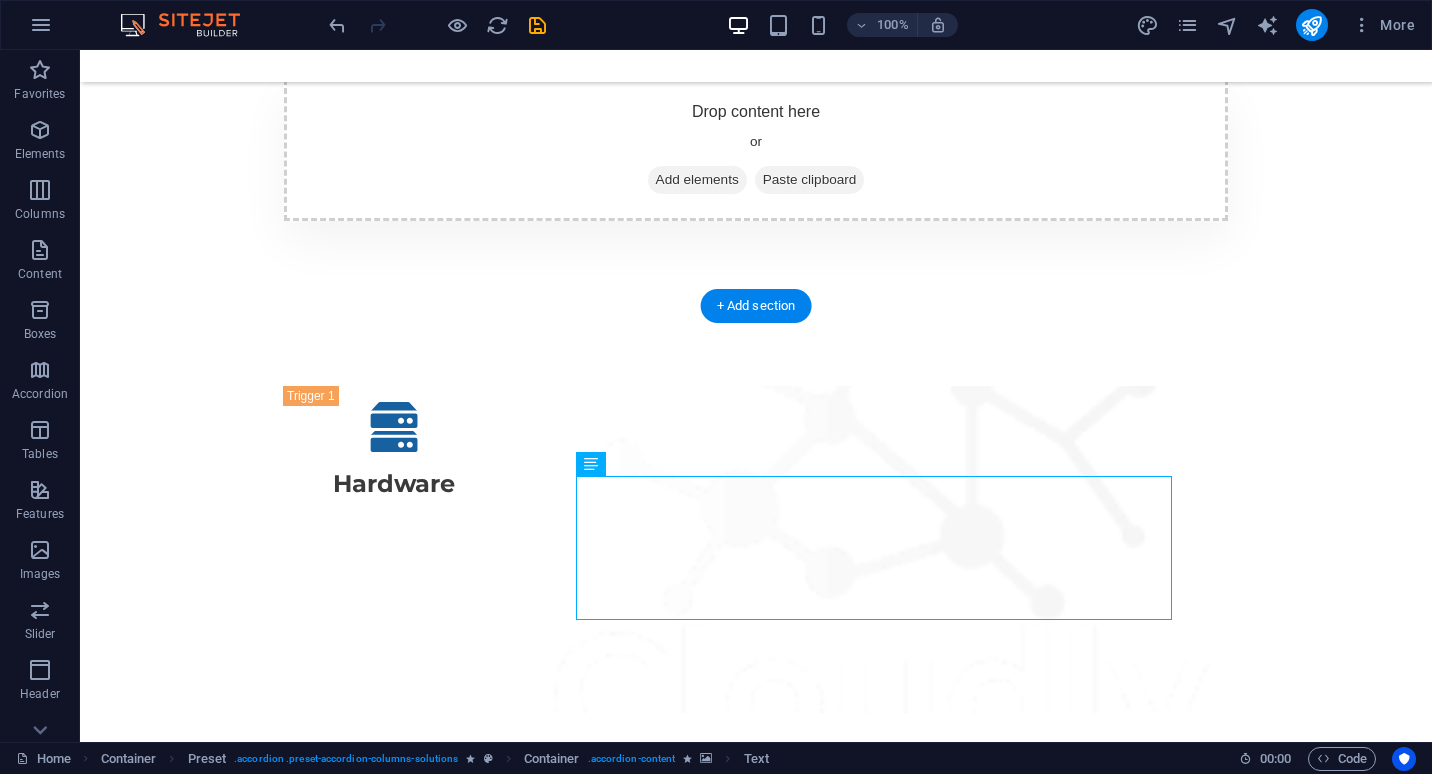 click at bounding box center [882, 549] 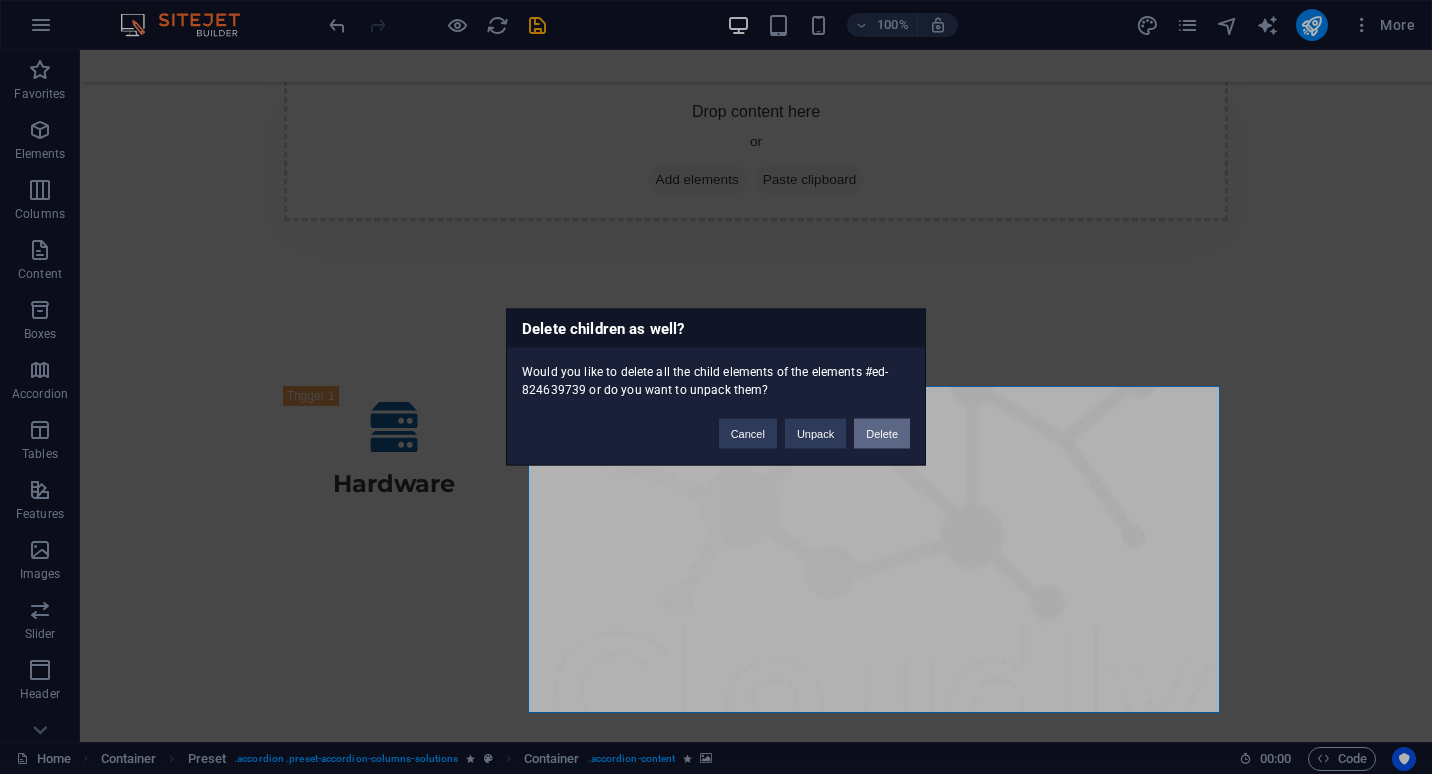 click on "Delete" at bounding box center (882, 434) 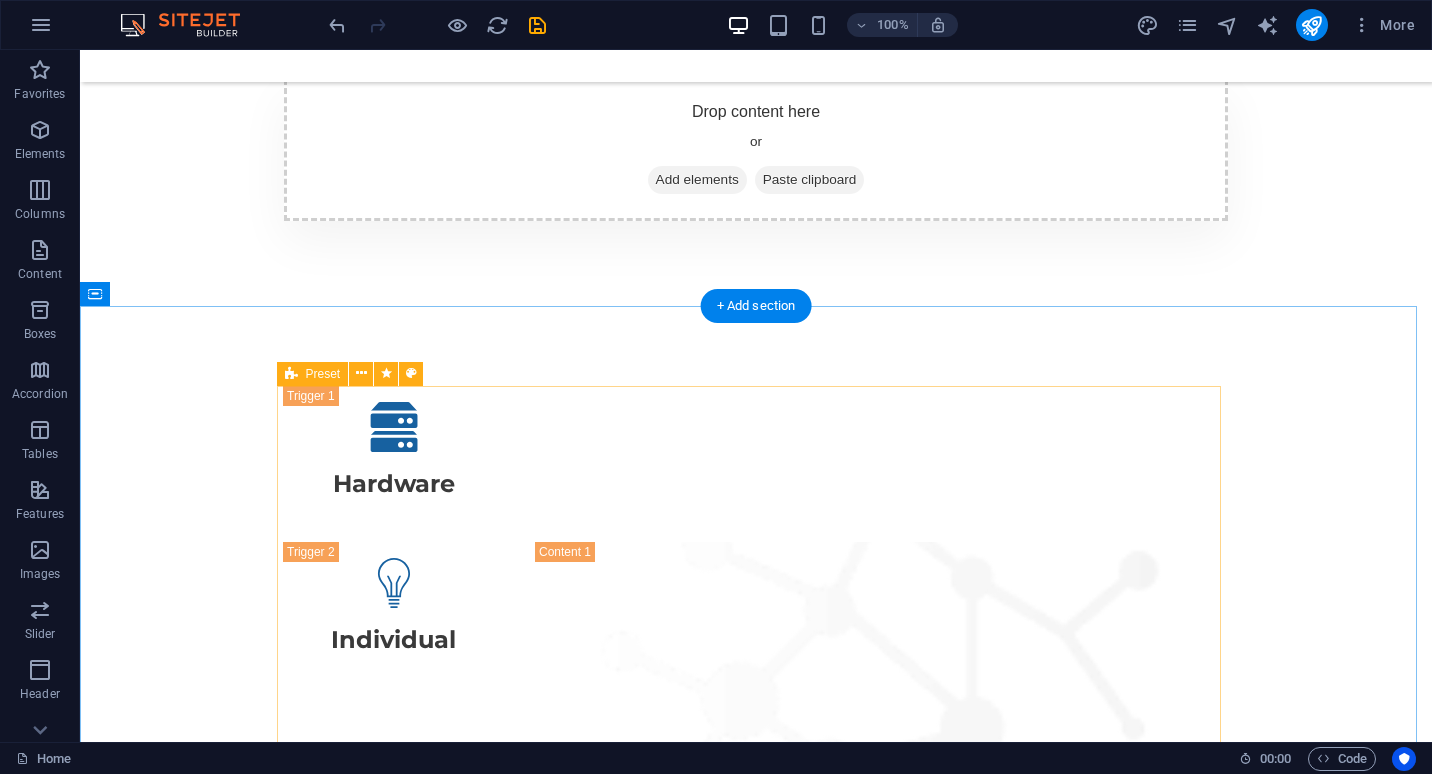 click on "Hardware Individual Individual solutions Lorem ipsum dolor sit amet, consectetur adipisicing elit. Maiores ipsum repellat minus nihil. Labore, delectus, nam dignissimos ea repudiandae minima voluptatum magni pariatur possimus quia accusamus harum facilis corporis animi nisi. Enim, pariatur, impedit quia repellat harum ipsam laboriosam voluptas dicta illum nisi obcaecati reprehenderit quis placeat recusandae tenetur aperiam. Lorem ipsum dolor sit amet, consectetur adipisicing elit. Consectetur adipisicing elit. Sit amet, consectetur adipisicing elit. Pricing" at bounding box center [756, 865] 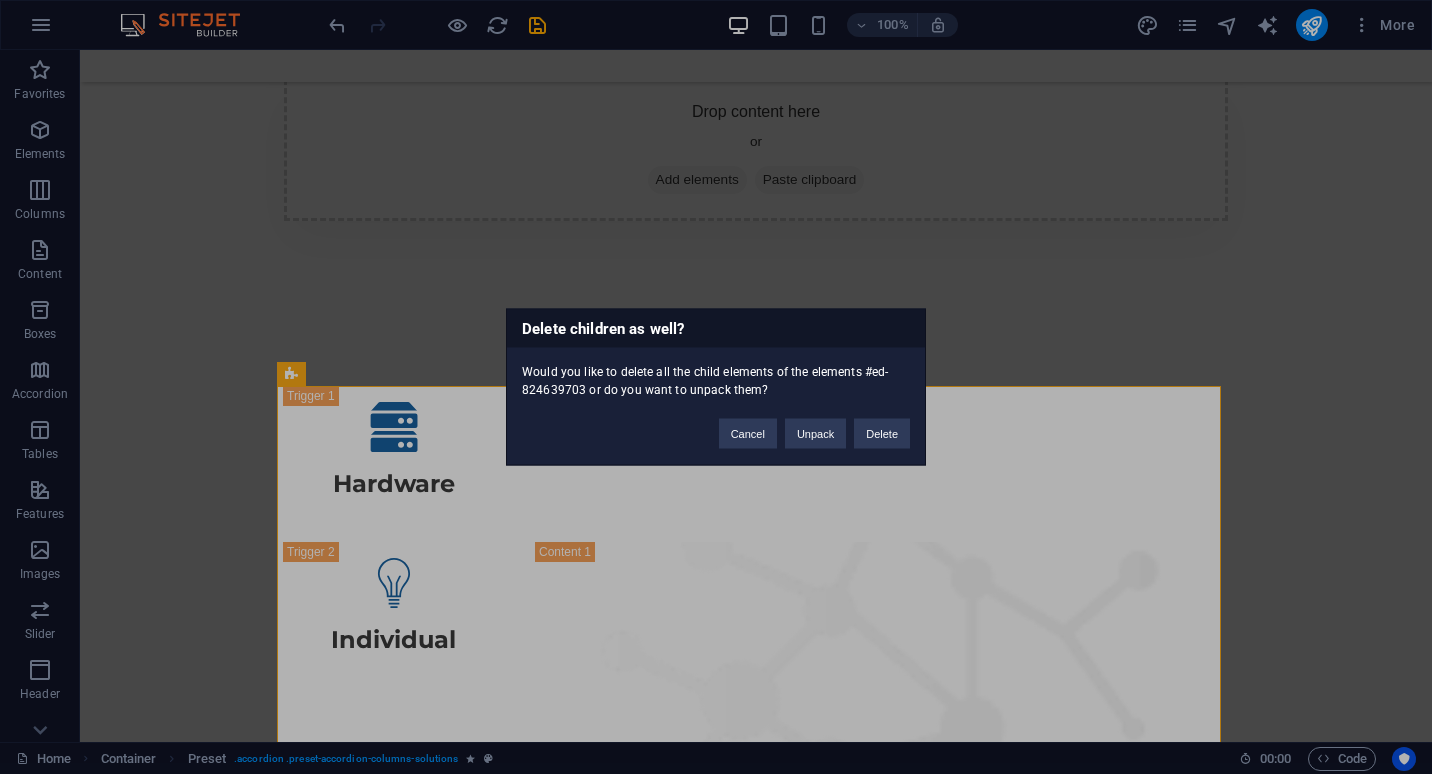 type 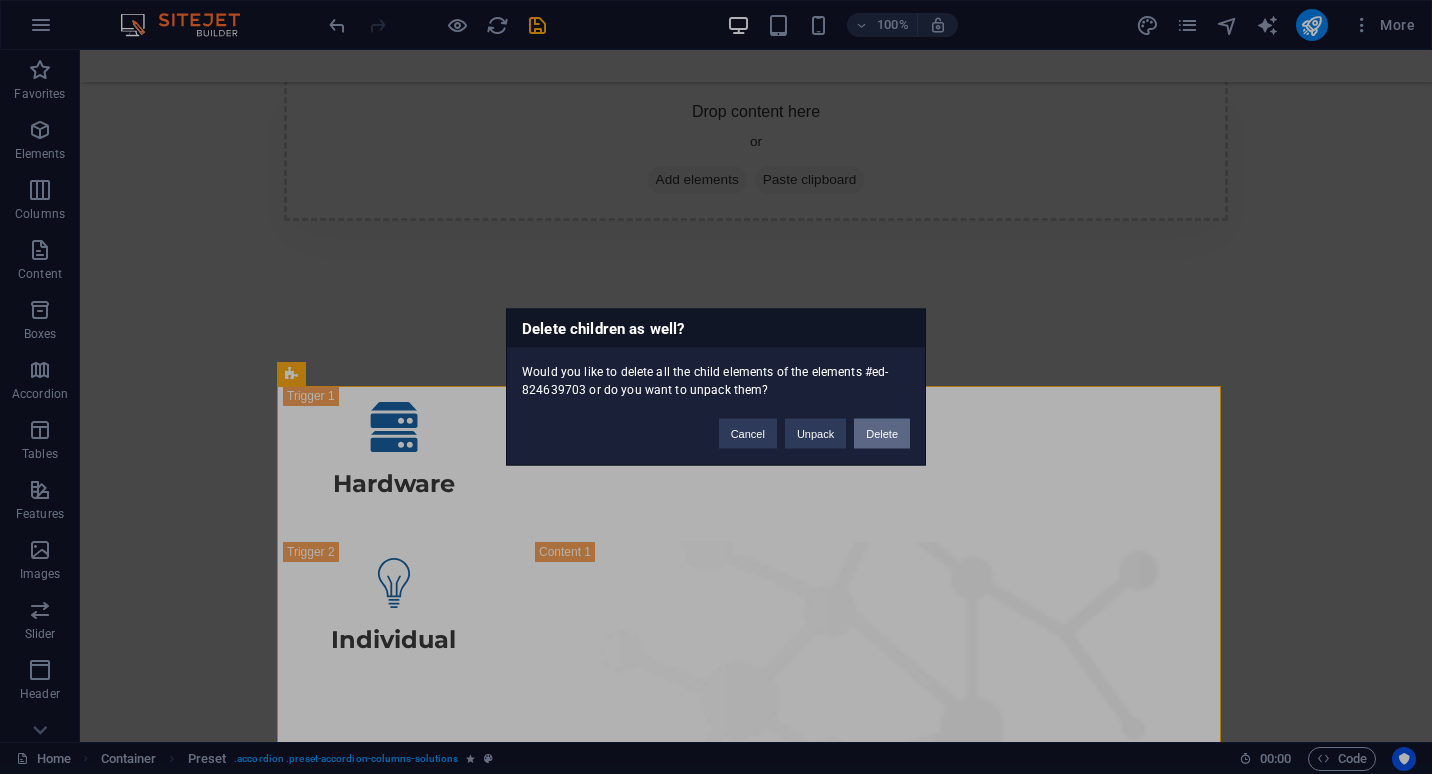 click on "Delete" at bounding box center (882, 434) 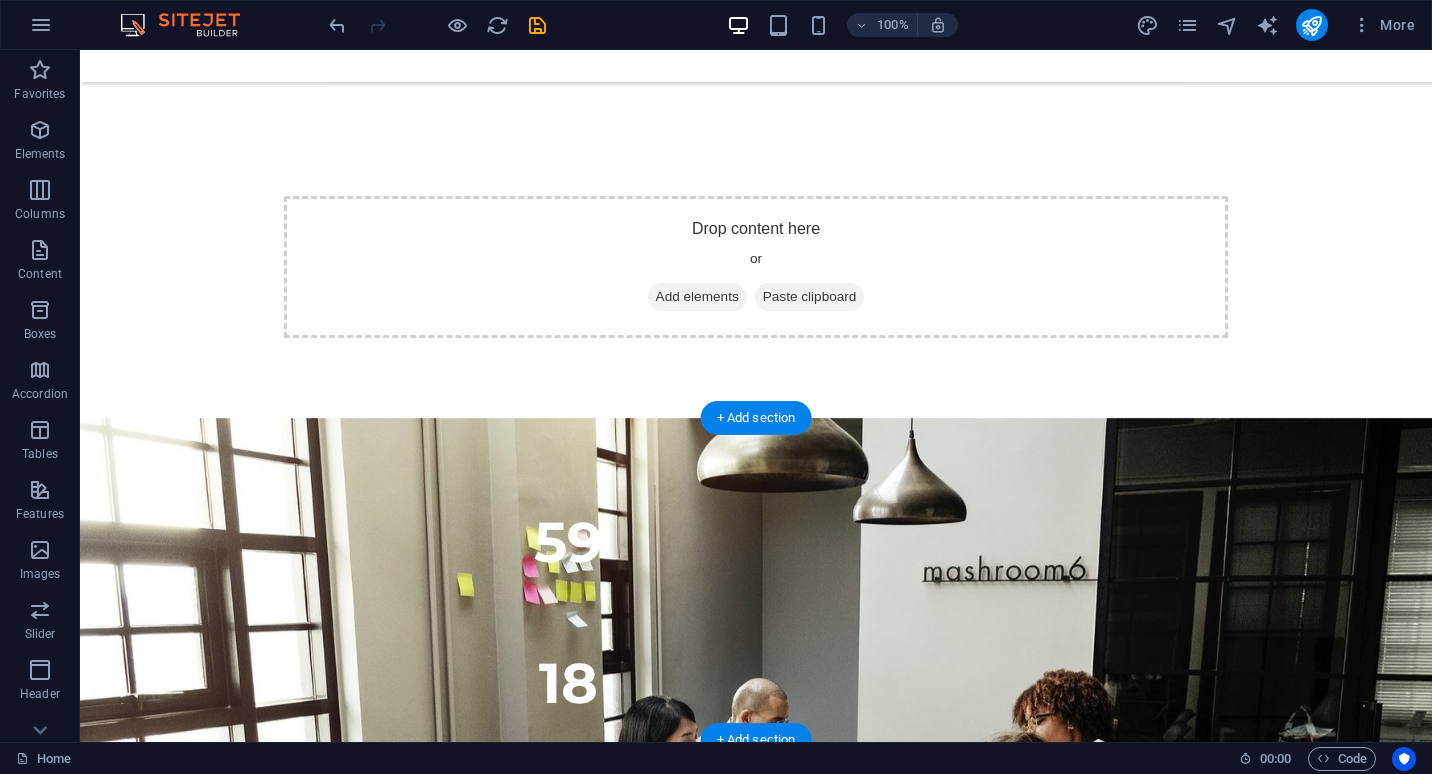 click at bounding box center (756, 764) 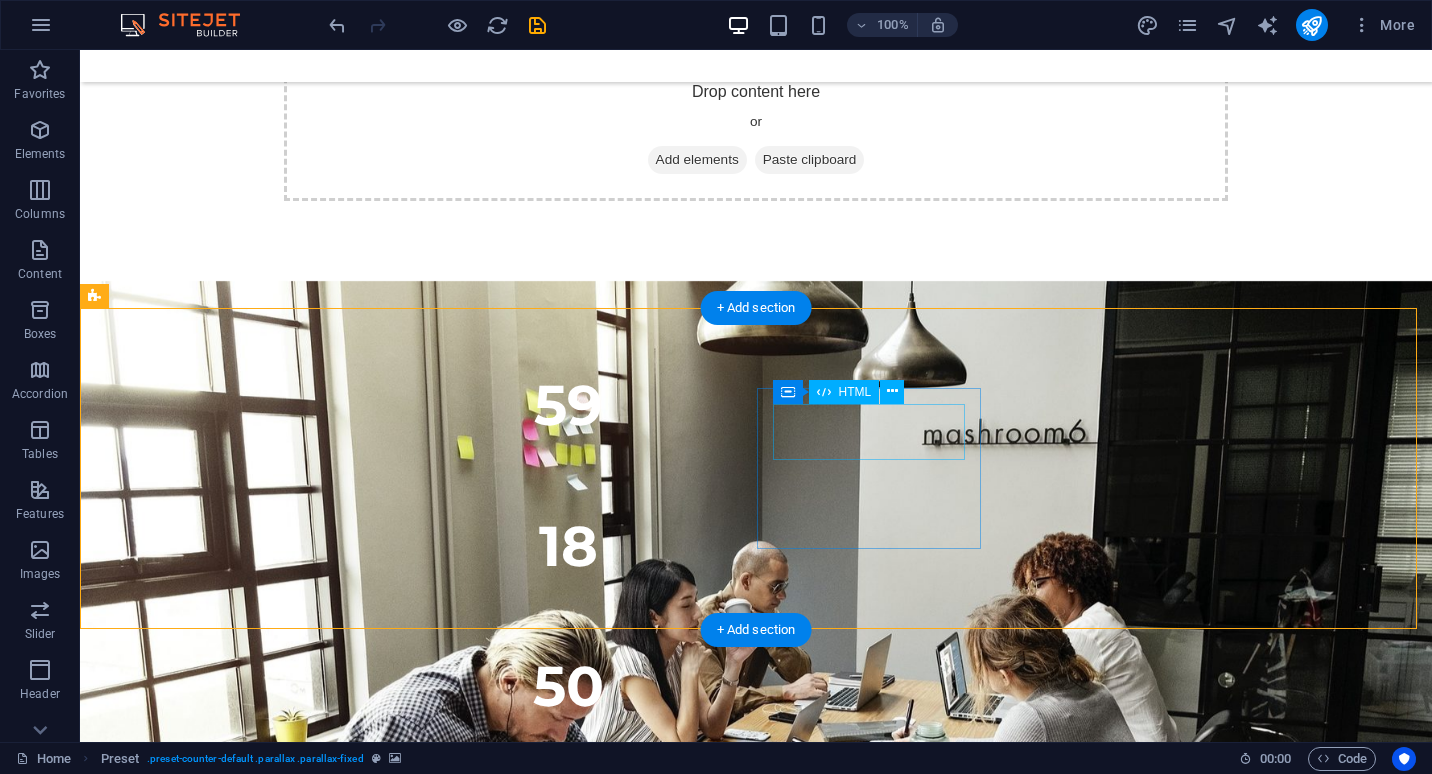 scroll, scrollTop: 1364, scrollLeft: 0, axis: vertical 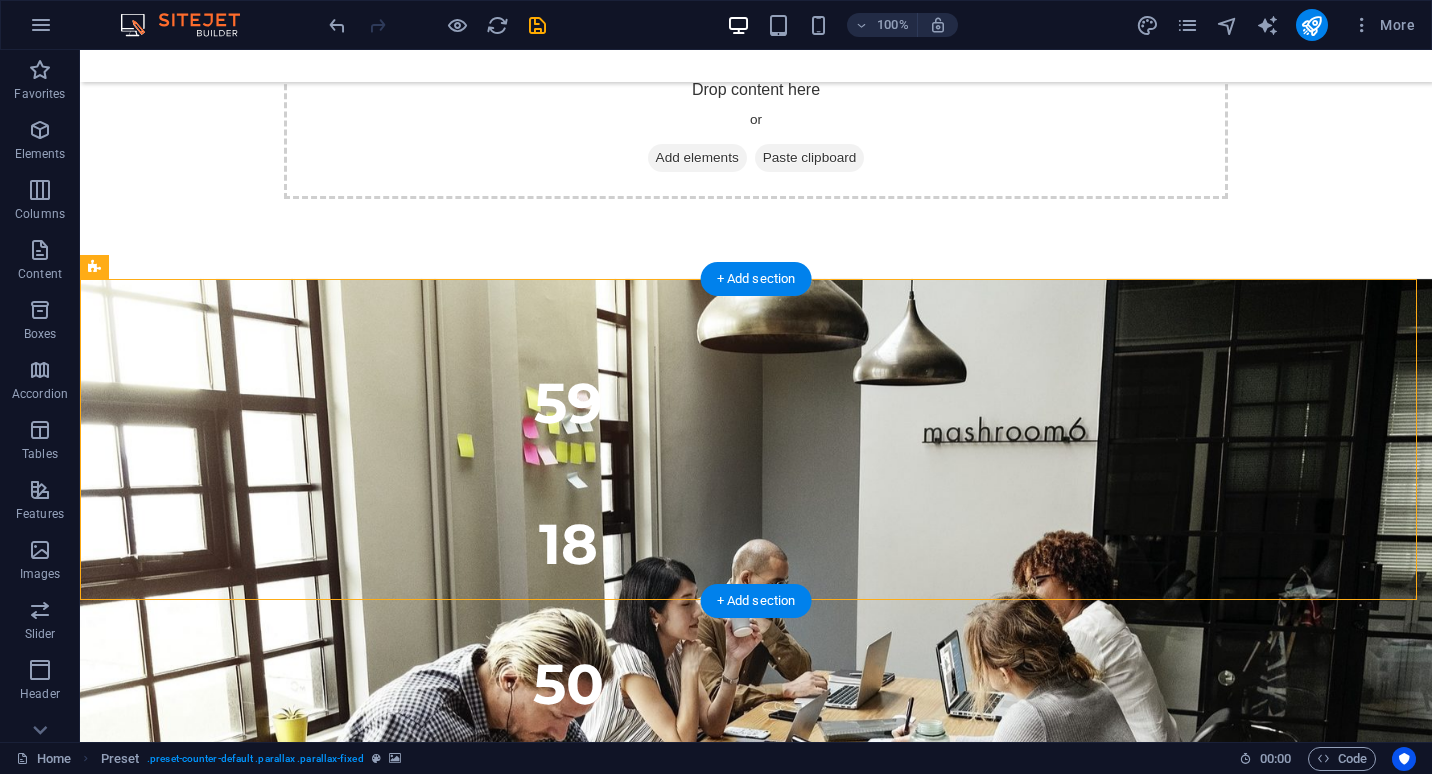 click at bounding box center [756, 625] 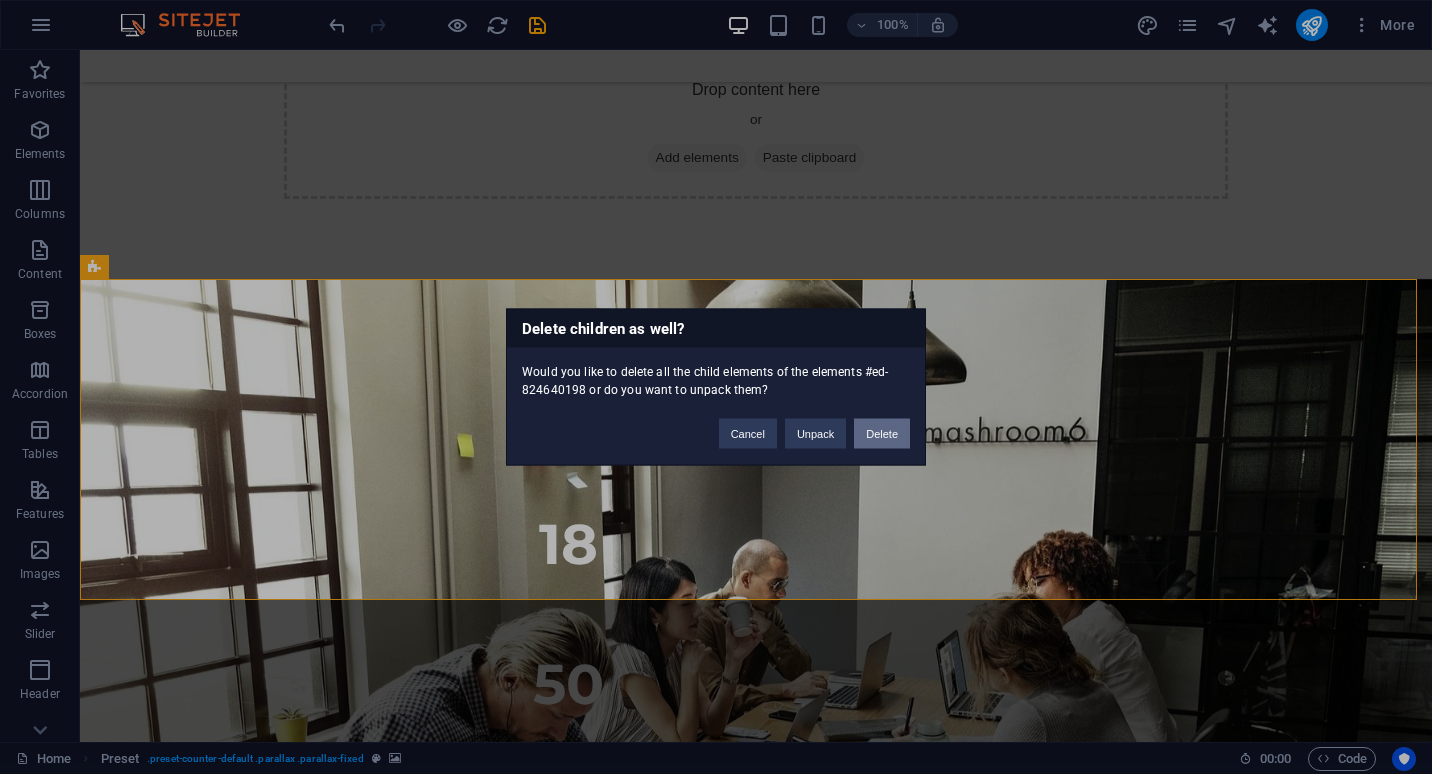 click on "Delete" at bounding box center (882, 434) 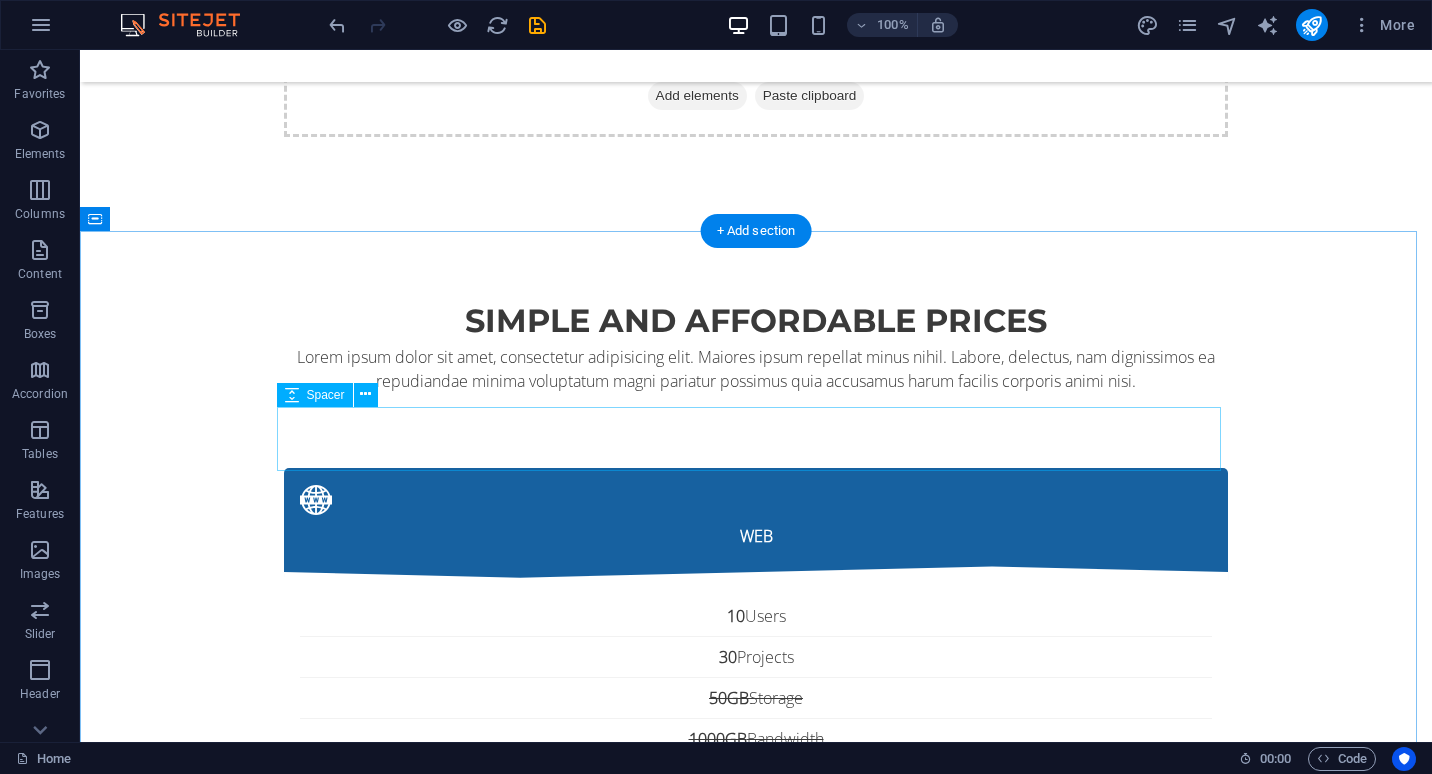 scroll, scrollTop: 1460, scrollLeft: 0, axis: vertical 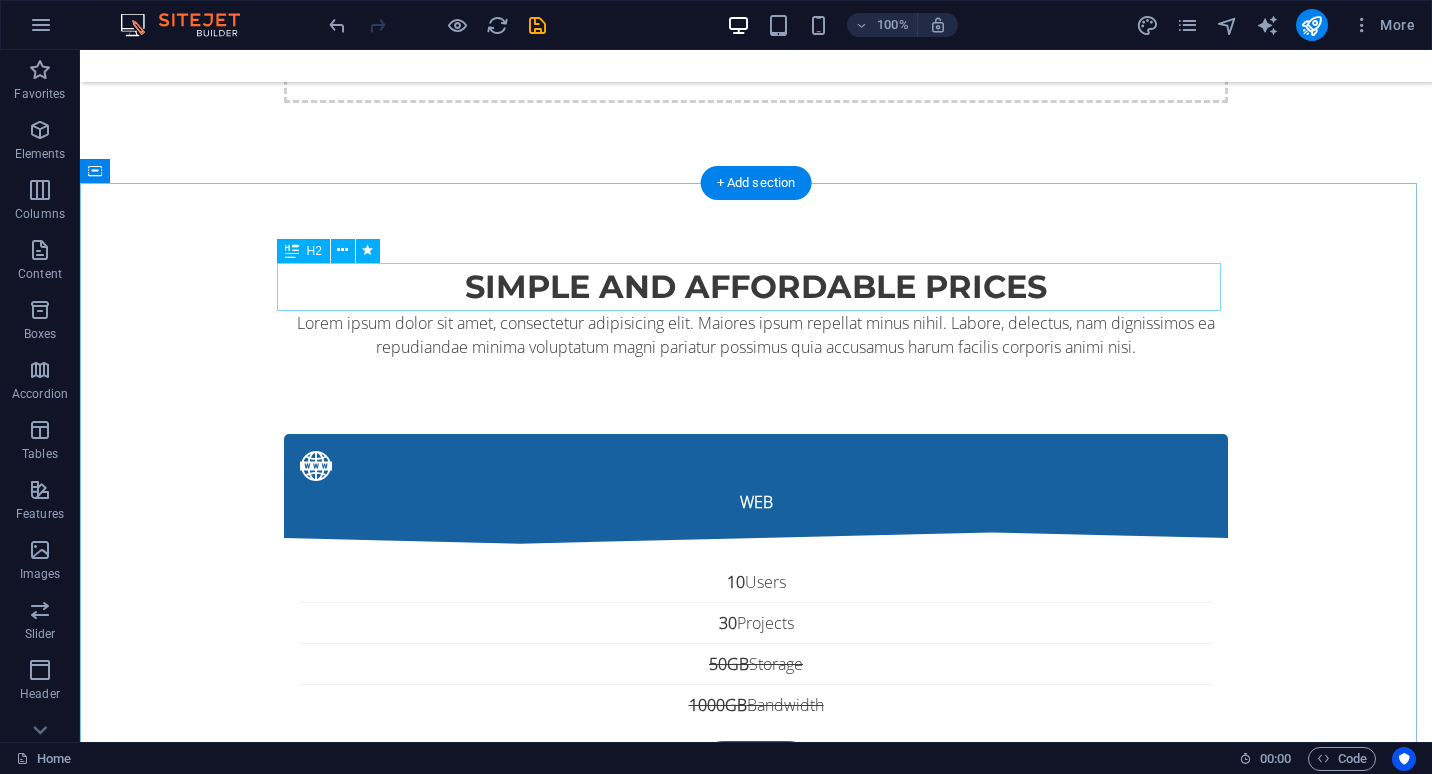 click on "Simple and affordable prices" at bounding box center [756, 287] 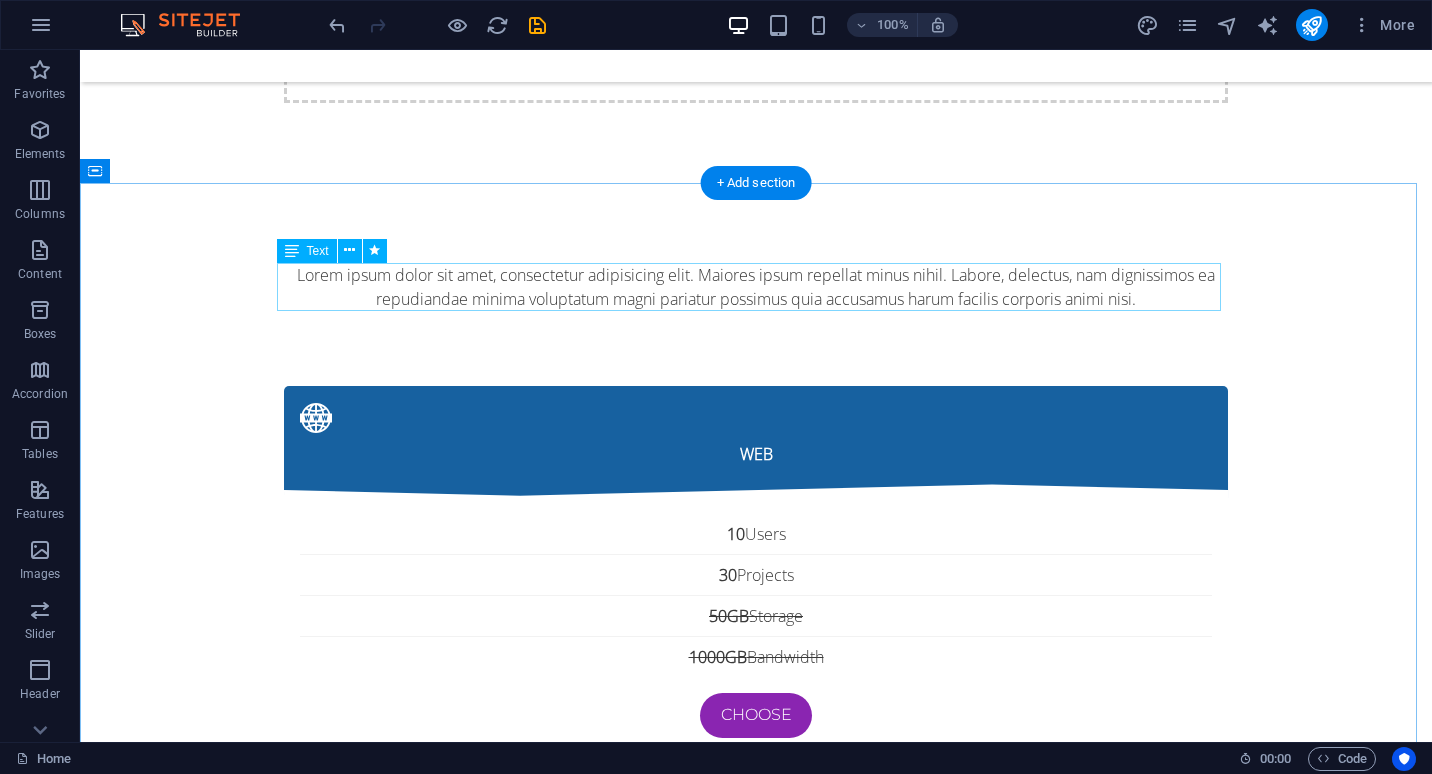 click on "Lorem ipsum dolor sit amet, consectetur adipisicing elit. Maiores ipsum repellat minus nihil. Labore, delectus, nam dignissimos ea repudiandae minima voluptatum magni pariatur possimus quia accusamus harum facilis corporis animi nisi." at bounding box center (756, 287) 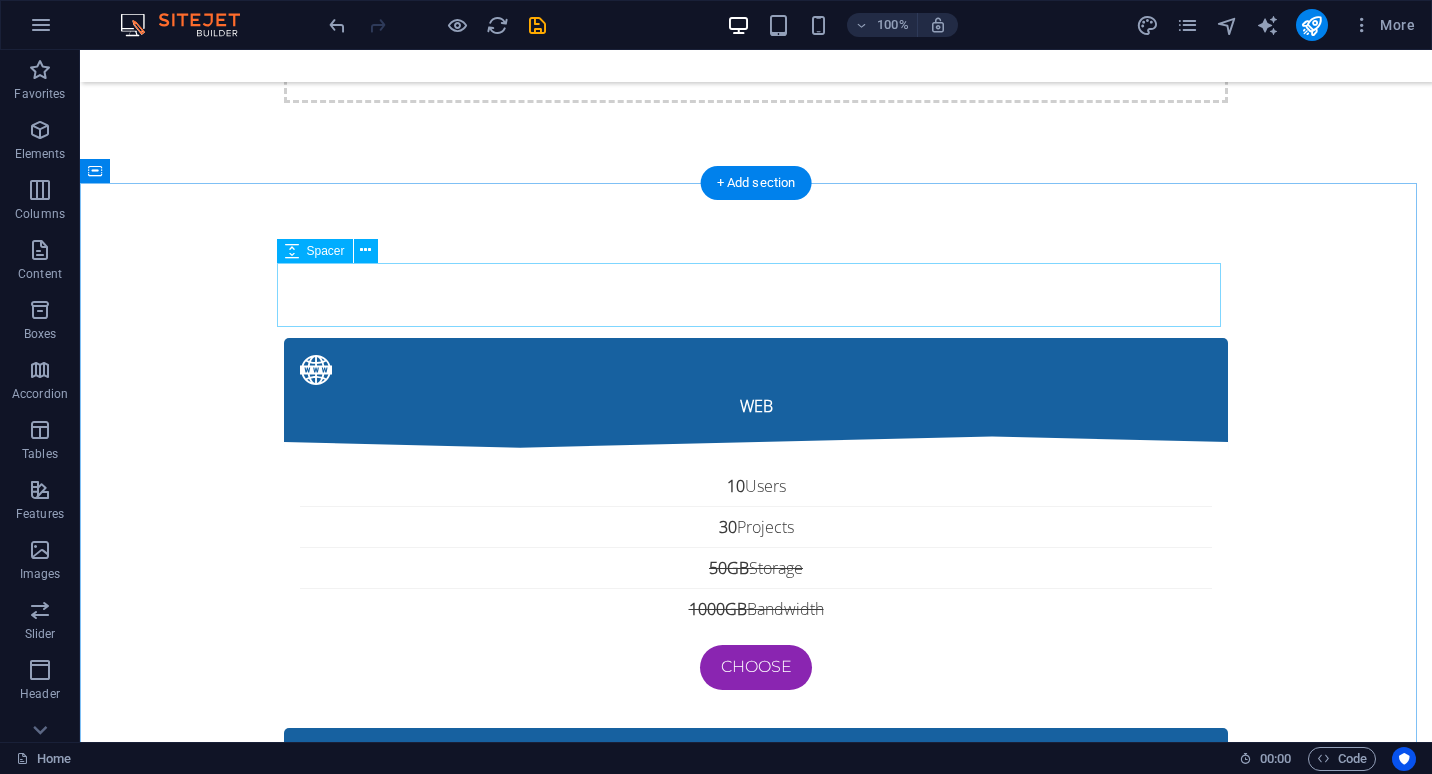 click at bounding box center [756, 295] 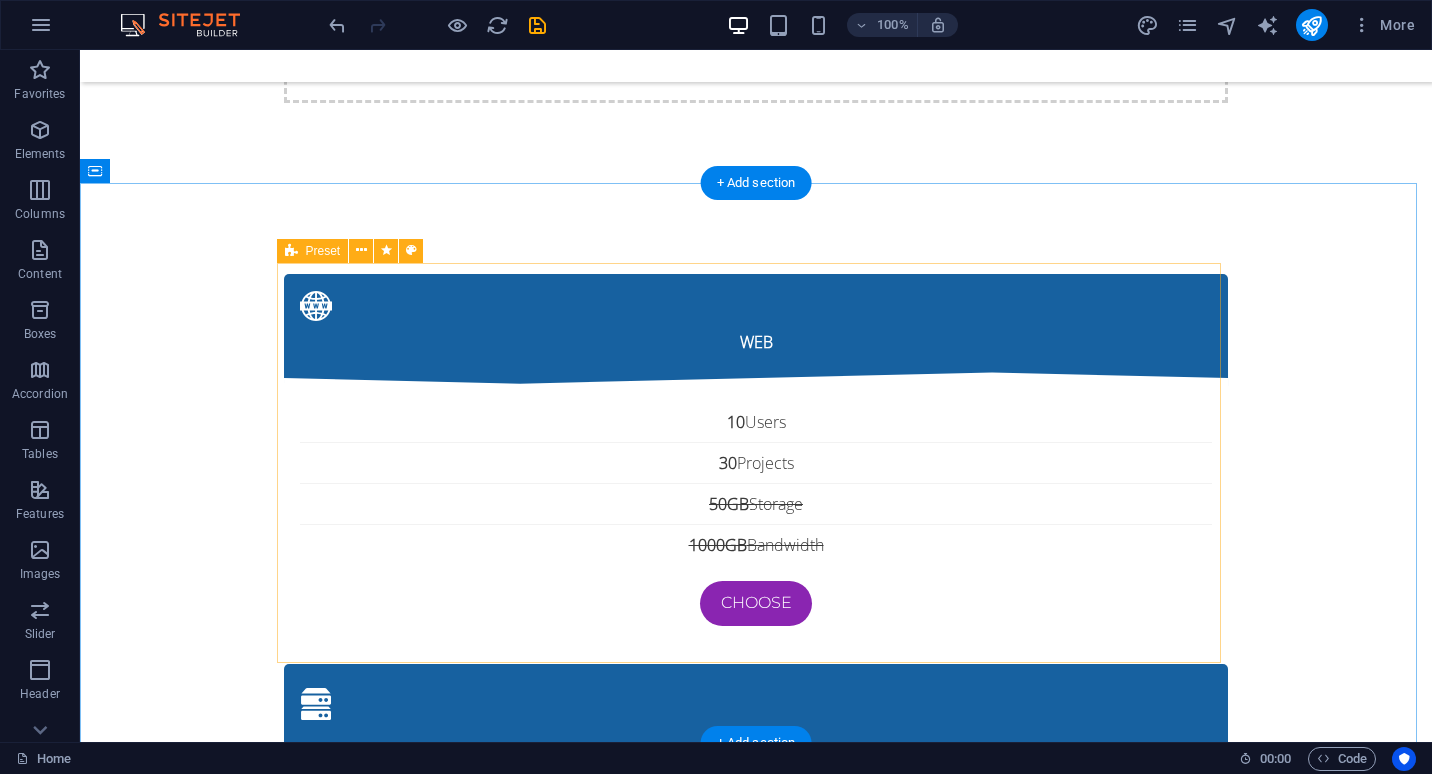 click on "web
10  Users 30  Projects 50GB  Storage 1000GB  Bandwidth Choose Hardware
10  Users 30  Projects 50GB  Storage 1000GB  Bandwidth Choose Individual
10  Users 30  Projects 50GB  Storage 1000GB  Bandwidth Choose" at bounding box center (756, 864) 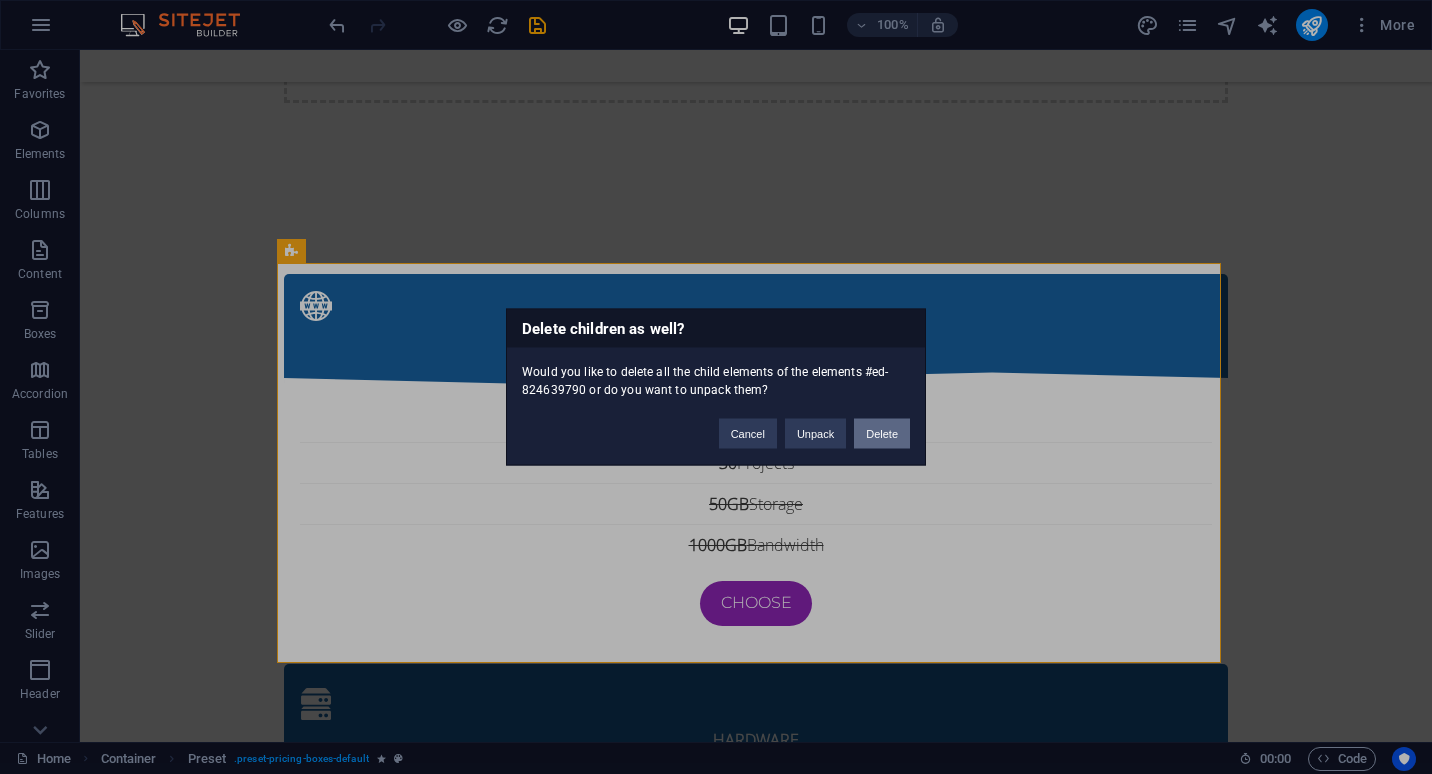 click on "Delete" at bounding box center [882, 434] 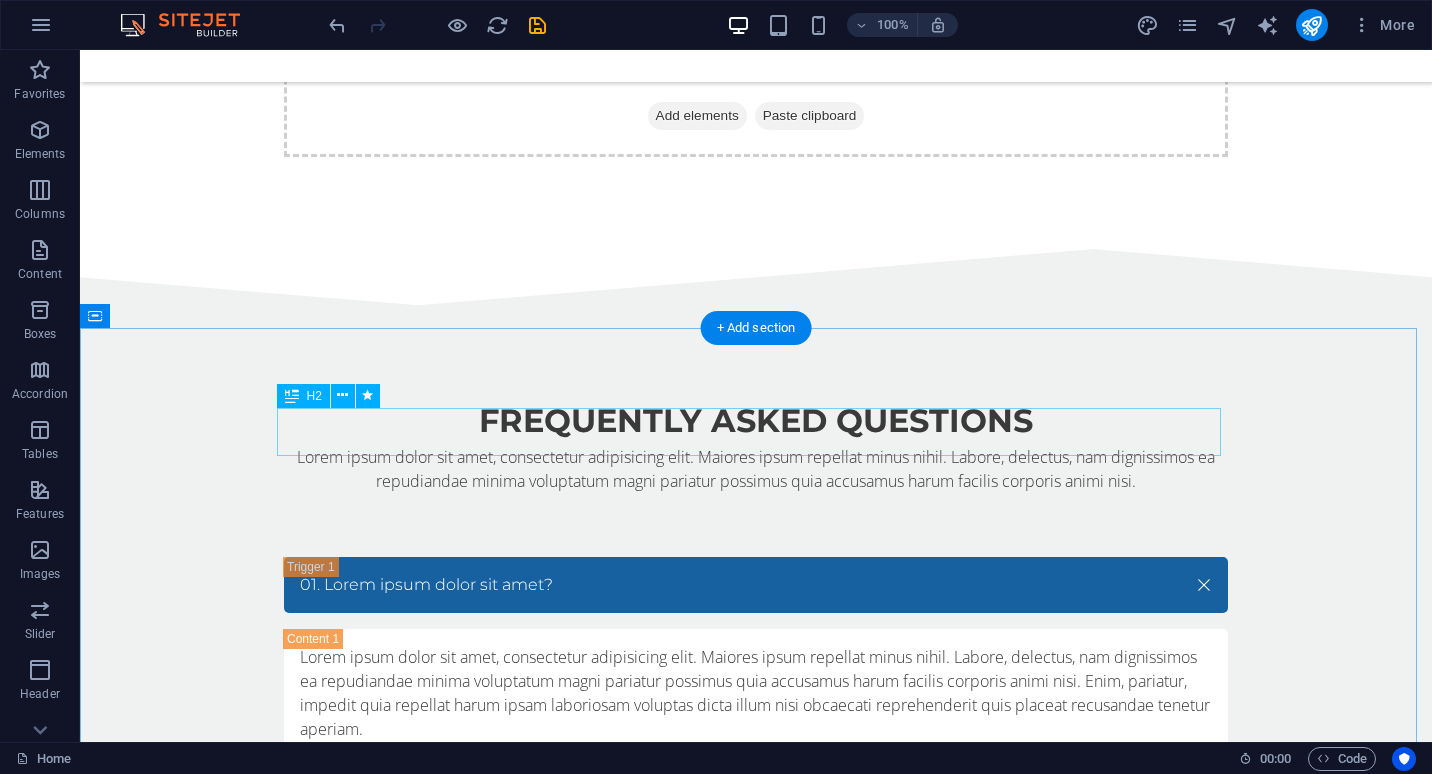 scroll, scrollTop: 1731, scrollLeft: 0, axis: vertical 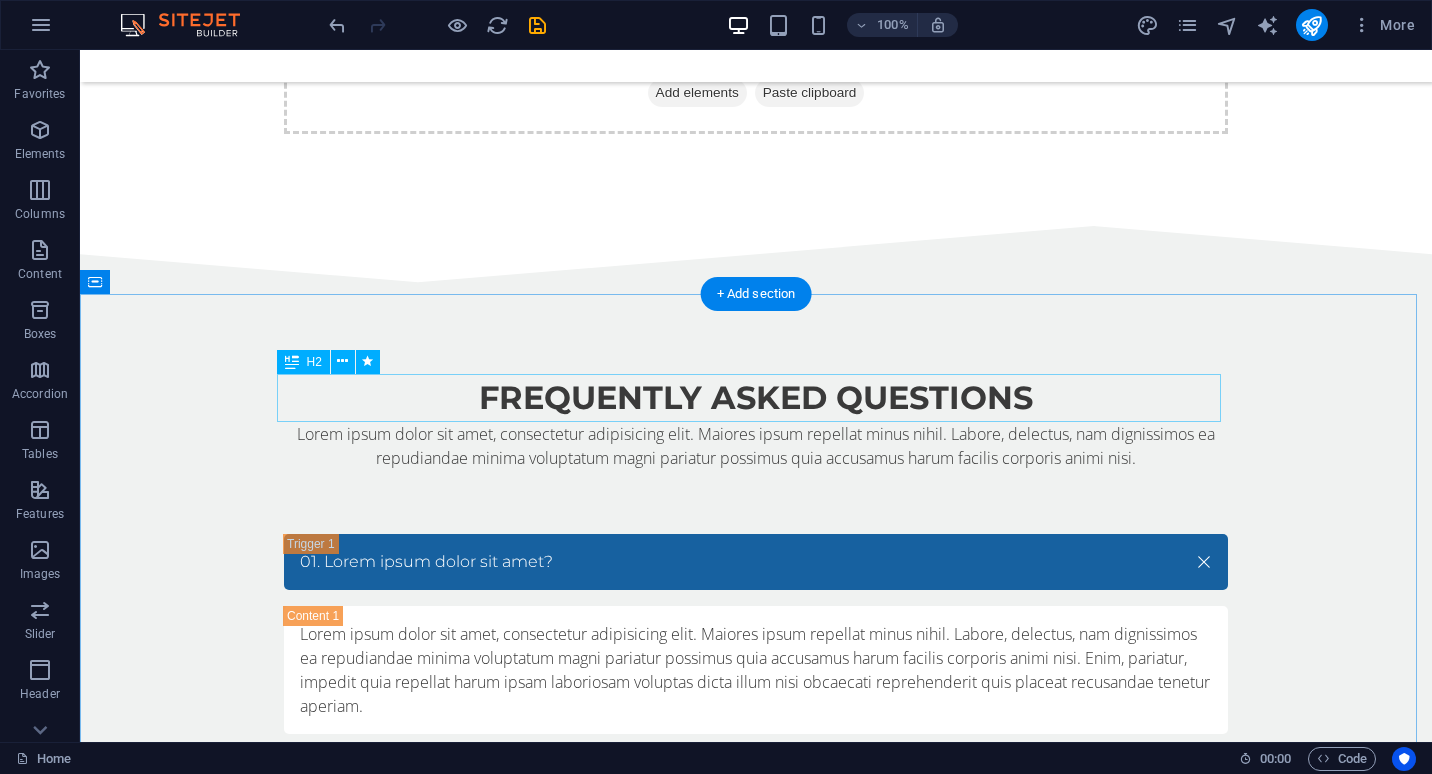 click on "Frequently Asked Questions" at bounding box center (756, 398) 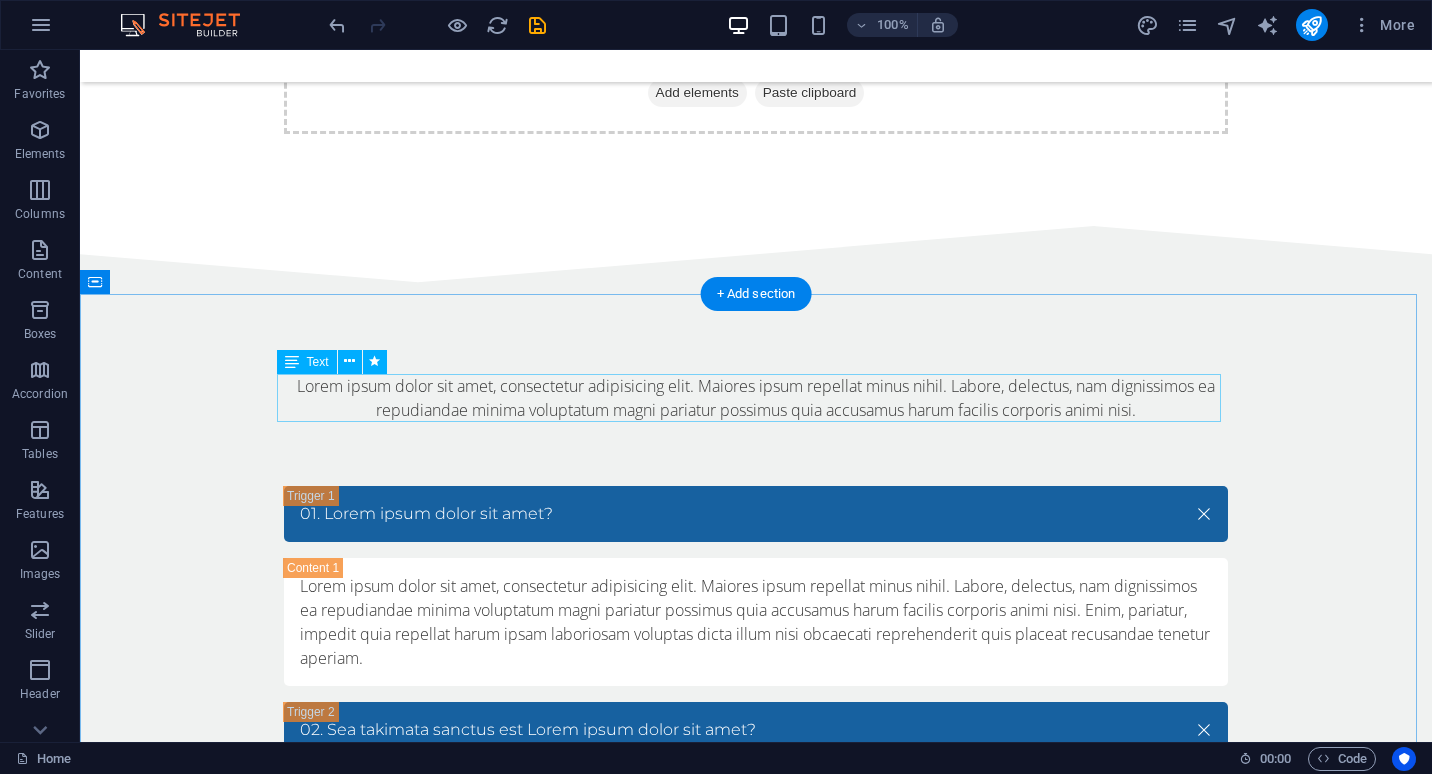click on "Lorem ipsum dolor sit amet, consectetur adipisicing elit. Maiores ipsum repellat minus nihil. Labore, delectus, nam dignissimos ea repudiandae minima voluptatum magni pariatur possimus quia accusamus harum facilis corporis animi nisi." at bounding box center [756, 398] 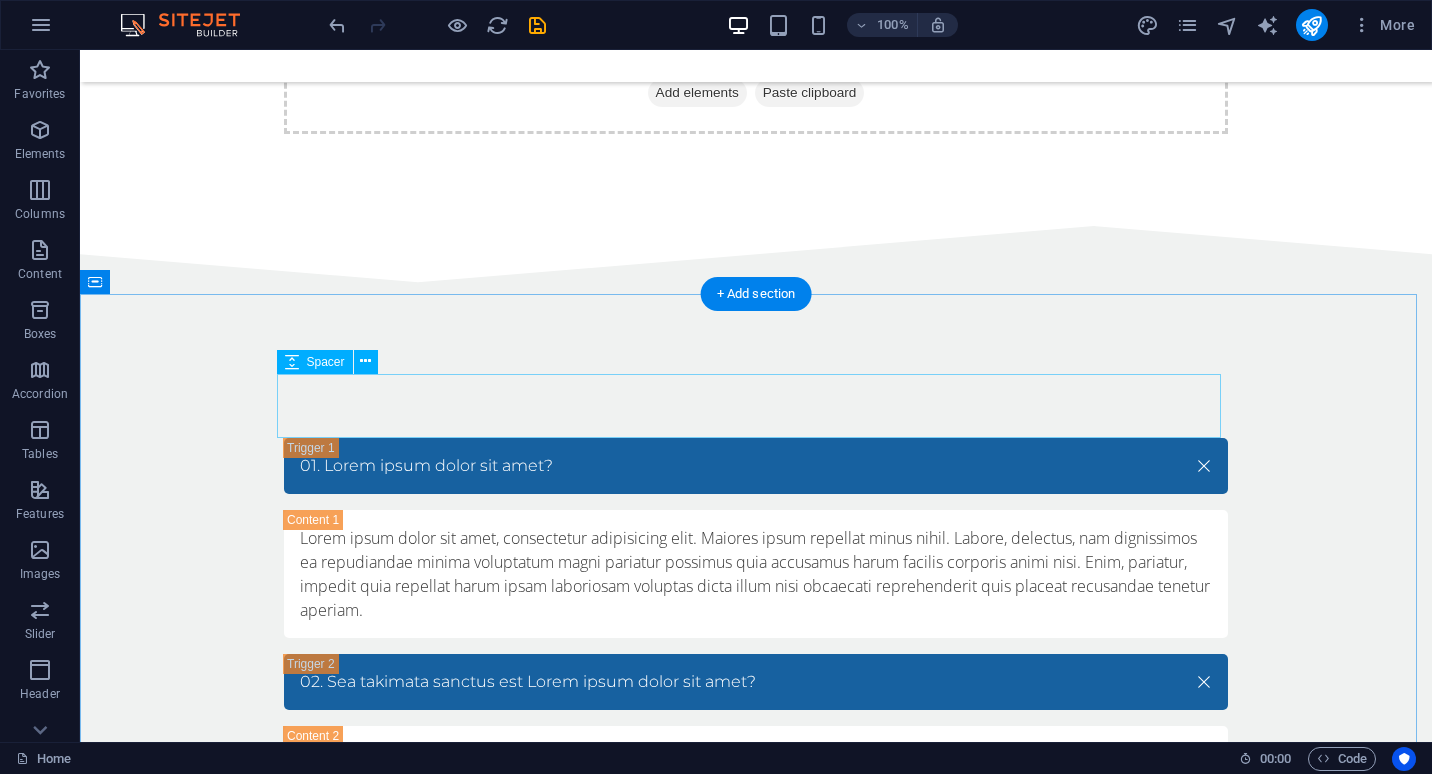 click at bounding box center [756, 406] 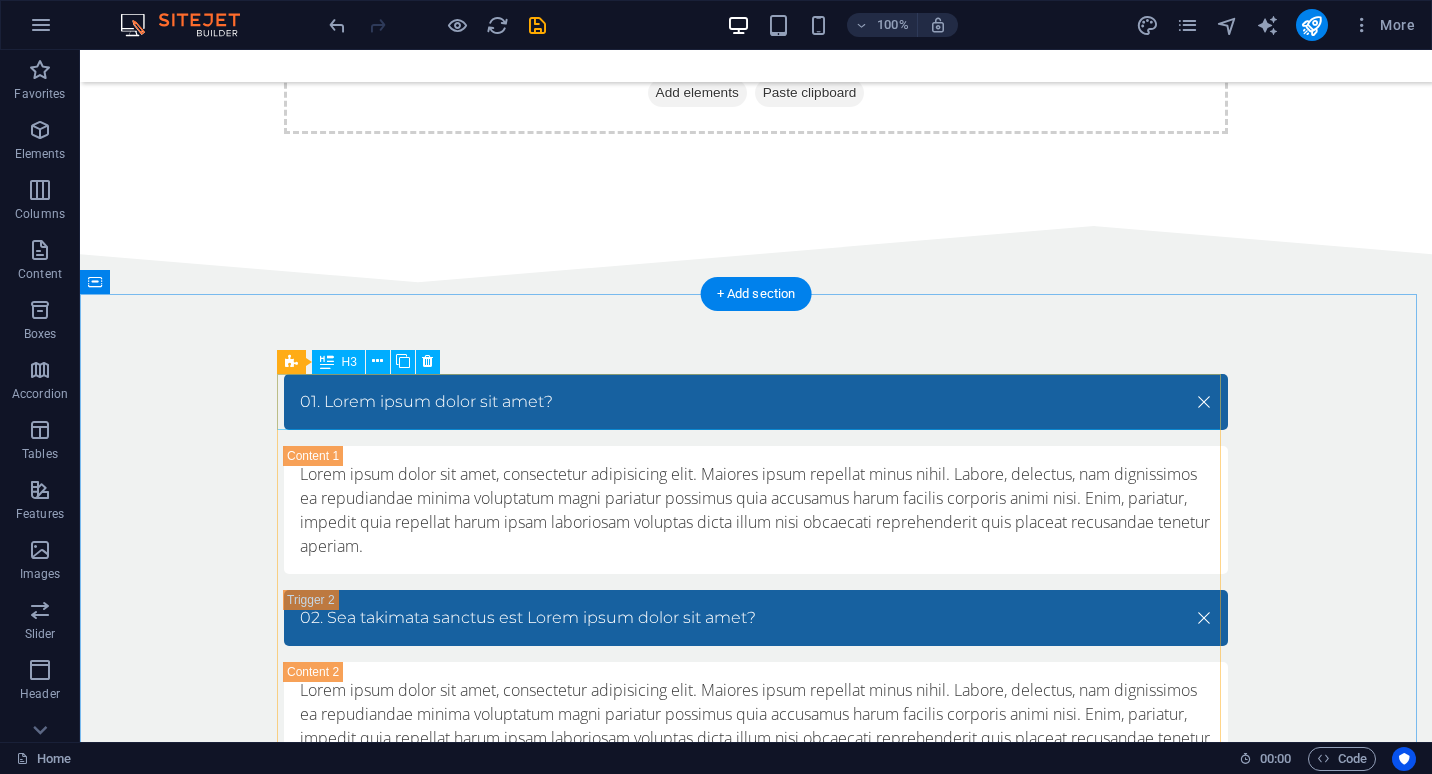 click on "01. Lorem ipsum dolor sit amet?" at bounding box center [756, 402] 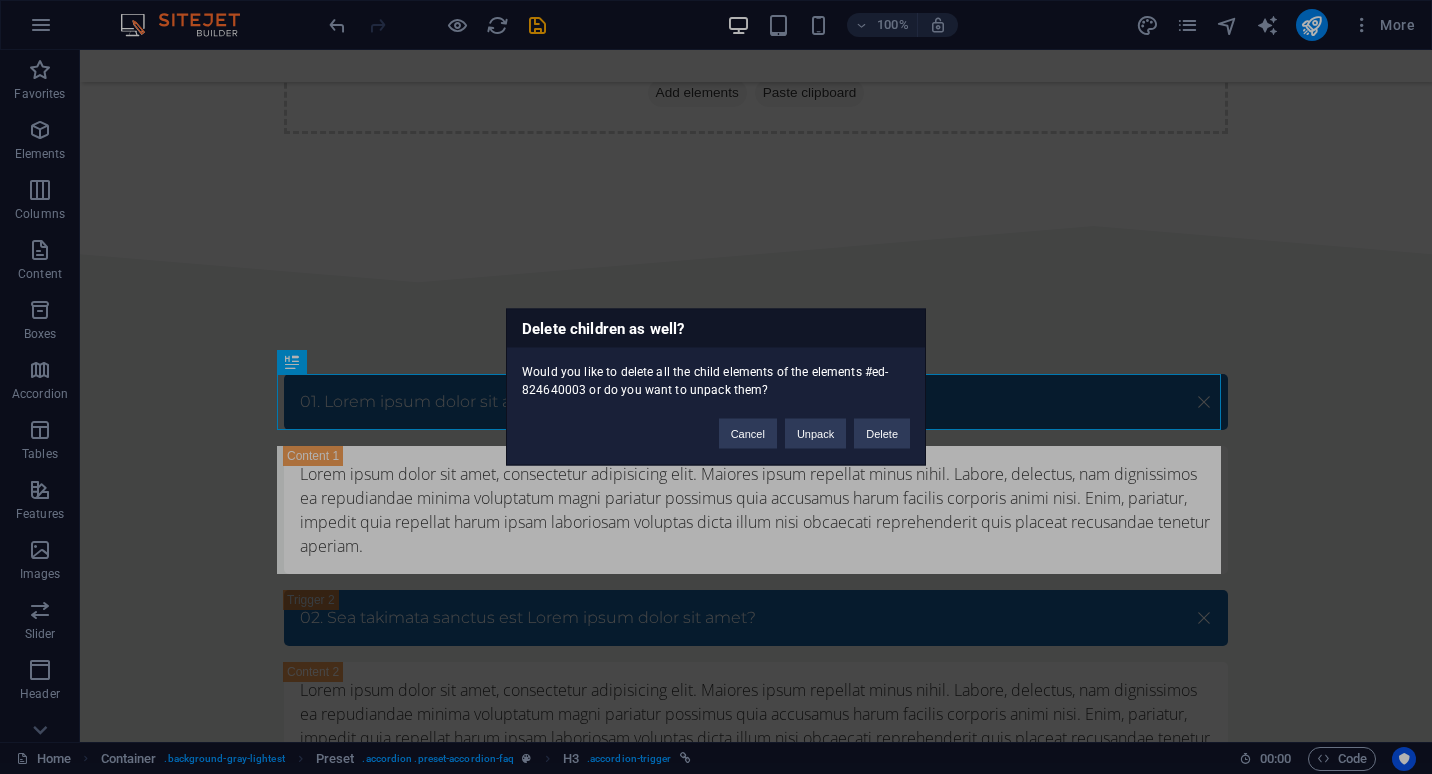 type 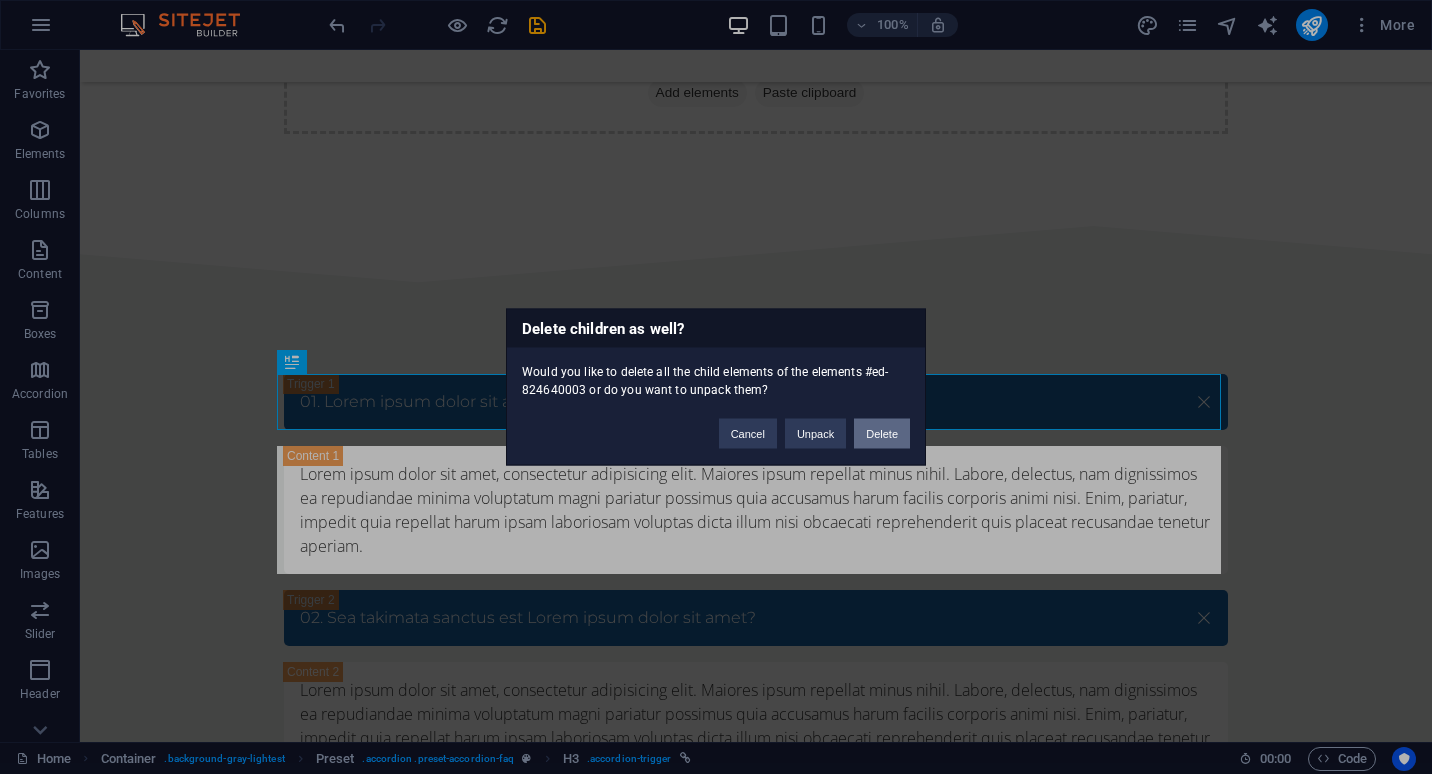 click on "Delete" at bounding box center (882, 434) 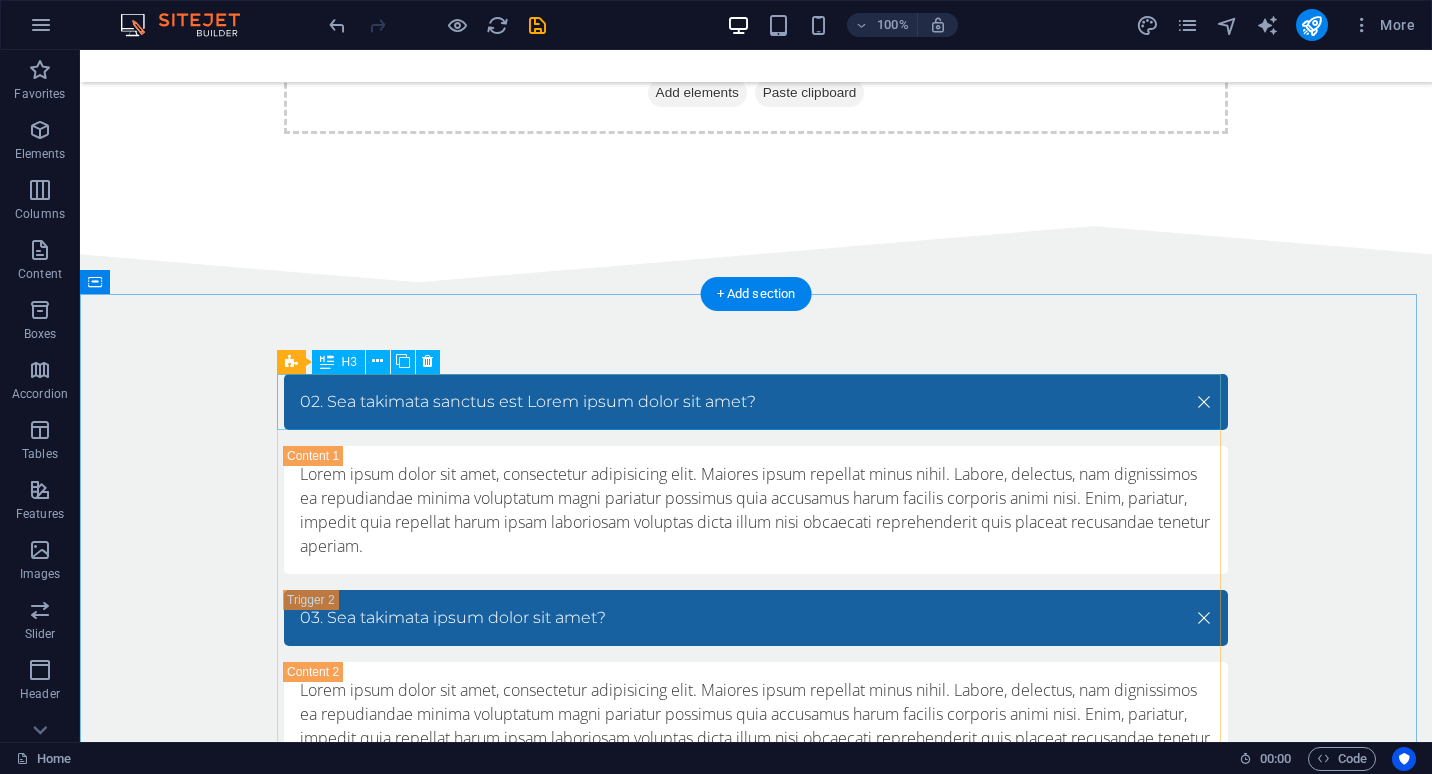 click on "02. Sea takimata sanctus est Lorem ipsum dolor sit amet?" at bounding box center (756, 402) 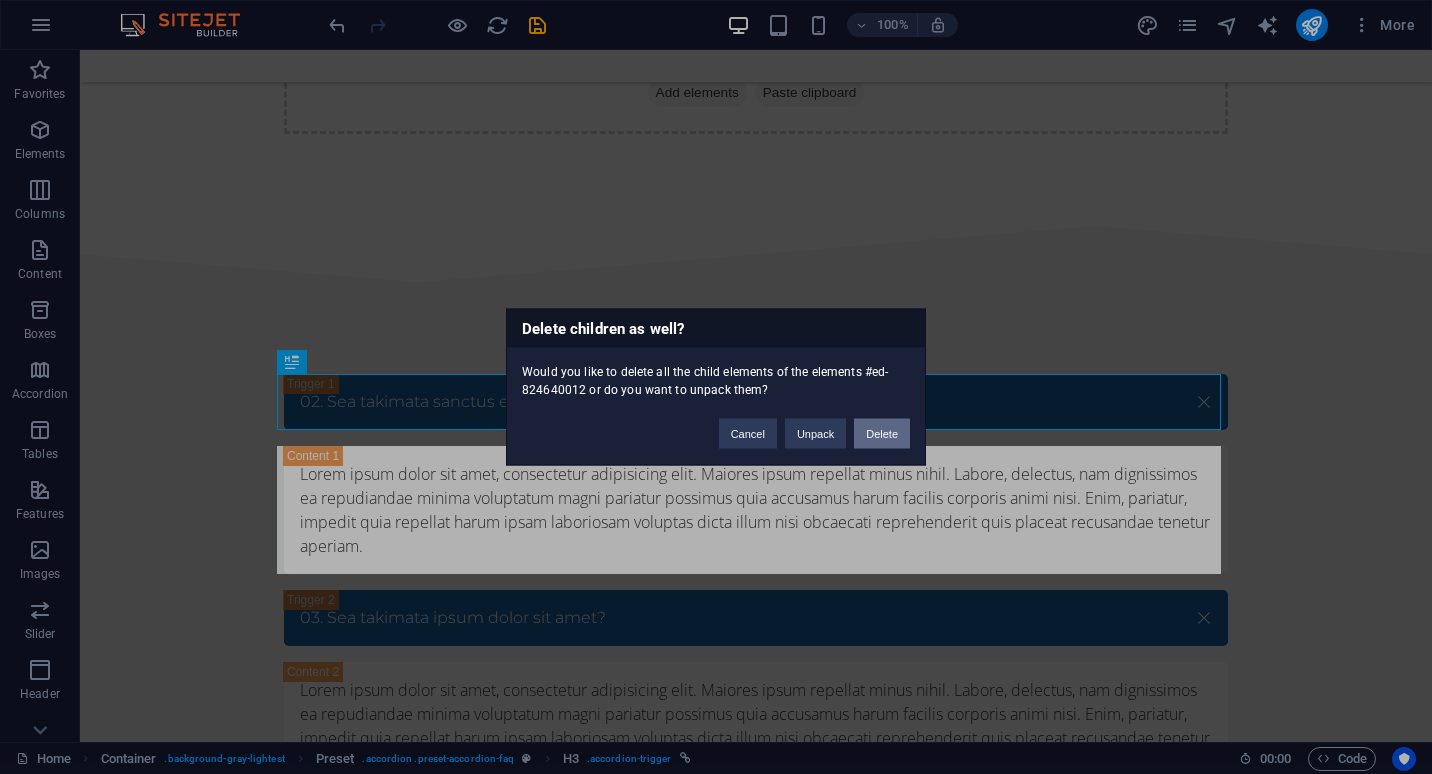 click on "Delete" at bounding box center (882, 434) 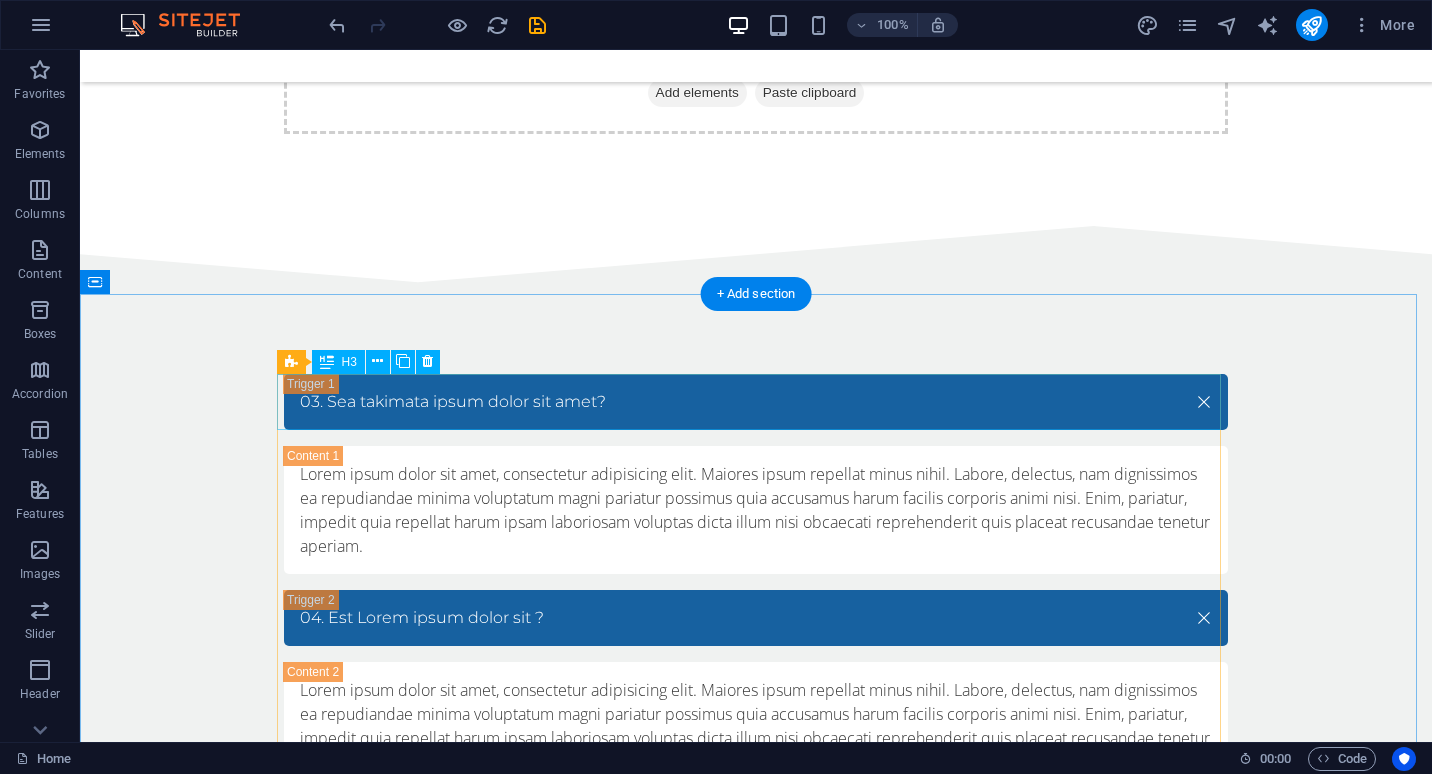 click on "03. Sea takimata ipsum dolor sit amet?" at bounding box center (756, 402) 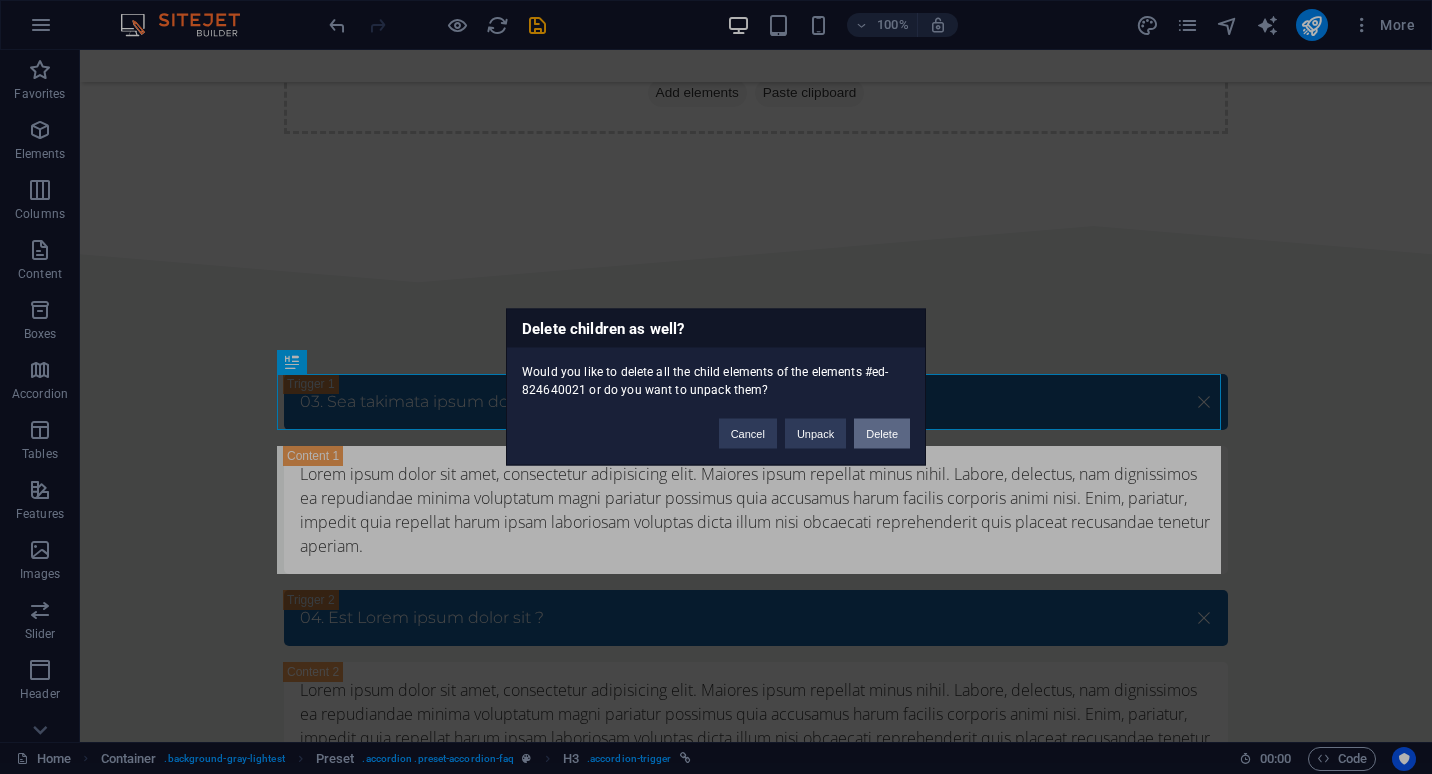 click on "Delete" at bounding box center (882, 434) 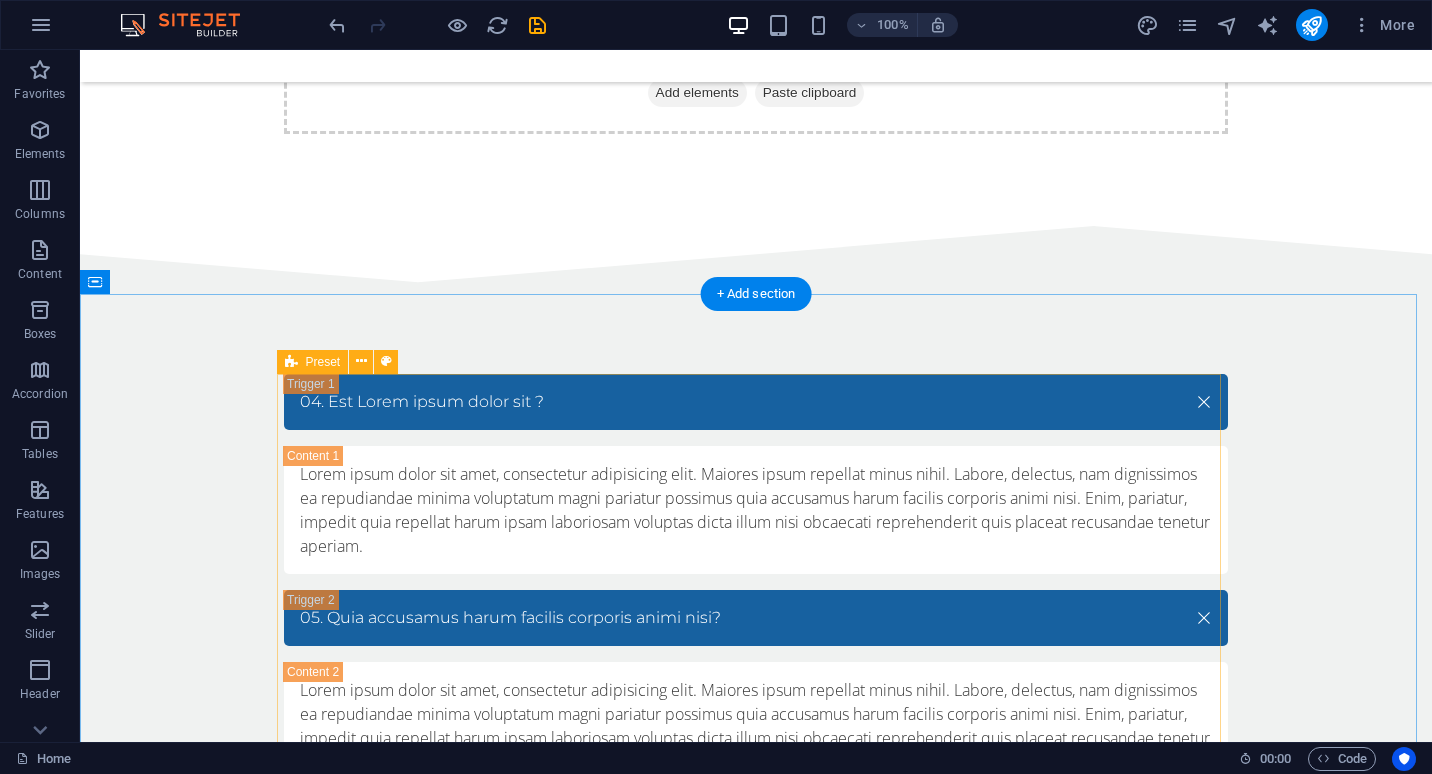 click on "04. Est Lorem ipsum dolor sit ? Lorem ipsum dolor sit amet, consectetur adipisicing elit. Maiores ipsum repellat minus nihil. Labore, delectus, nam dignissimos ea repudiandae minima voluptatum magni pariatur possimus quia accusamus harum facilis corporis animi nisi. Enim, pariatur, impedit quia repellat harum ipsam laboriosam voluptas dicta illum nisi obcaecati reprehenderit quis placeat recusandae tenetur aperiam. 05. Quia accusamus harum facilis corporis animi nisi? Lorem ipsum dolor sit amet, consectetur adipisicing elit. Maiores ipsum repellat minus nihil. Labore, delectus, nam dignissimos ea repudiandae minima voluptatum magni pariatur possimus quia accusamus harum facilis corporis animi nisi. Enim, pariatur, impedit quia repellat harum ipsam laboriosam voluptas dicta illum nisi obcaecati reprehenderit quis placeat recusandae tenetur aperiam. 06. Maiores ipsum repellat minus nihil? 07. Illum nisi obcaecati reprehenderit quis placeat recusandae? 08. Possimus quia accusamus harum facilis?" at bounding box center [756, 906] 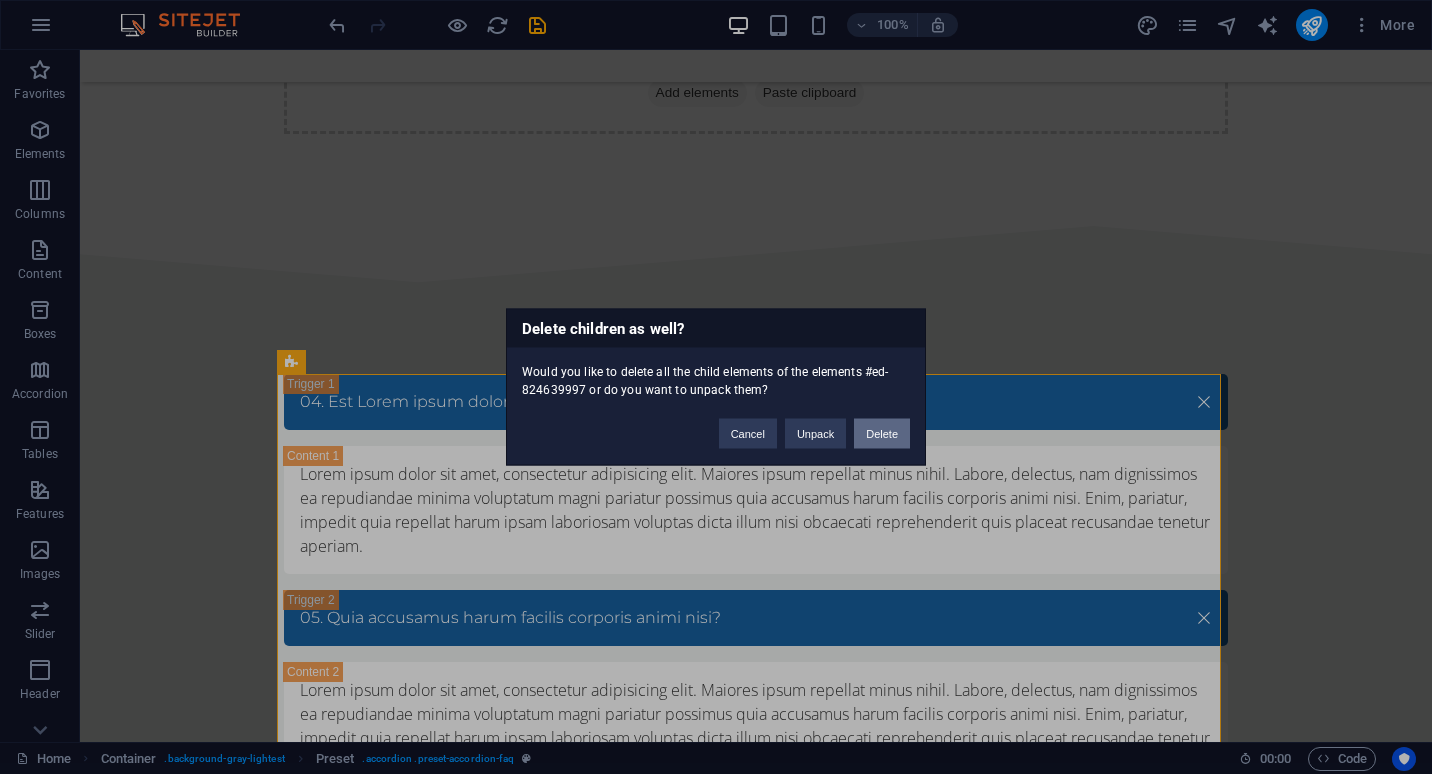 type 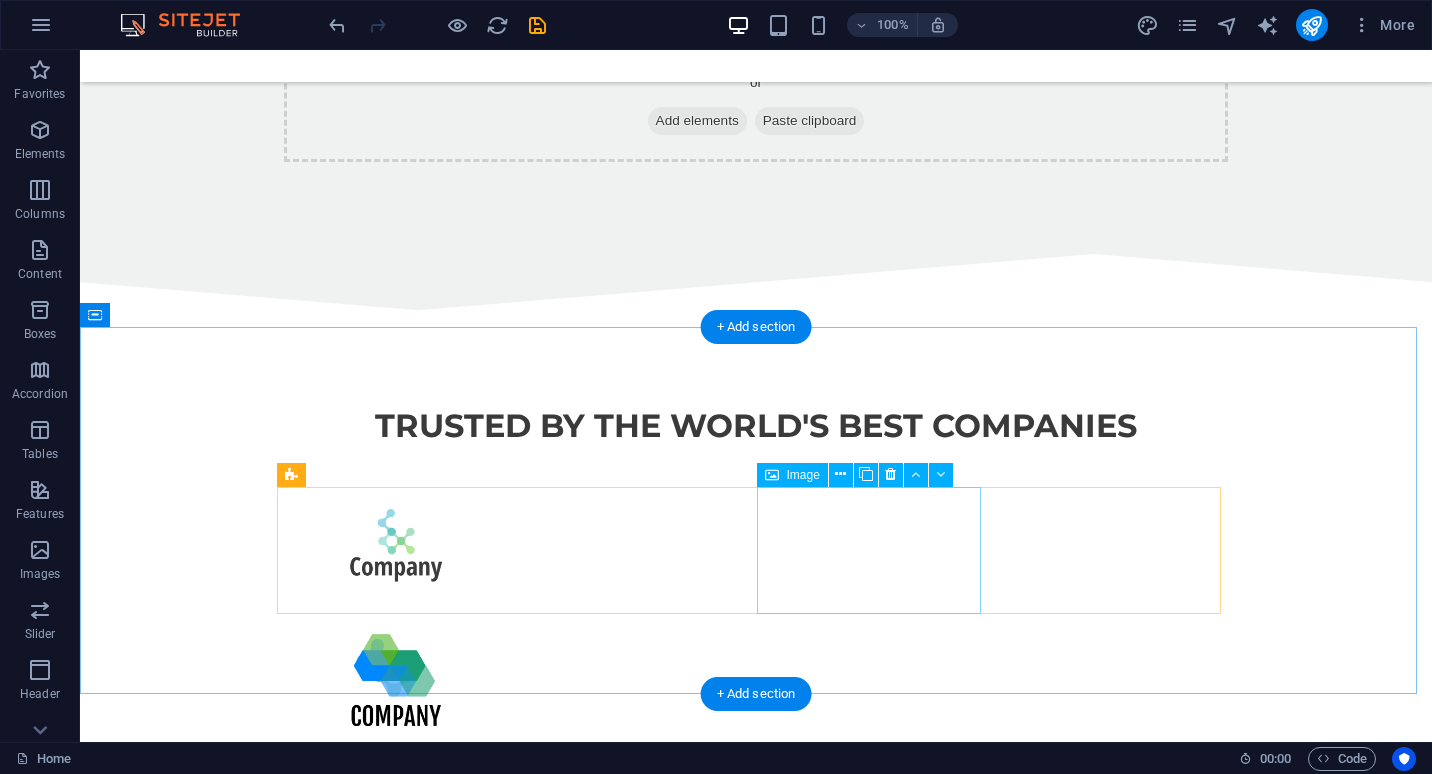 scroll, scrollTop: 2092, scrollLeft: 0, axis: vertical 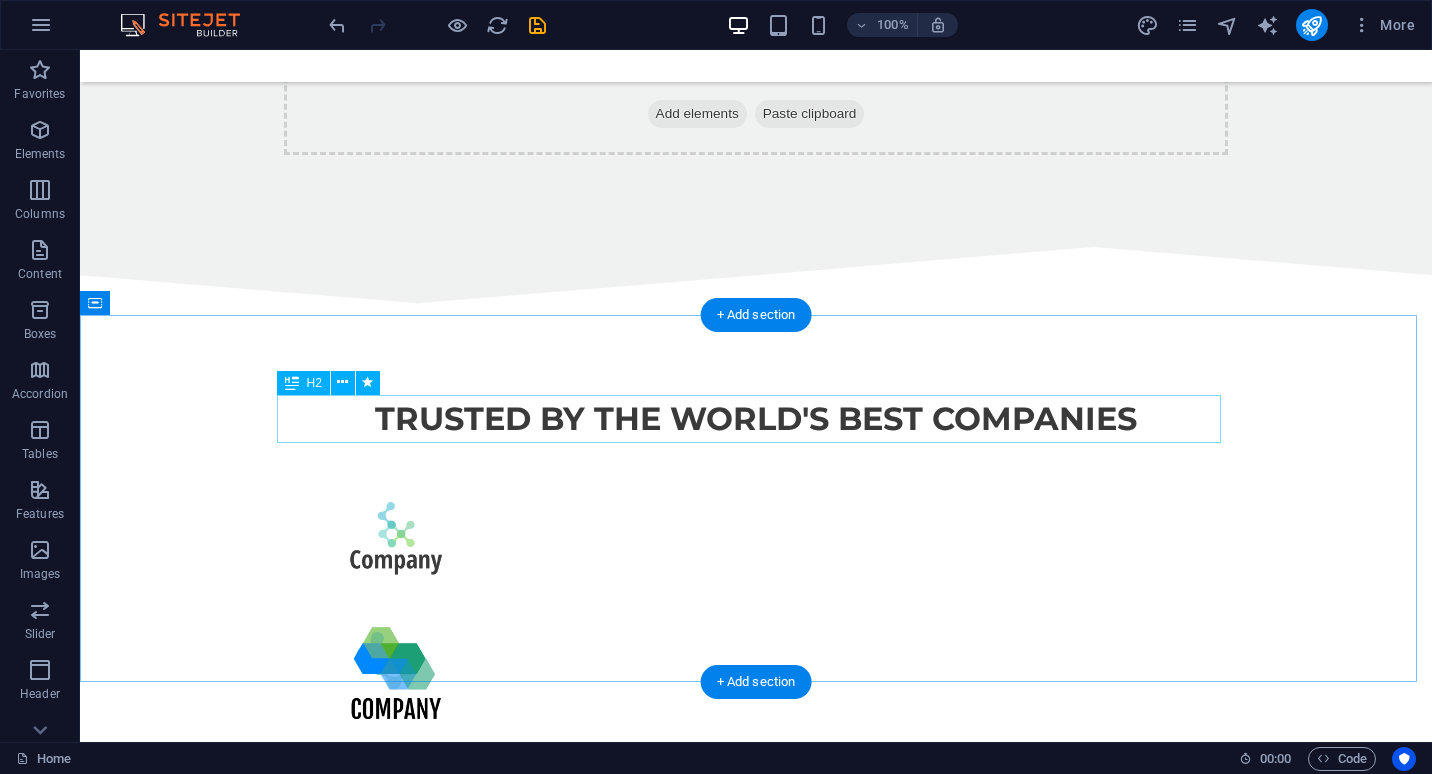 click on "Trusted by the world's best companies" at bounding box center [756, 419] 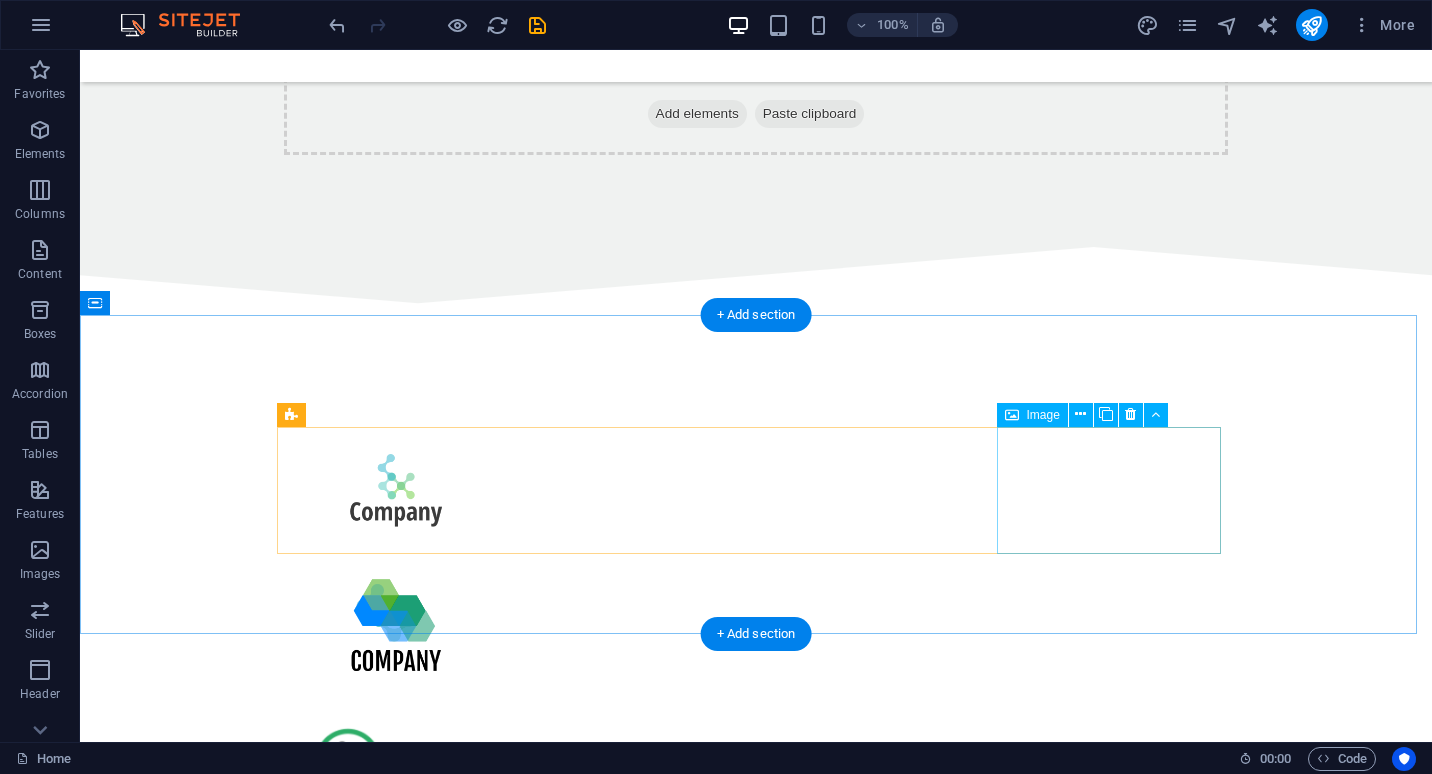 click at bounding box center [396, 895] 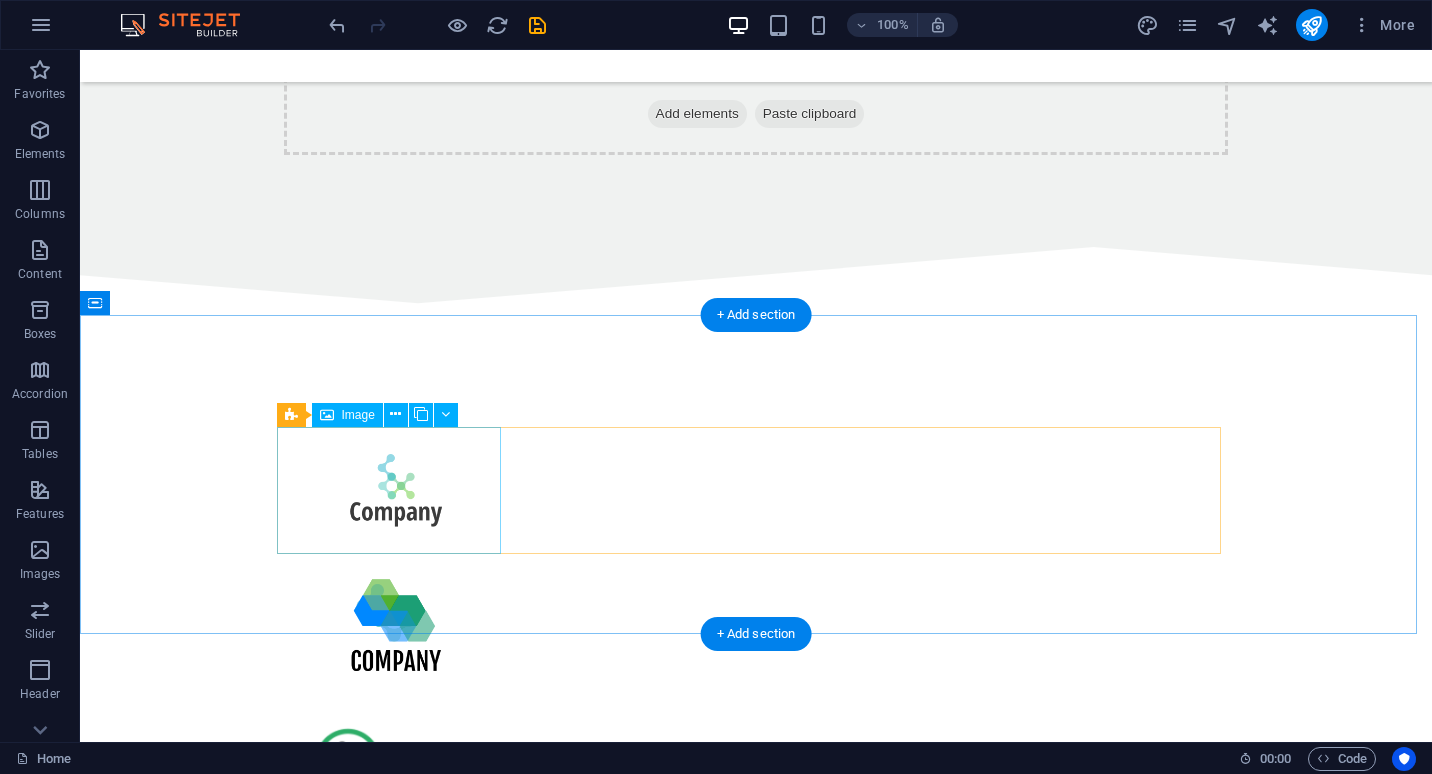 click at bounding box center (396, 490) 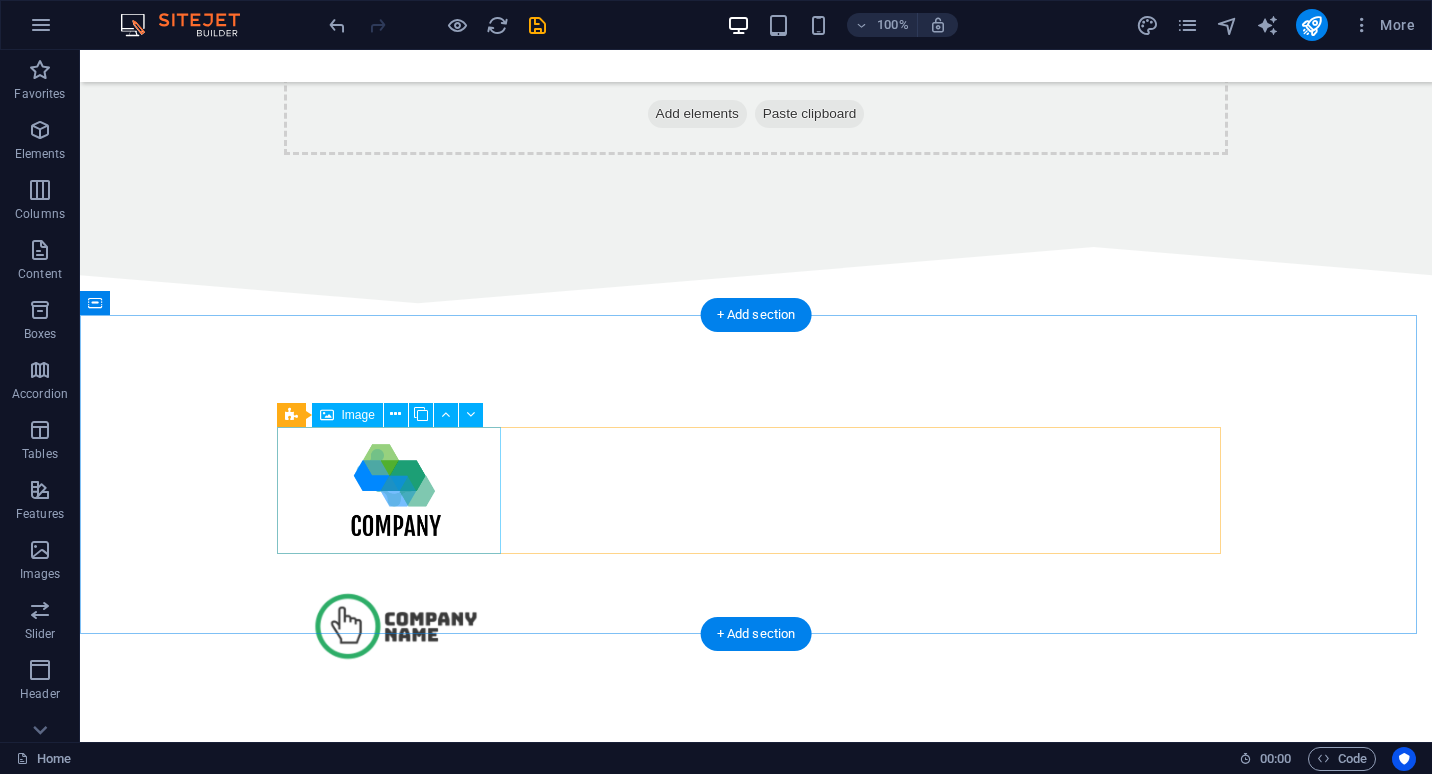 click at bounding box center (396, 490) 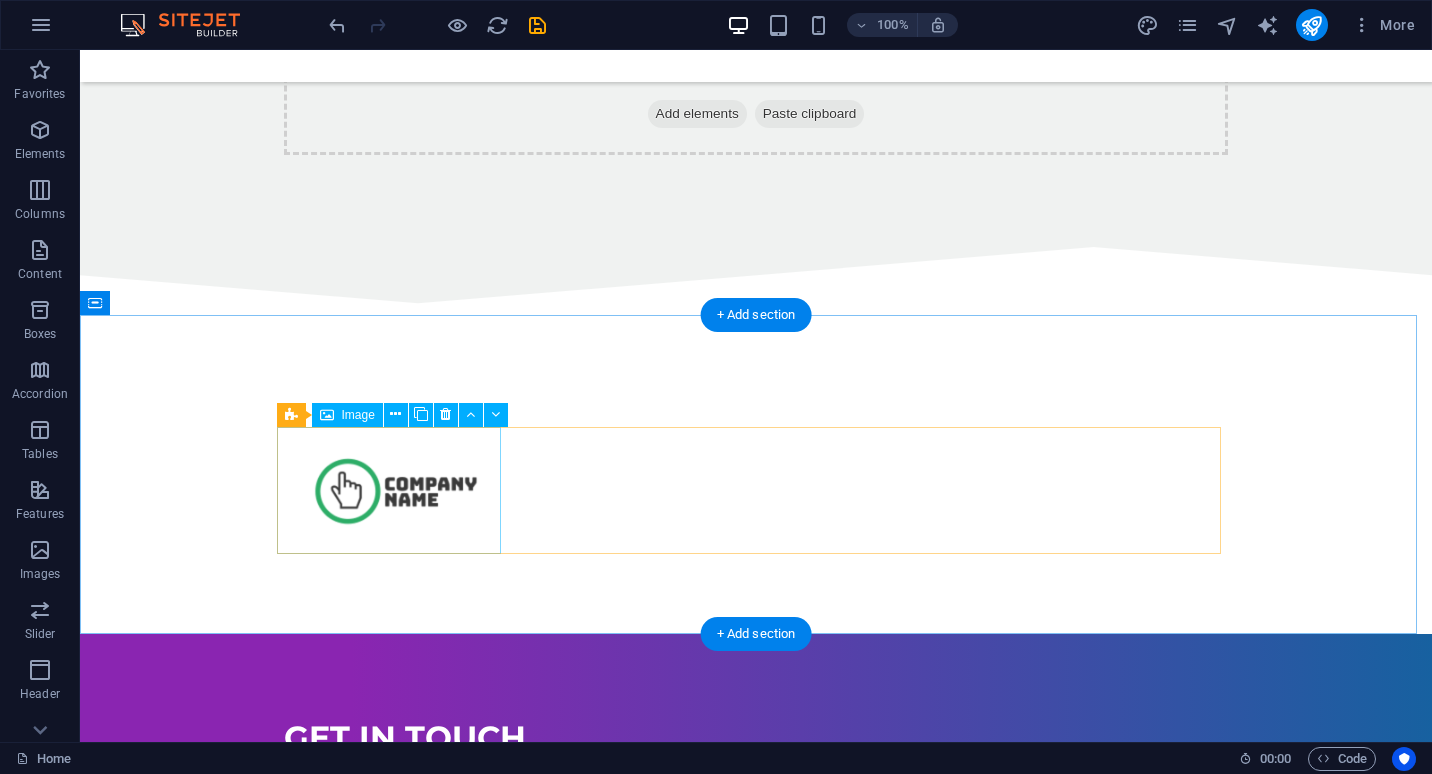 click at bounding box center [396, 490] 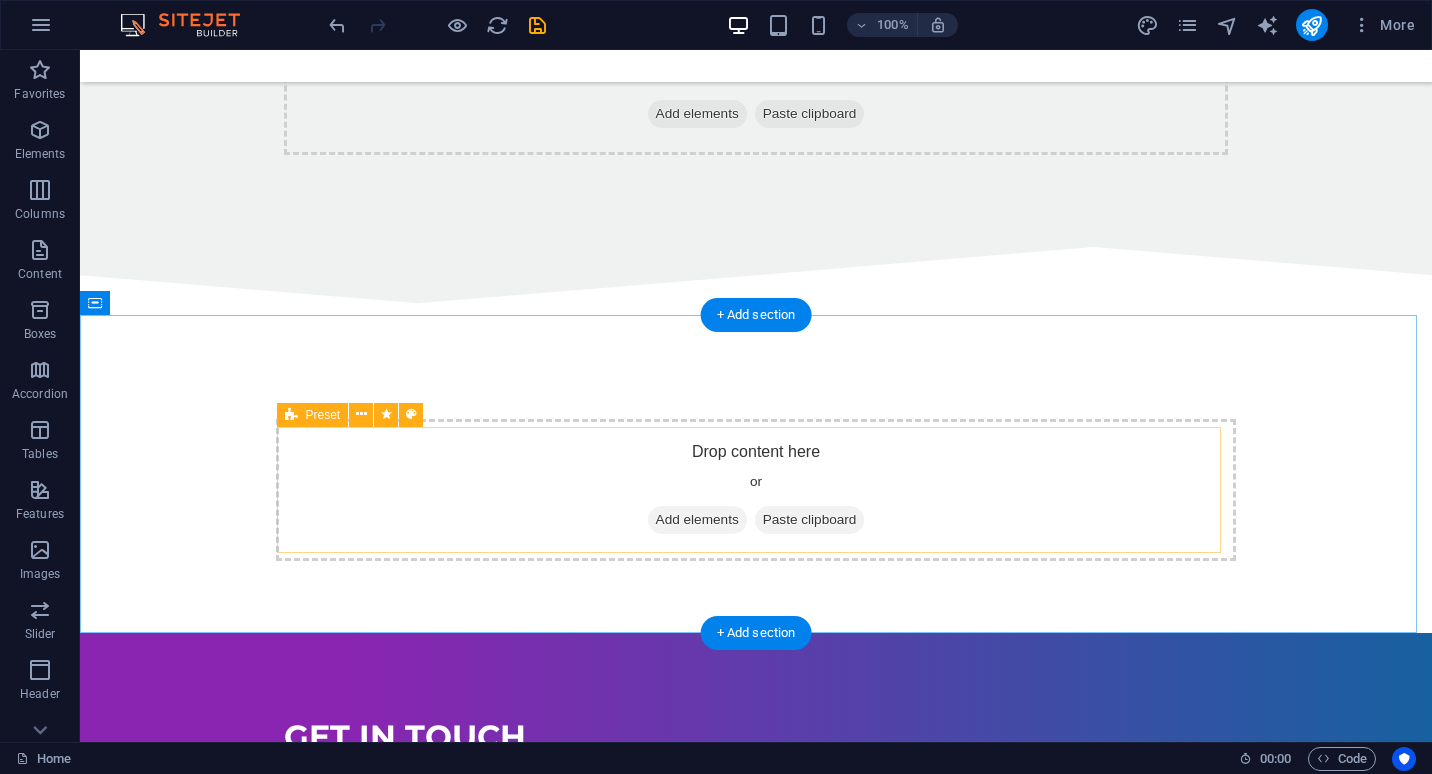 click on "Drop content here or  Add elements  Paste clipboard" at bounding box center (756, 490) 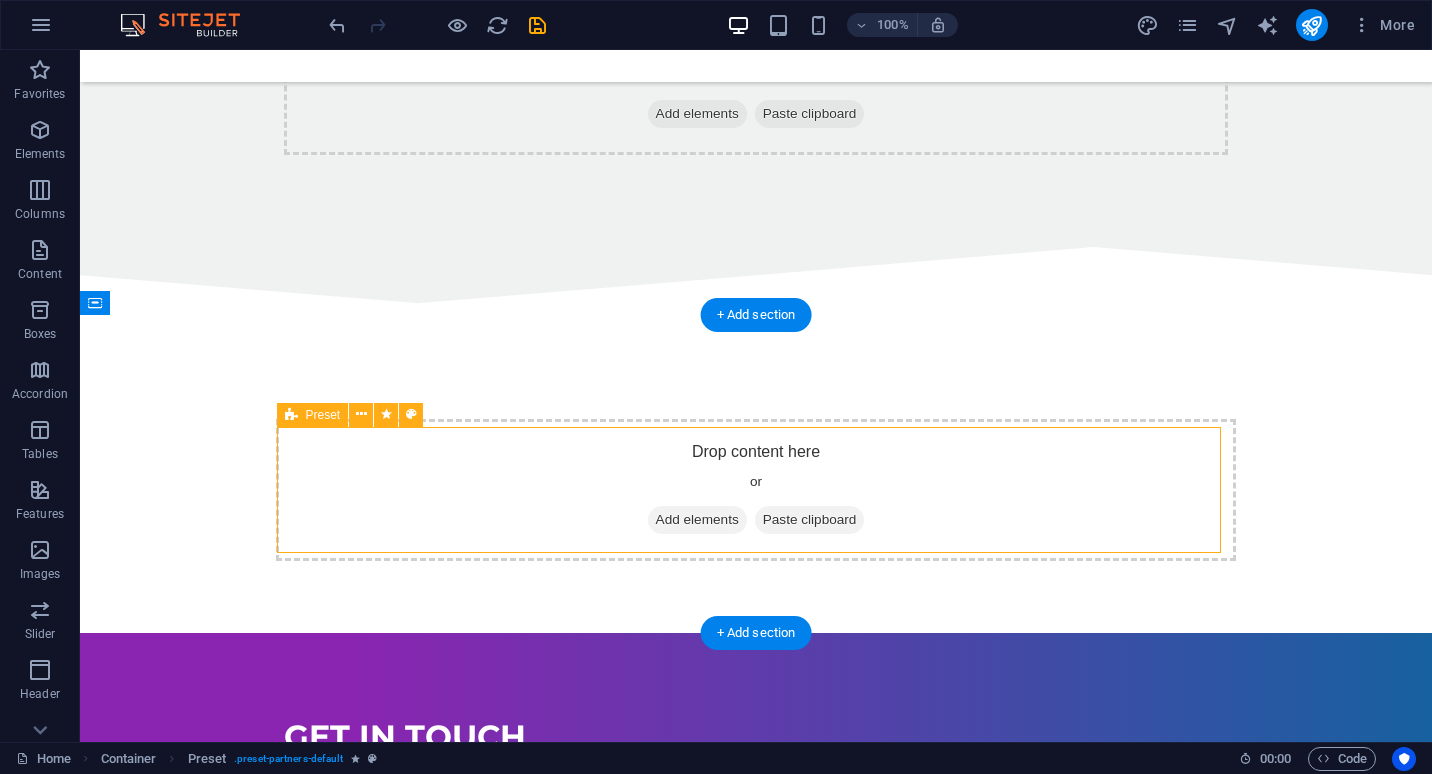 click on "Drop content here or  Add elements  Paste clipboard" at bounding box center [756, 490] 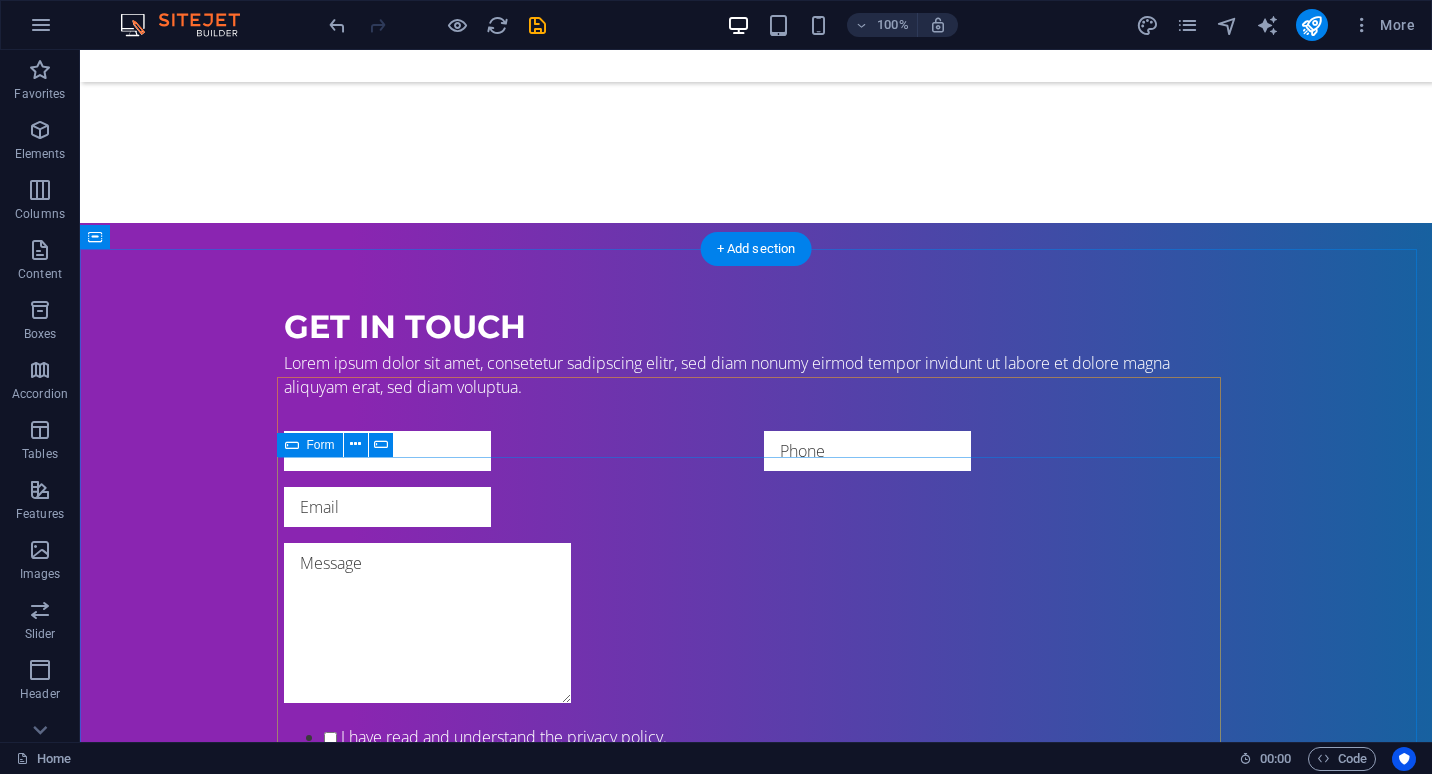 scroll, scrollTop: 2384, scrollLeft: 0, axis: vertical 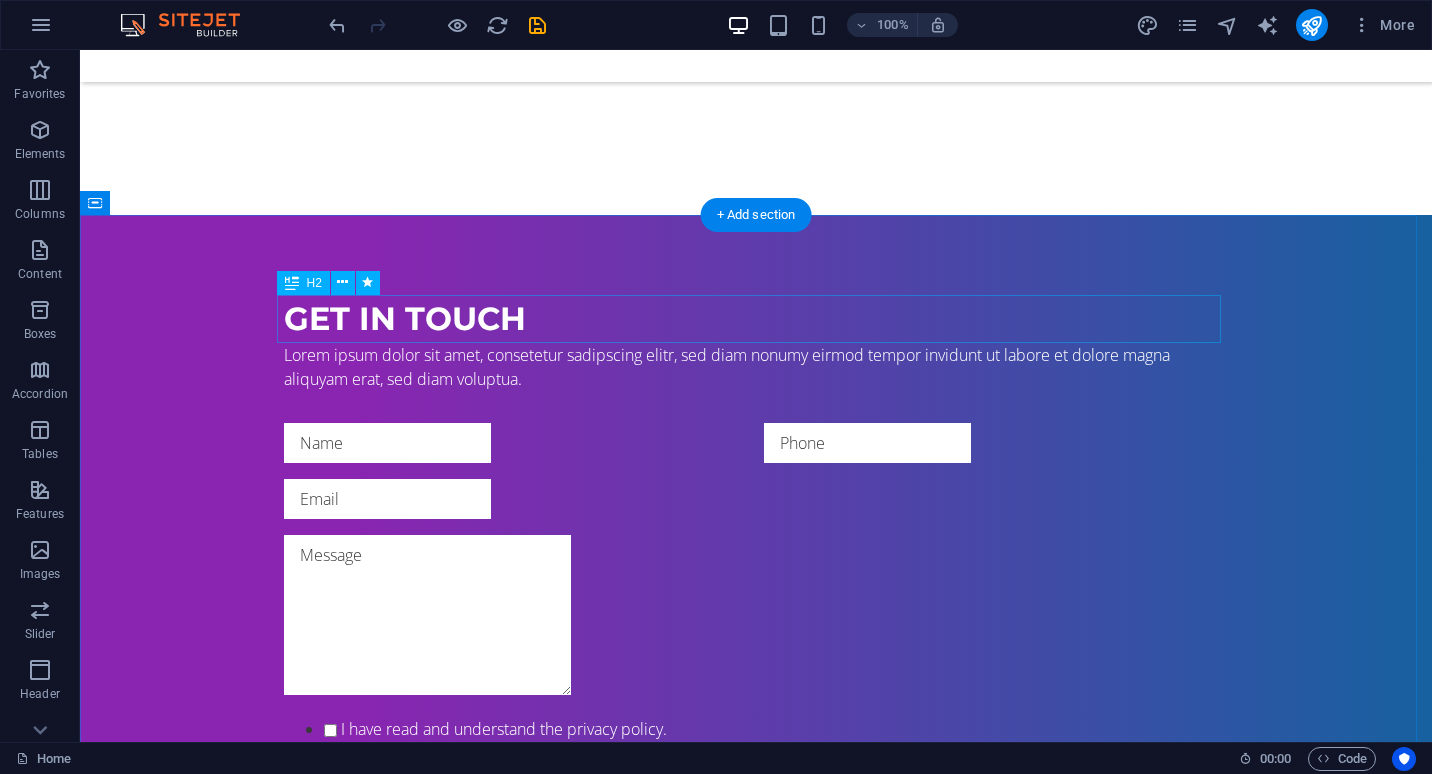 click on "Get in touch" at bounding box center [756, 319] 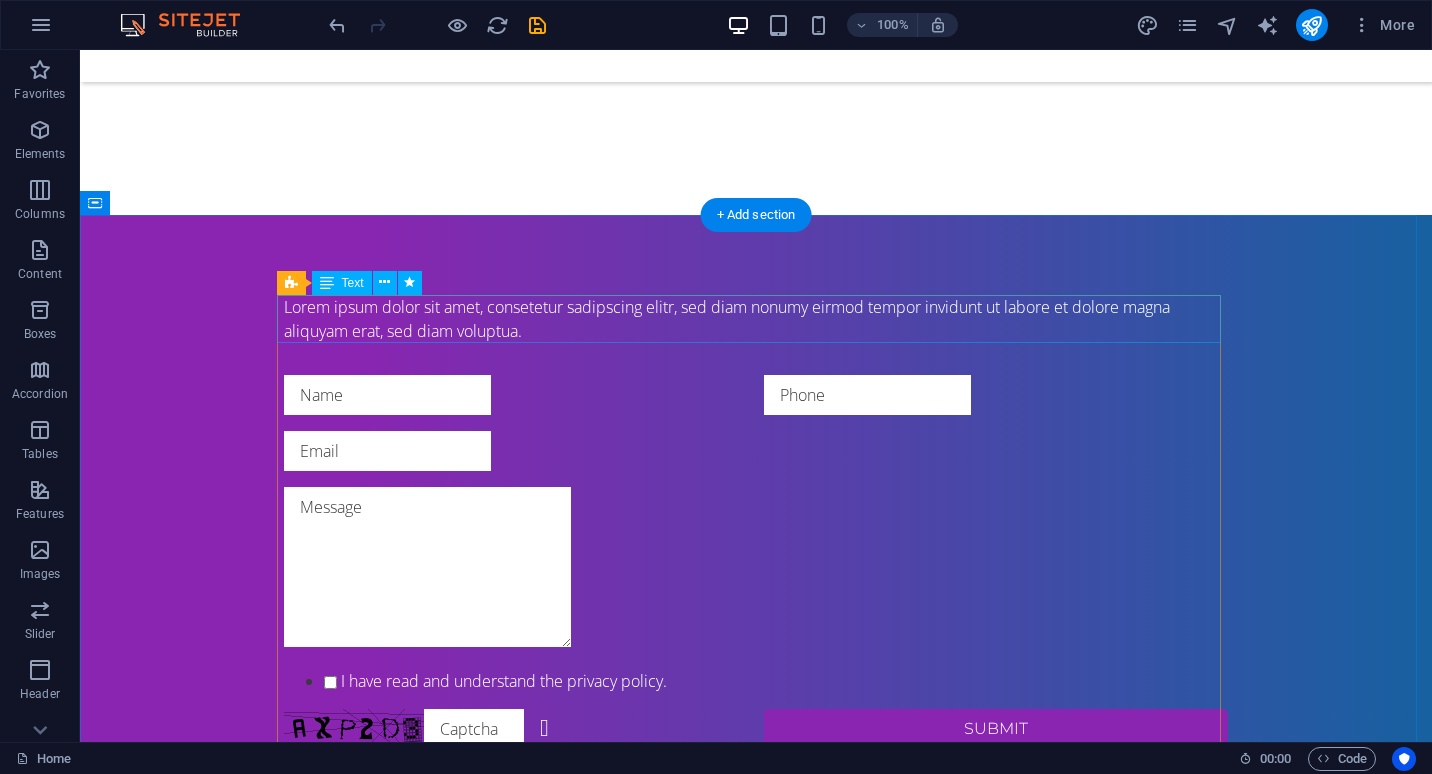 click on "Lorem ipsum dolor sit amet, consetetur sadipscing elitr, sed diam nonumy eirmod tempor invidunt ut labore et dolore magna aliquyam erat, sed diam voluptua." at bounding box center (756, 319) 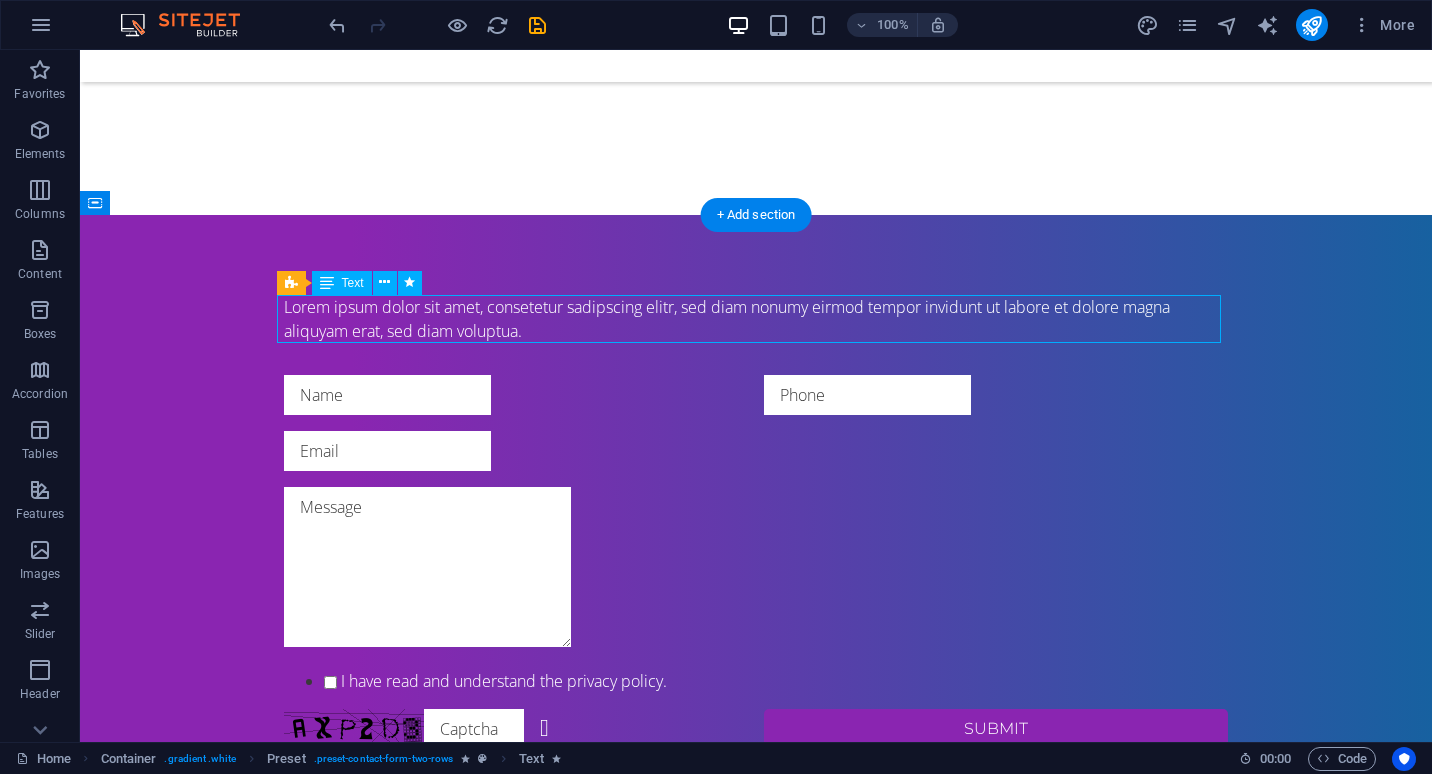 click on "Lorem ipsum dolor sit amet, consetetur sadipscing elitr, sed diam nonumy eirmod tempor invidunt ut labore et dolore magna aliquyam erat, sed diam voluptua." at bounding box center [756, 319] 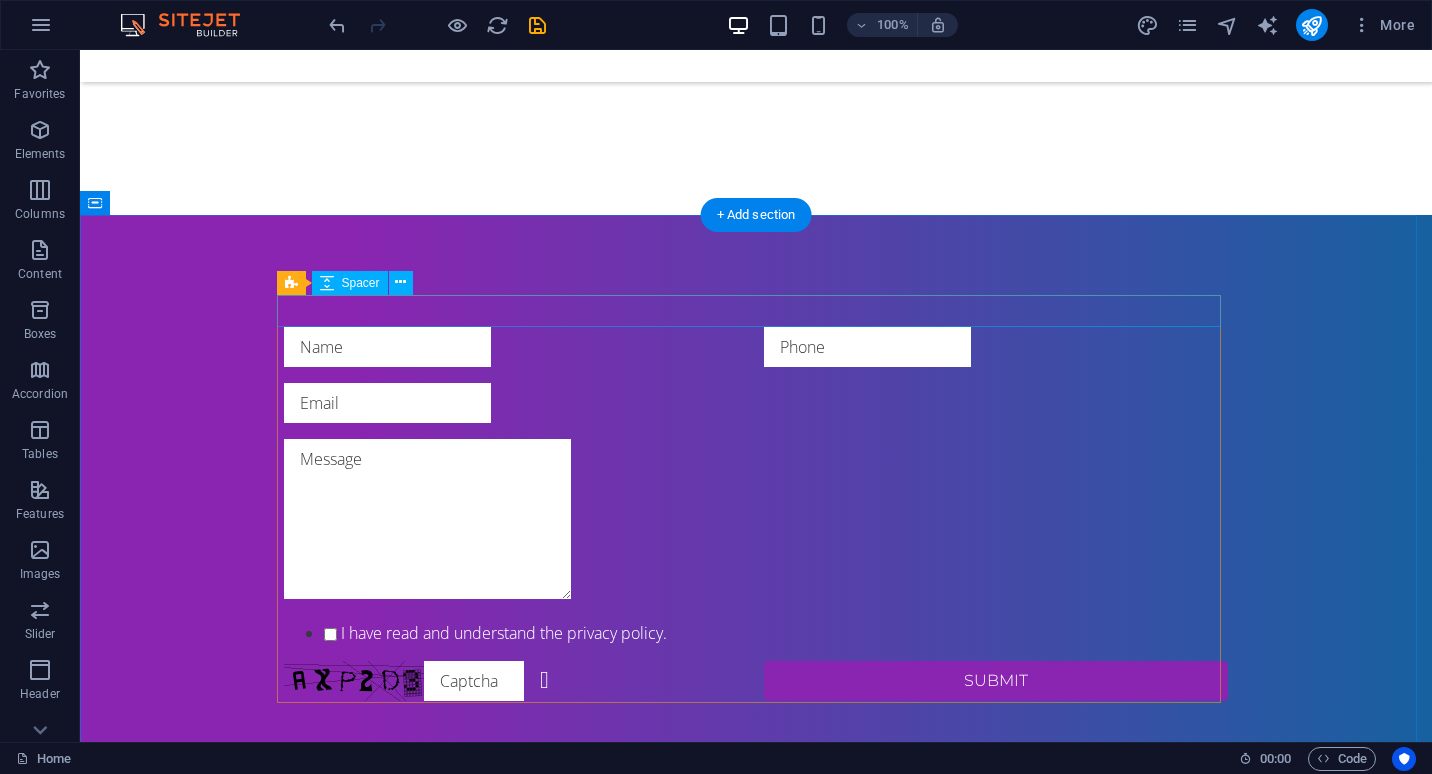 click at bounding box center (756, 311) 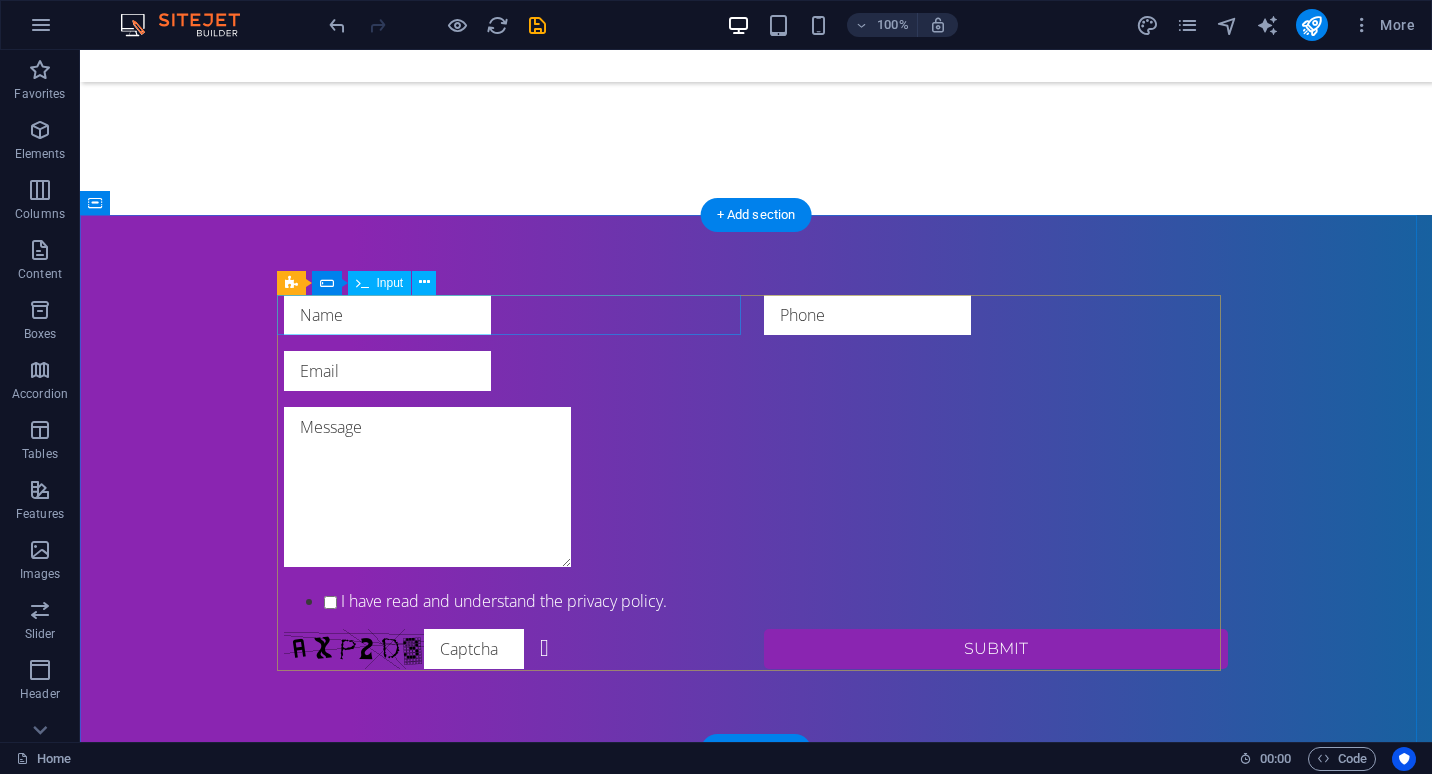 click 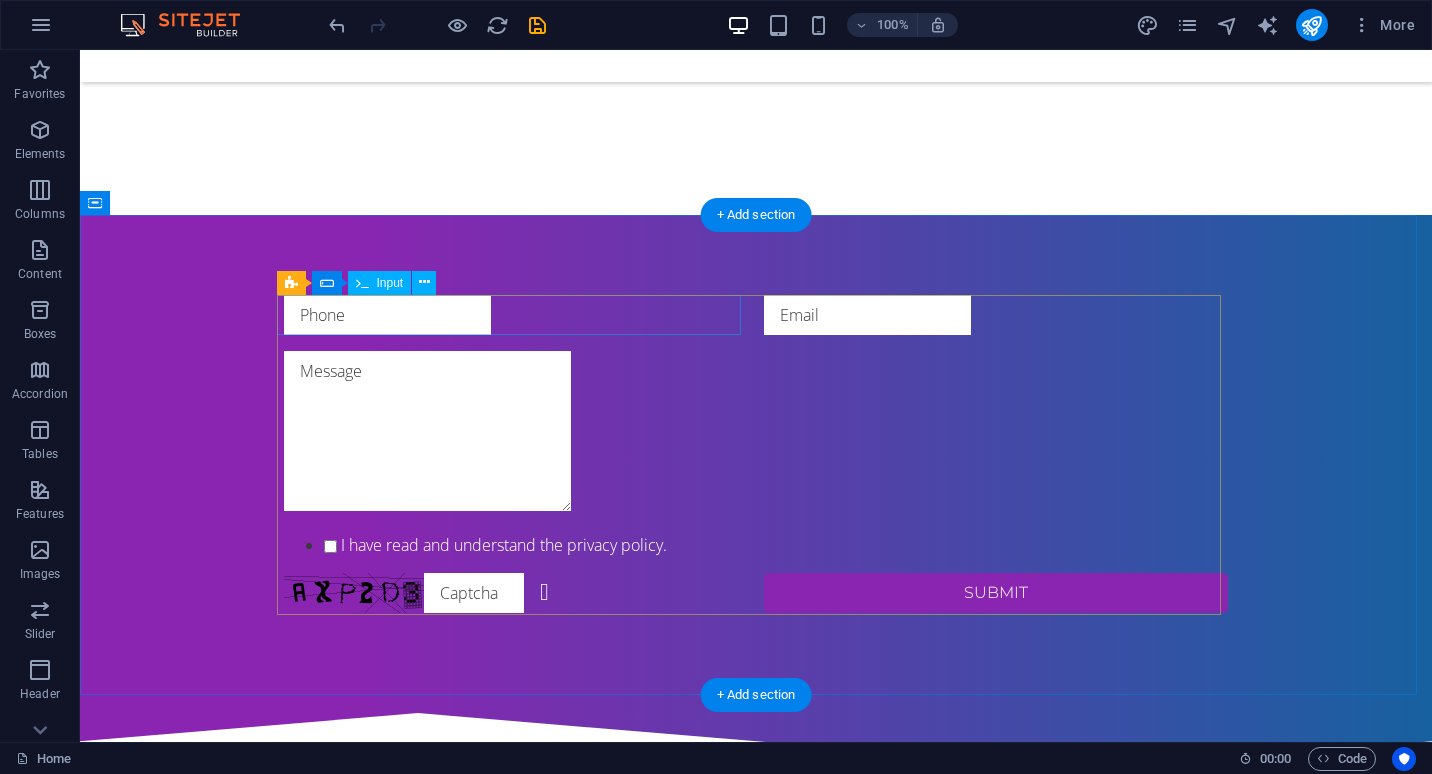 click 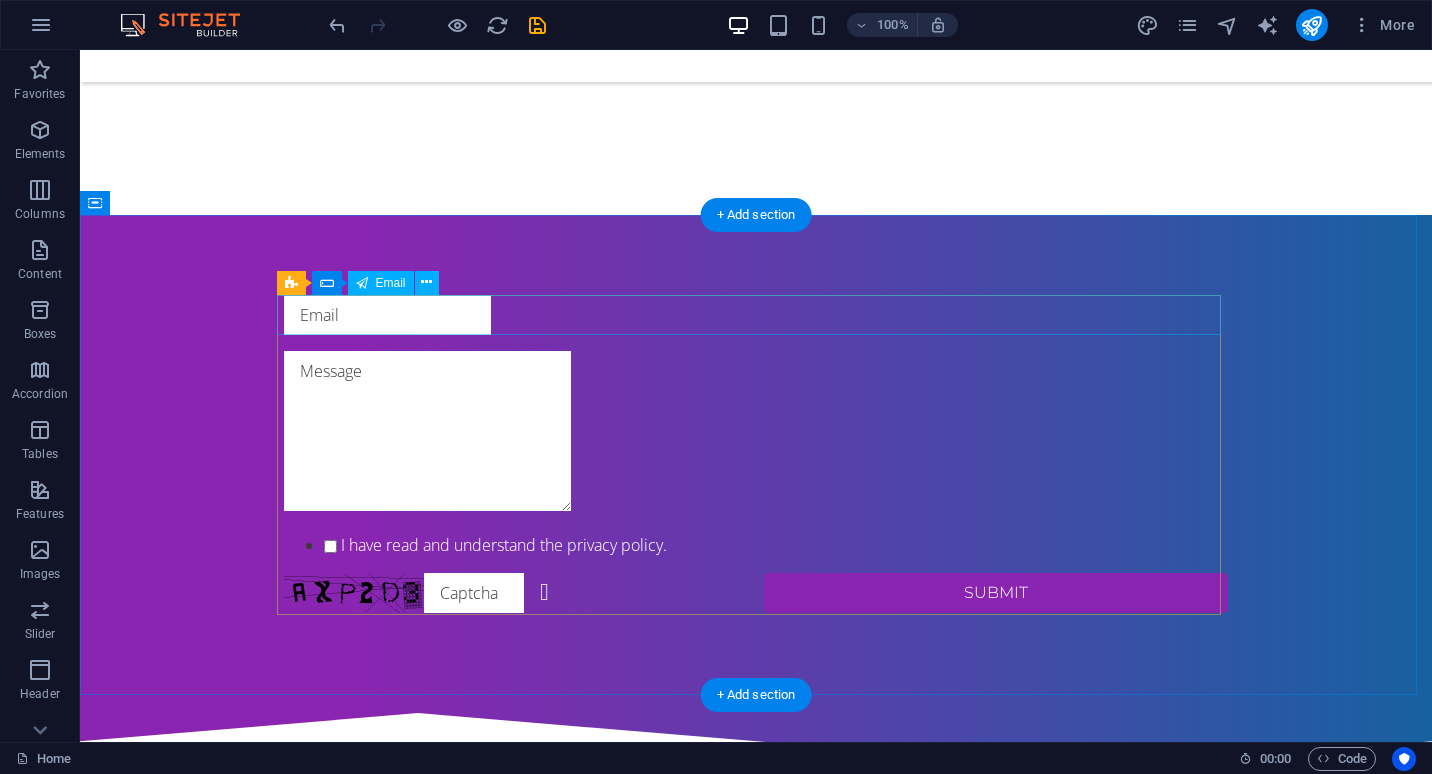 click 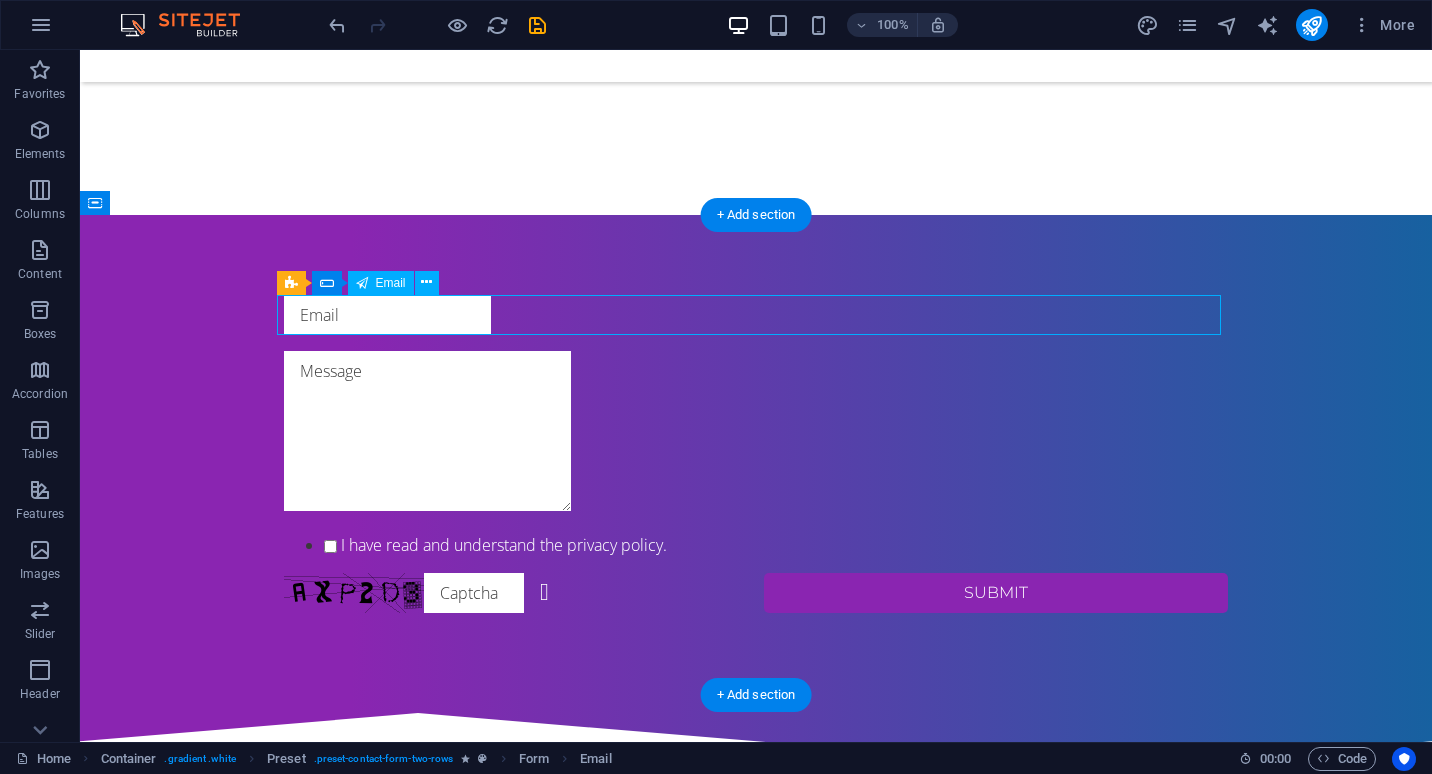 click 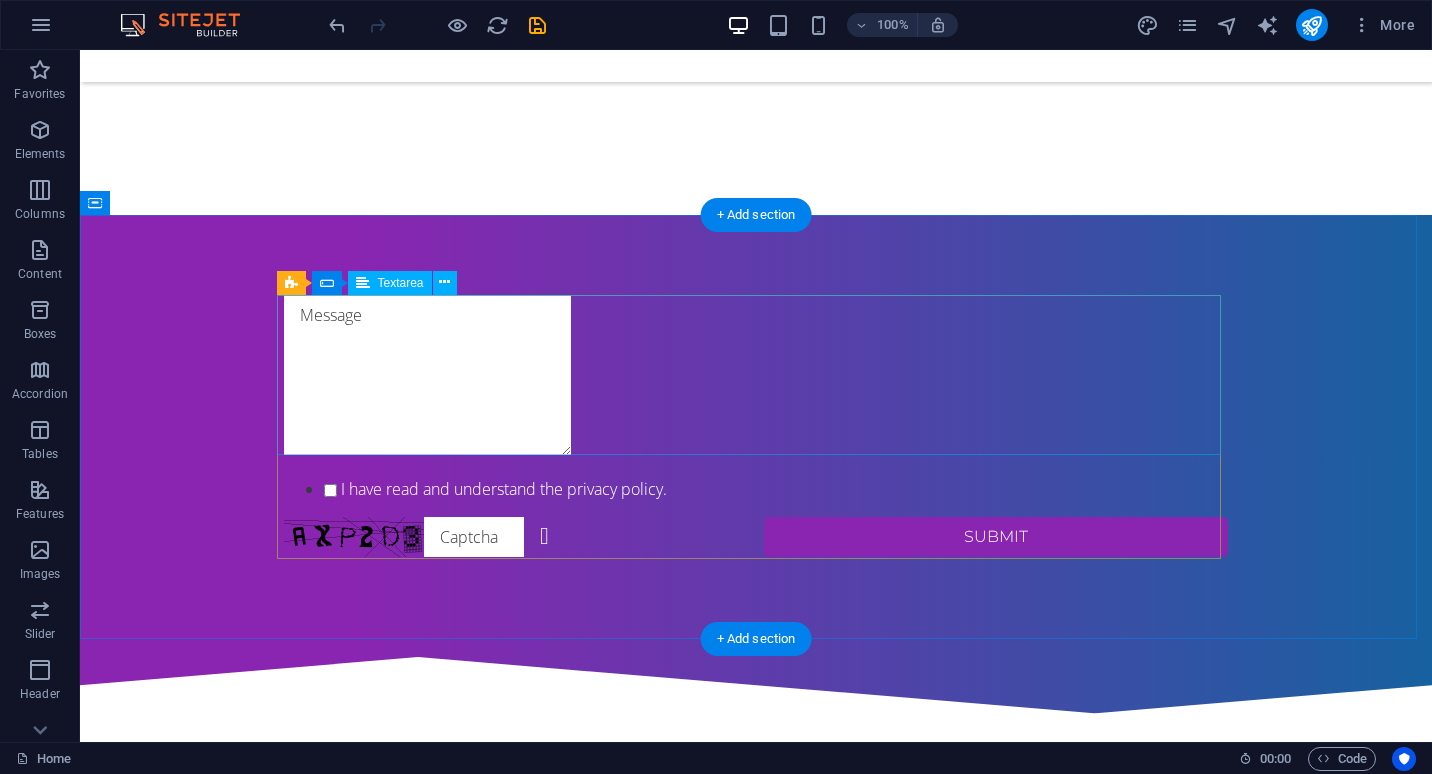 click 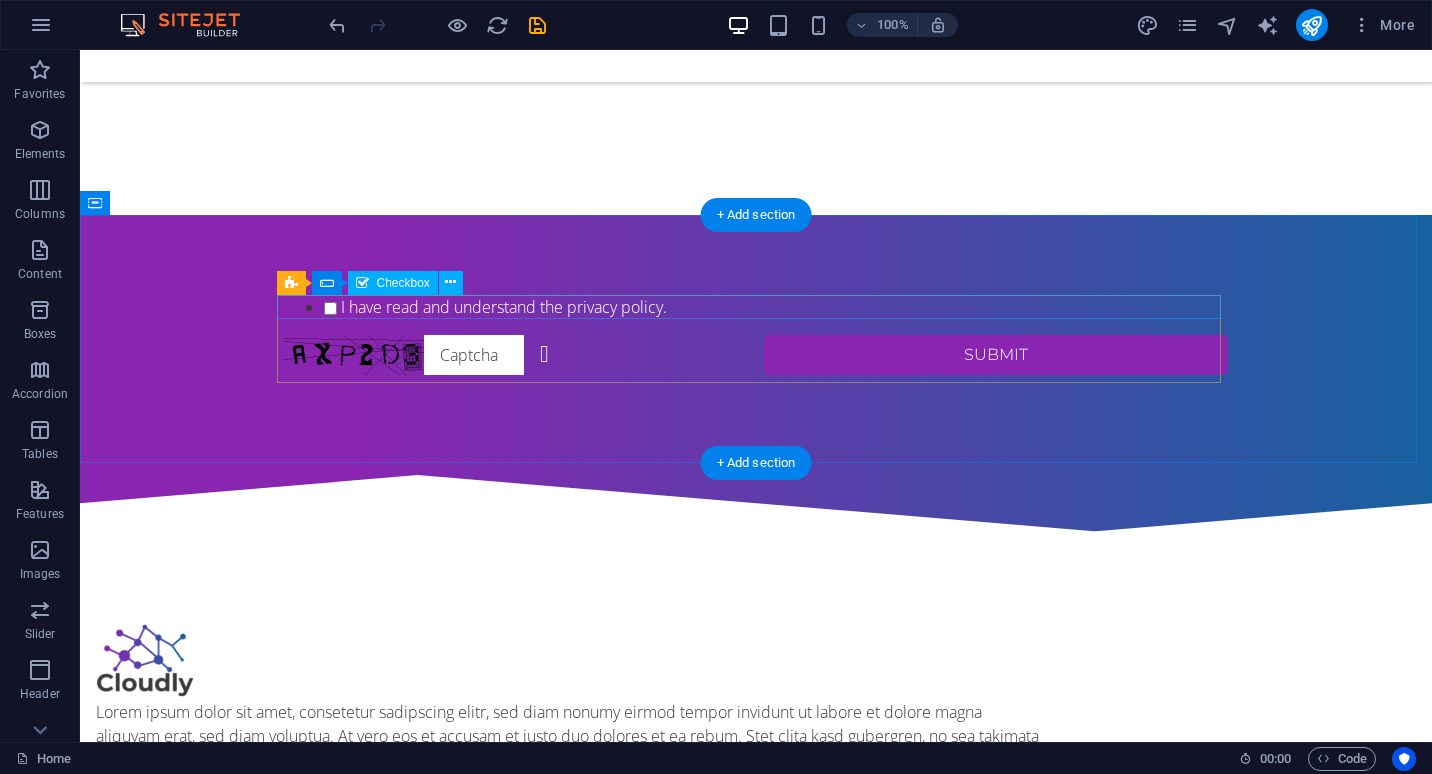 click on "I have read and understand the privacy policy." 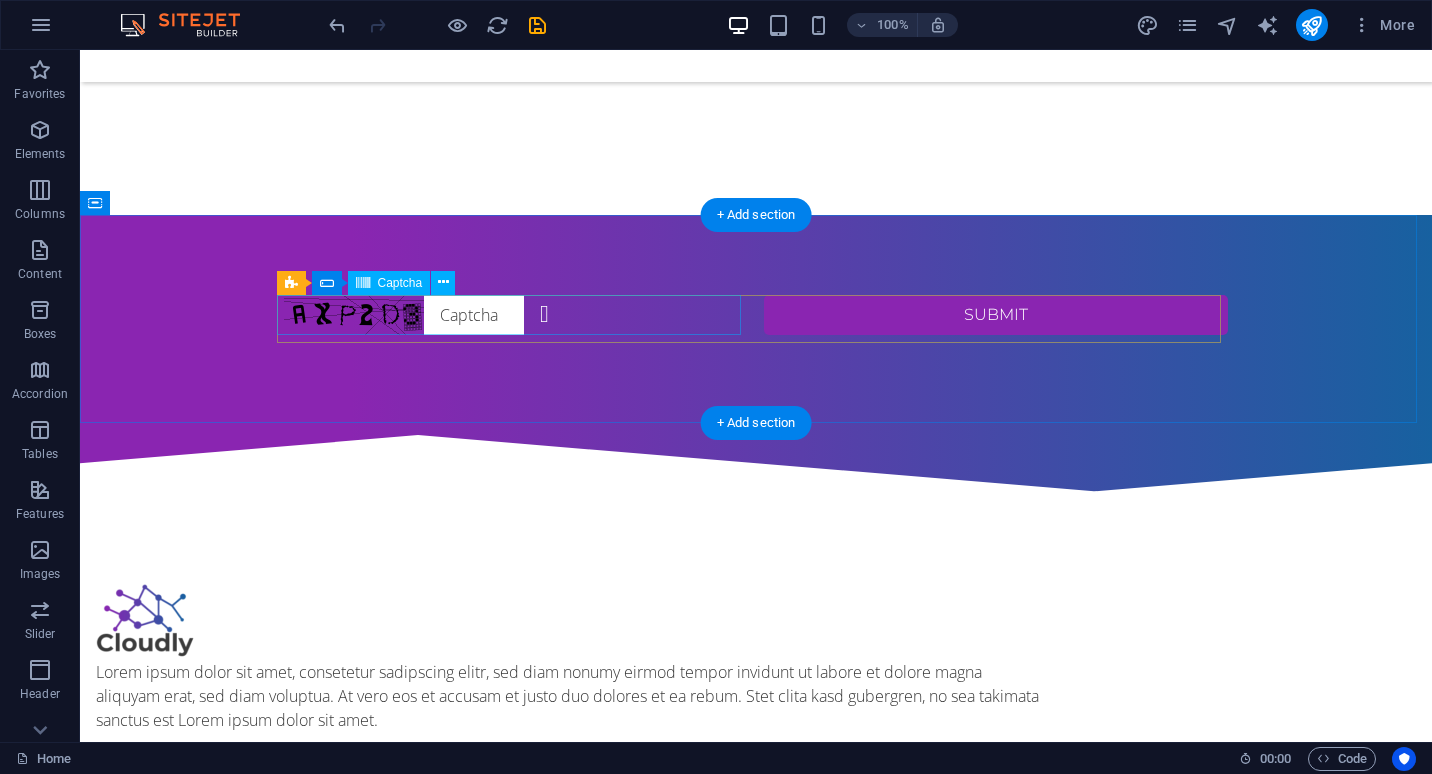 click on "Unreadable? Load new" 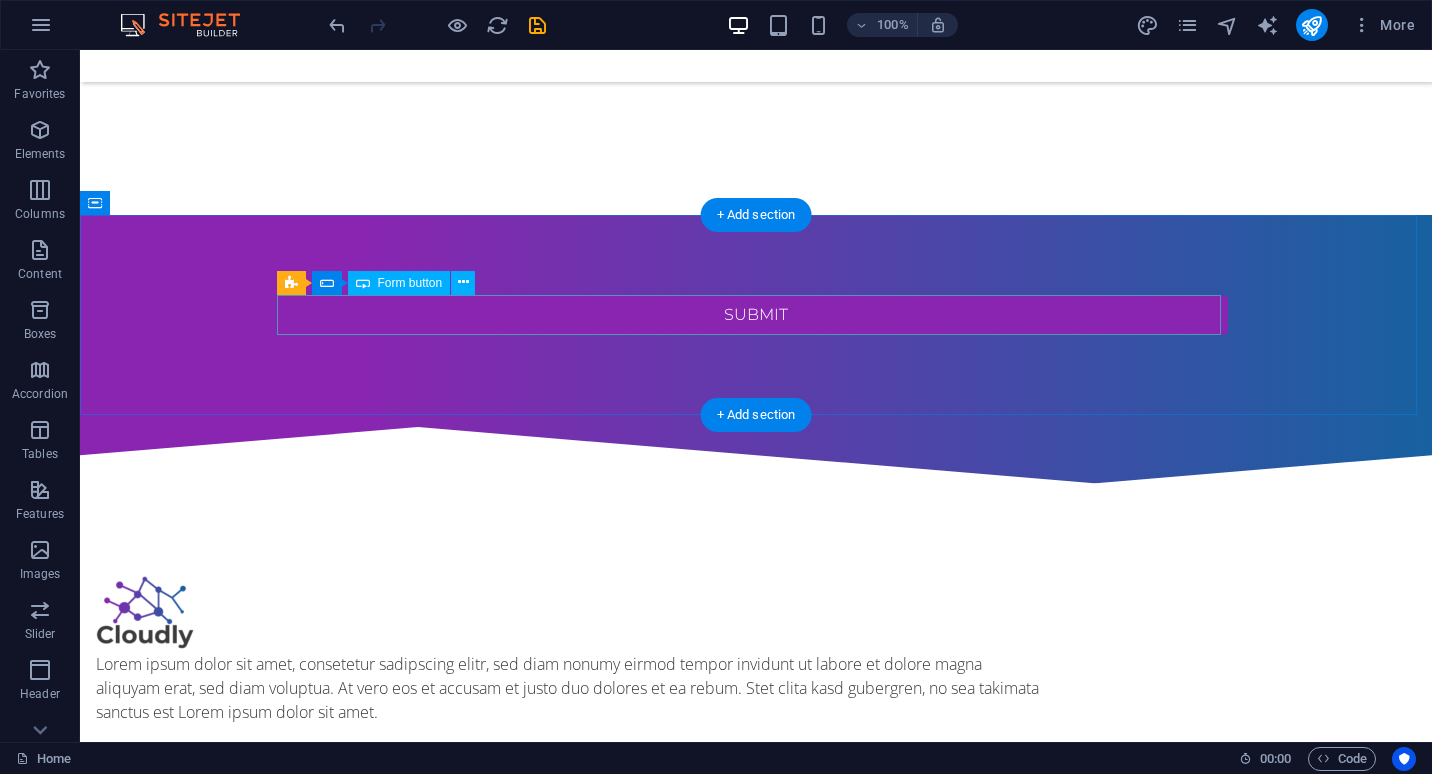 click on "Submit" 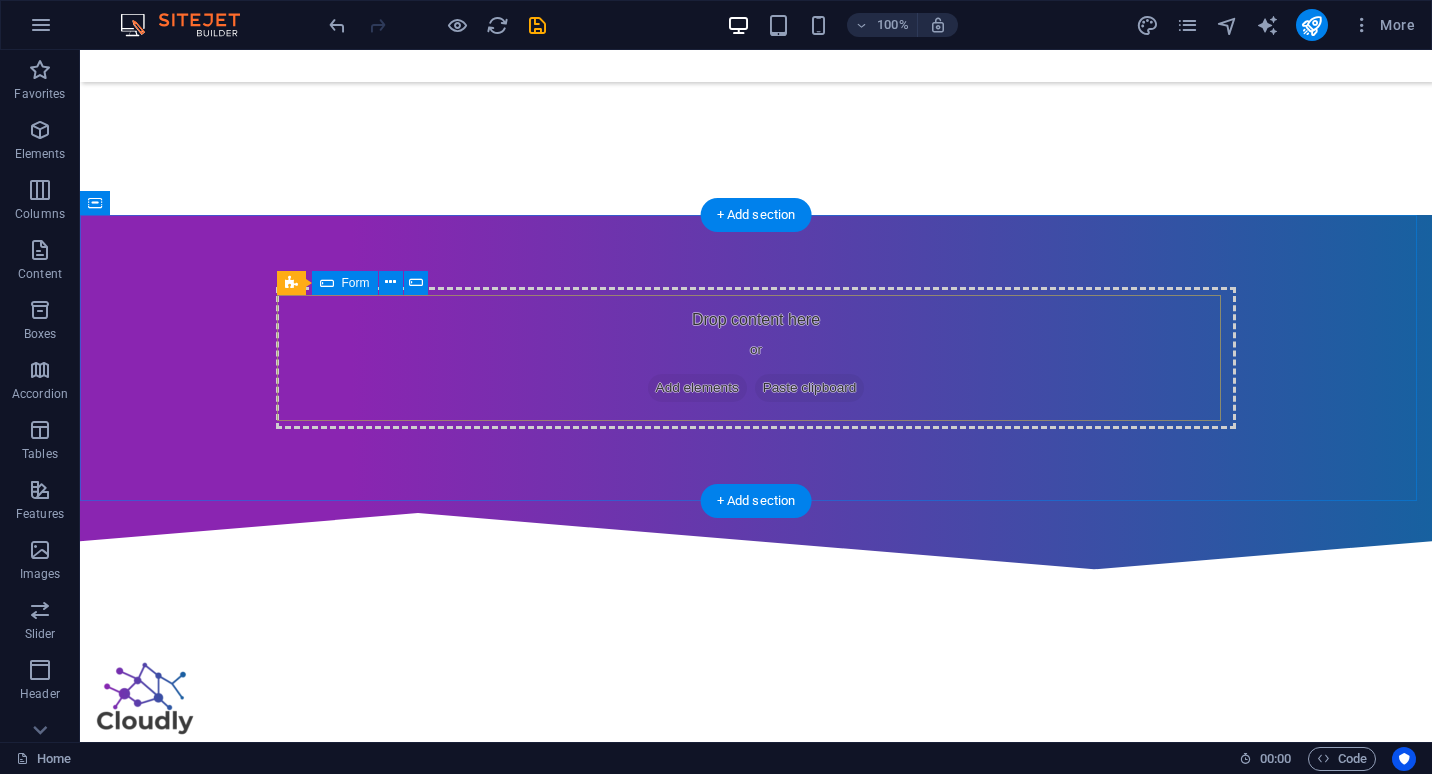 click on "Drop content here or  Add elements  Paste clipboard" 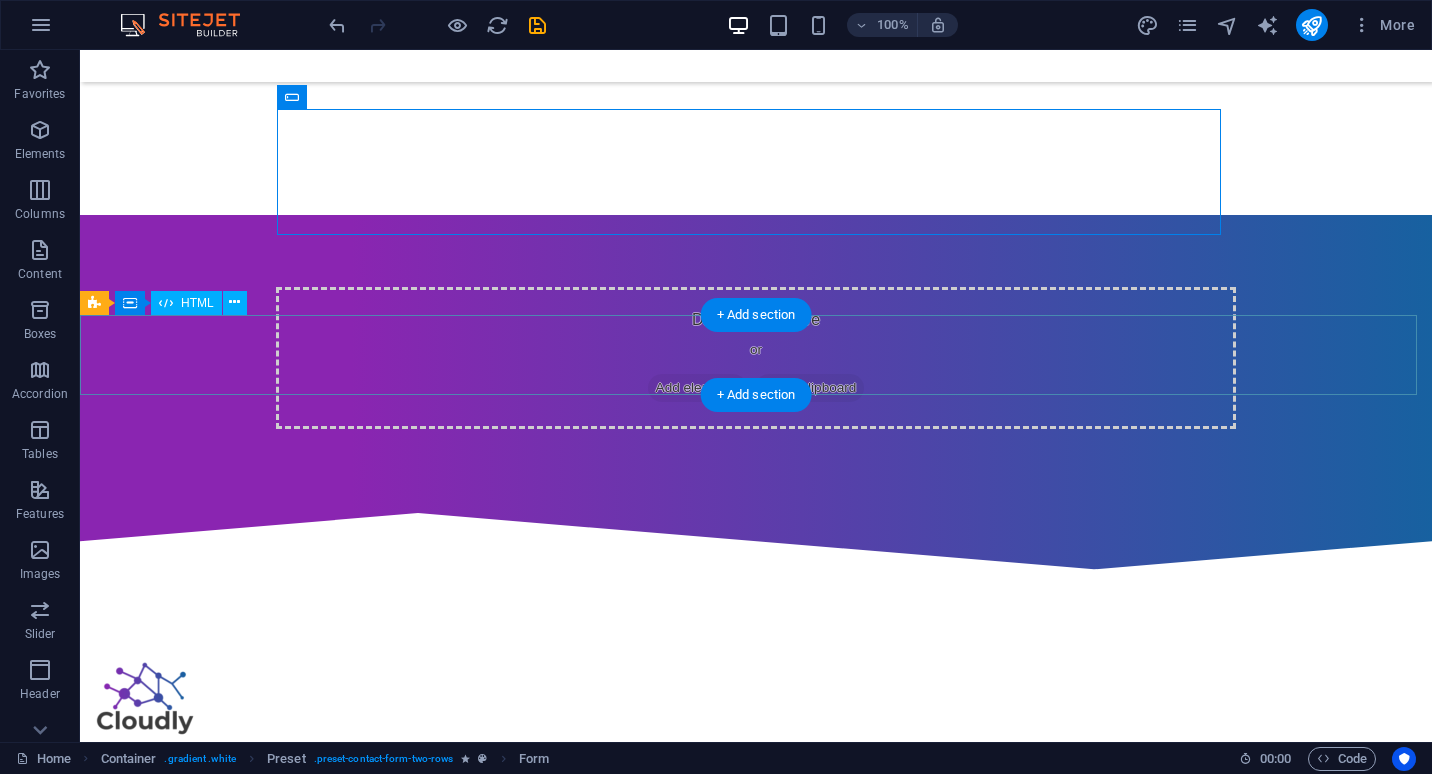 scroll, scrollTop: 2741, scrollLeft: 0, axis: vertical 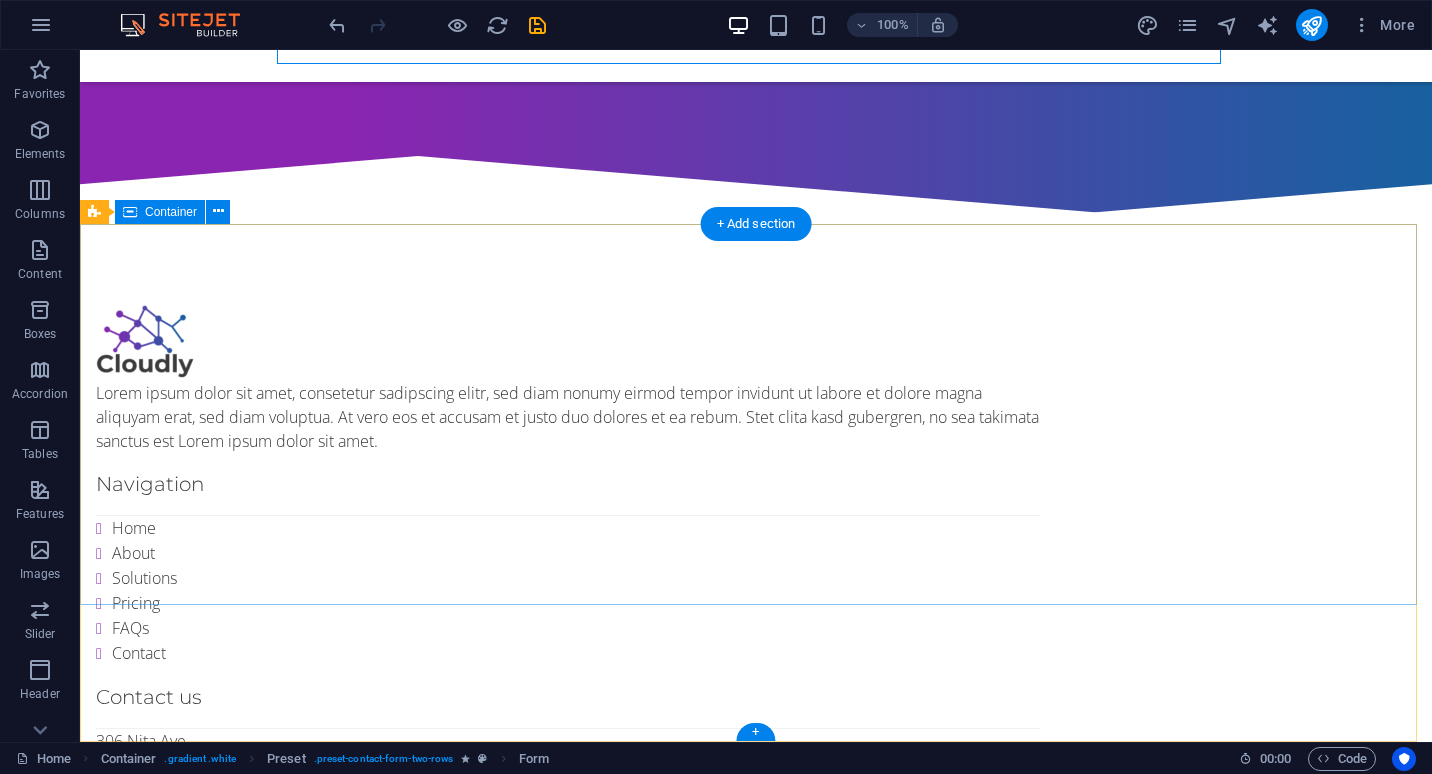 click on "Navigation Home About Solutions Pricing FAQs Contact Contact us [NUMBER] [STREET] [CITY]   [STATE] [ZIP] [EMAIL] Phone:  + [PHONE]" at bounding box center (756, 564) 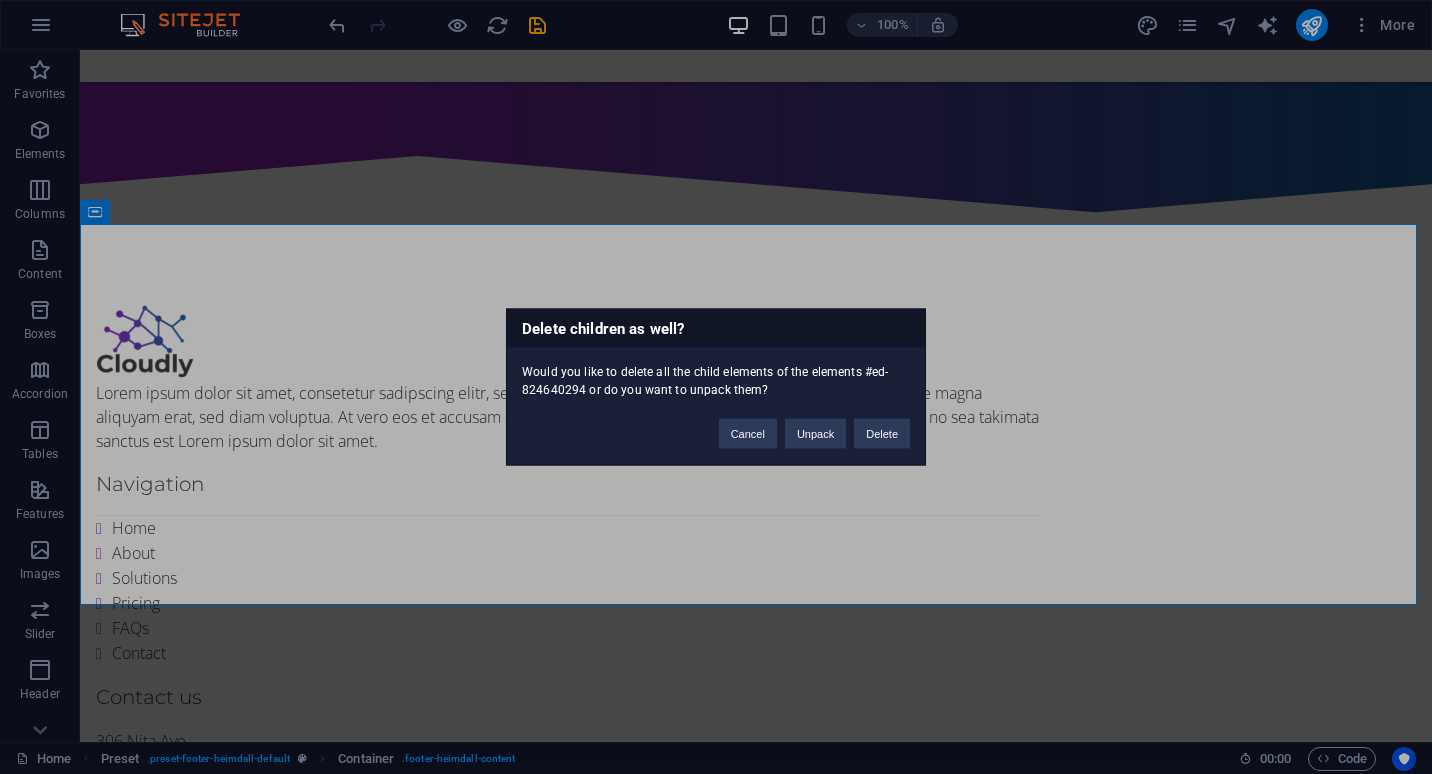 type 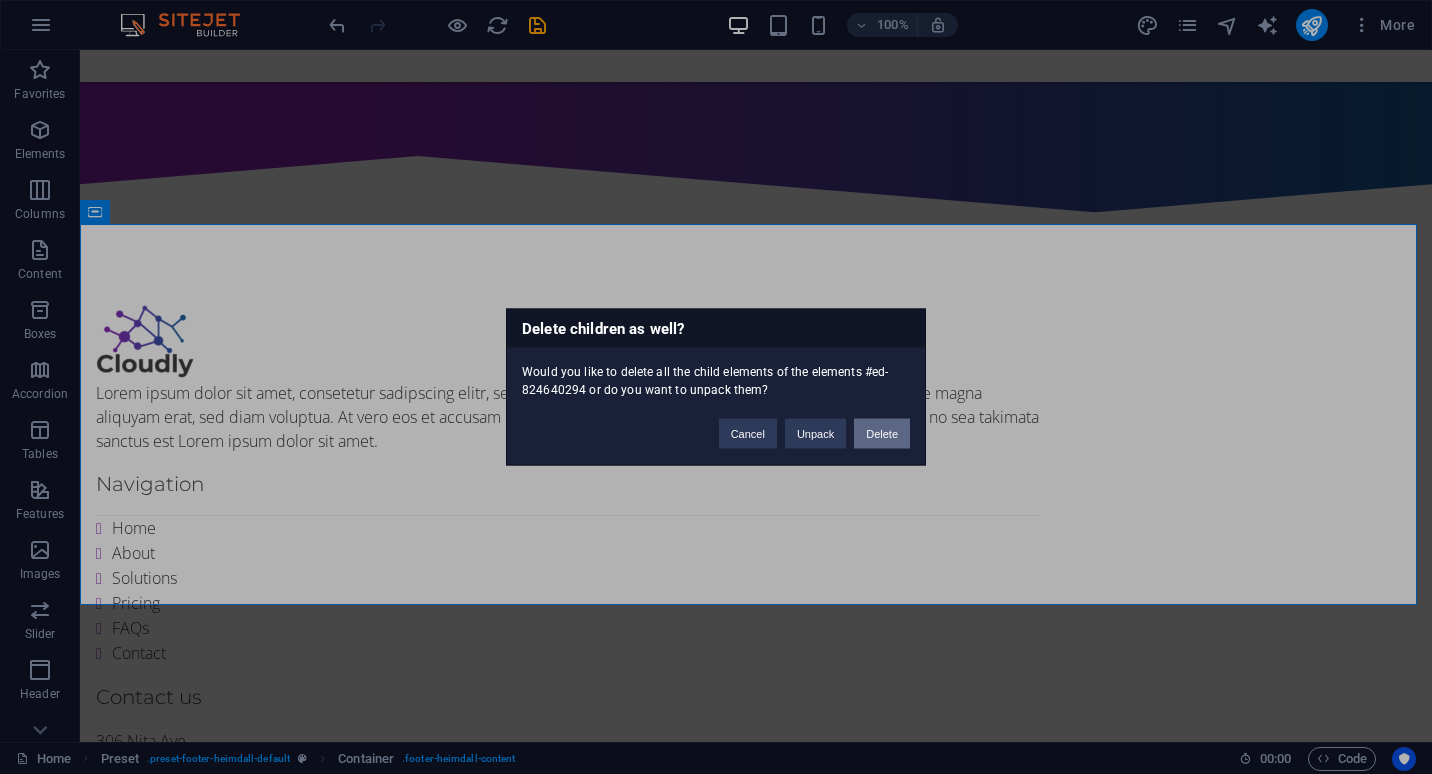 click on "Delete" at bounding box center [882, 434] 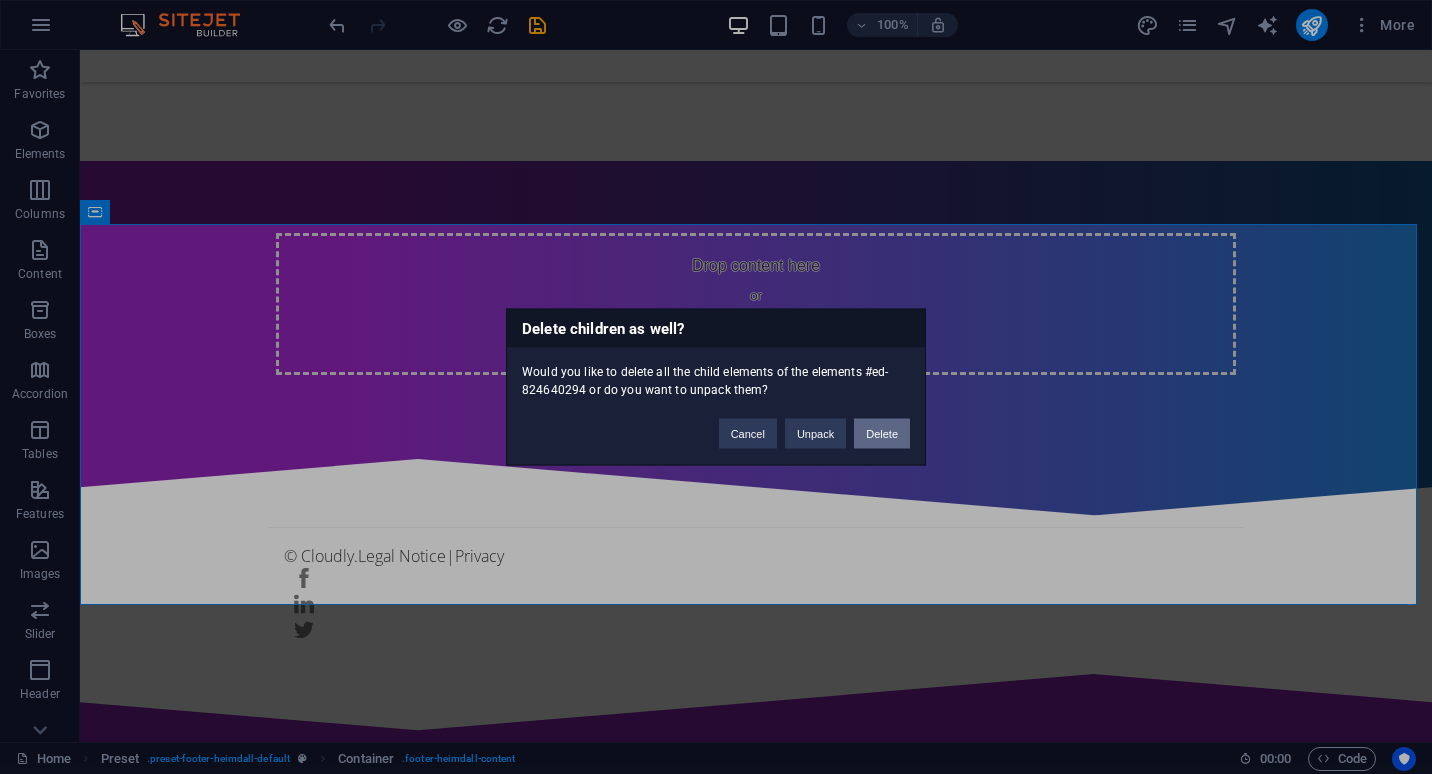 scroll, scrollTop: 2360, scrollLeft: 0, axis: vertical 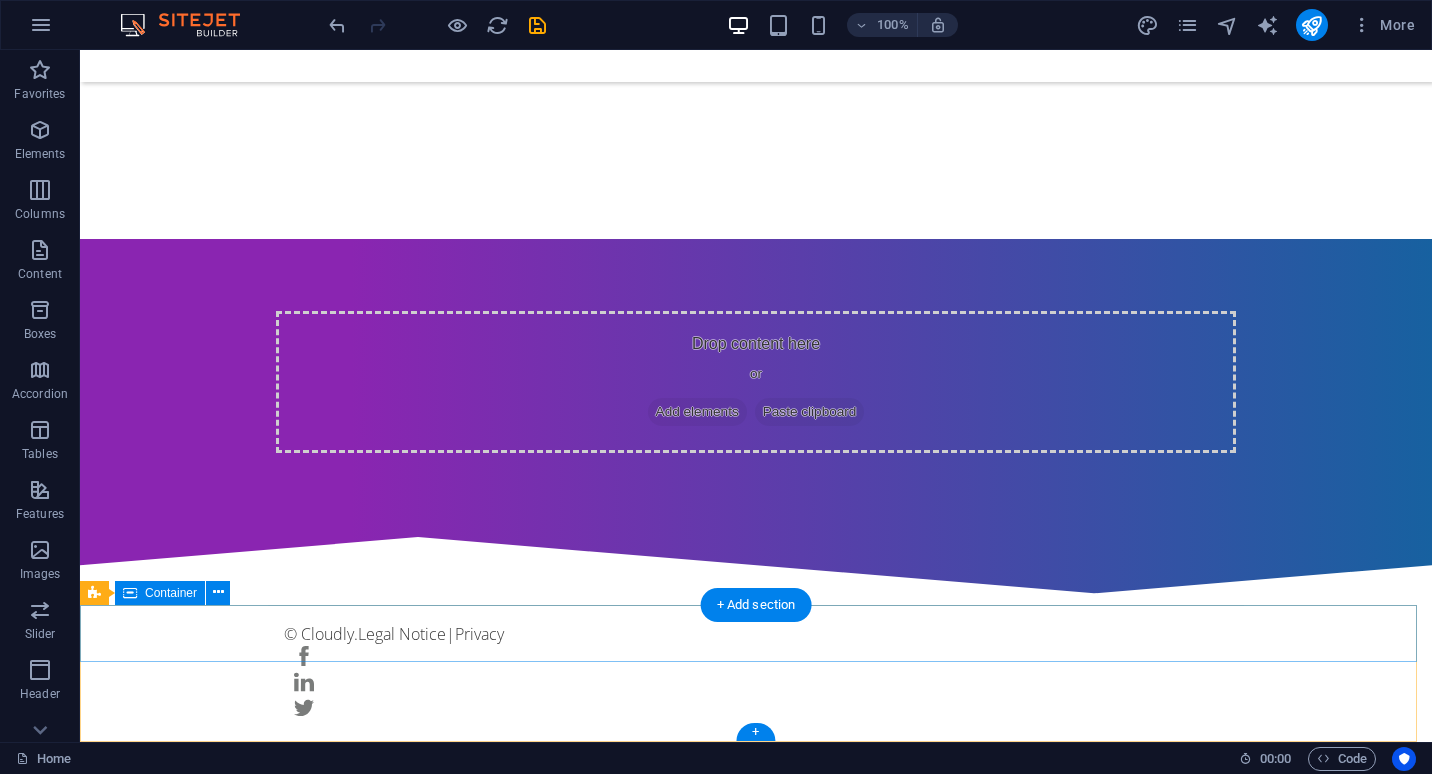 click on "© Cloudly.  Legal Notice  |  Privacy" at bounding box center [756, 672] 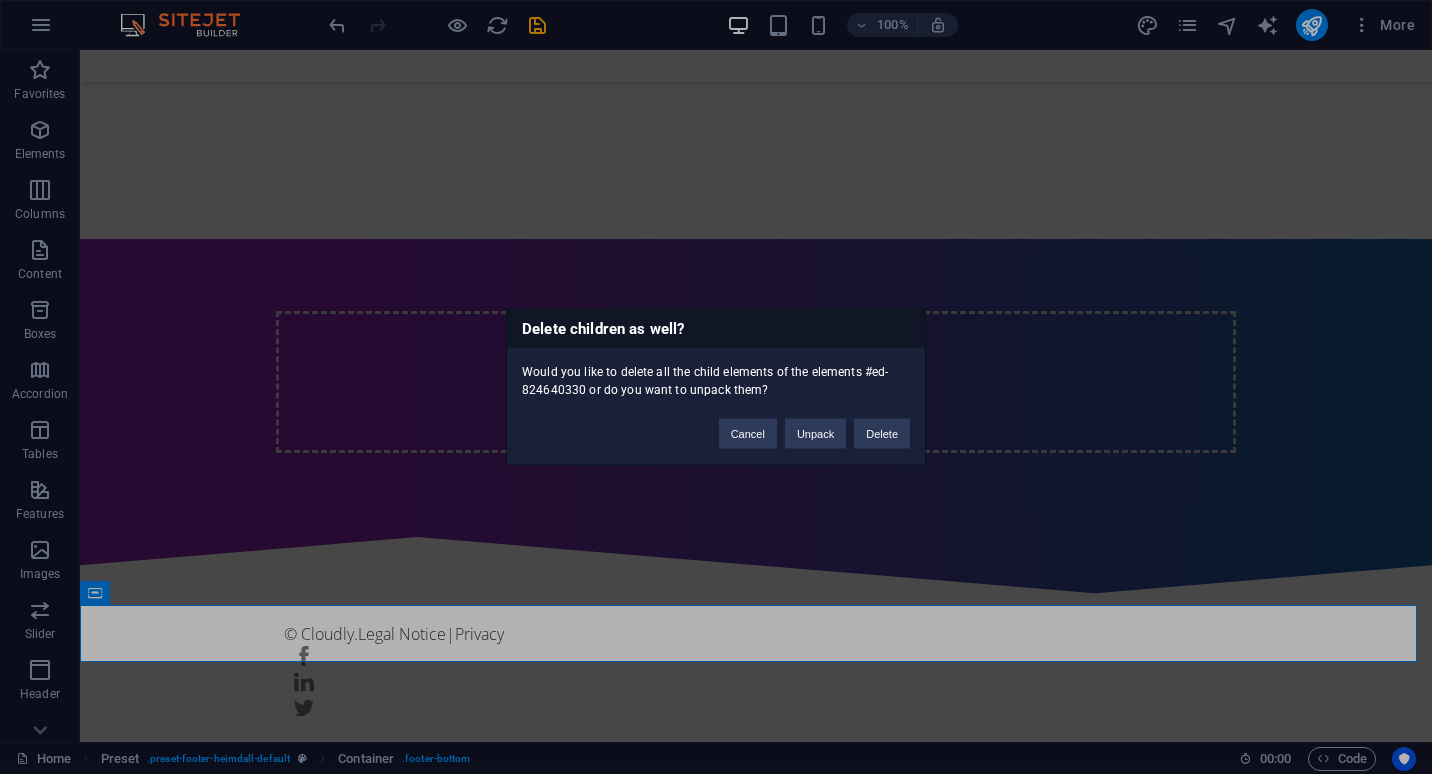 type 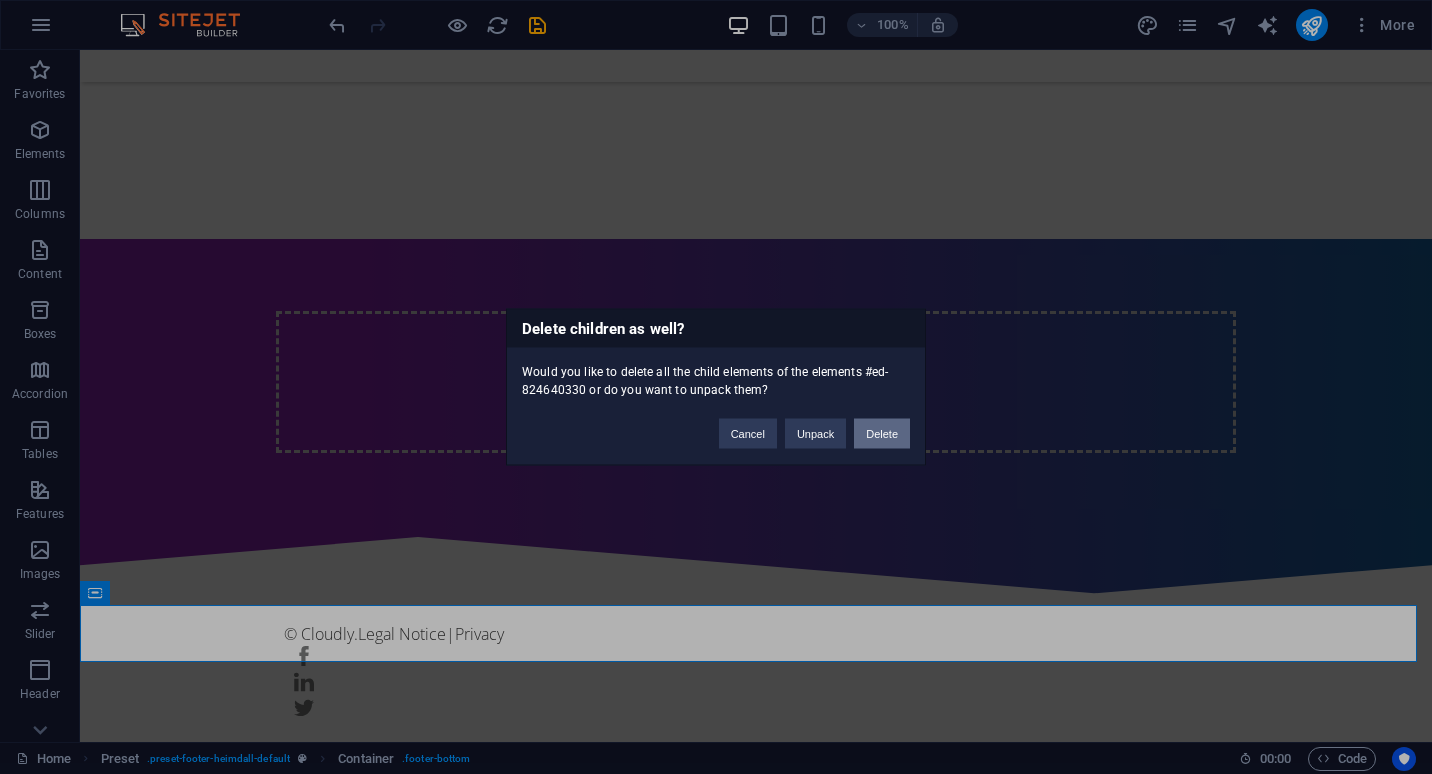 click on "Delete" at bounding box center [882, 434] 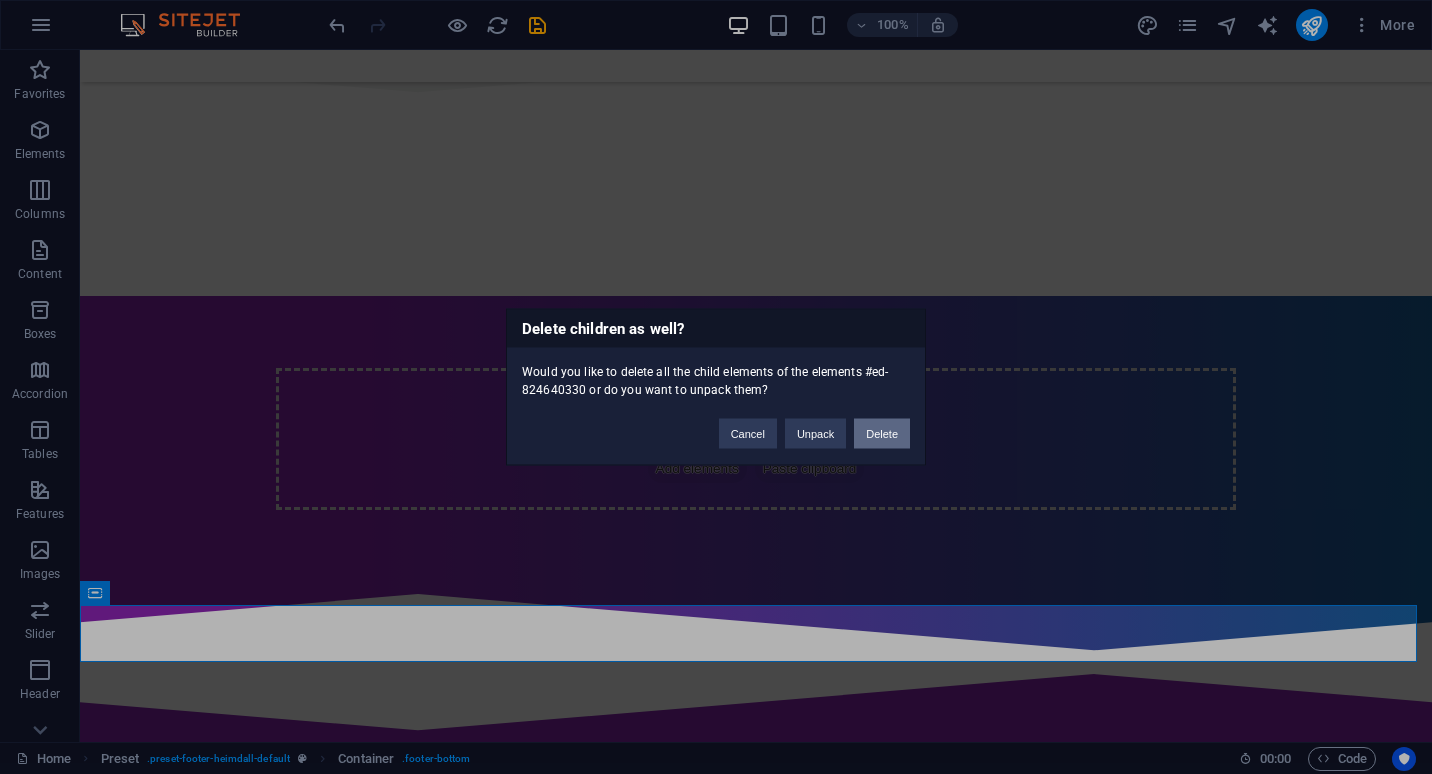 scroll, scrollTop: 2303, scrollLeft: 0, axis: vertical 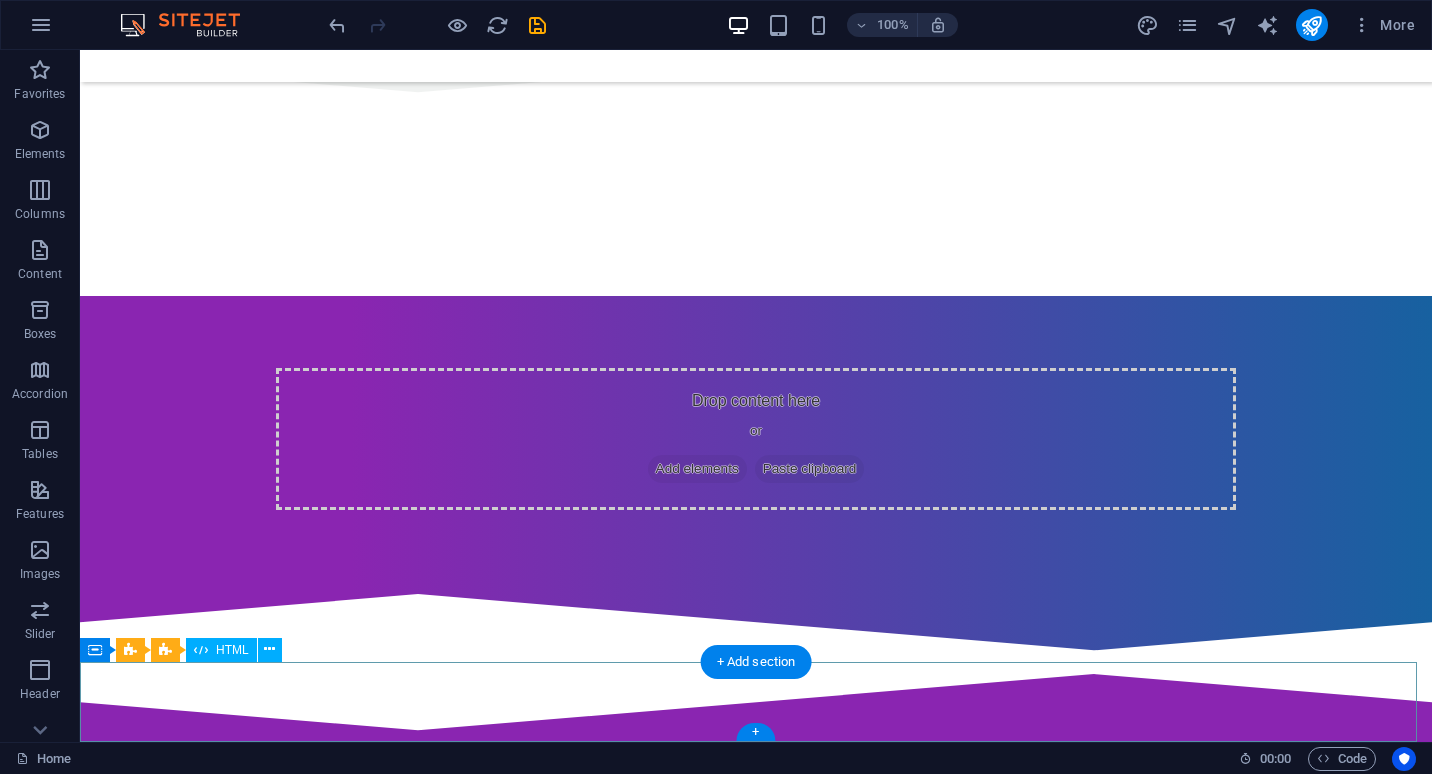 click at bounding box center [756, 702] 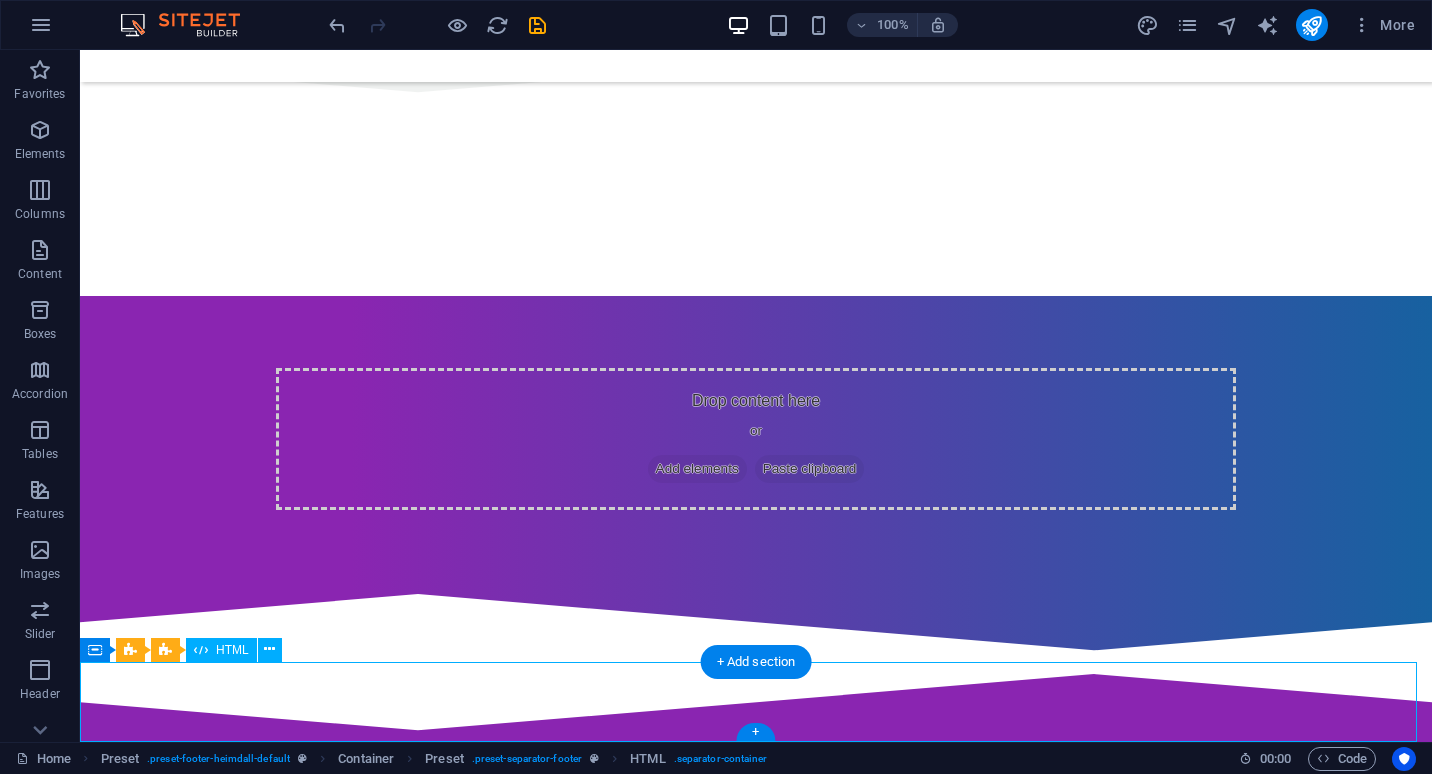 scroll, scrollTop: 2365, scrollLeft: 0, axis: vertical 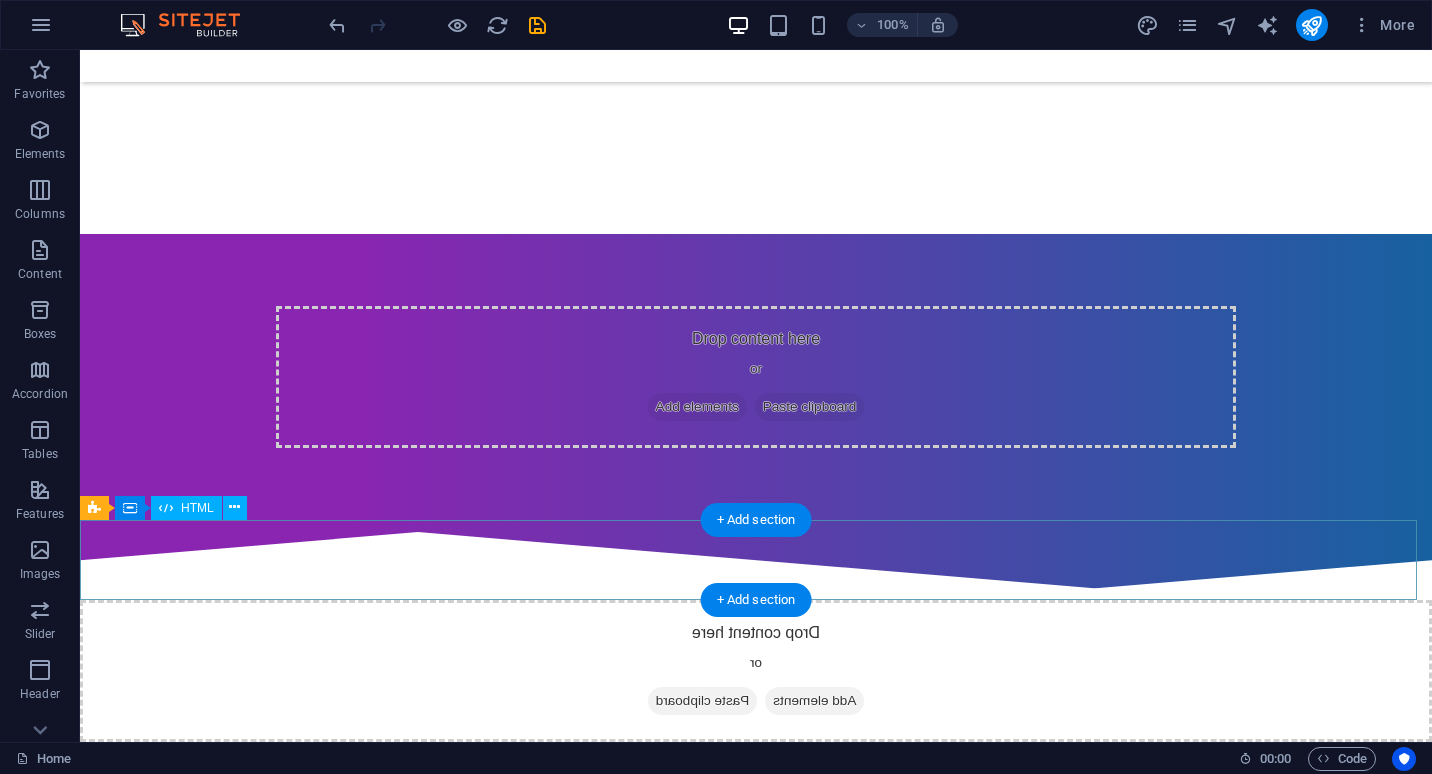 click at bounding box center [756, 560] 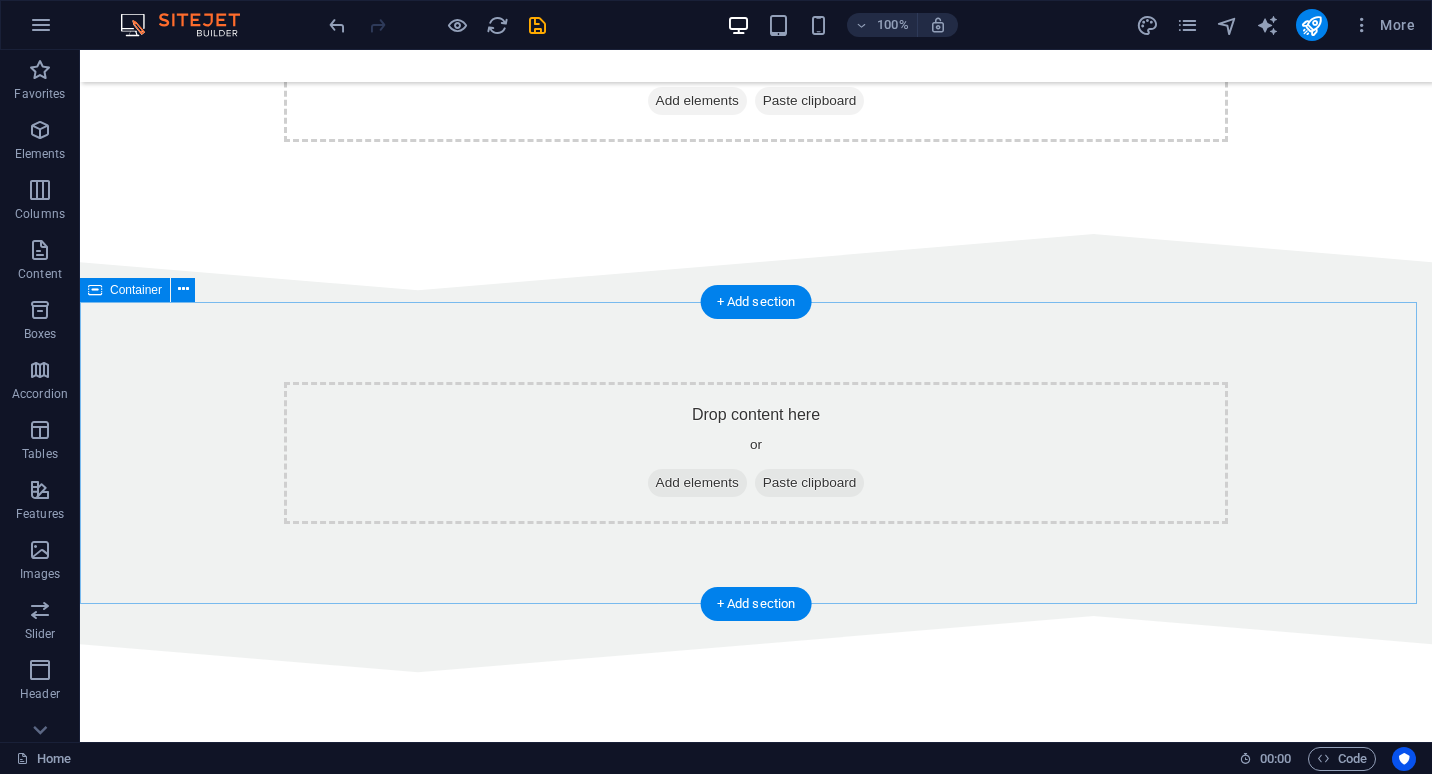 scroll, scrollTop: 1722, scrollLeft: 0, axis: vertical 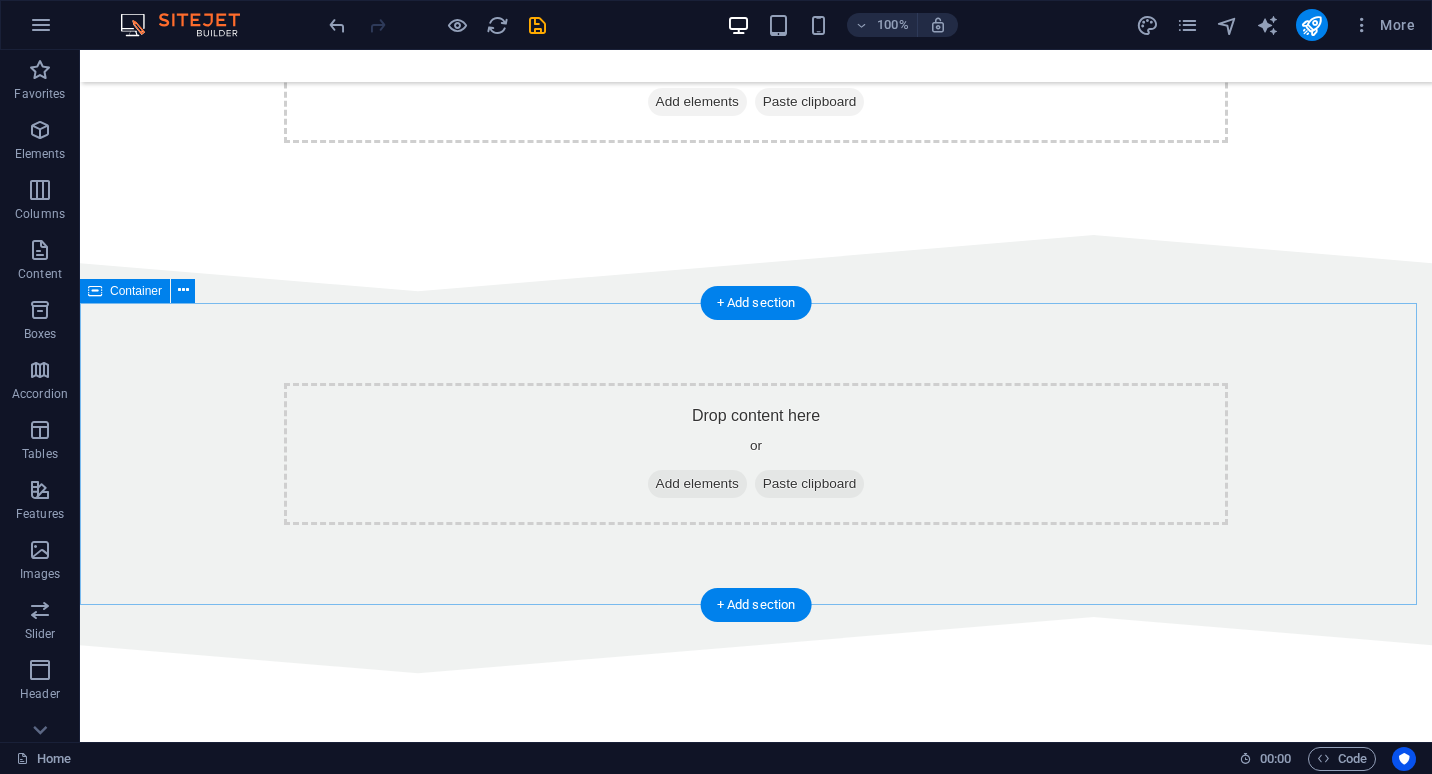 click on "Drop content here or  Add elements  Paste clipboard" at bounding box center (756, 454) 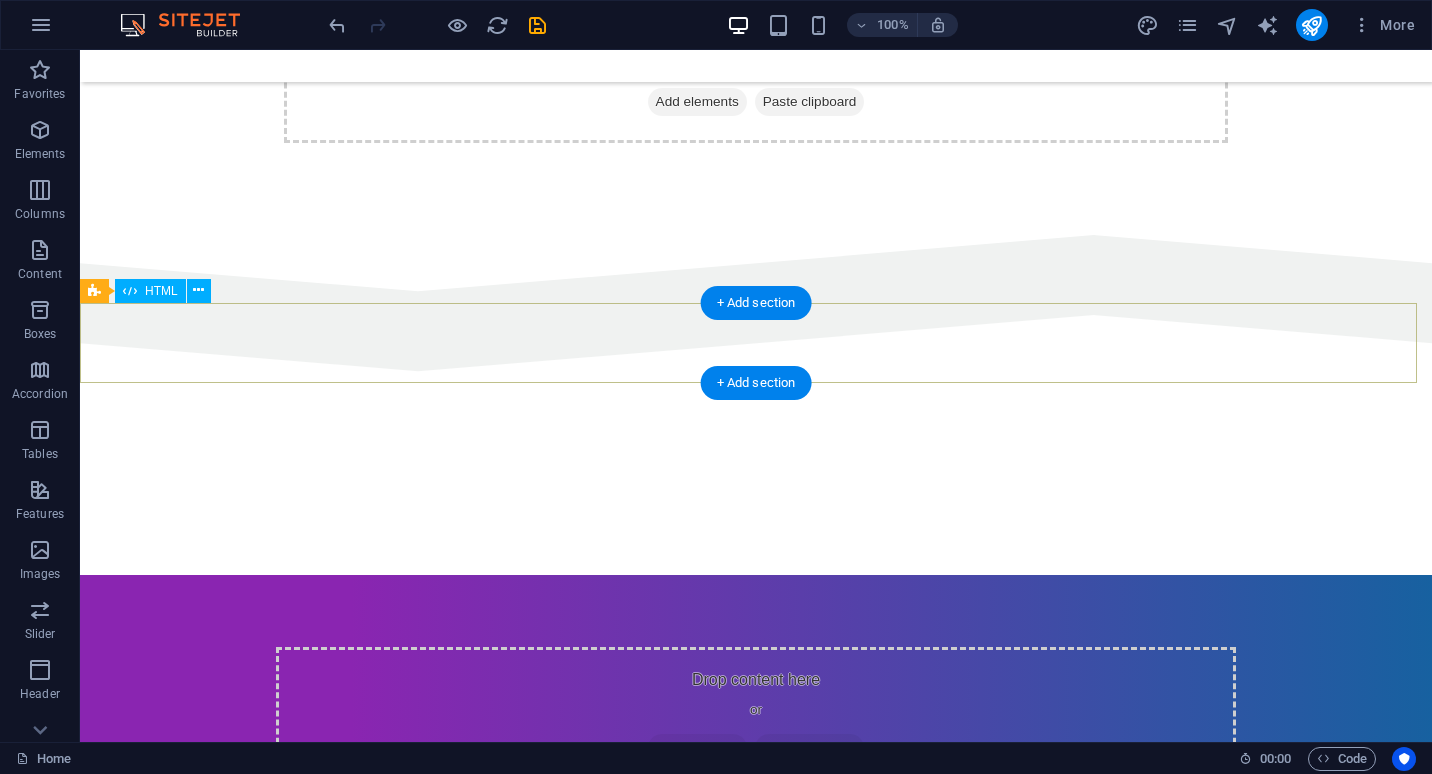 click at bounding box center [756, 343] 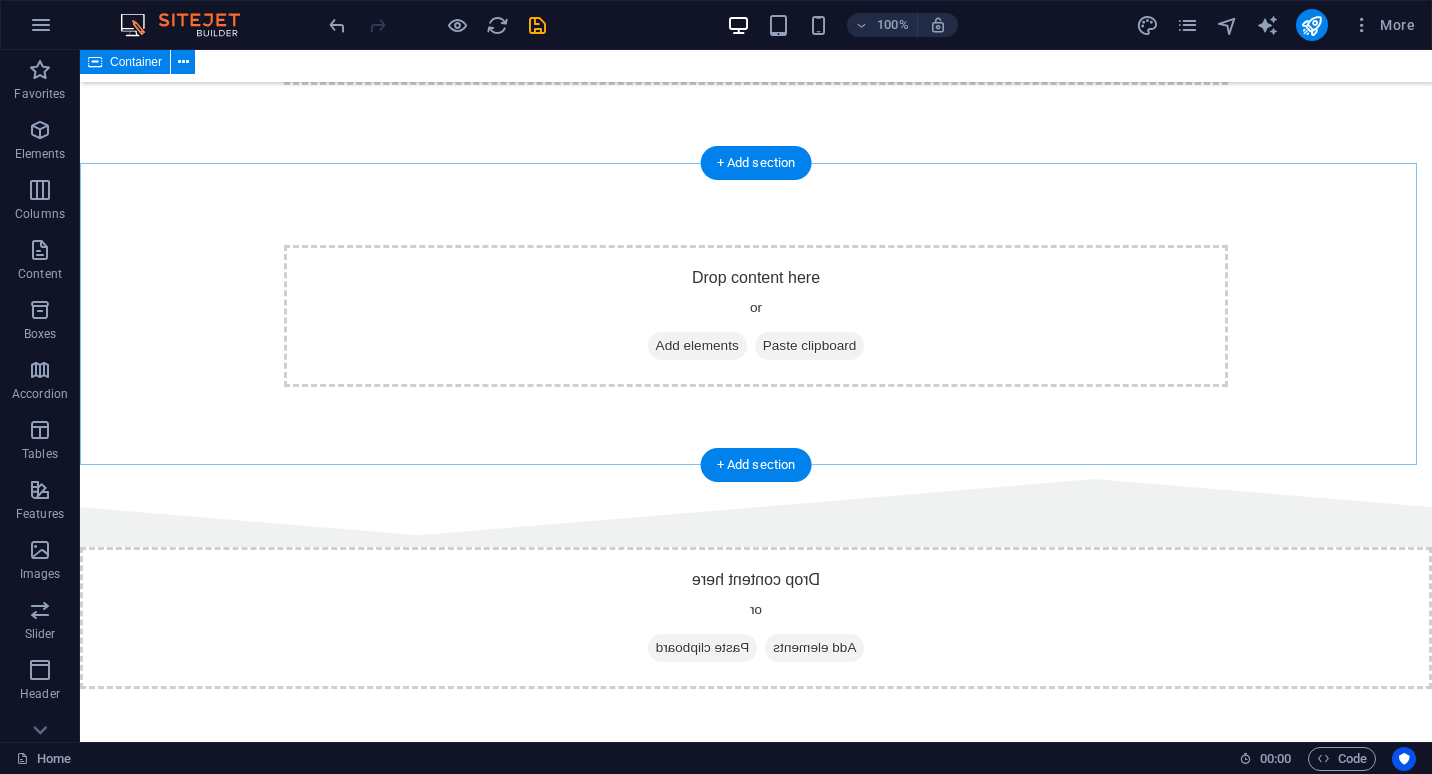 scroll, scrollTop: 1477, scrollLeft: 0, axis: vertical 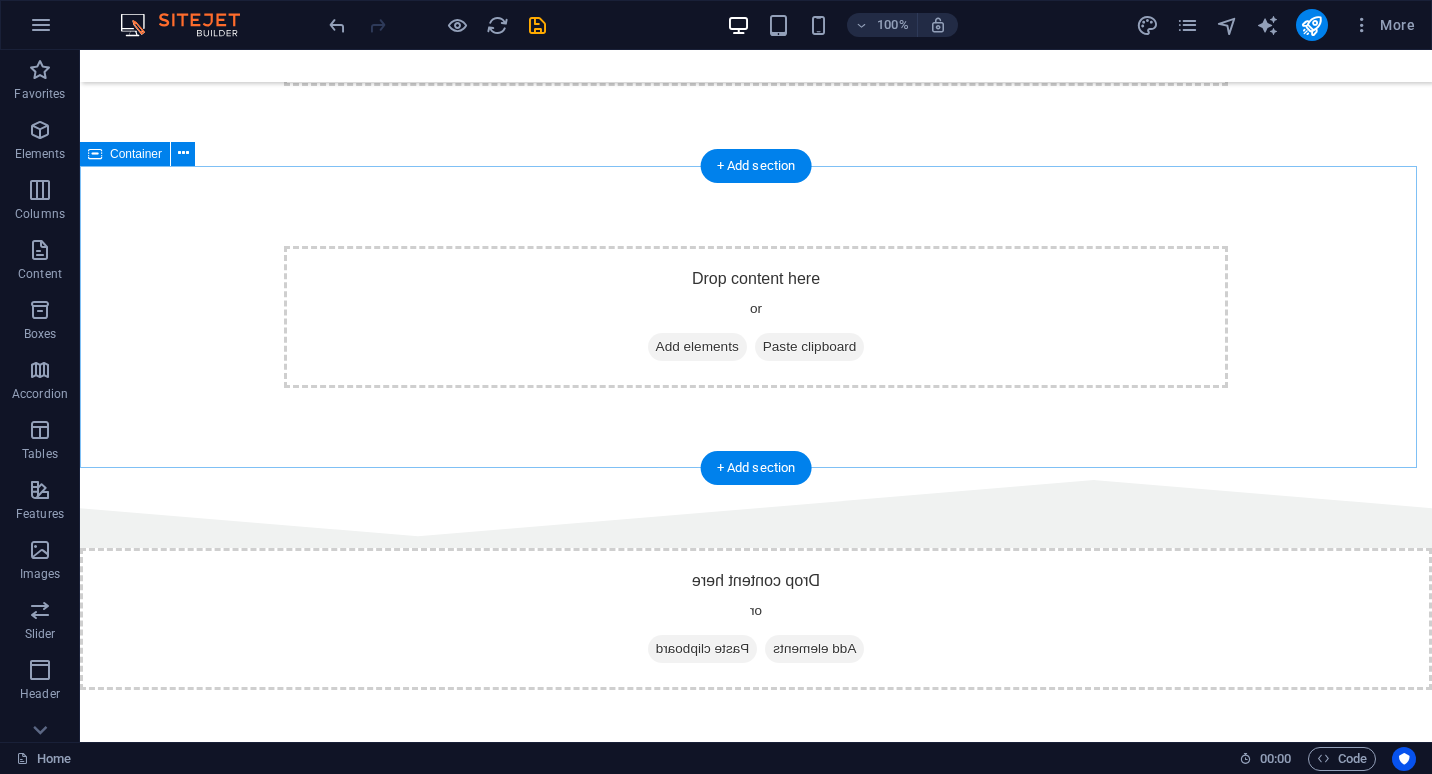 click on "Drop content here or  Add elements  Paste clipboard" at bounding box center [756, 317] 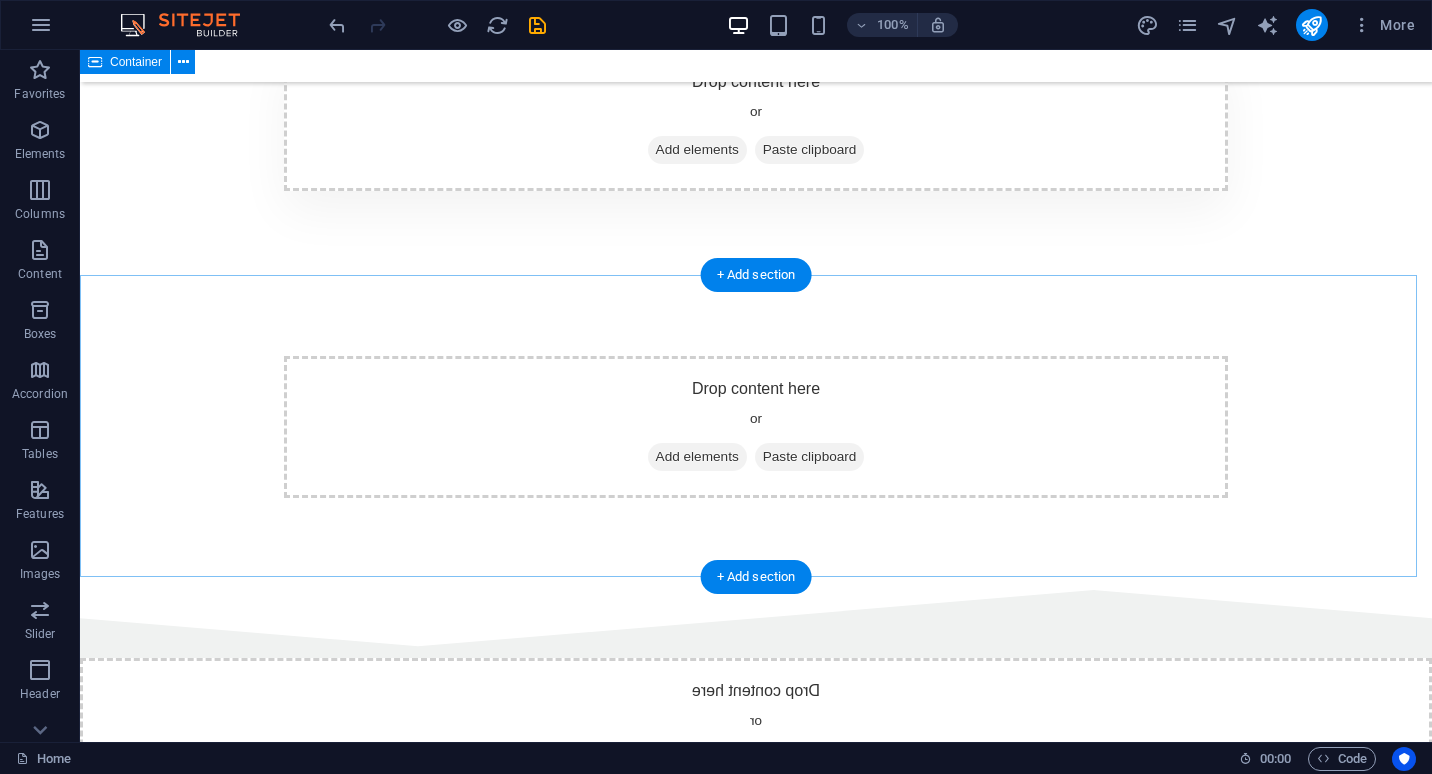 scroll, scrollTop: 1064, scrollLeft: 0, axis: vertical 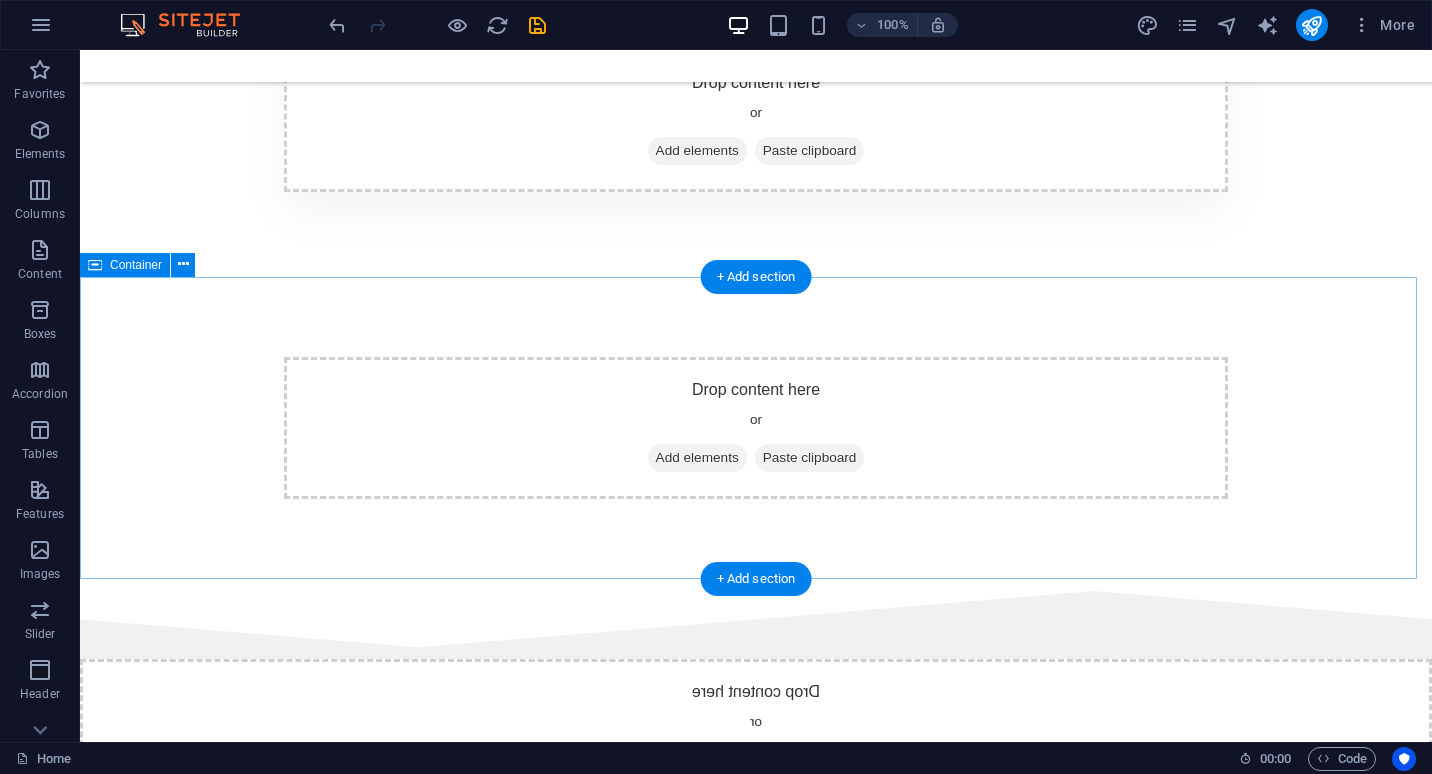 click on "Drop content here or  Add elements  Paste clipboard" at bounding box center [756, 428] 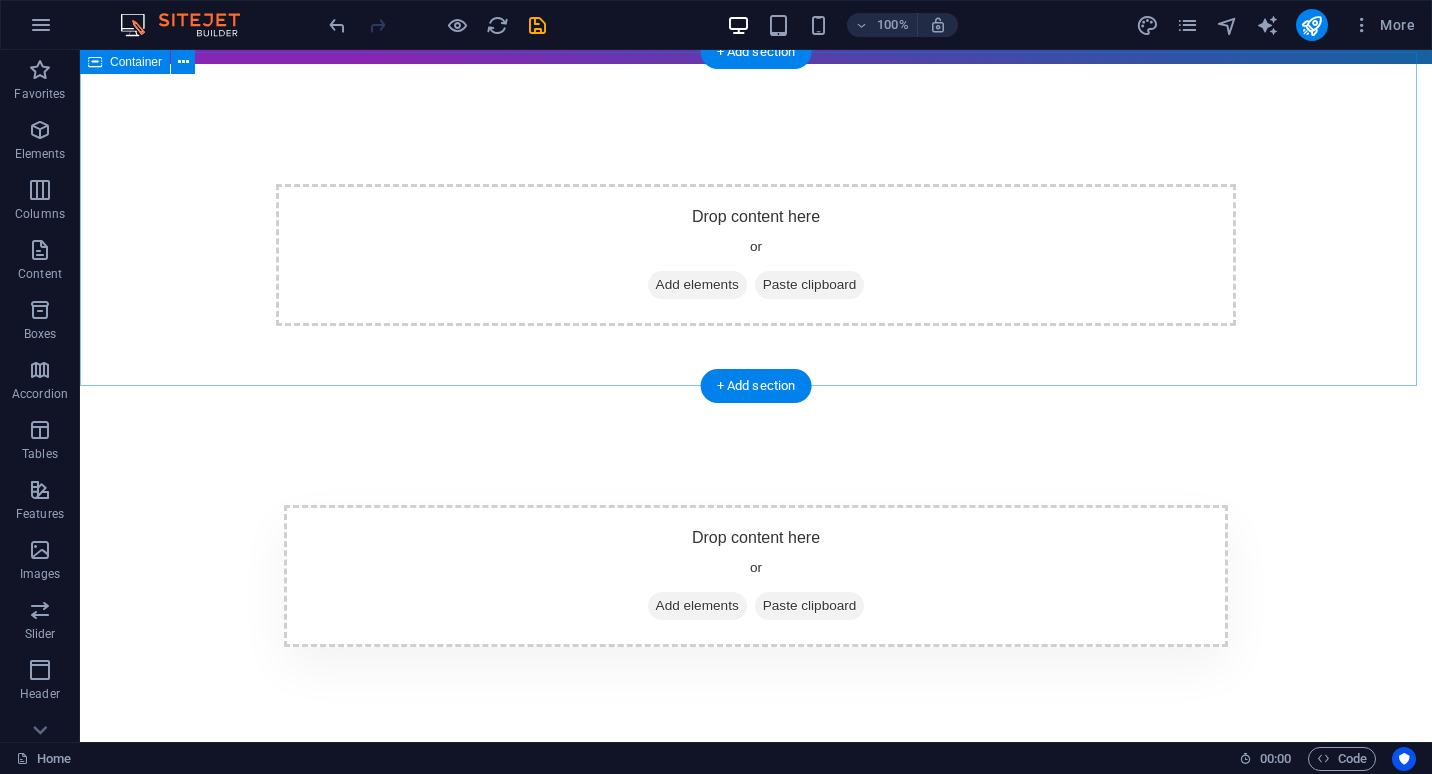 scroll, scrollTop: 600, scrollLeft: 0, axis: vertical 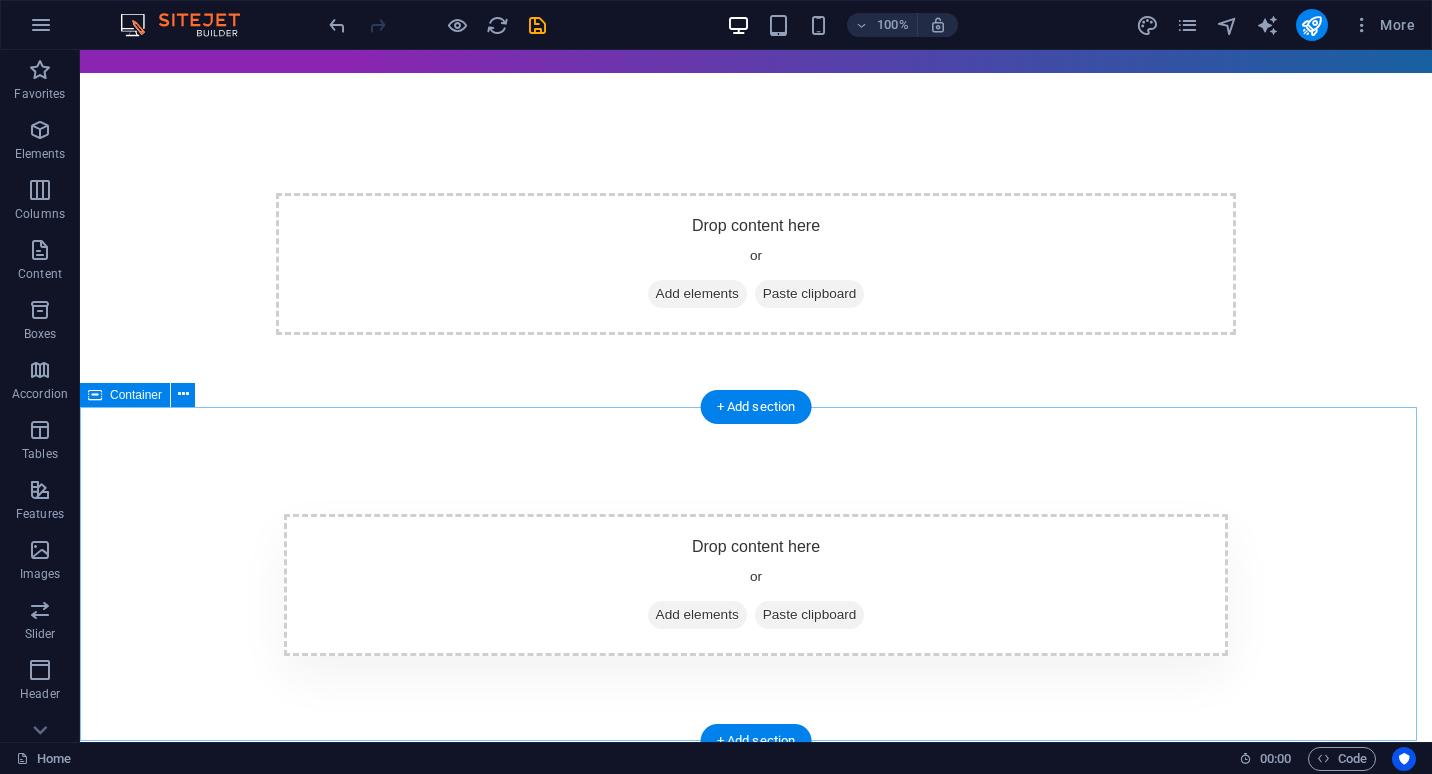 click on "Drop content here or  Add elements  Paste clipboard" at bounding box center (756, 574) 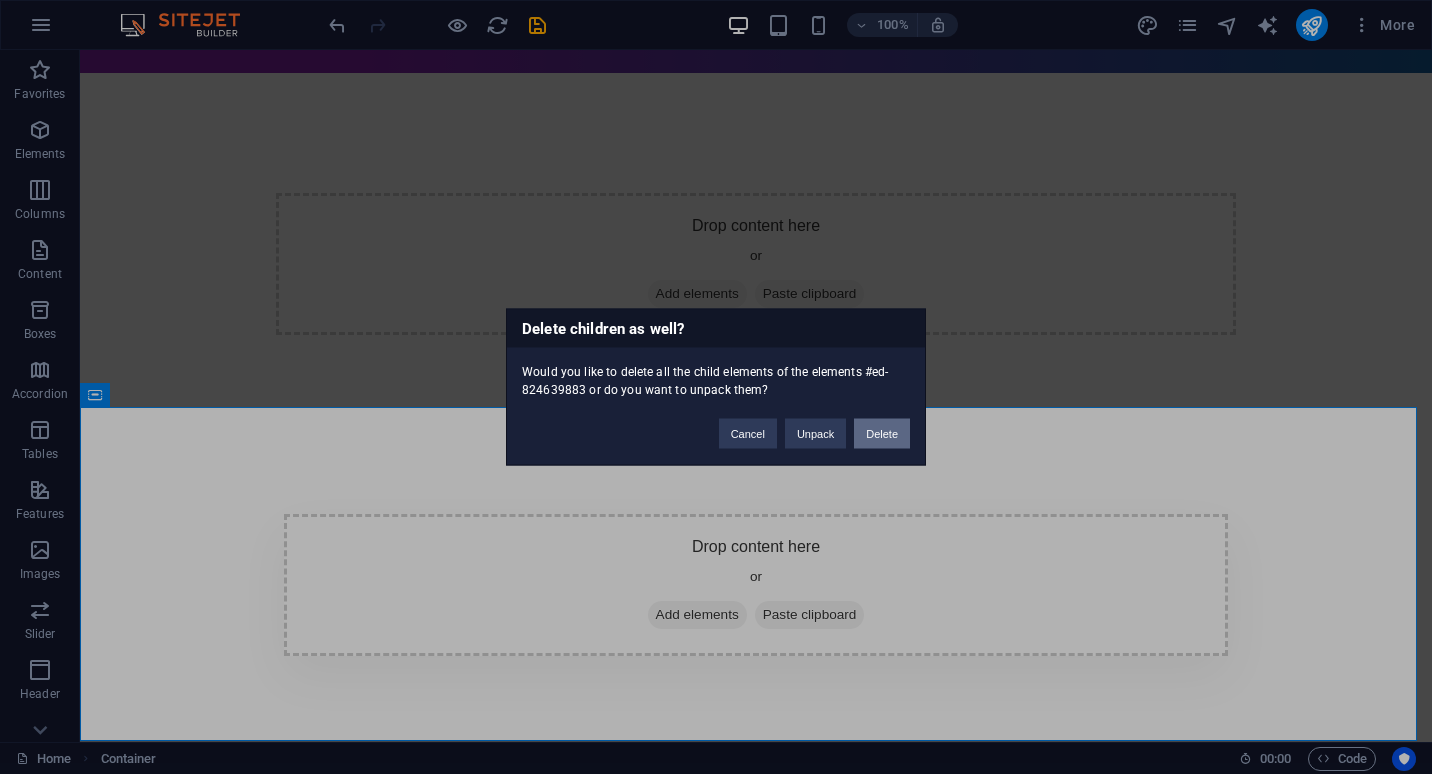 type 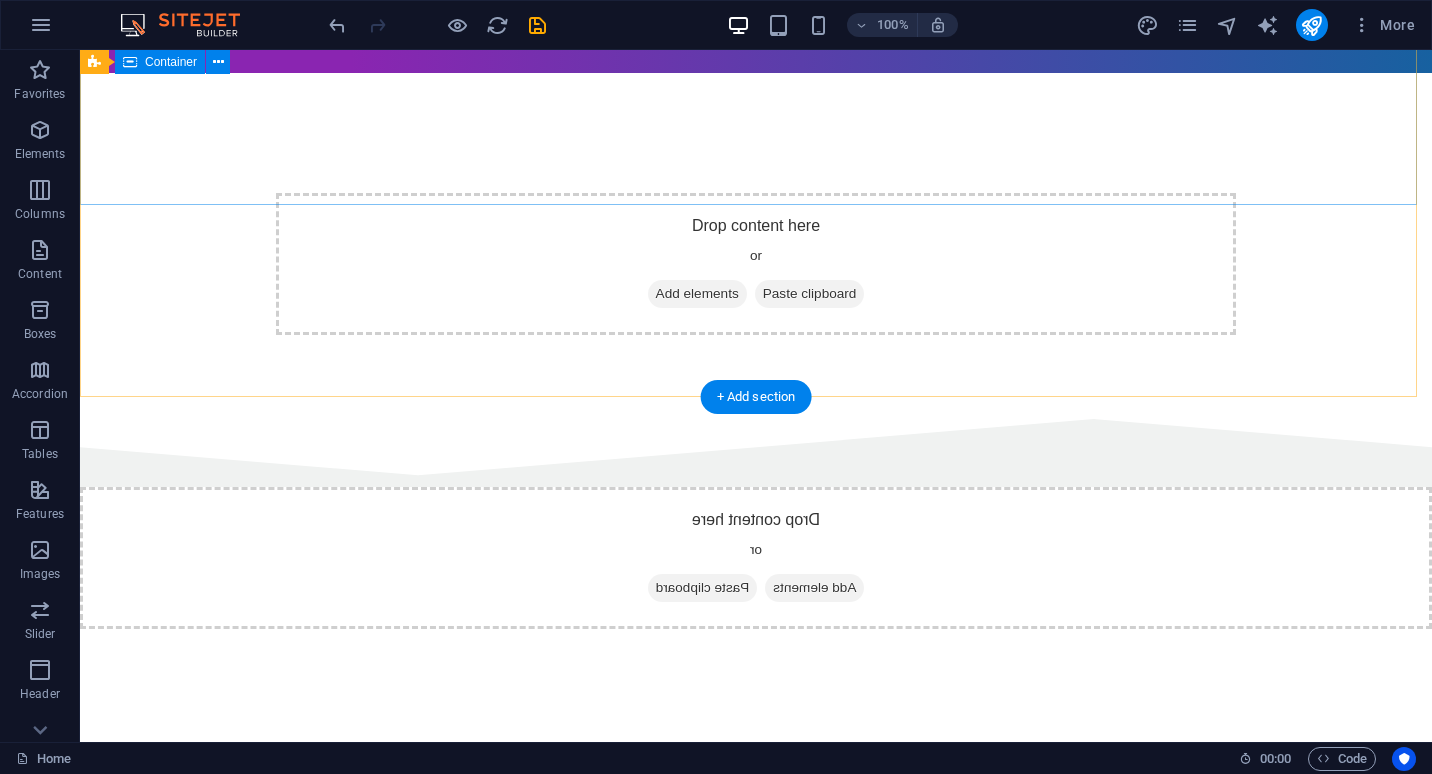 scroll, scrollTop: 223, scrollLeft: 0, axis: vertical 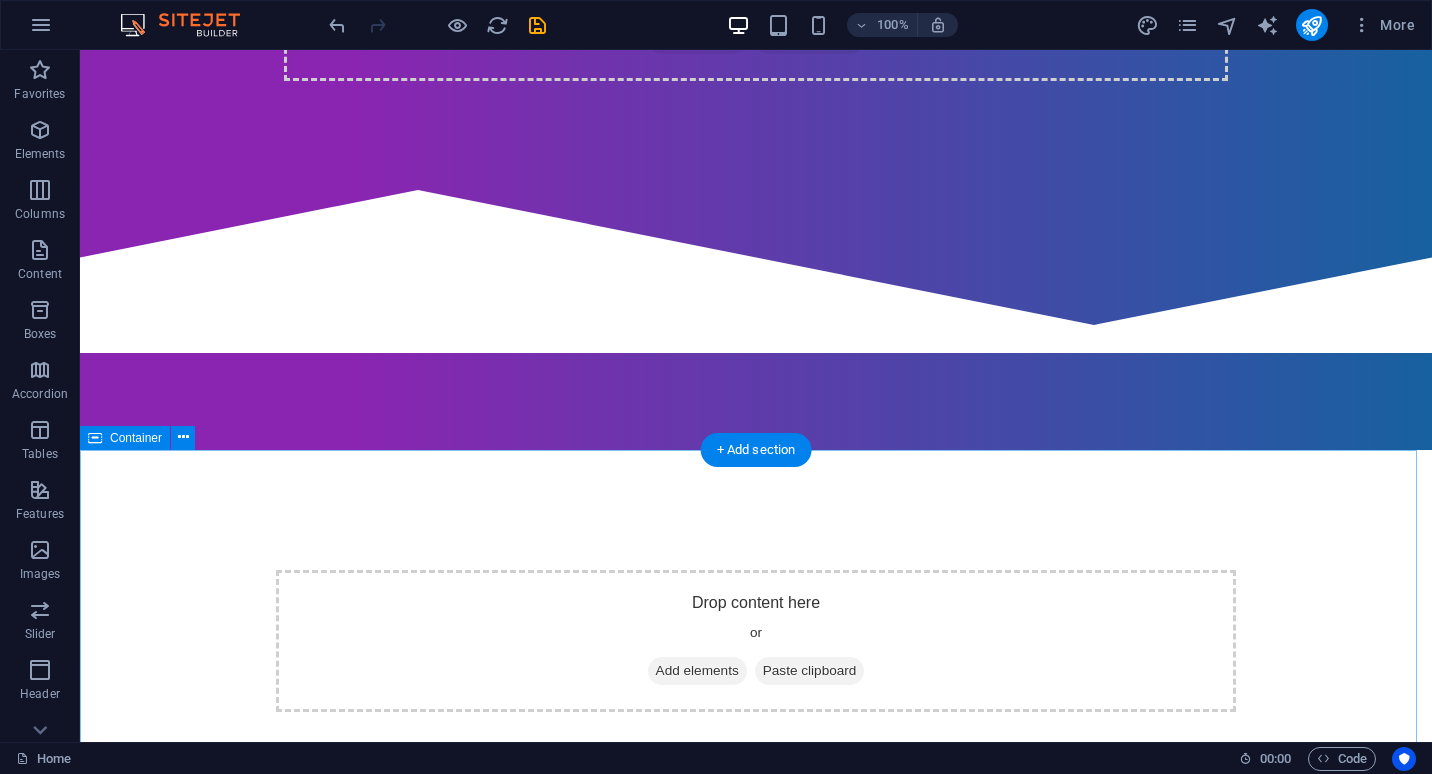 click on "Drop content here or  Add elements  Paste clipboard" at bounding box center [756, 617] 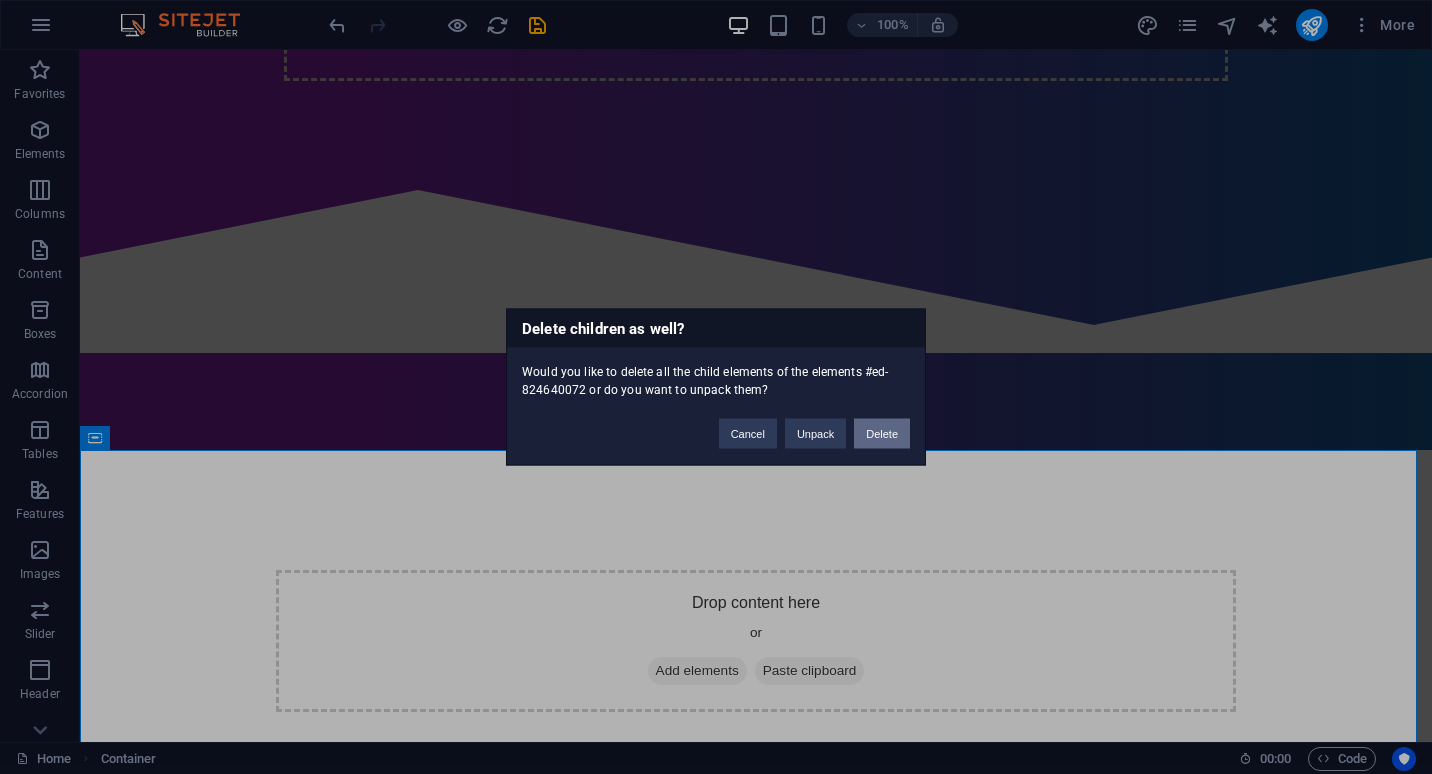 click on "Delete" at bounding box center [882, 434] 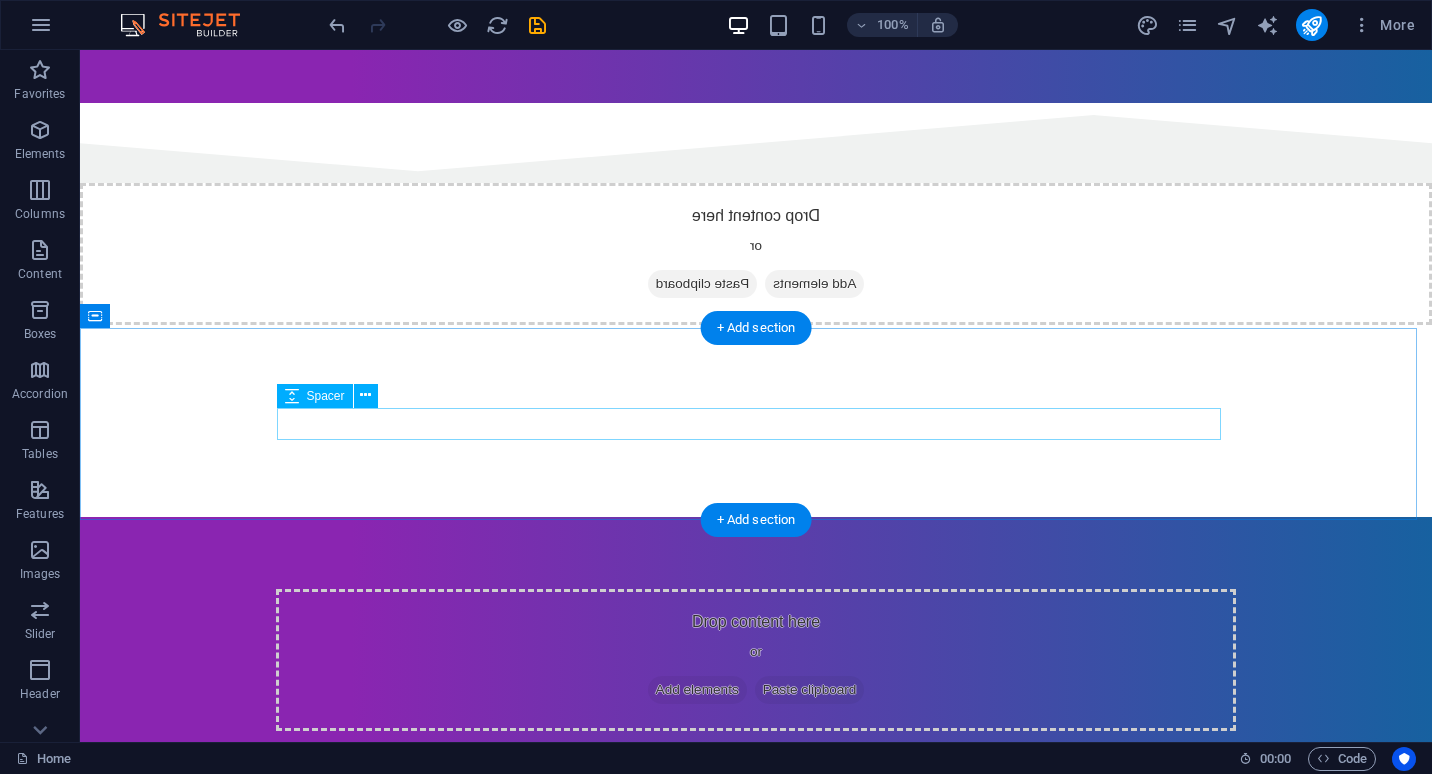 scroll, scrollTop: 571, scrollLeft: 0, axis: vertical 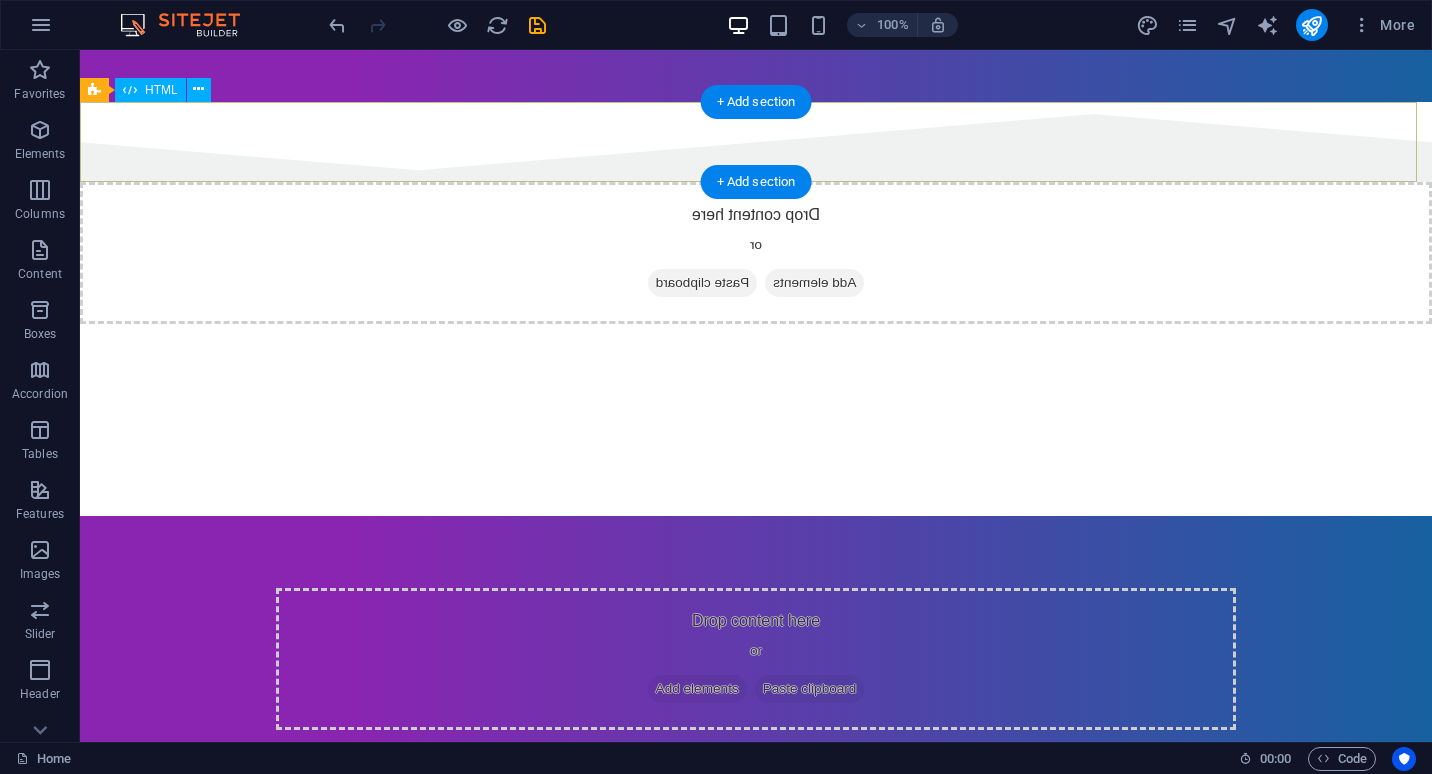 click at bounding box center [756, 142] 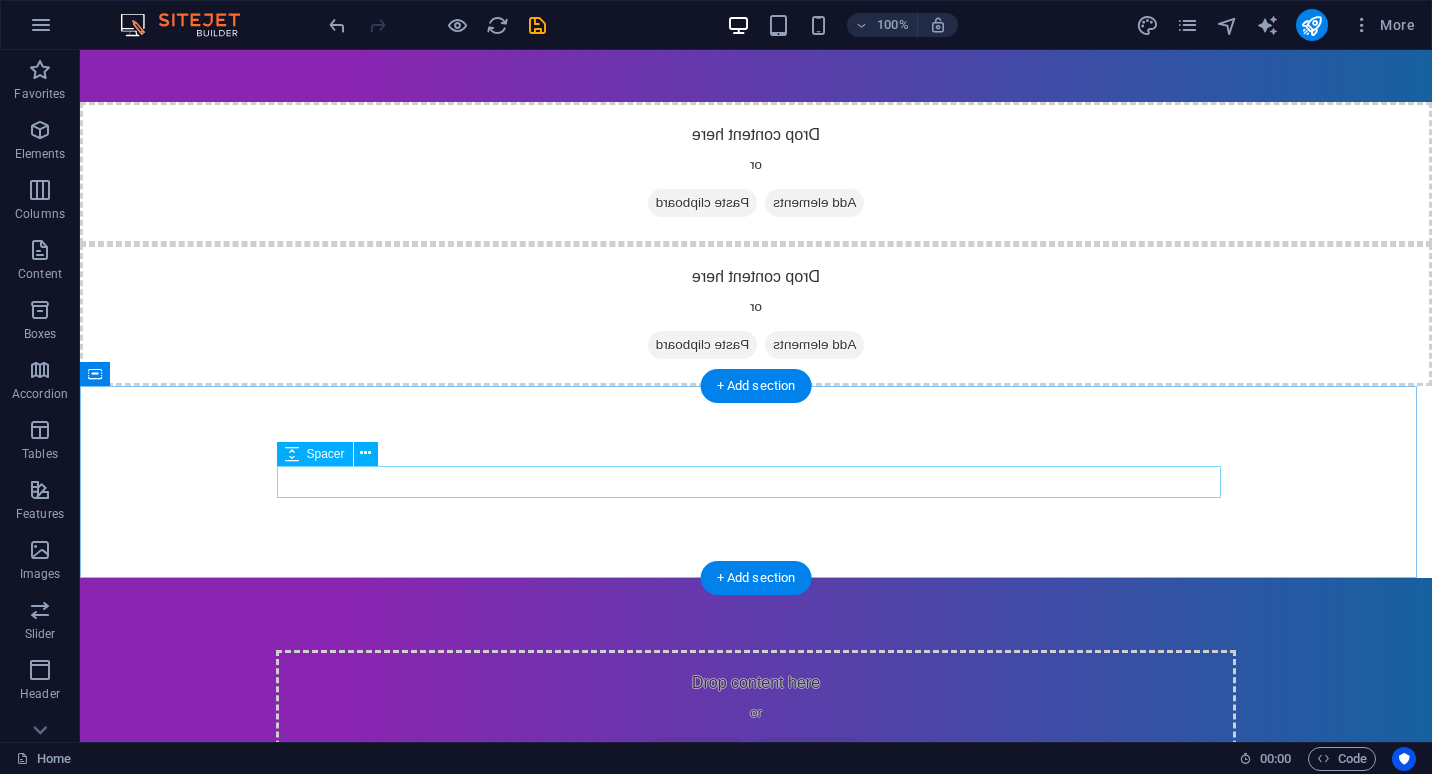 click at bounding box center (756, 482) 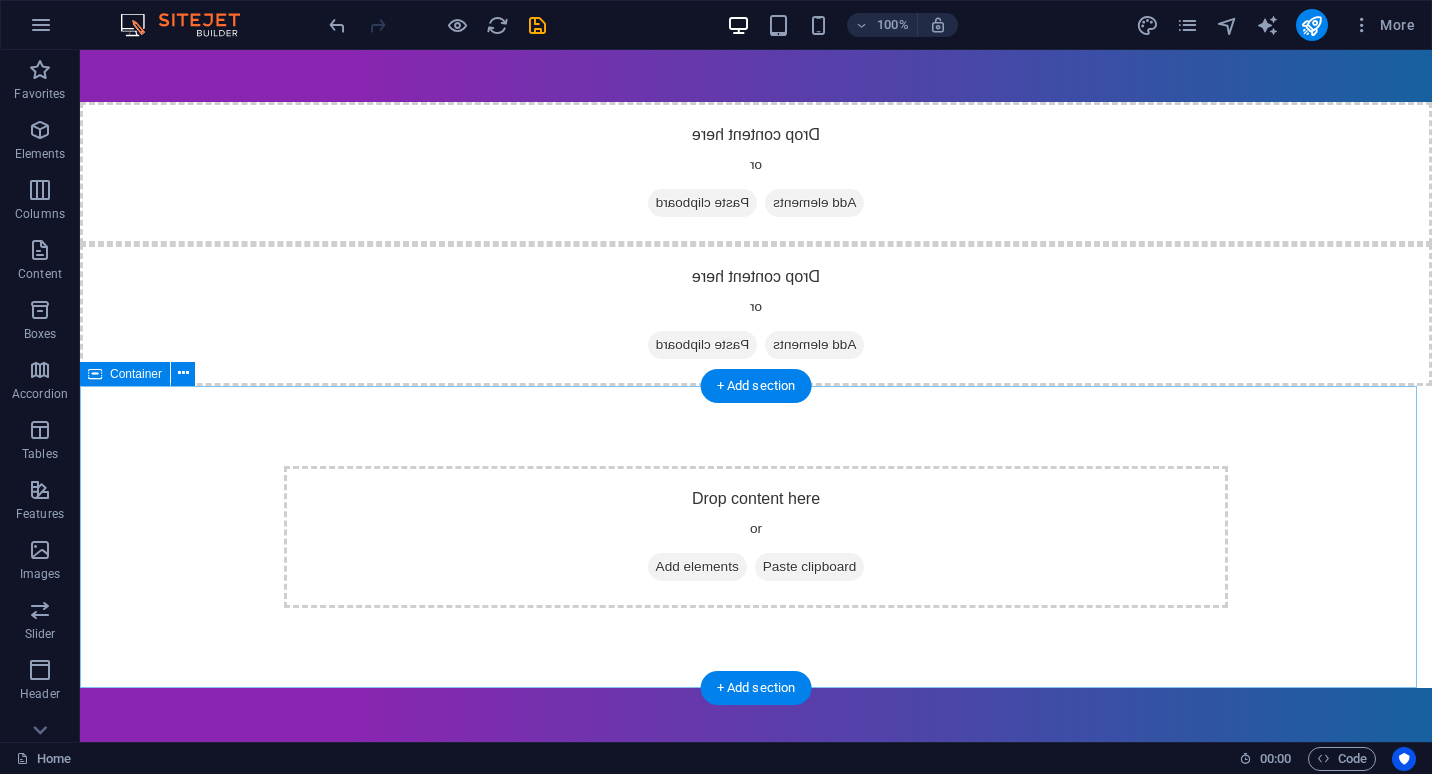 click on "Drop content here or  Add elements  Paste clipboard" at bounding box center [756, 537] 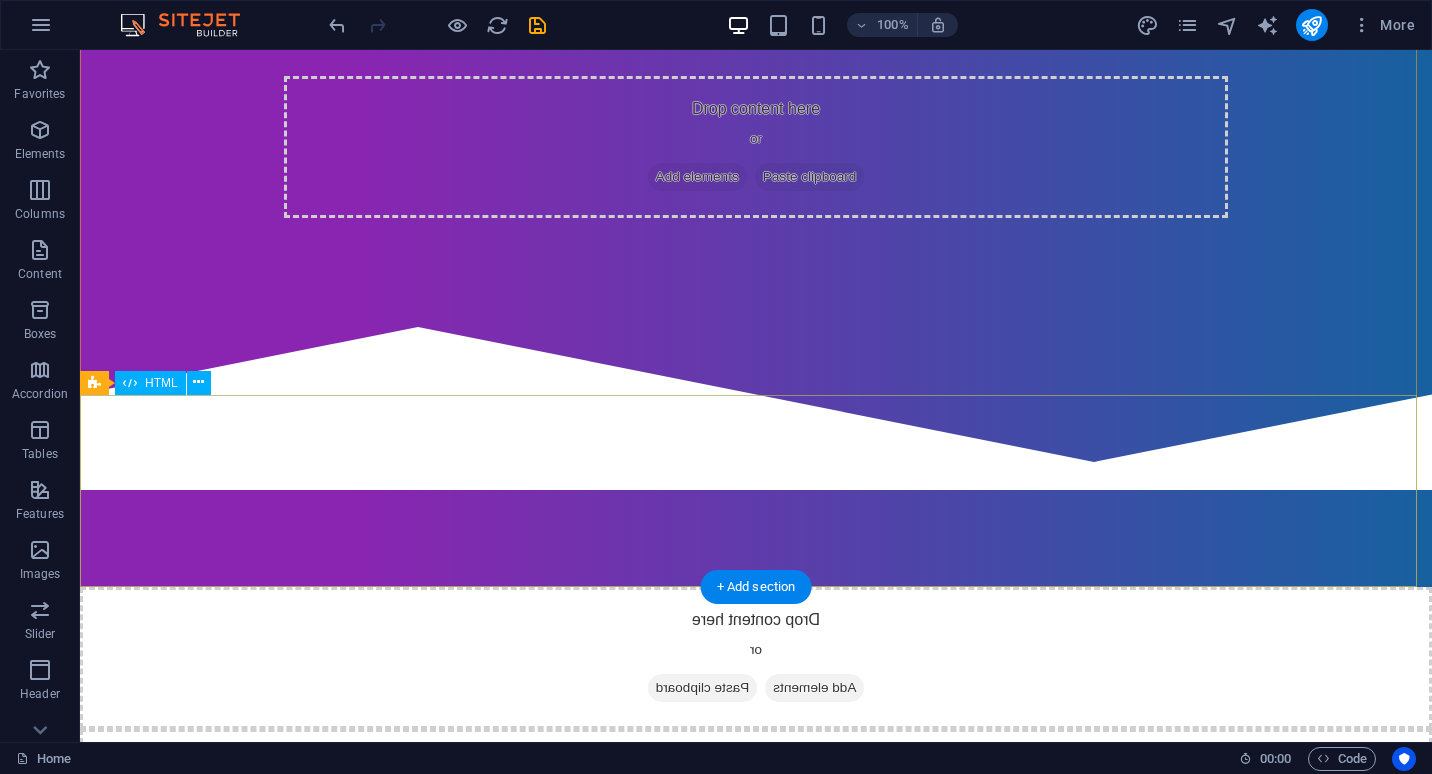 scroll, scrollTop: 0, scrollLeft: 0, axis: both 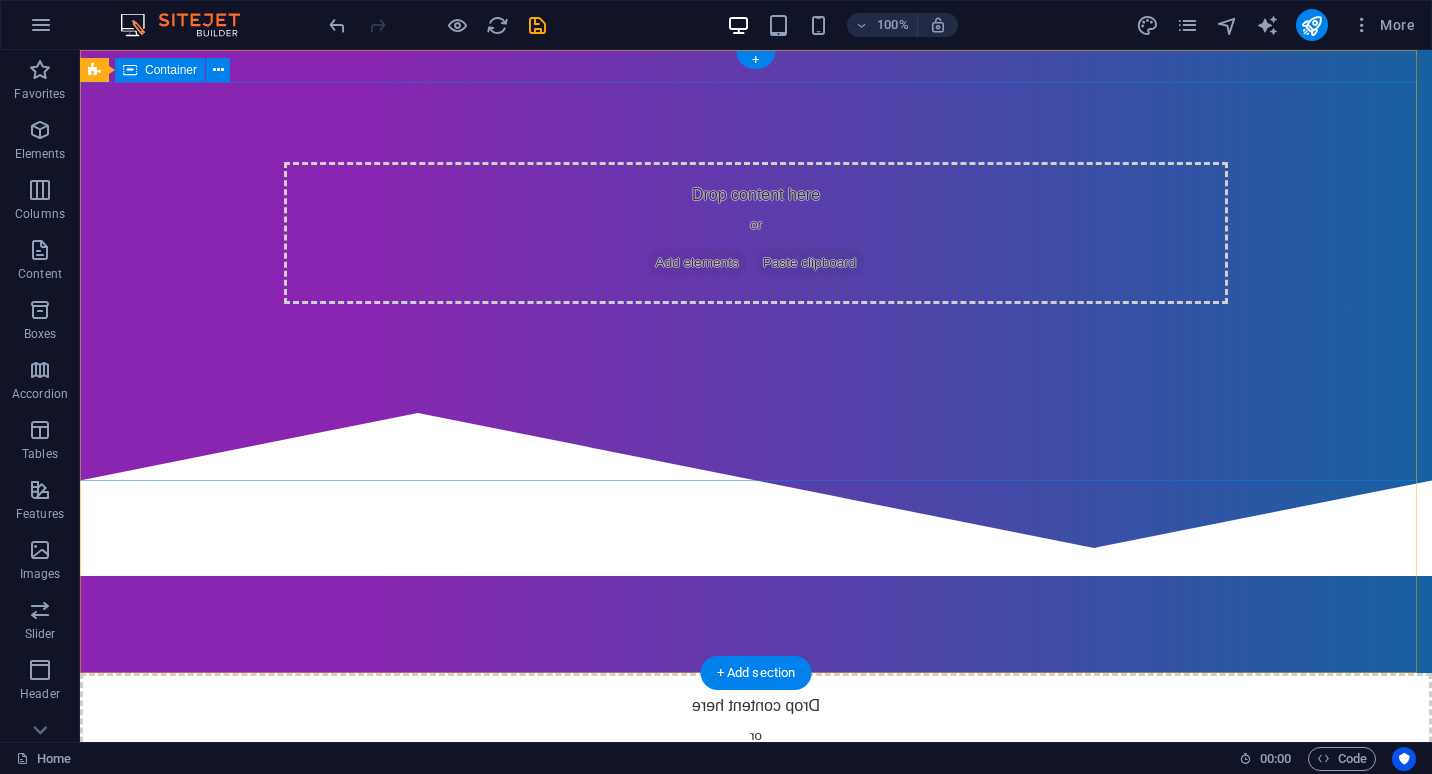 click on "Drop content here or  Add elements  Paste clipboard" at bounding box center [756, 233] 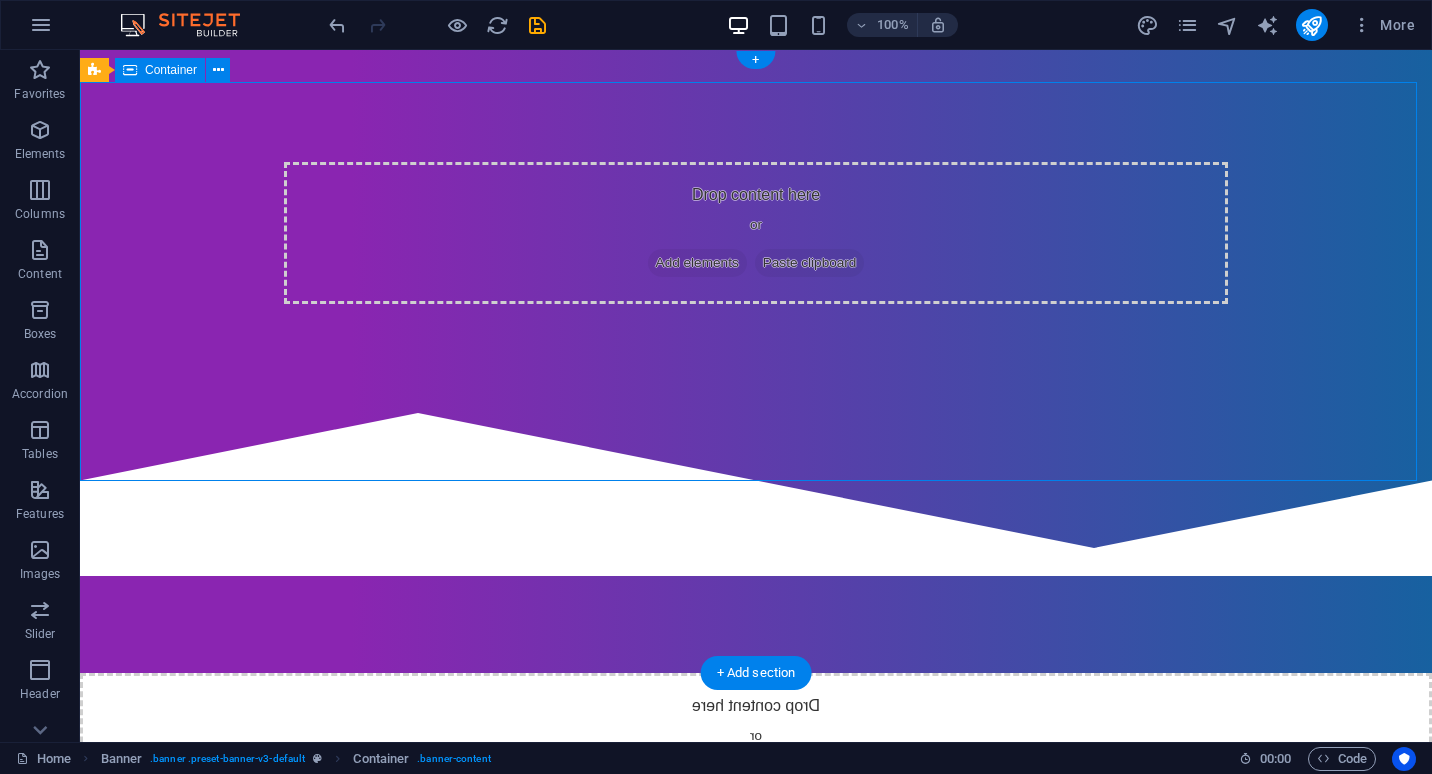 click on "Drop content here or  Add elements  Paste clipboard" at bounding box center (756, 233) 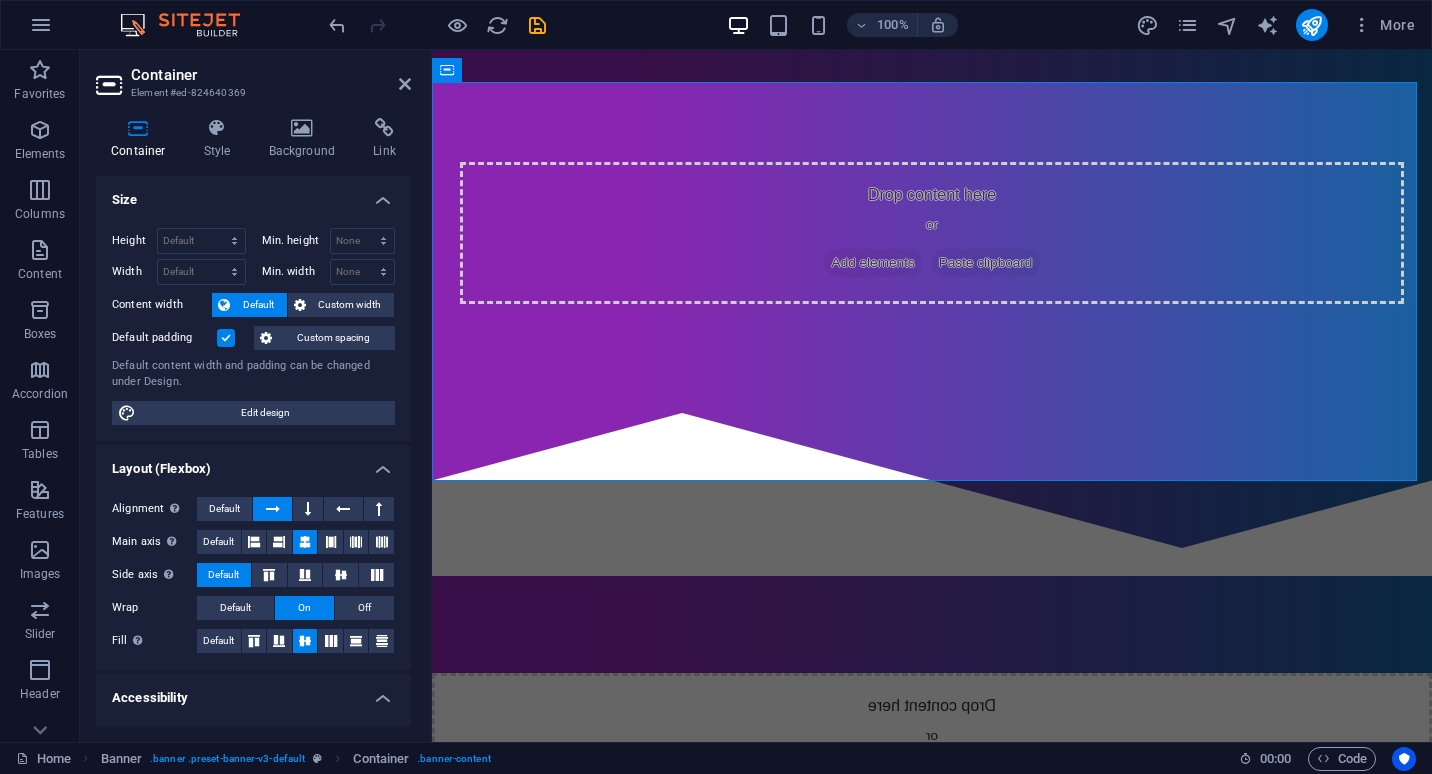 click on "Container" at bounding box center [271, 75] 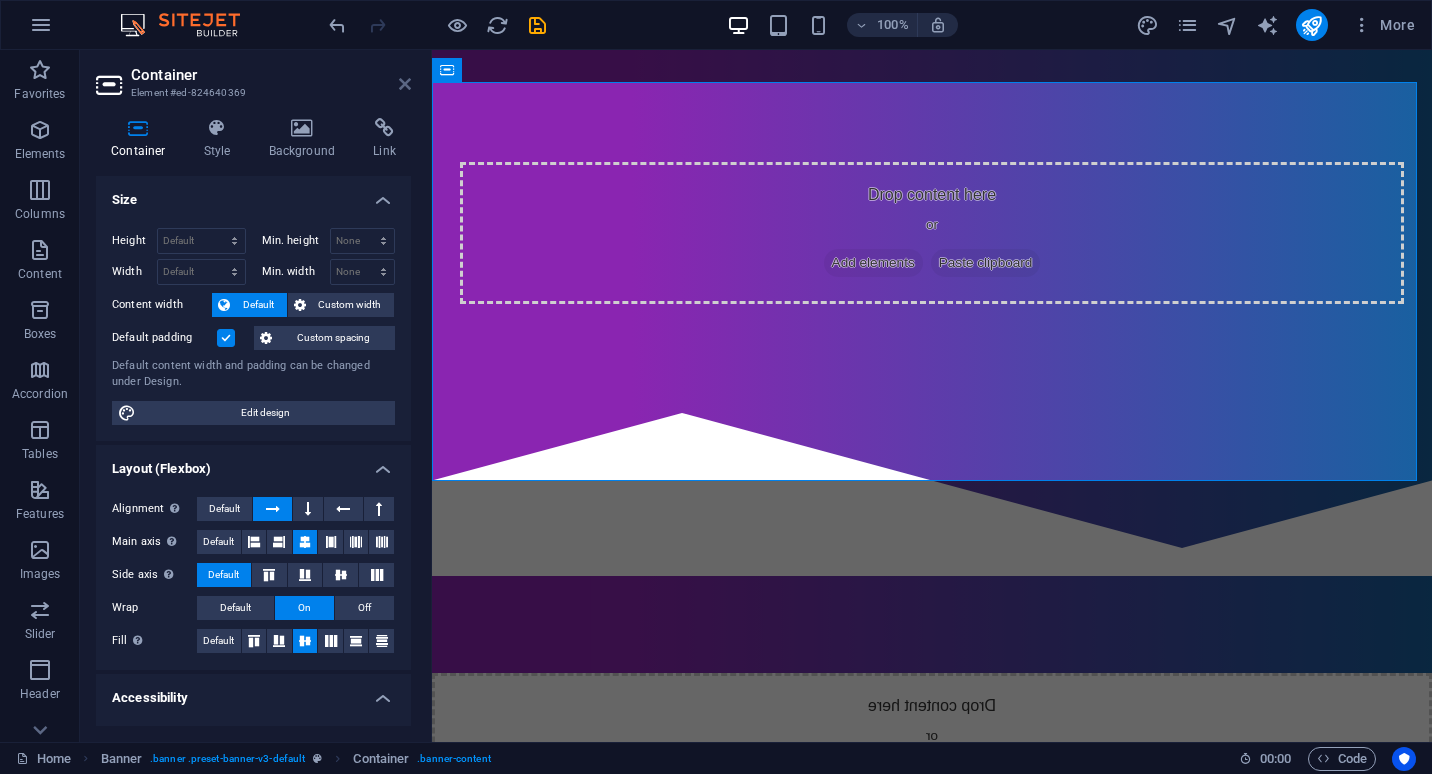 click at bounding box center [405, 84] 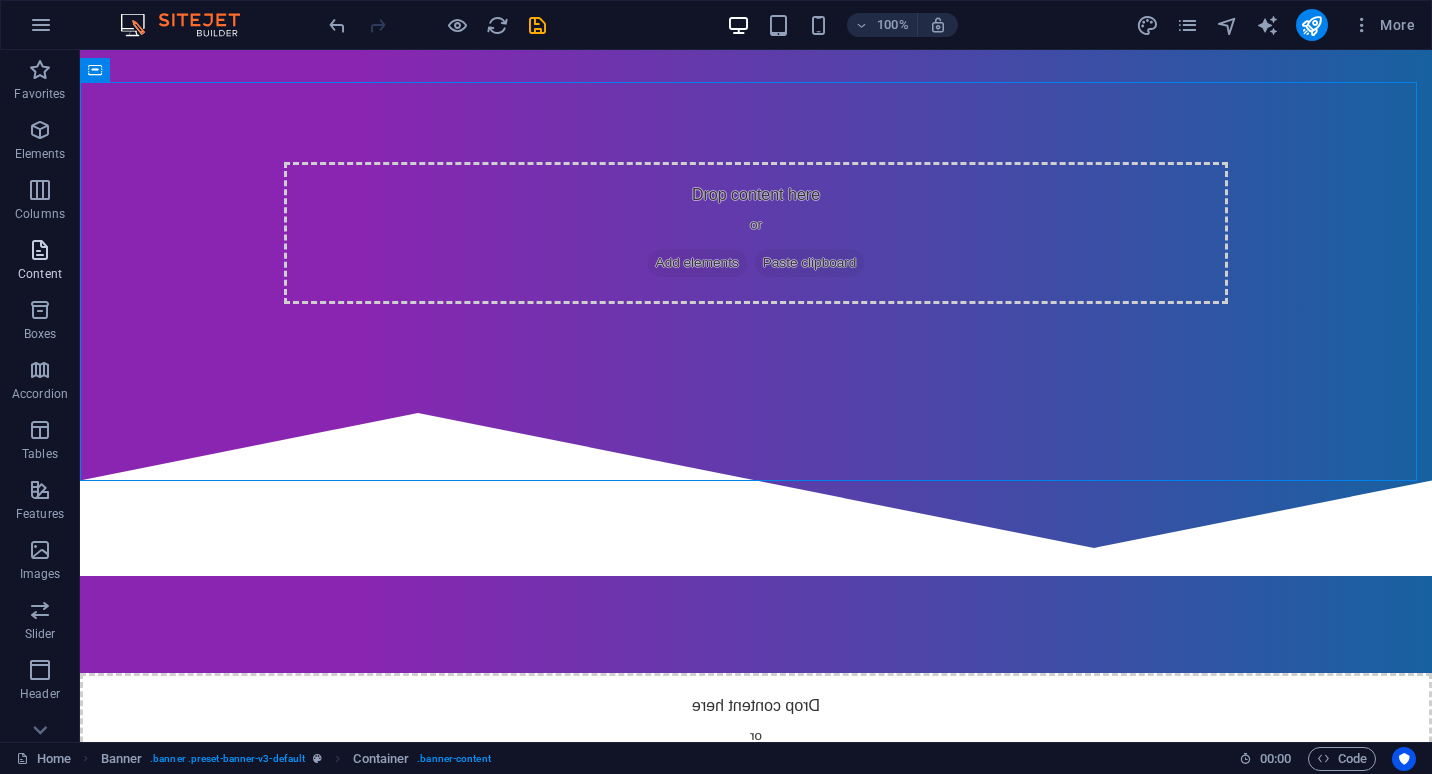 click on "Content" at bounding box center (40, 274) 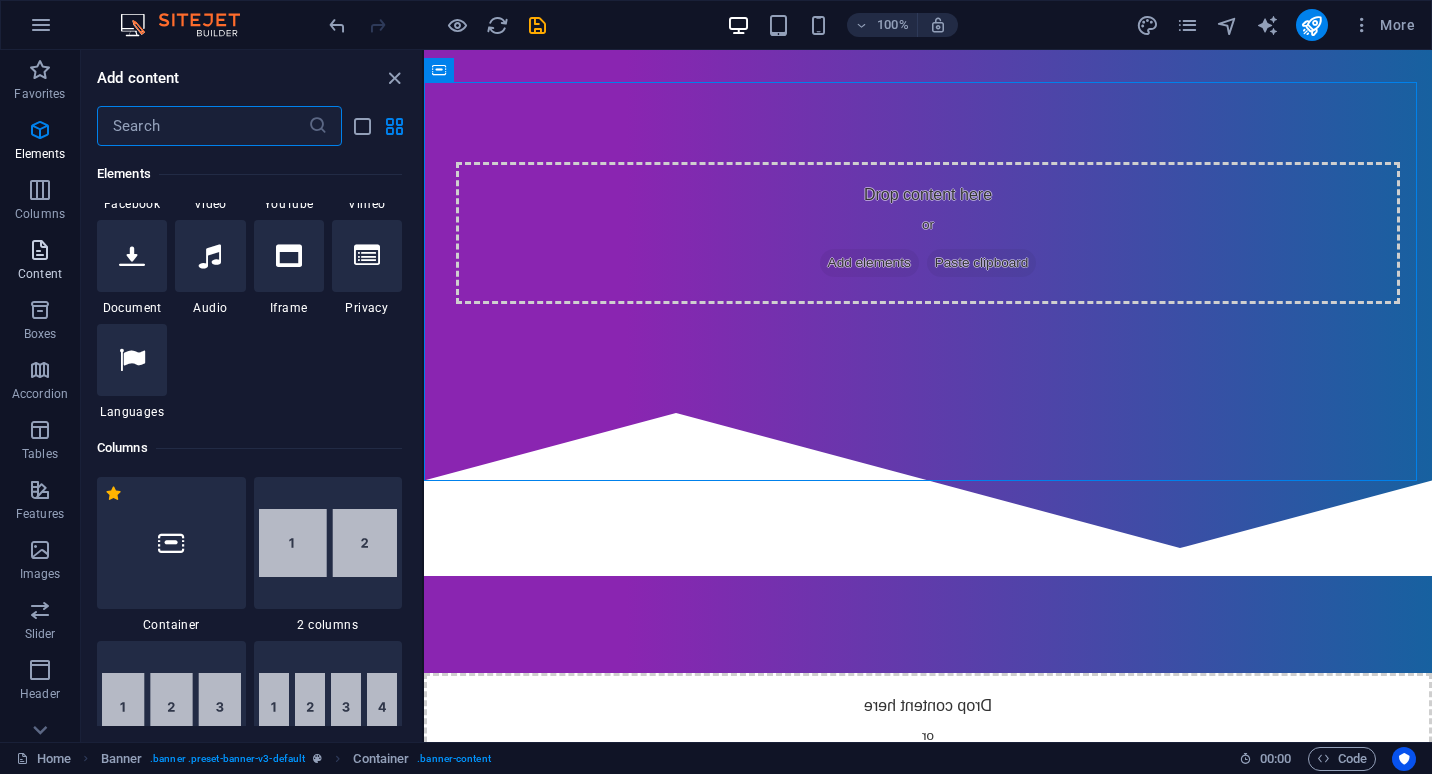 scroll, scrollTop: 3499, scrollLeft: 0, axis: vertical 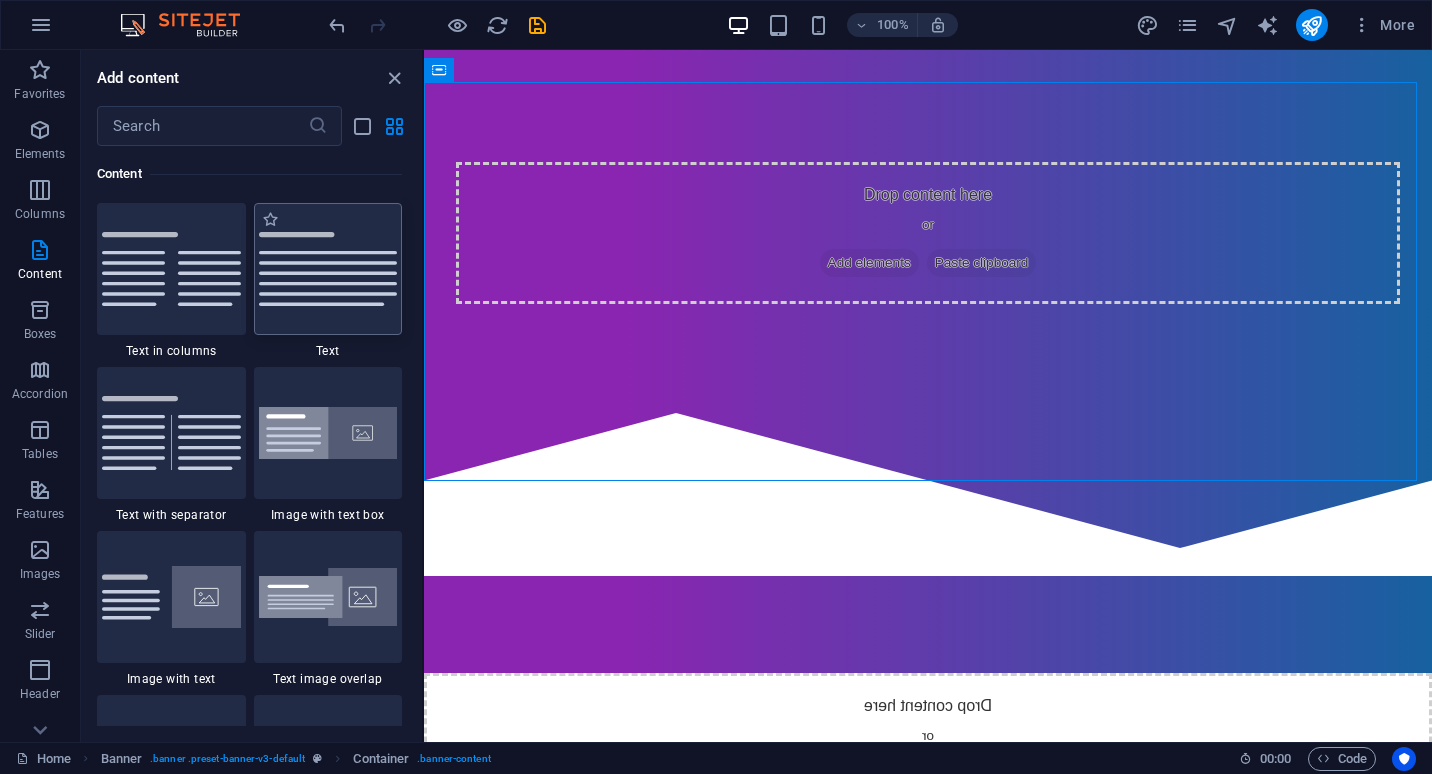 click at bounding box center (328, 269) 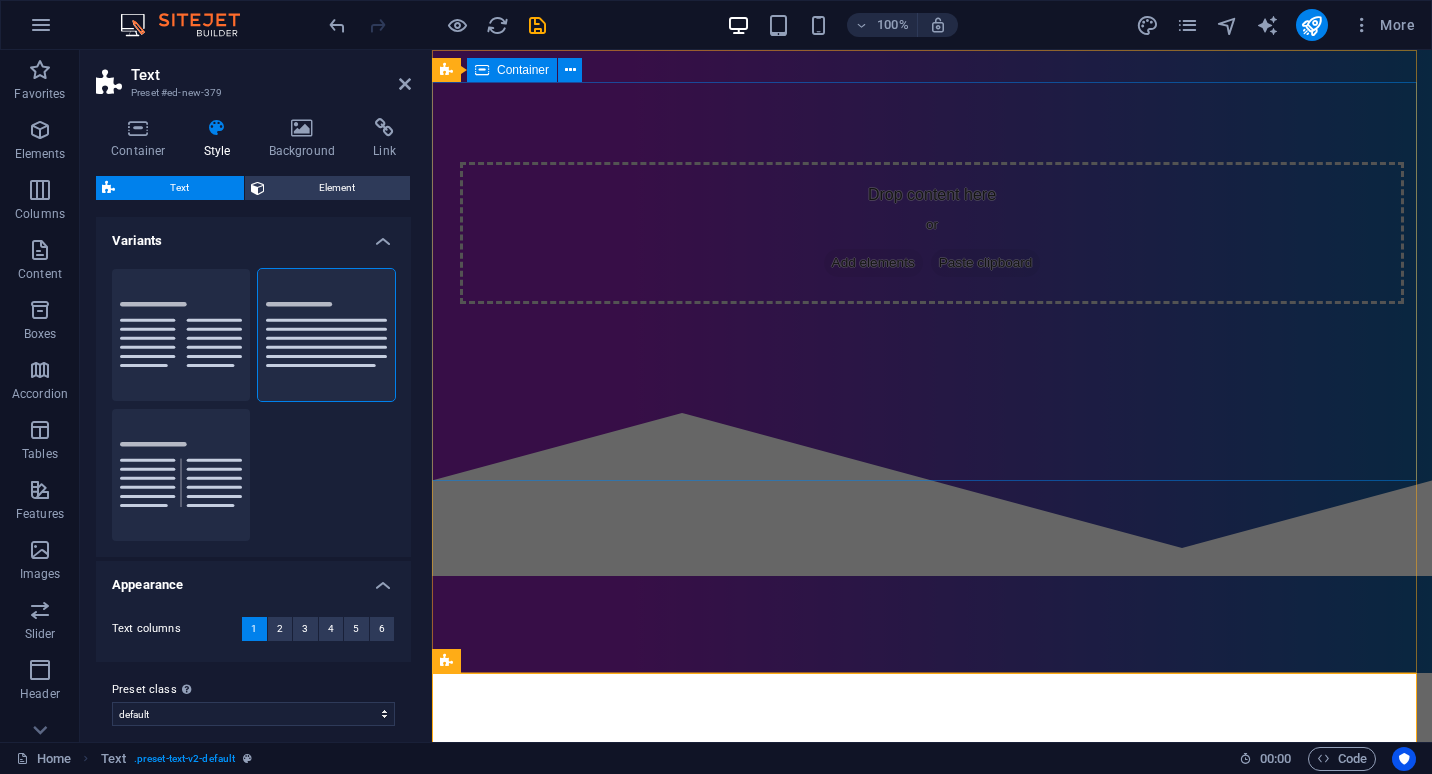 click on "Drop content here or  Add elements  Paste clipboard" at bounding box center (932, 233) 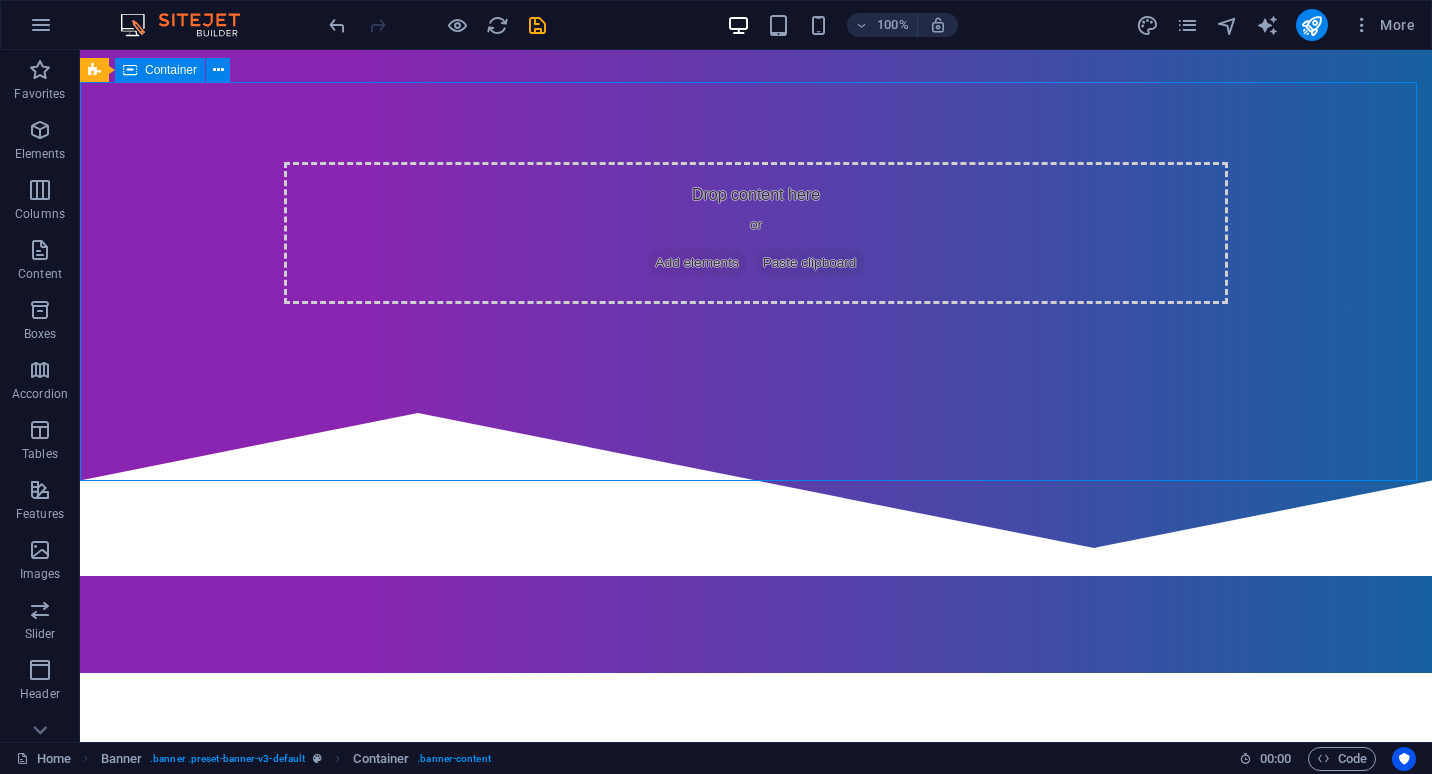 click on "Add elements" at bounding box center (697, 263) 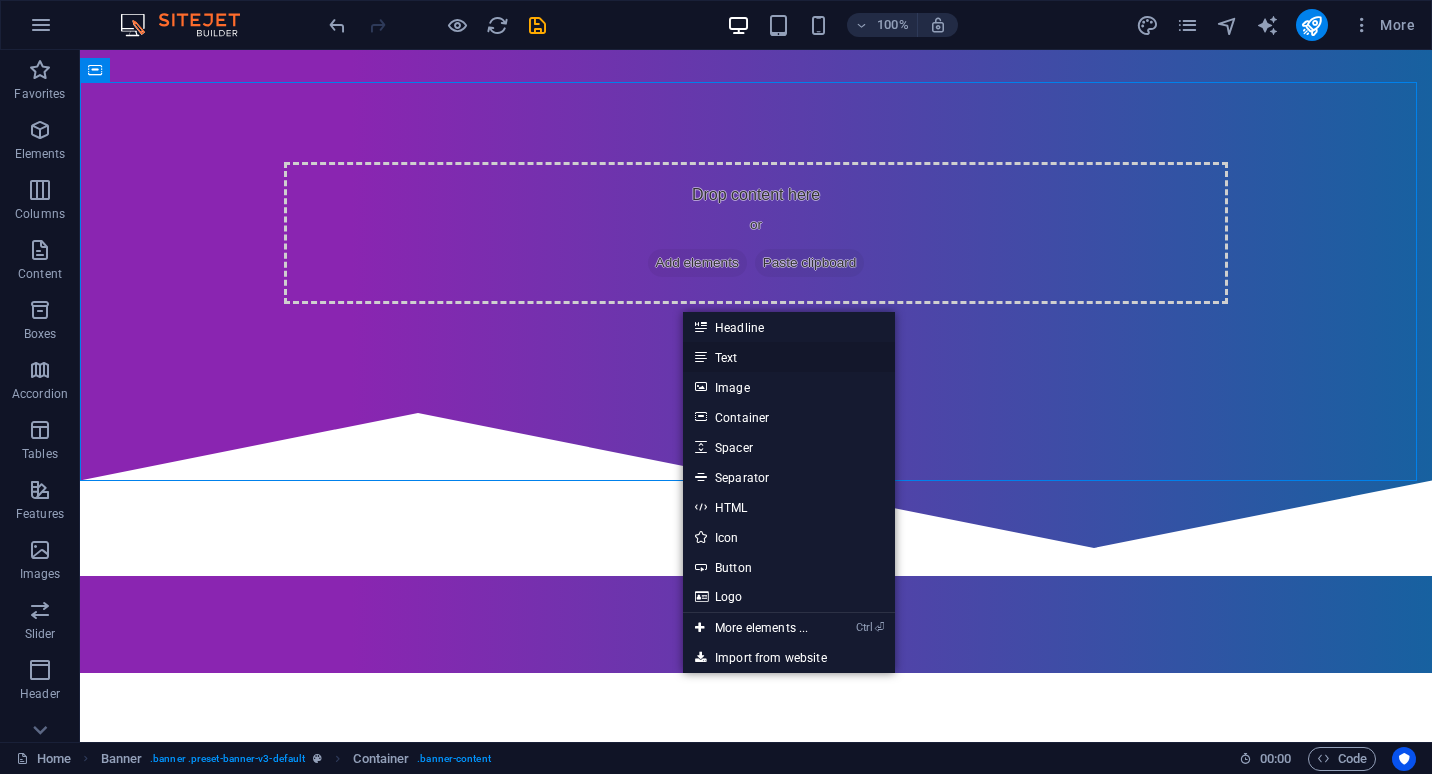 click on "Text" at bounding box center [789, 357] 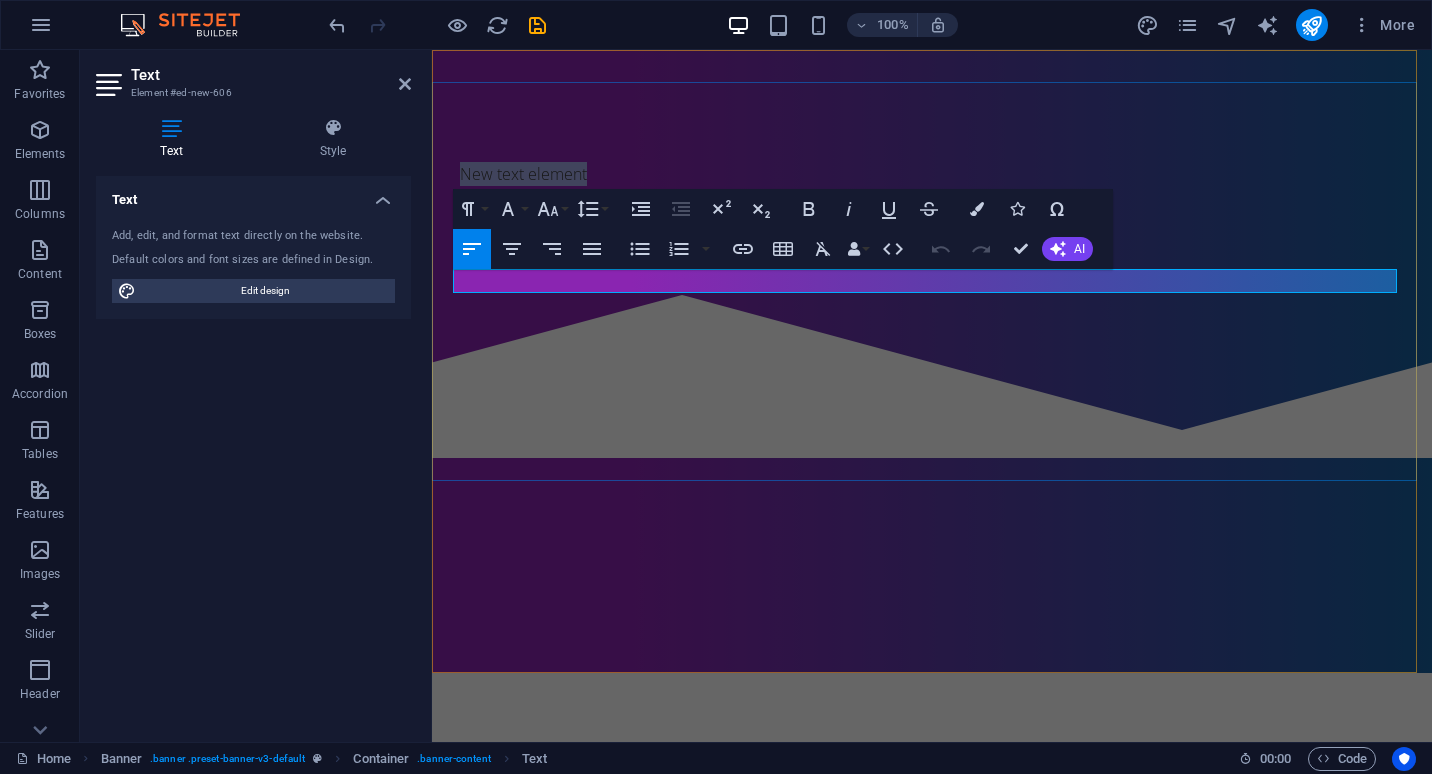 type 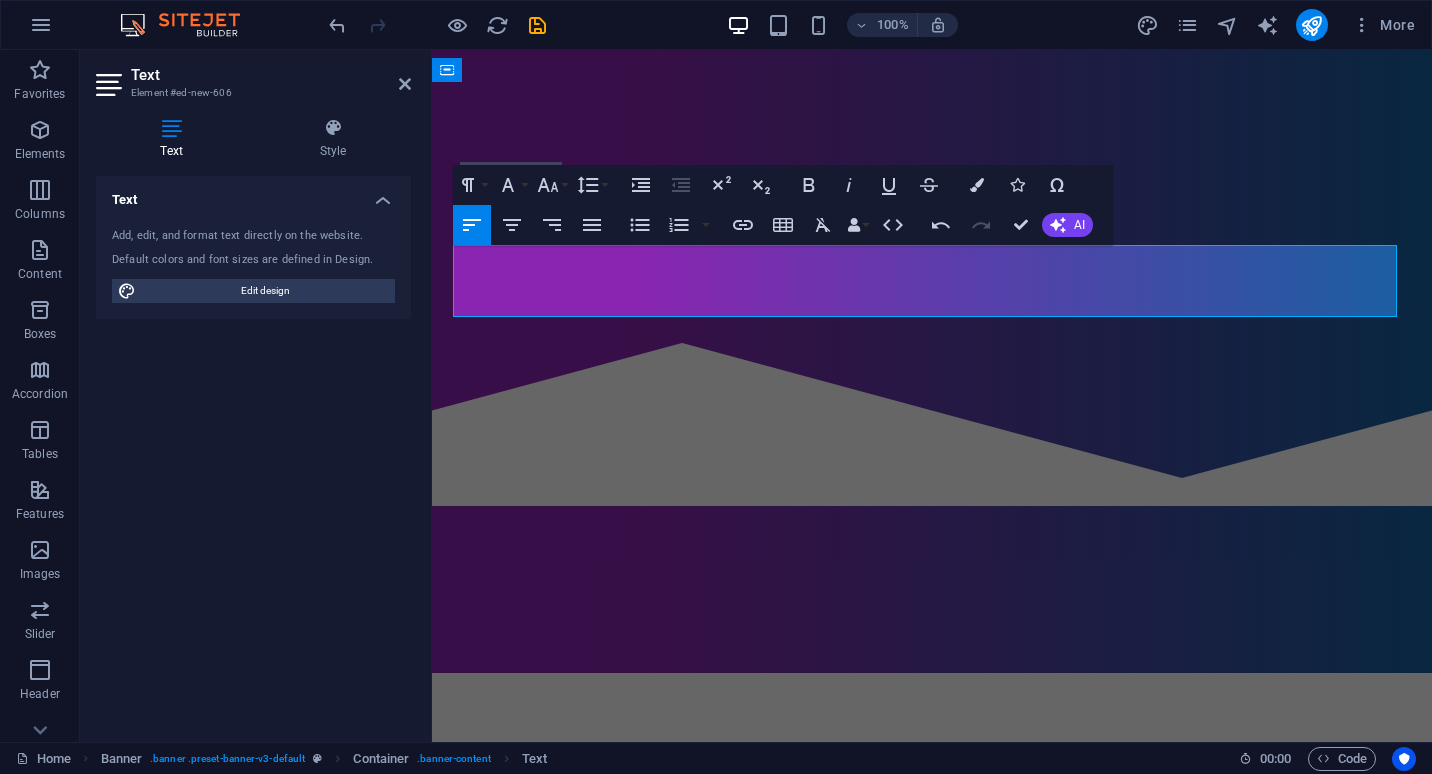 drag, startPoint x: 627, startPoint y: 309, endPoint x: 418, endPoint y: 236, distance: 221.38202 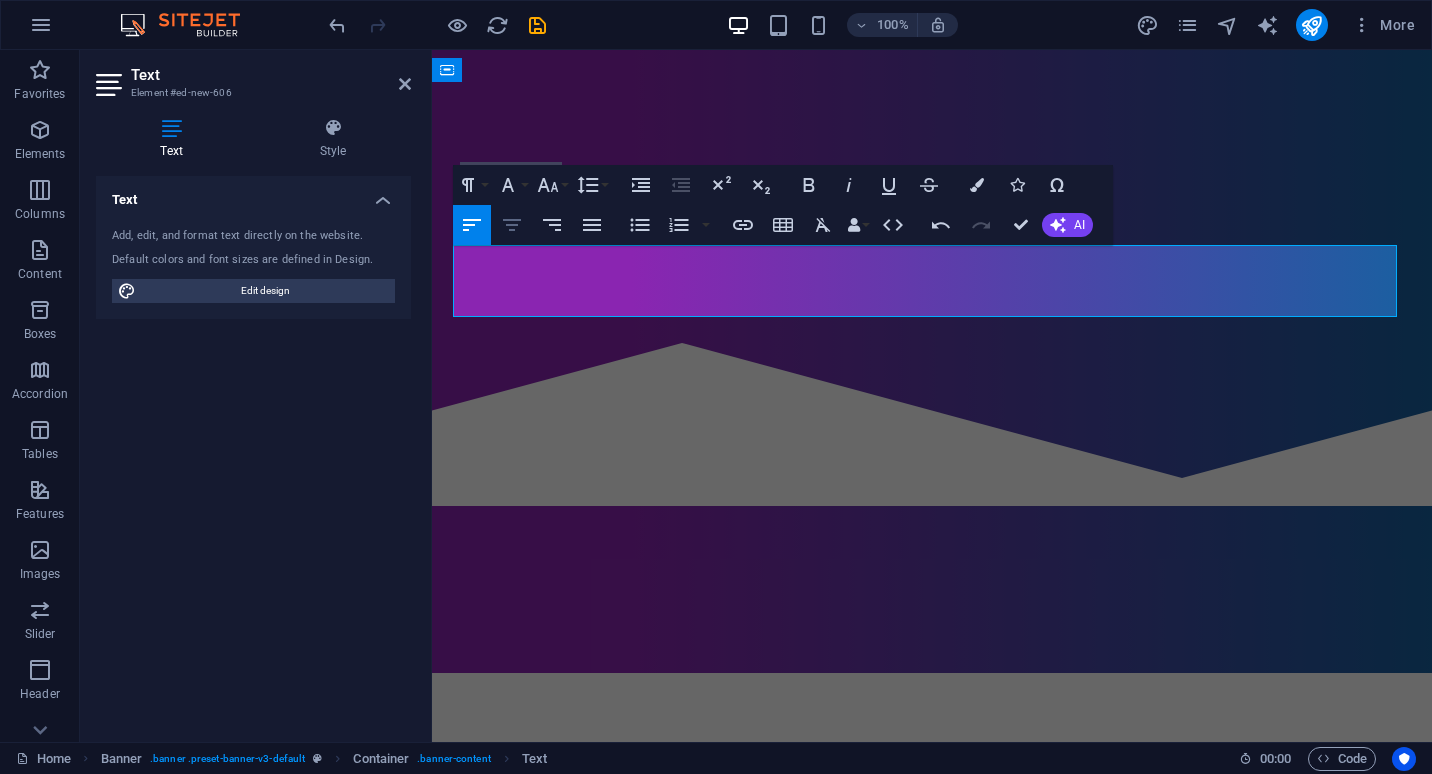click 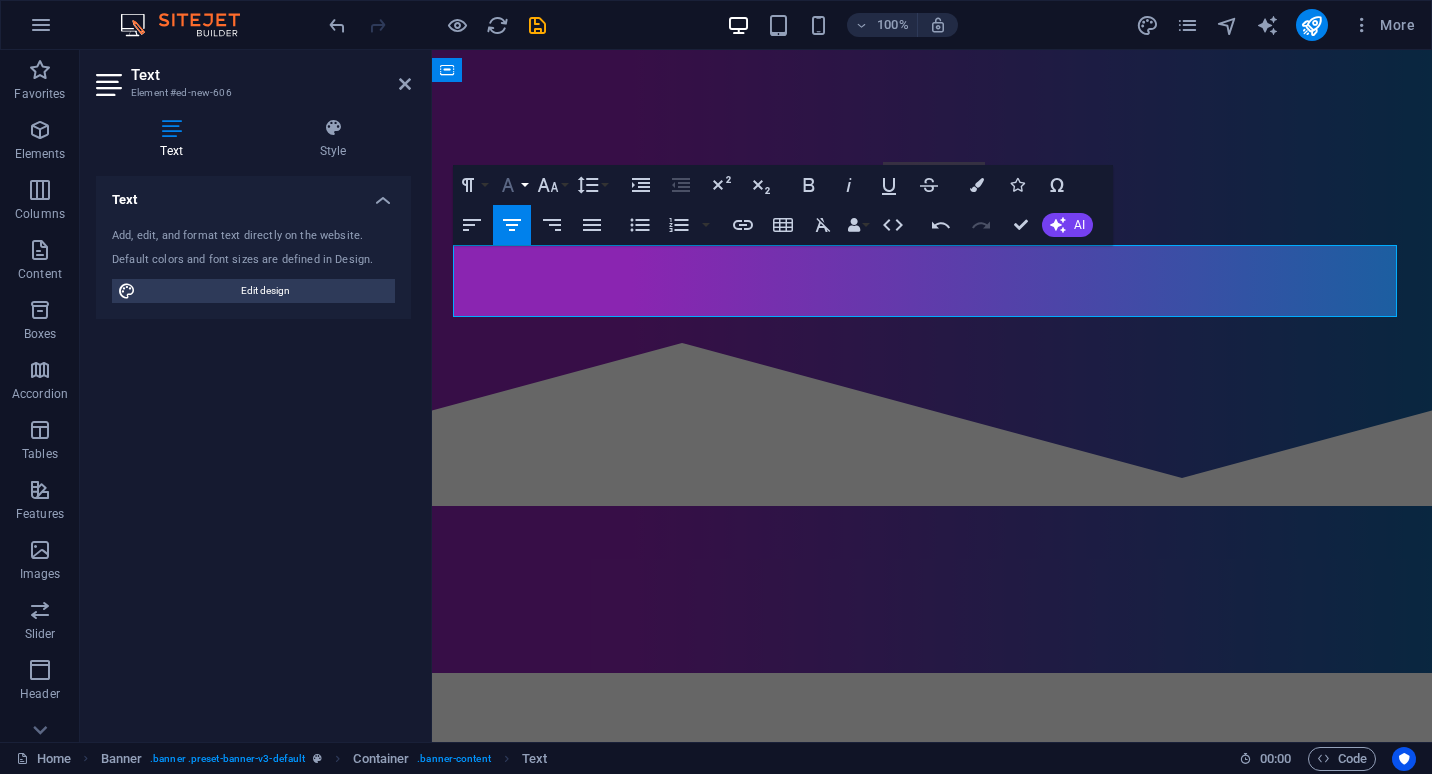 click 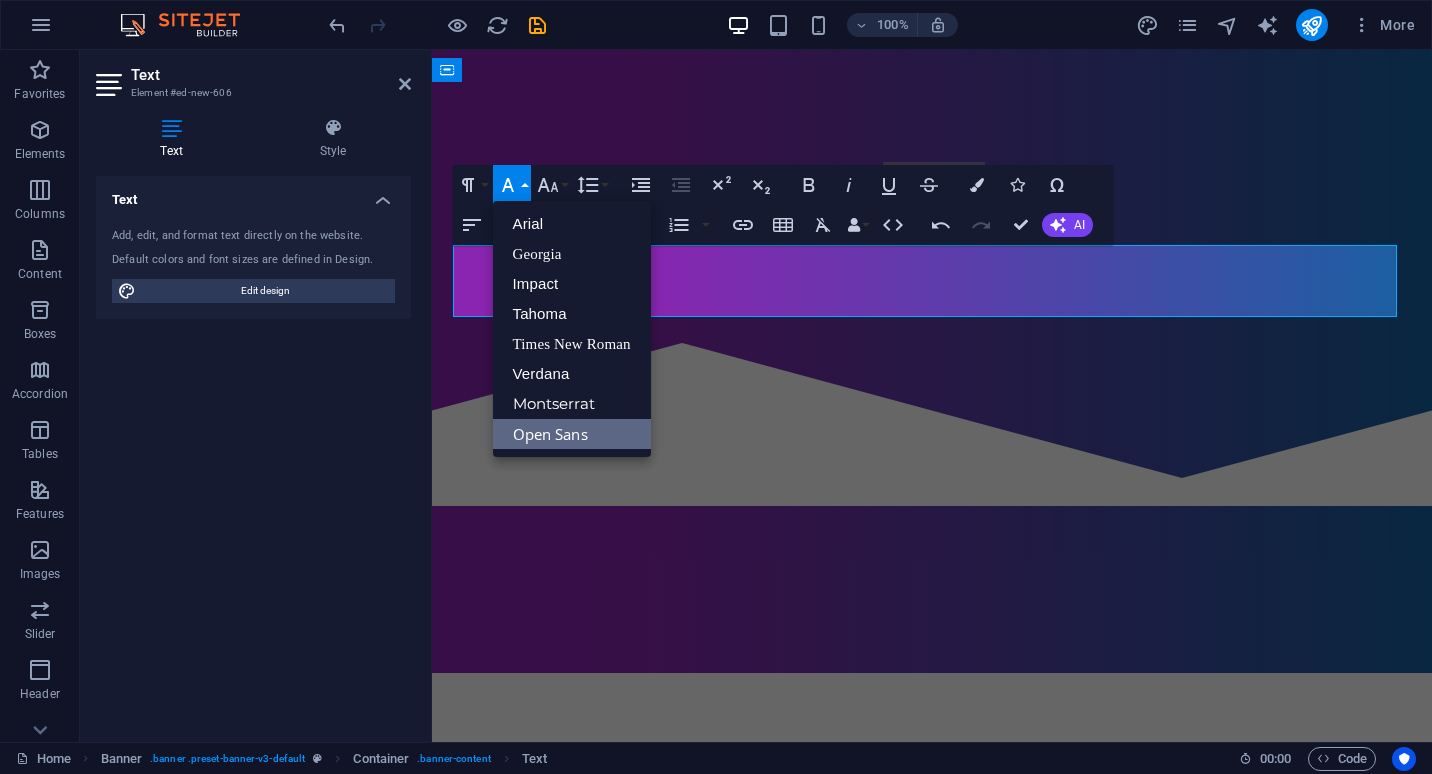 scroll, scrollTop: 0, scrollLeft: 0, axis: both 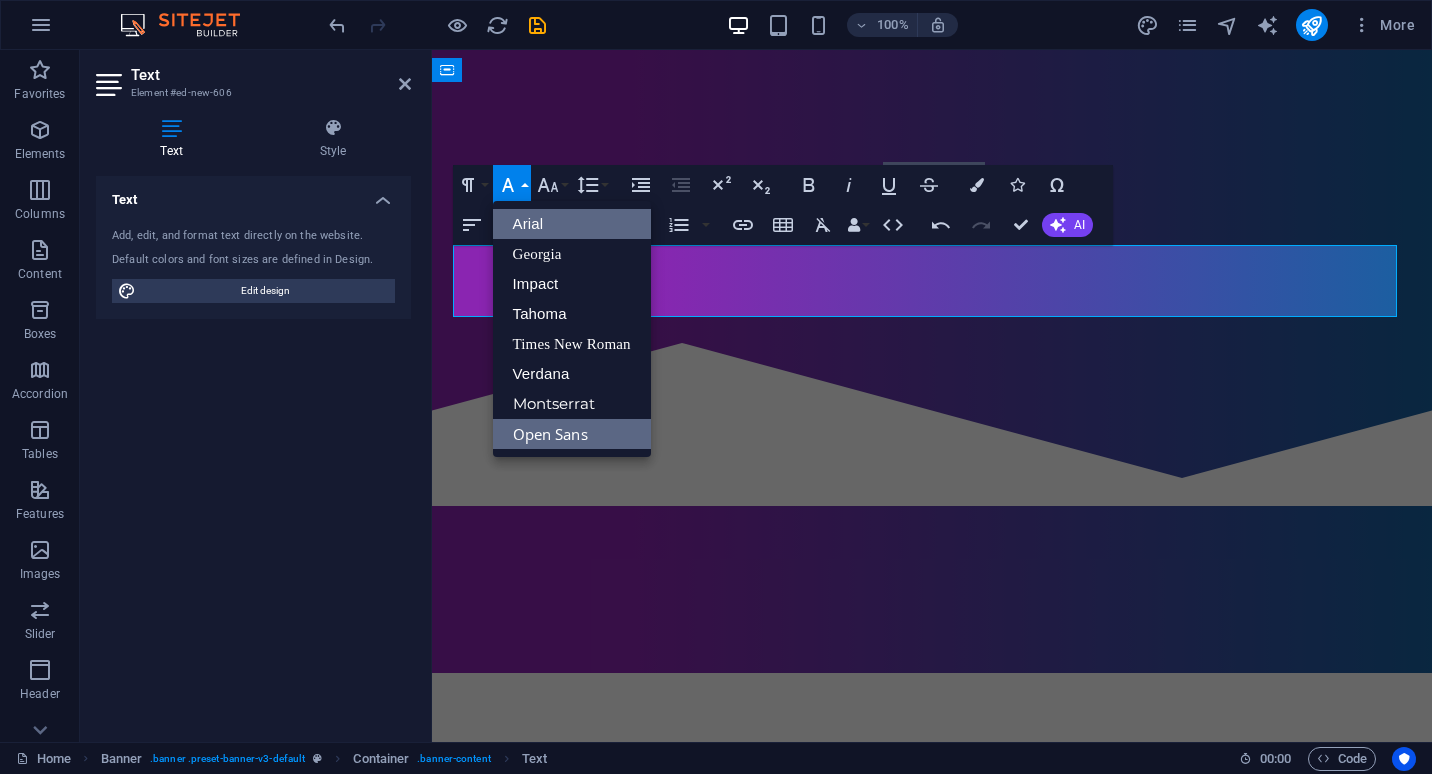 click on "Arial" at bounding box center [572, 224] 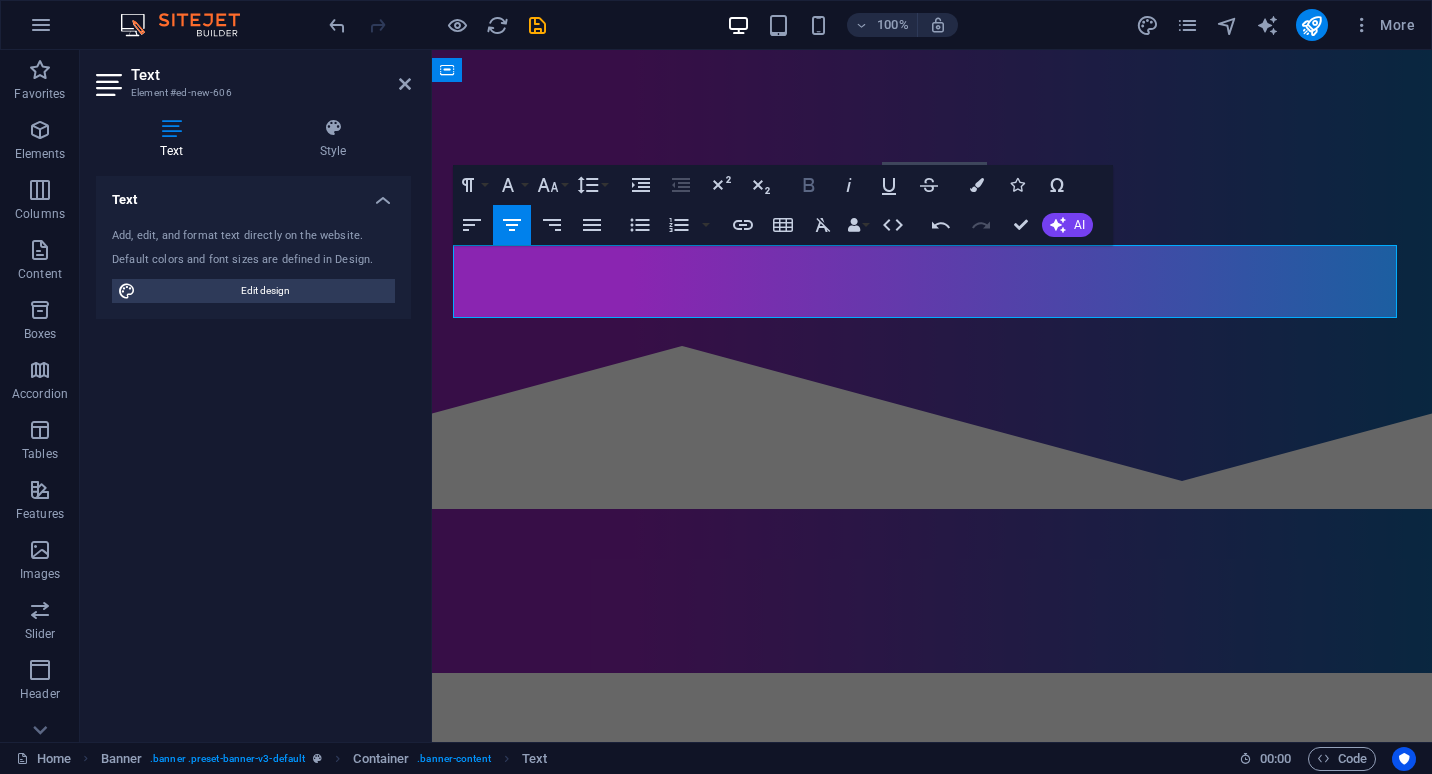 click 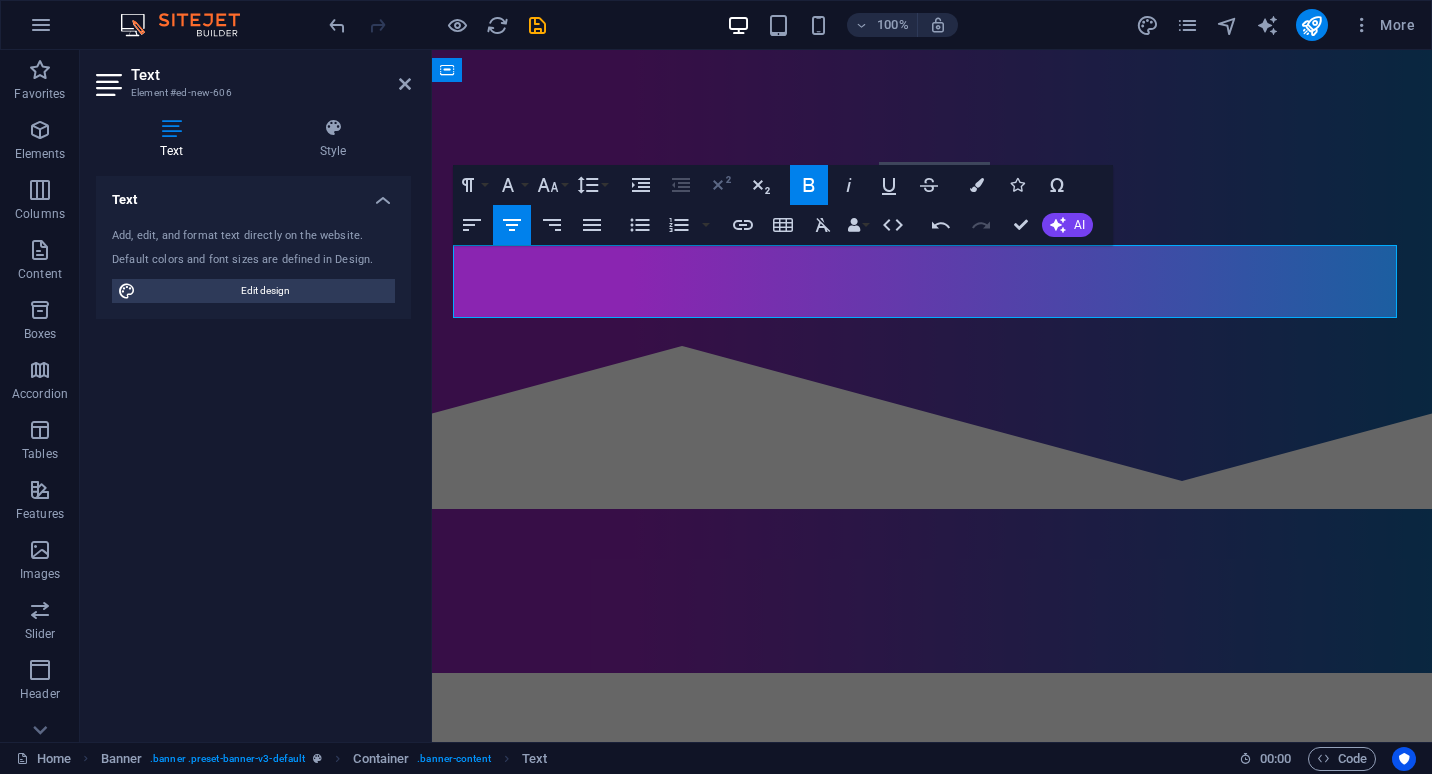 click 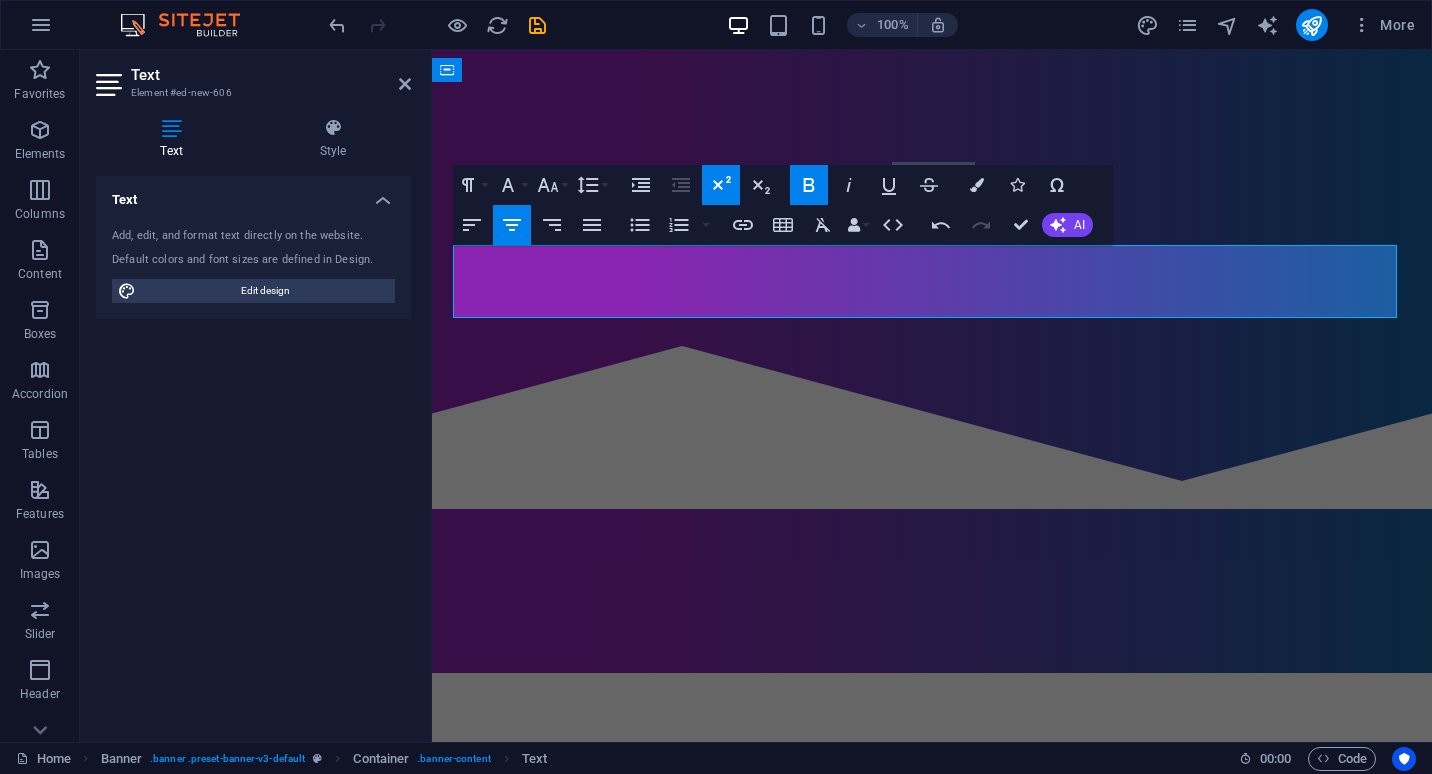click 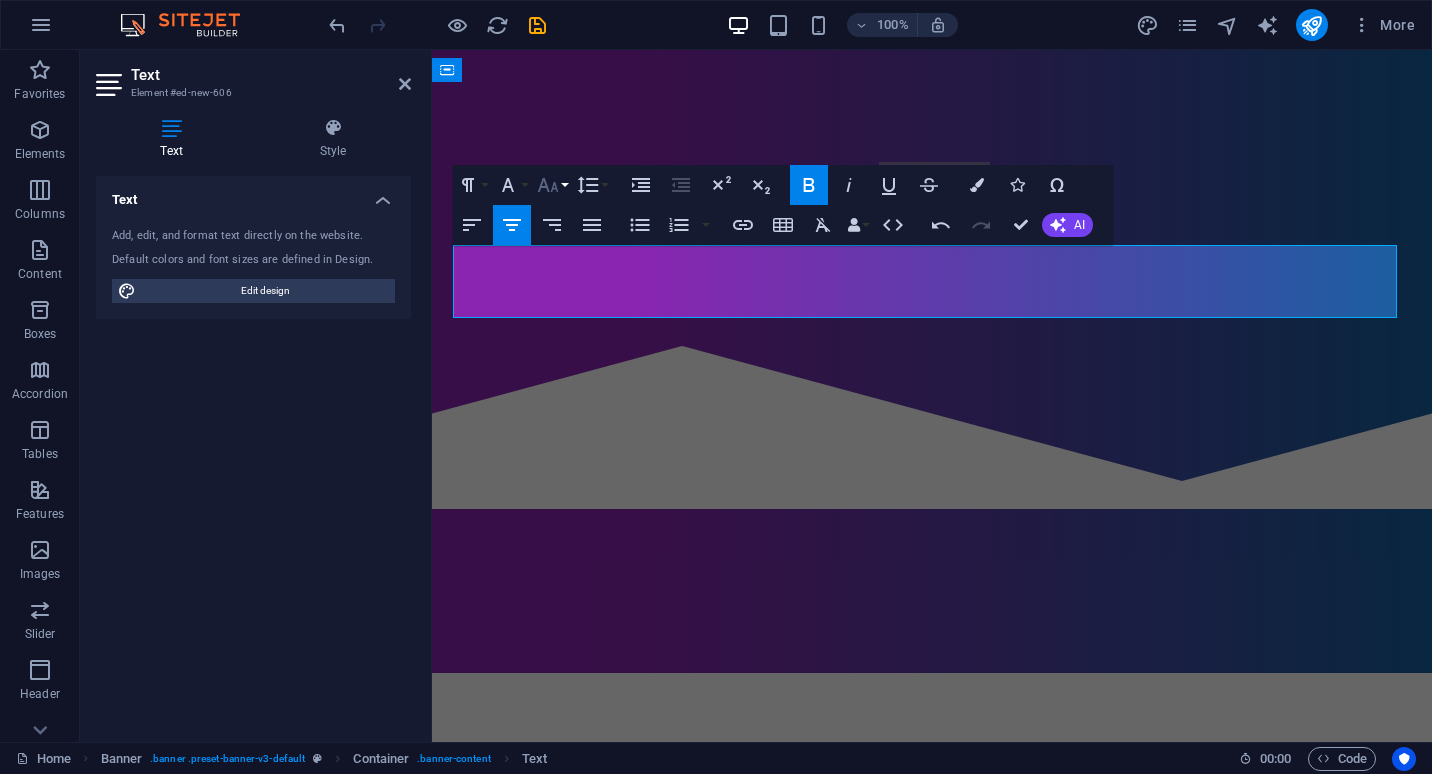 click 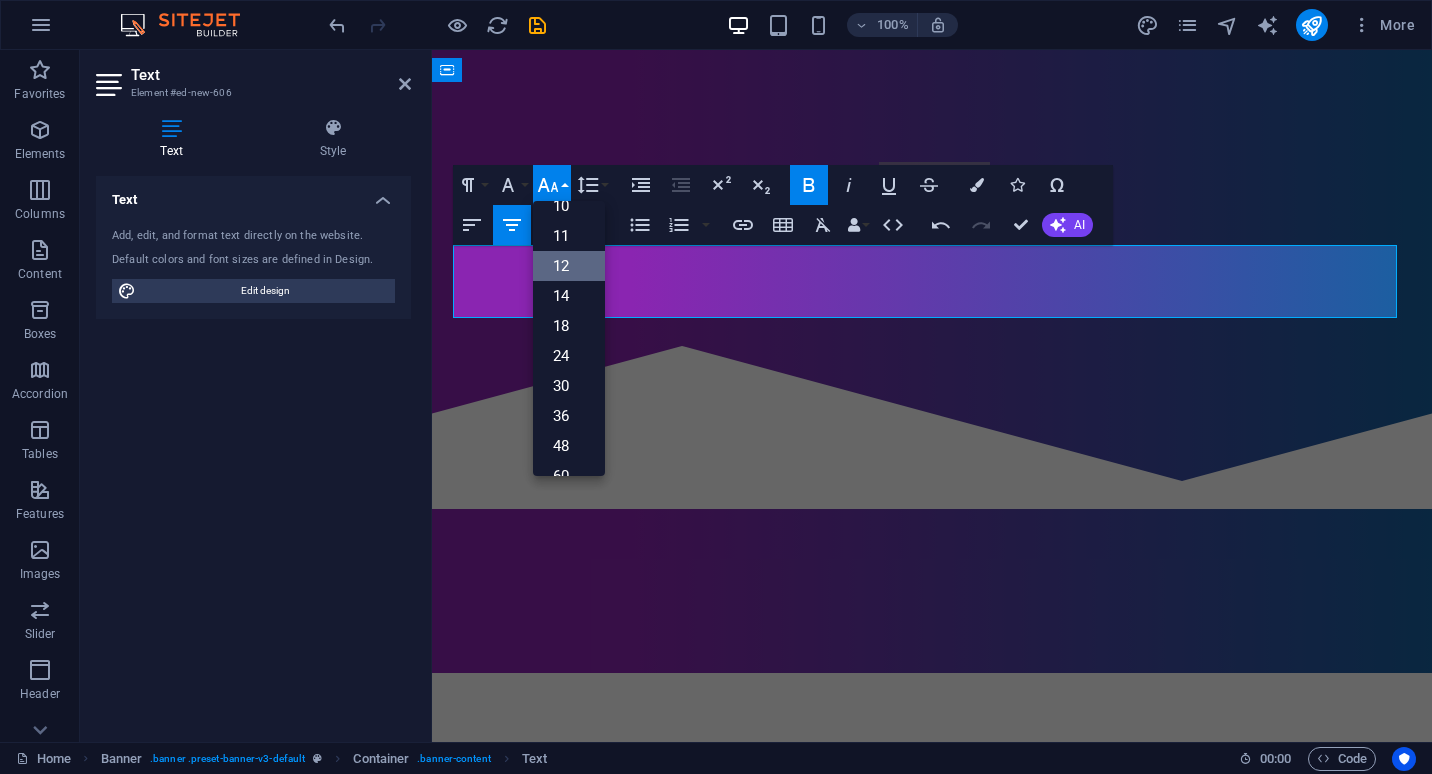 scroll, scrollTop: 79, scrollLeft: 0, axis: vertical 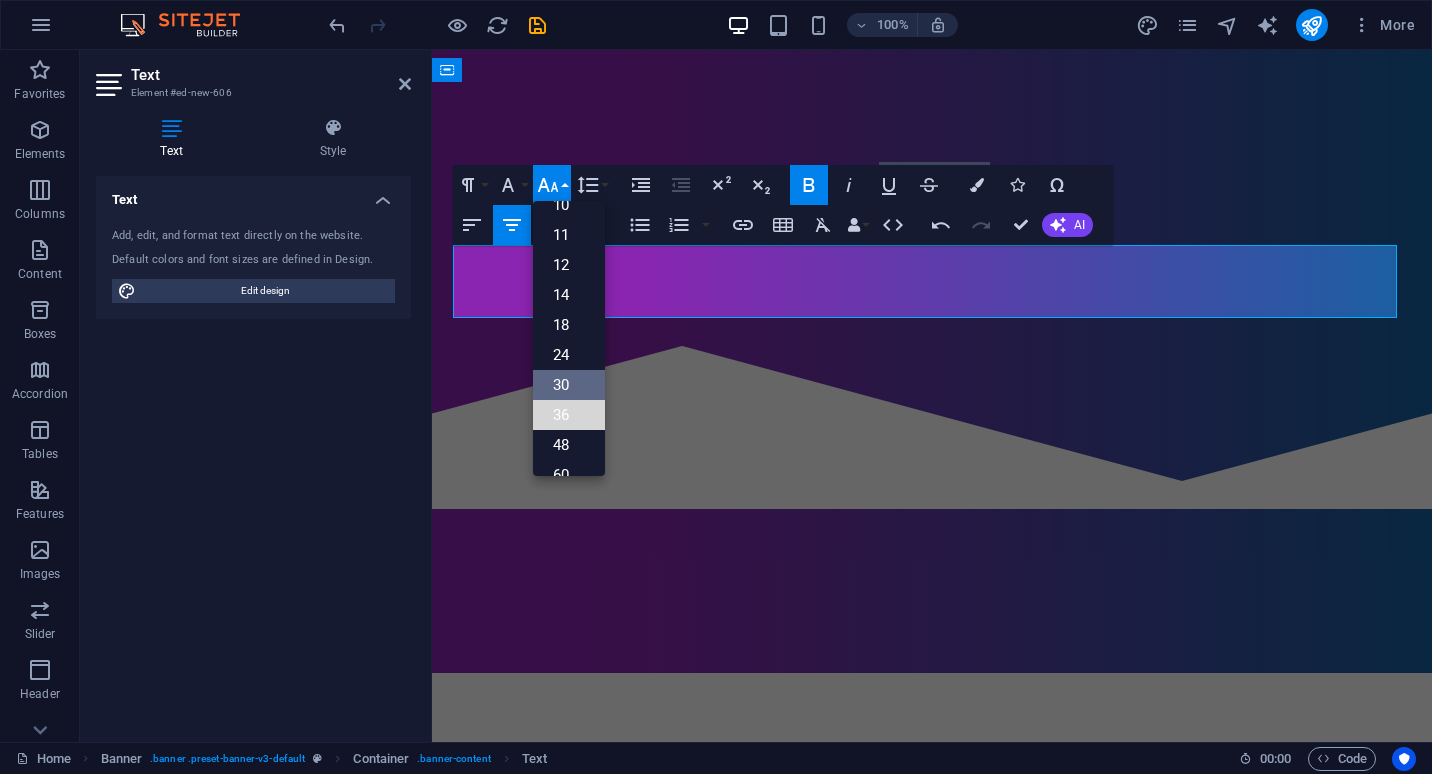click on "36" at bounding box center (569, 415) 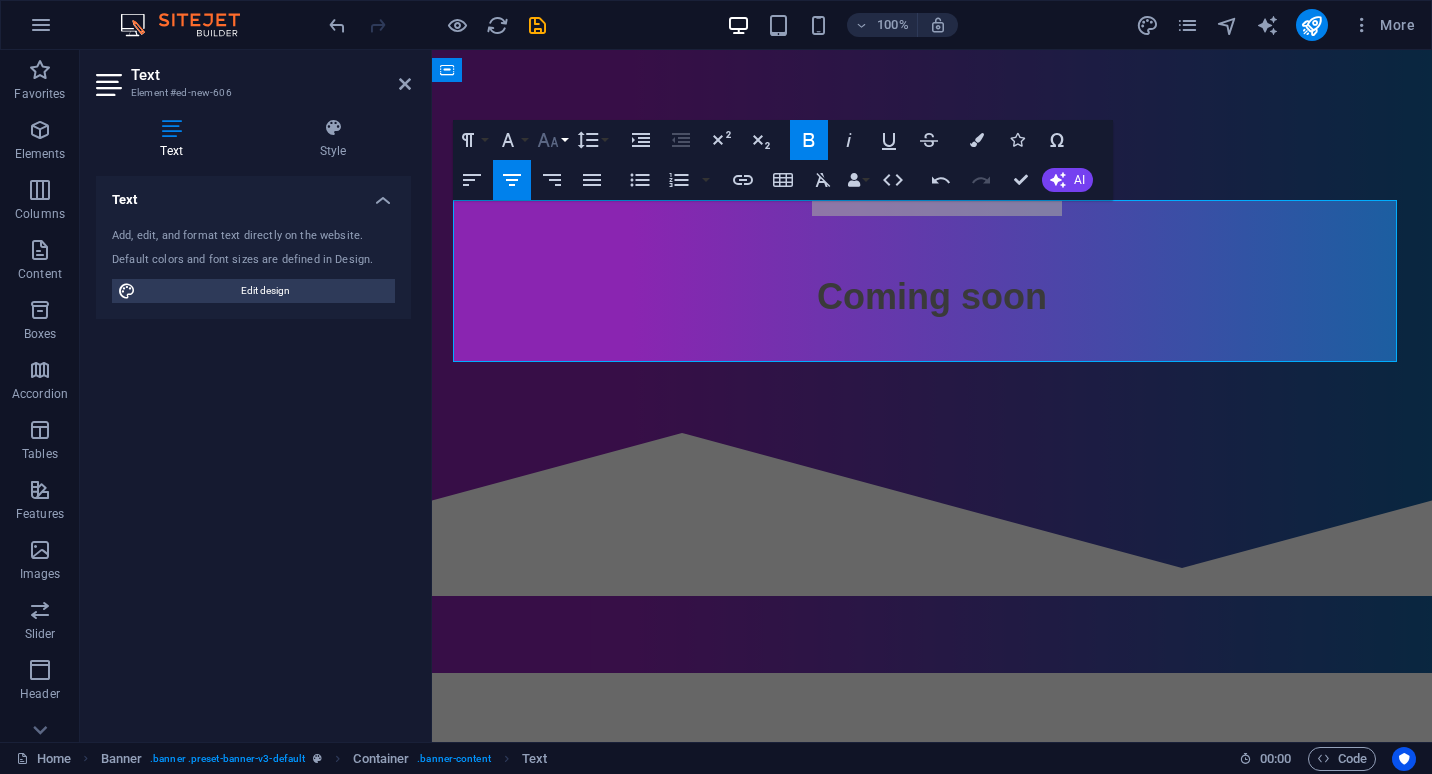 click on "Font Size" at bounding box center [552, 140] 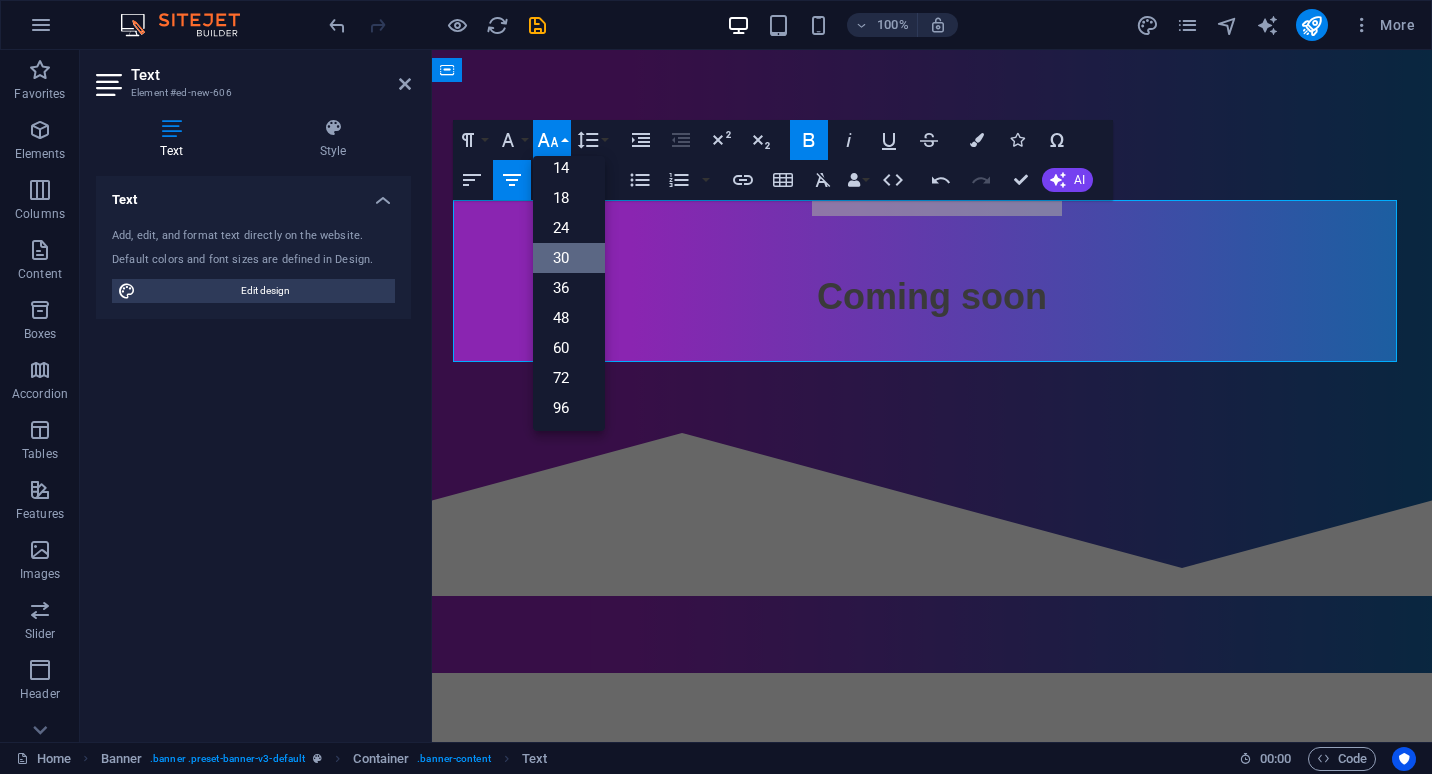scroll, scrollTop: 161, scrollLeft: 0, axis: vertical 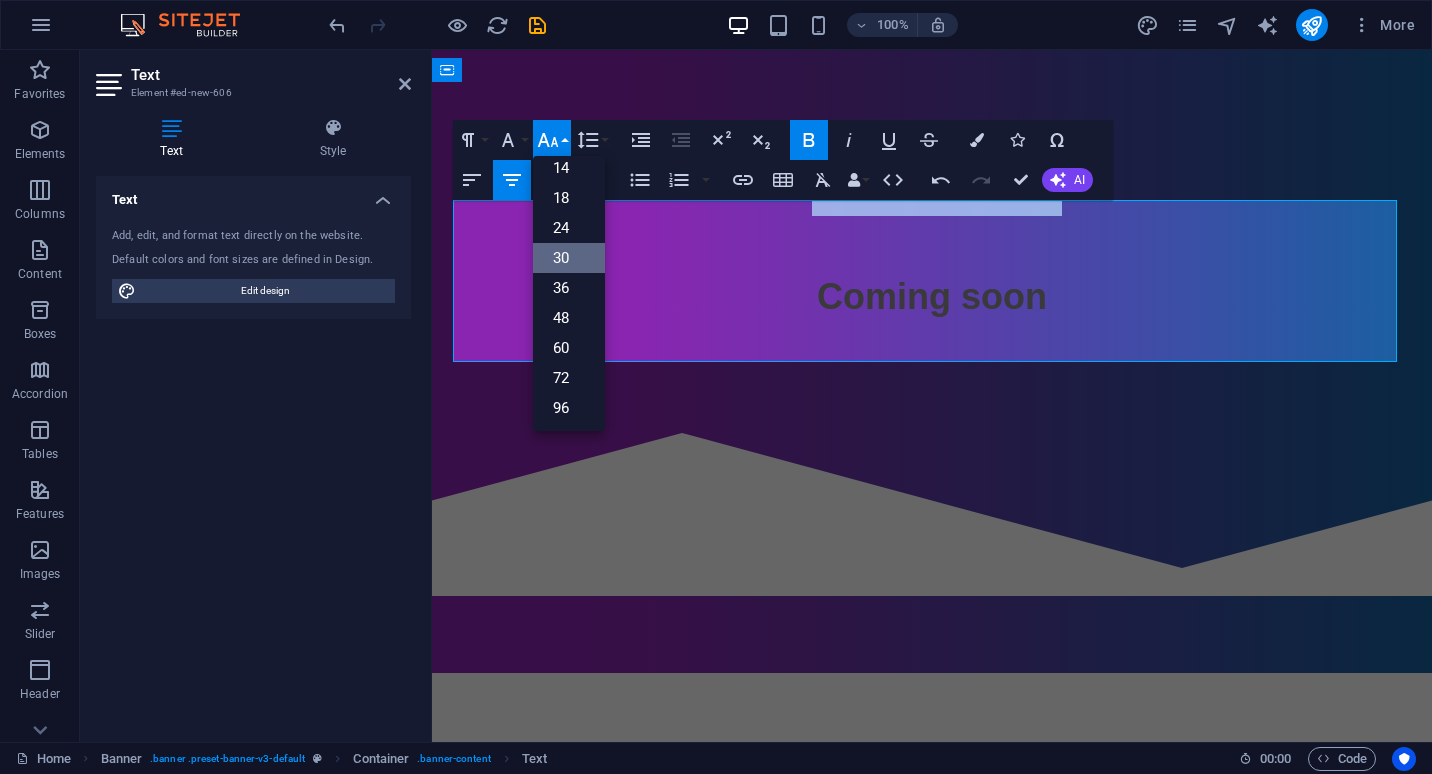 click on "60" at bounding box center (569, 348) 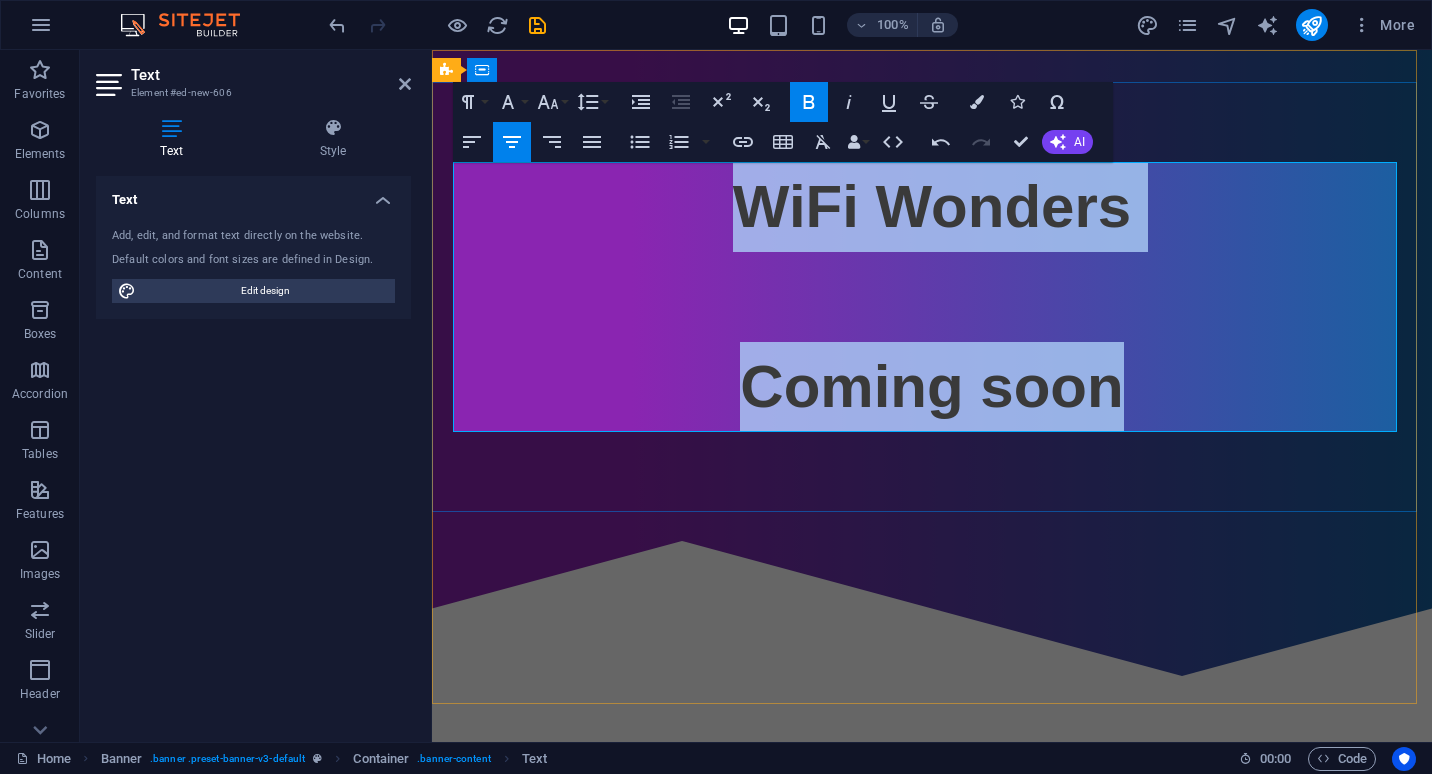 click on "Coming soon" at bounding box center [931, 386] 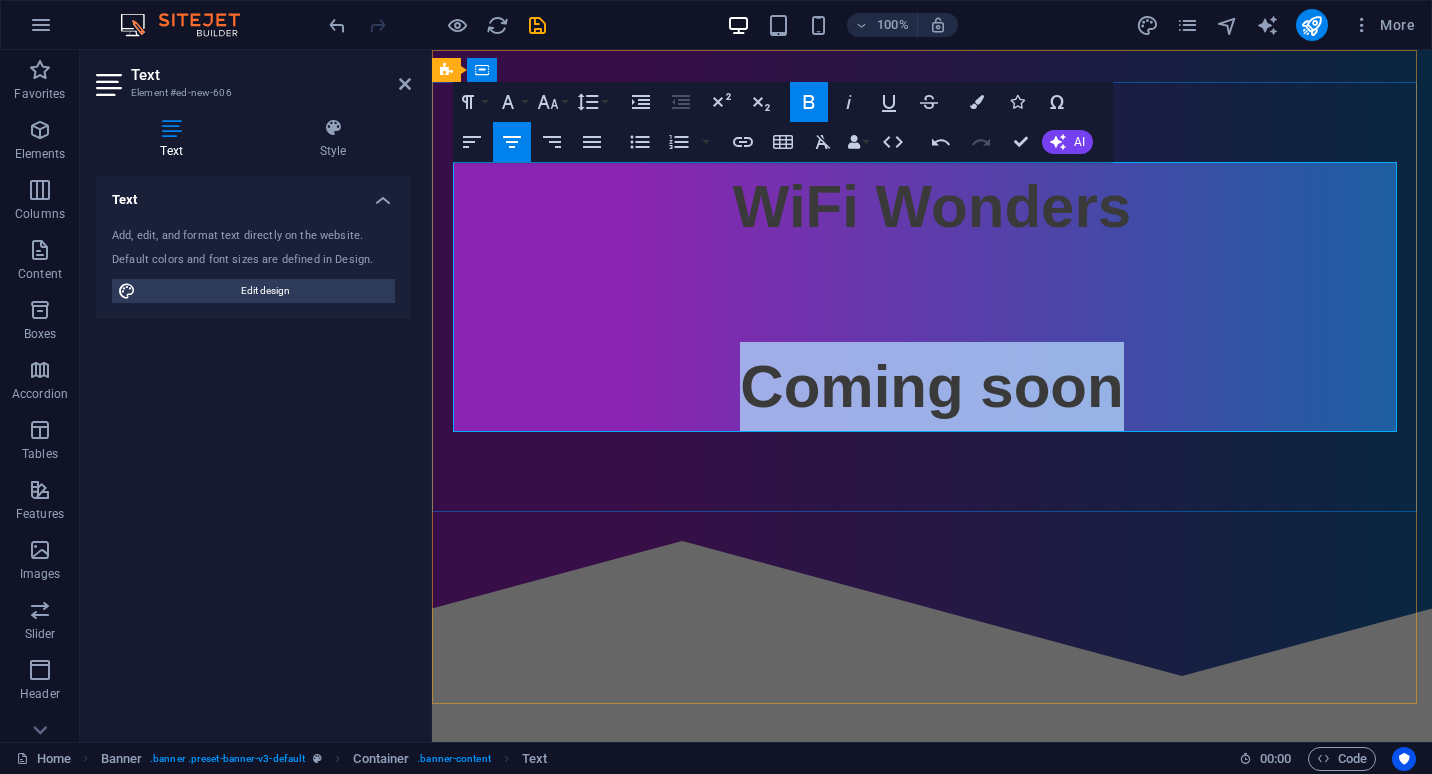 drag, startPoint x: 1127, startPoint y: 390, endPoint x: 749, endPoint y: 367, distance: 378.6991 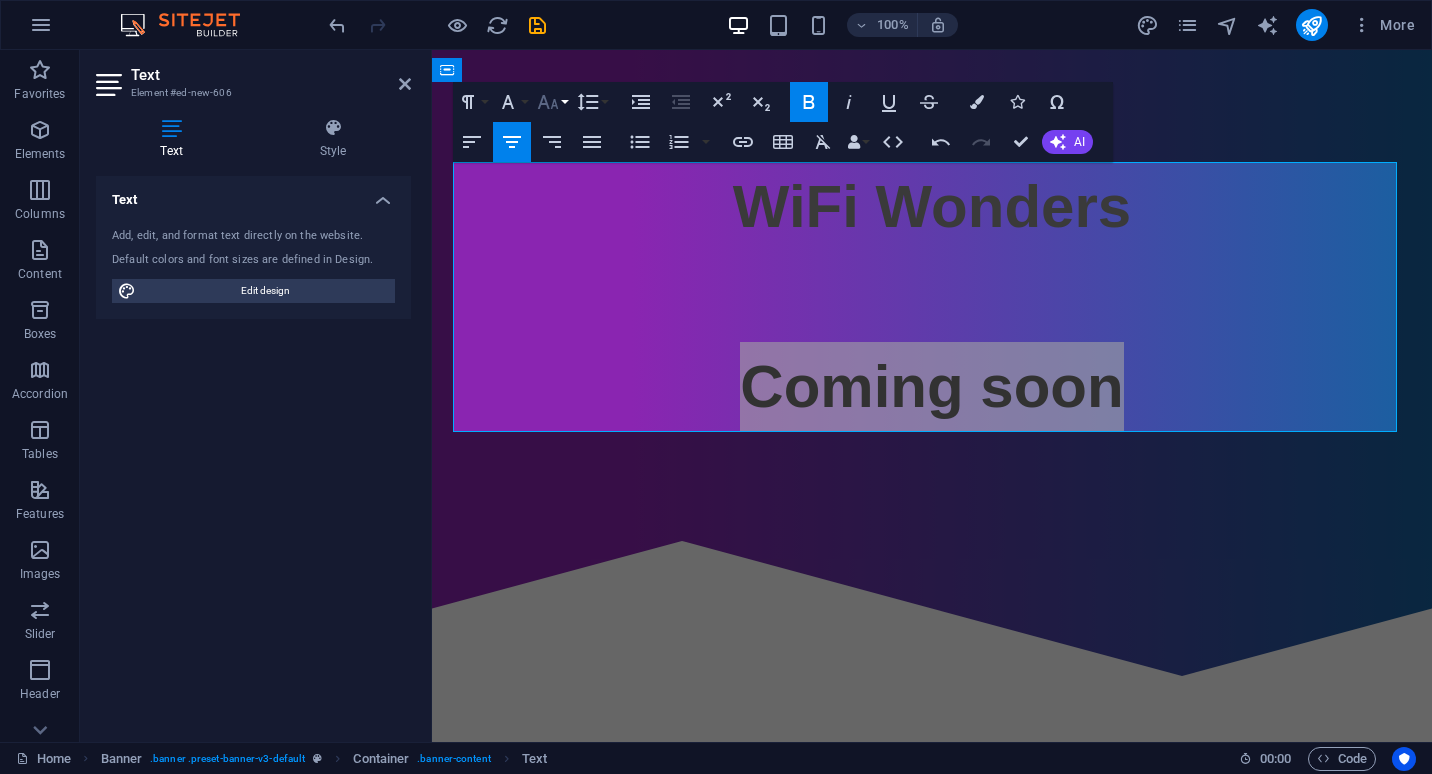 click 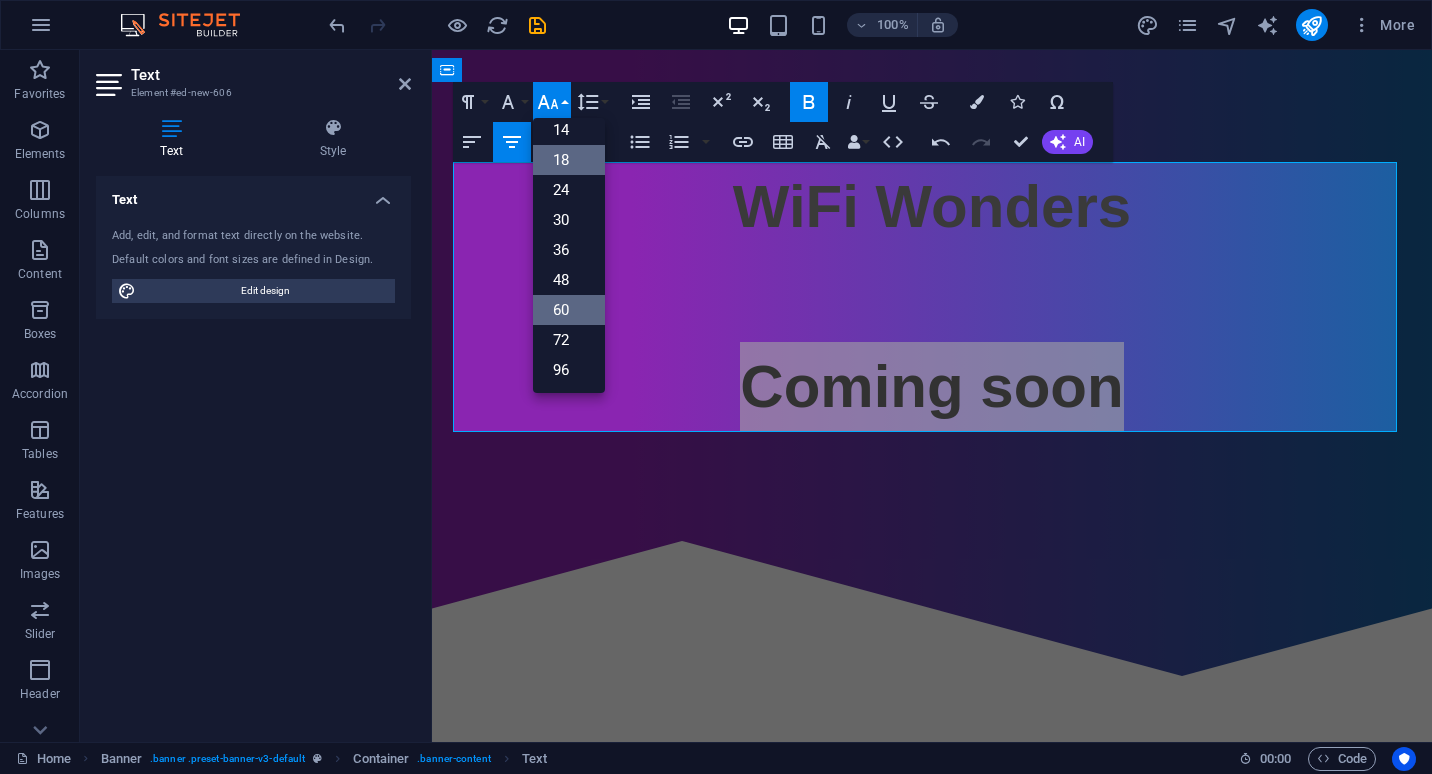scroll, scrollTop: 161, scrollLeft: 0, axis: vertical 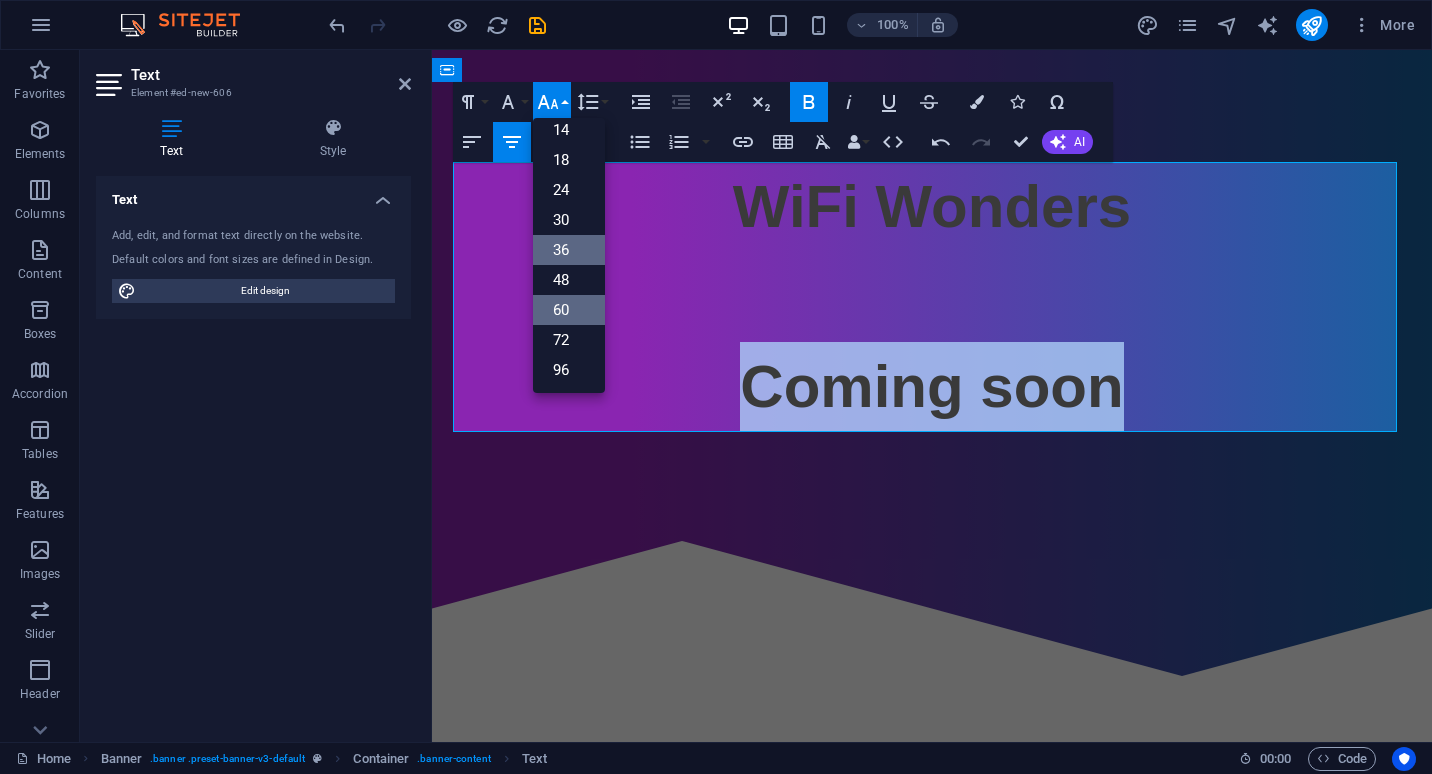 click on "36" at bounding box center (569, 250) 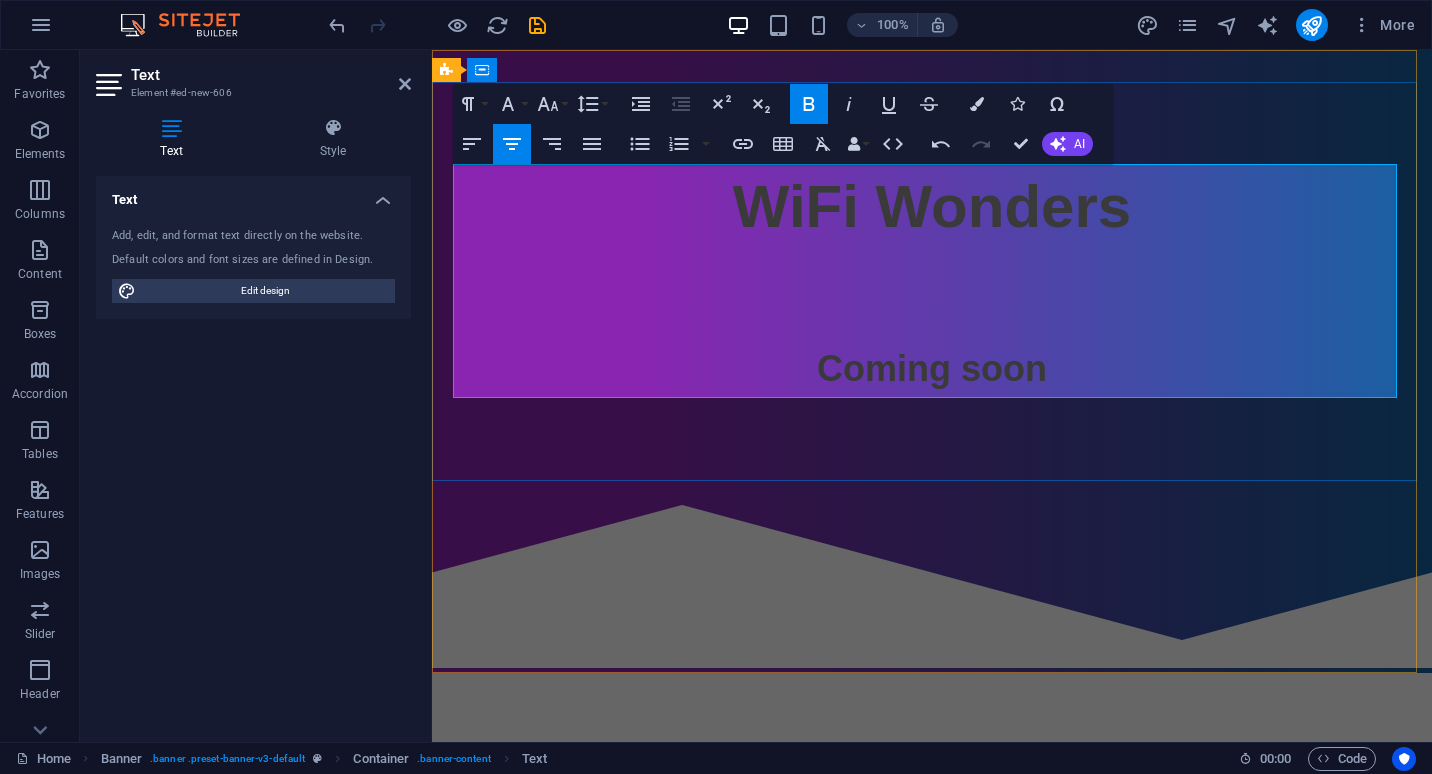click at bounding box center (932, 297) 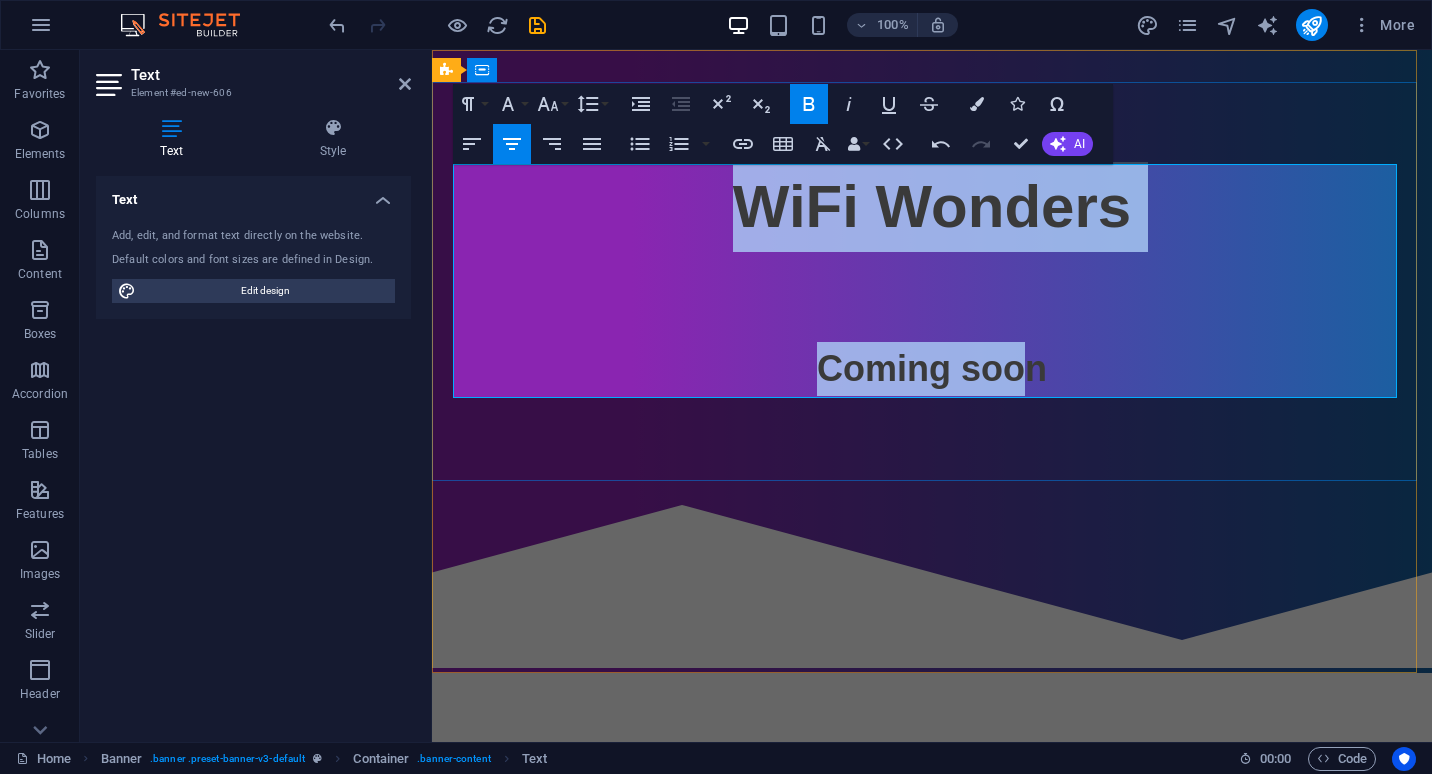 drag, startPoint x: 727, startPoint y: 212, endPoint x: 1028, endPoint y: 363, distance: 336.75214 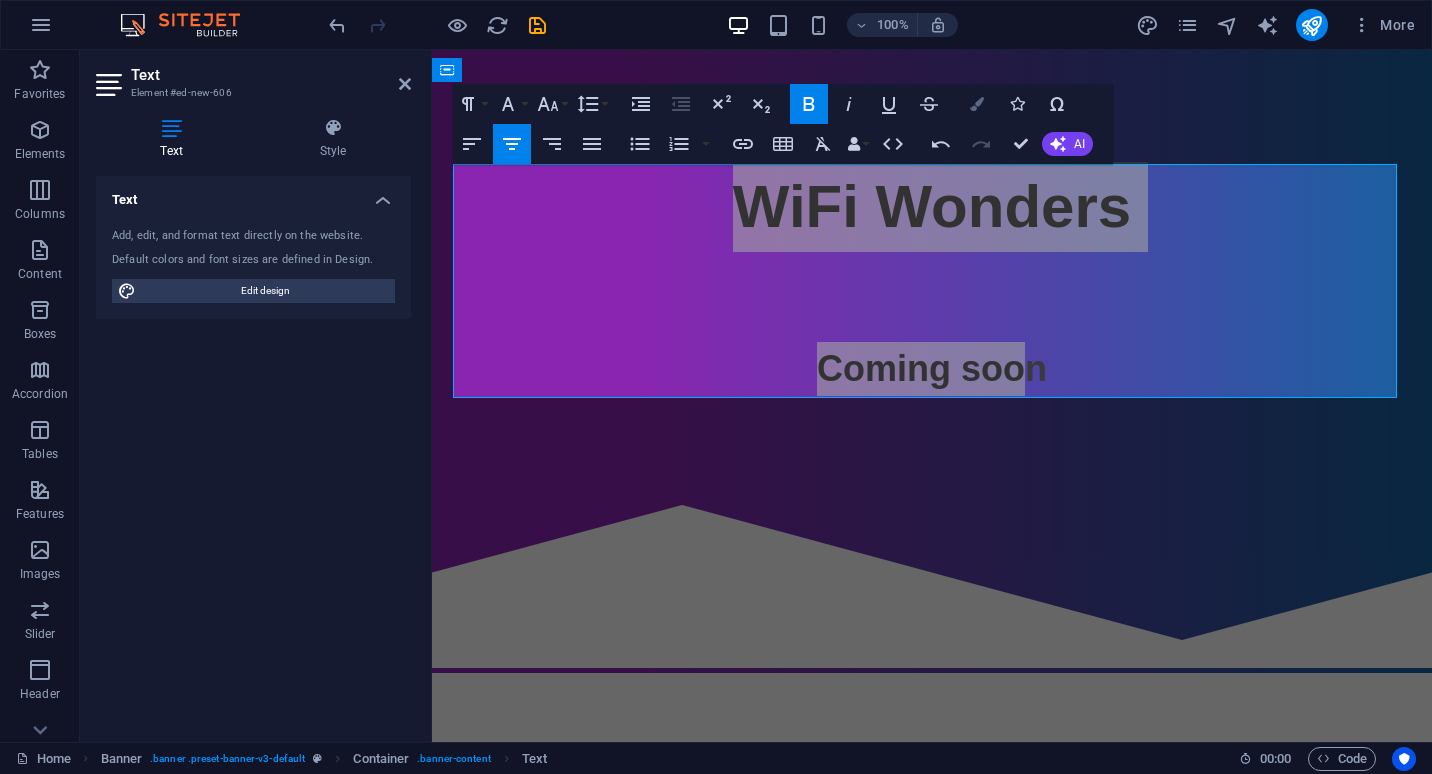 click on "Colors" at bounding box center (977, 104) 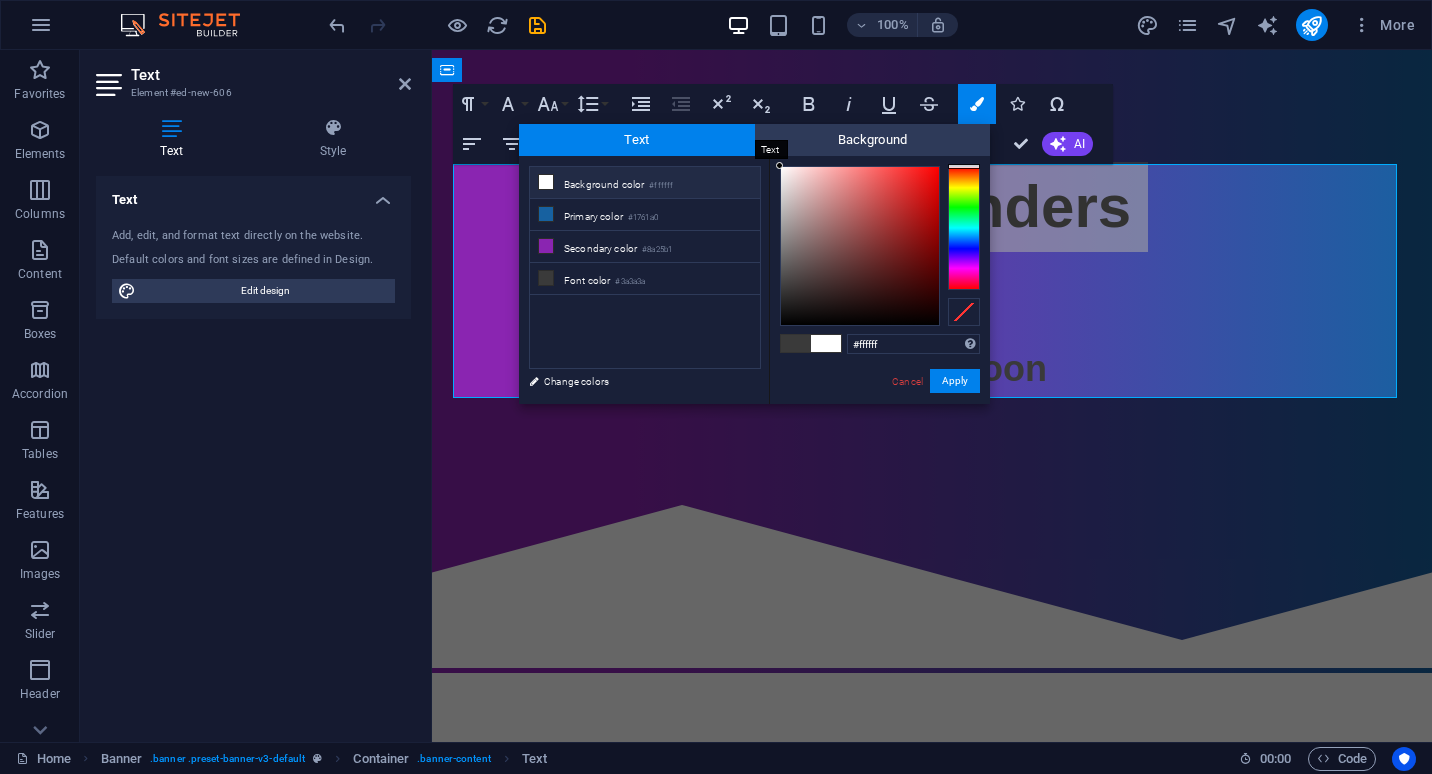 drag, startPoint x: 802, startPoint y: 239, endPoint x: 720, endPoint y: 124, distance: 141.24094 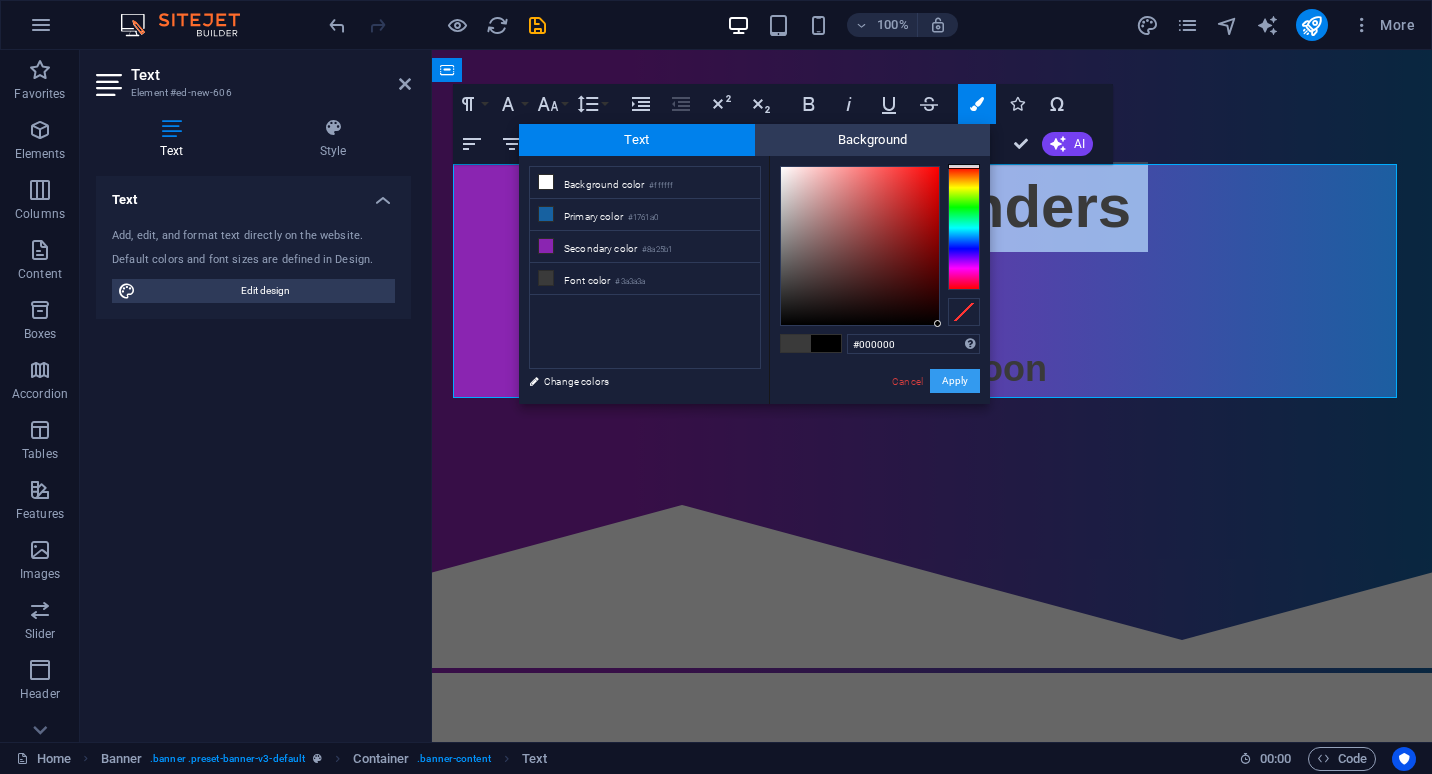 click on "Apply" at bounding box center [955, 381] 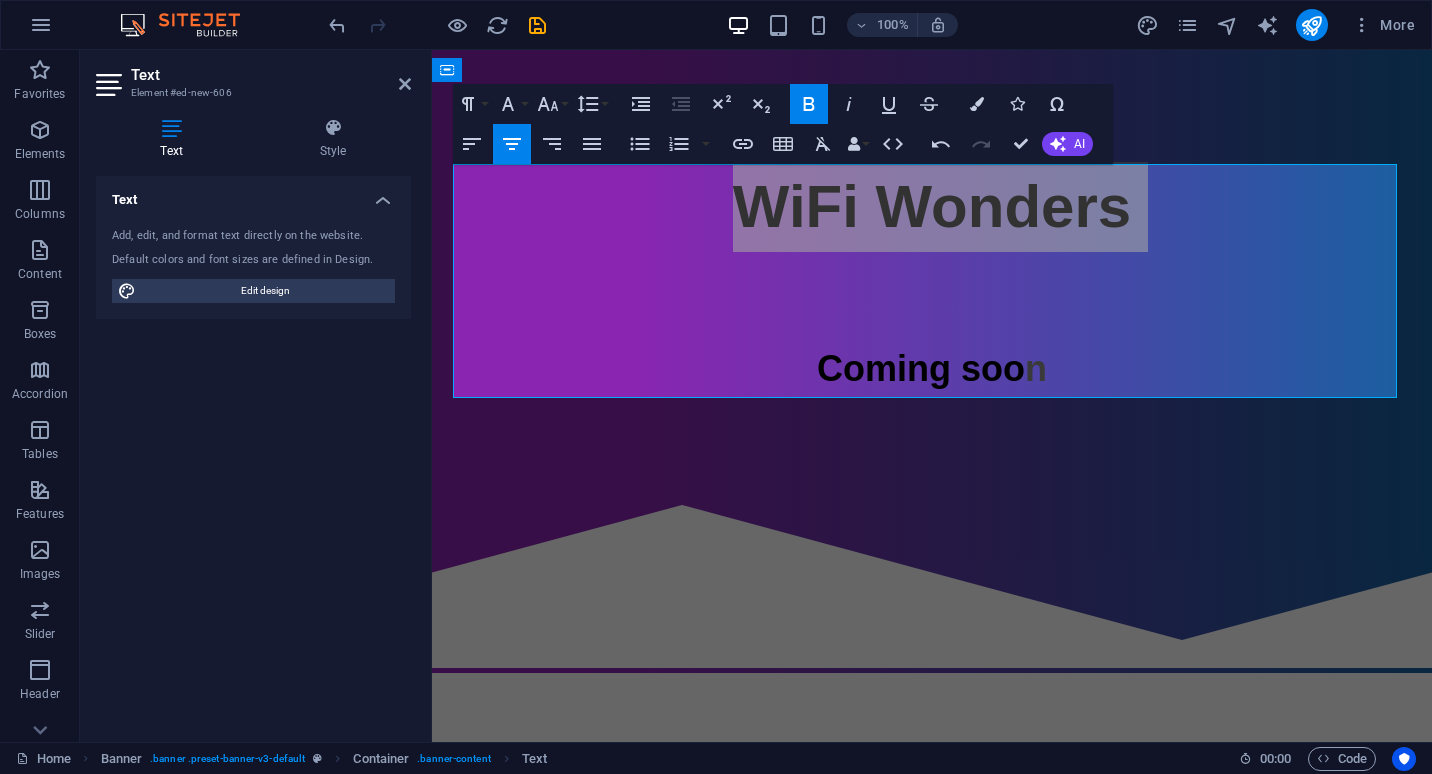 click on "Drag here to replace the existing content. Press “Ctrl” if you want to create a new element.
H2   Banner   Banner   Container   Preset   Container   Text   Spacer   Preset   Logo   Banner   Menu Bar   Menu   Banner   Placeholder   Preset   HTML   Preset   Container   Preset   Image   Preset   Preset   Container   Preset   Container   H4   Container   Text   Container   H2   Spacer   Preset   Container   Image   Preset   Preset   Container   Preset   Container   Text   Container   Preset   H3   Container   H2   Text   Spacer   Container   Preset   Preset   Icon   H4   Icon   Container   Container   Icon   H4   Text   Container   Container   Preset   Text   Container   H2   Text   Spacer   Container   Container   Preset   Container   Text   Preset   HTML   Preset   Container   Container   Text   Spacer   Button   HTML   Preset   Container   Text   Spacer   H3   Preset   Container   Text   Preset   H3   Container   H3   Container   Text   Container   H3   Container   Text   Container   H3" at bounding box center (932, 396) 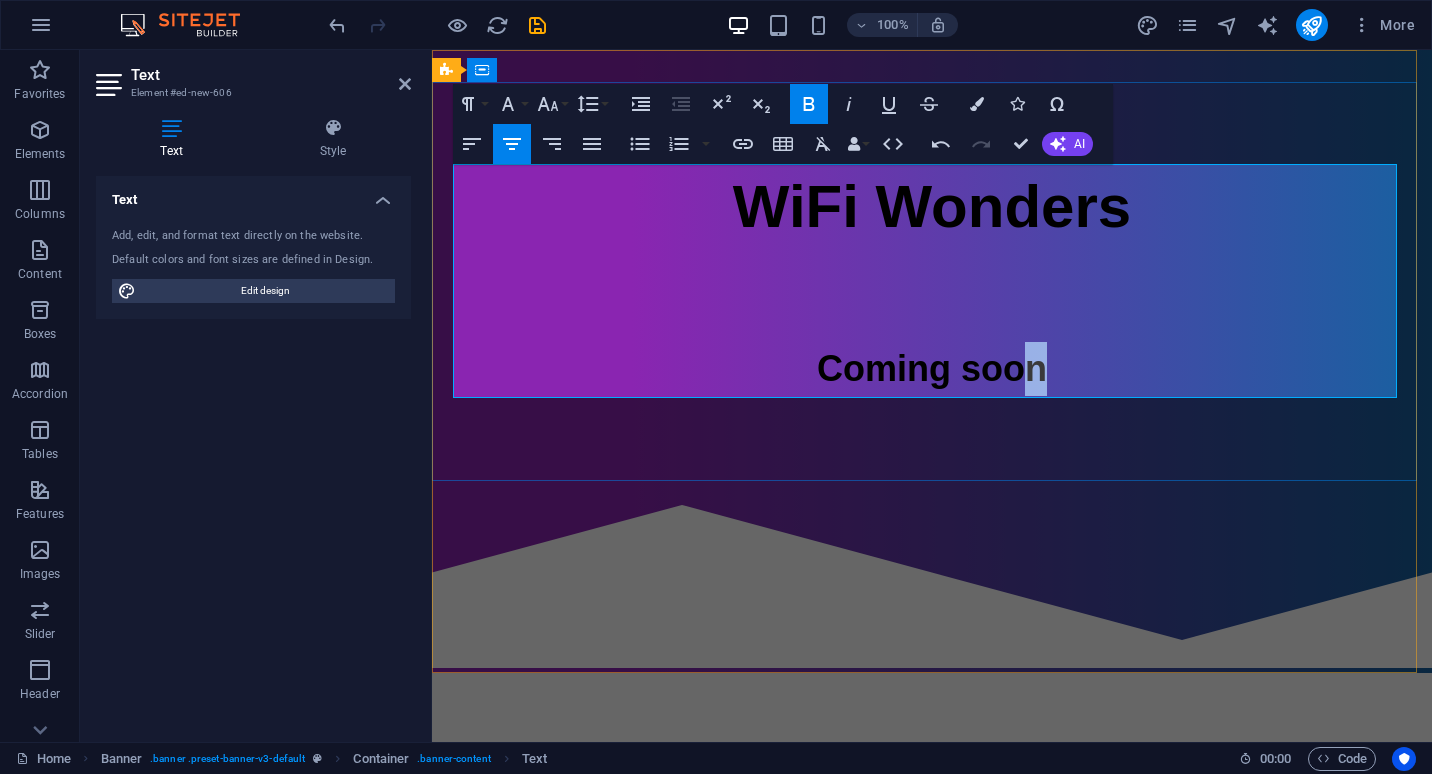 drag, startPoint x: 1043, startPoint y: 373, endPoint x: 1018, endPoint y: 372, distance: 25.019993 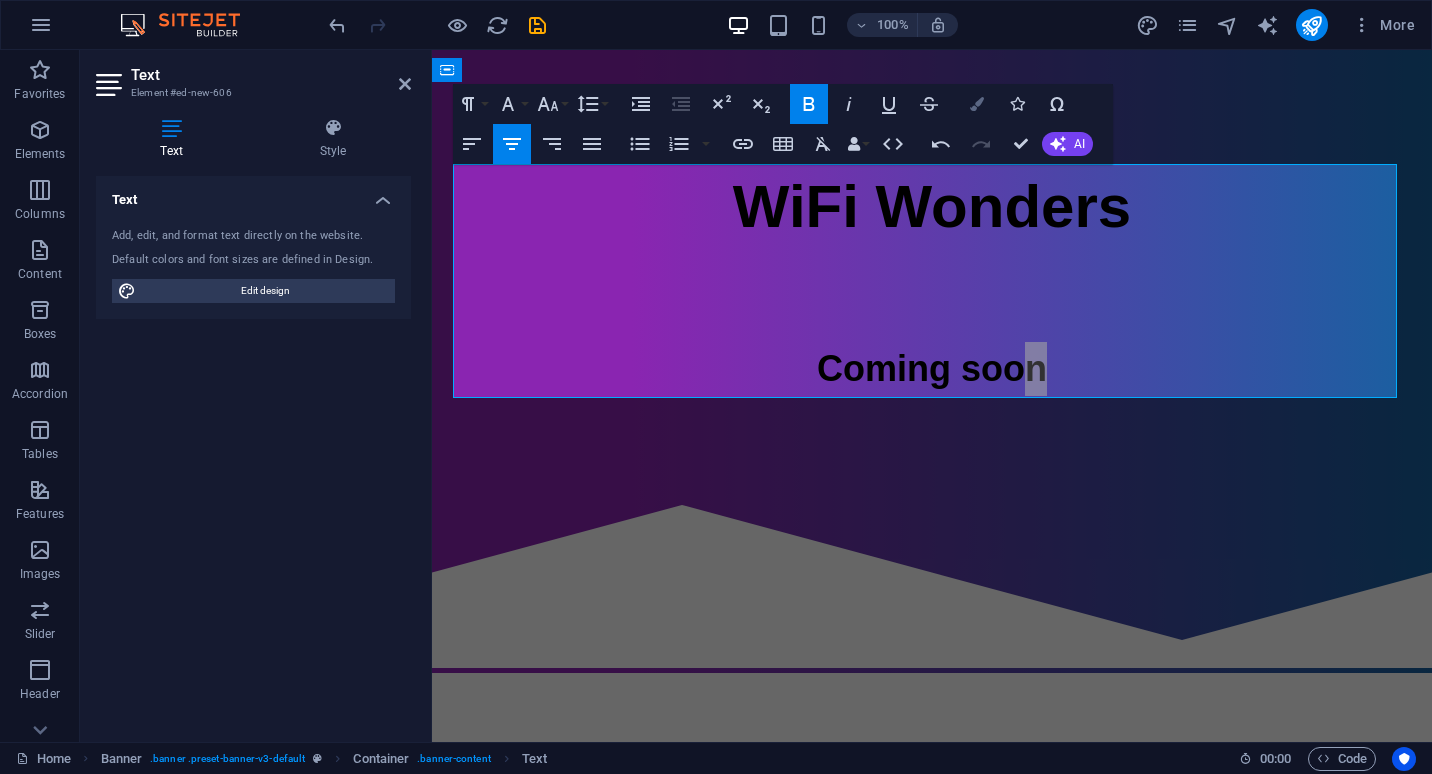 click on "Colors" at bounding box center (977, 104) 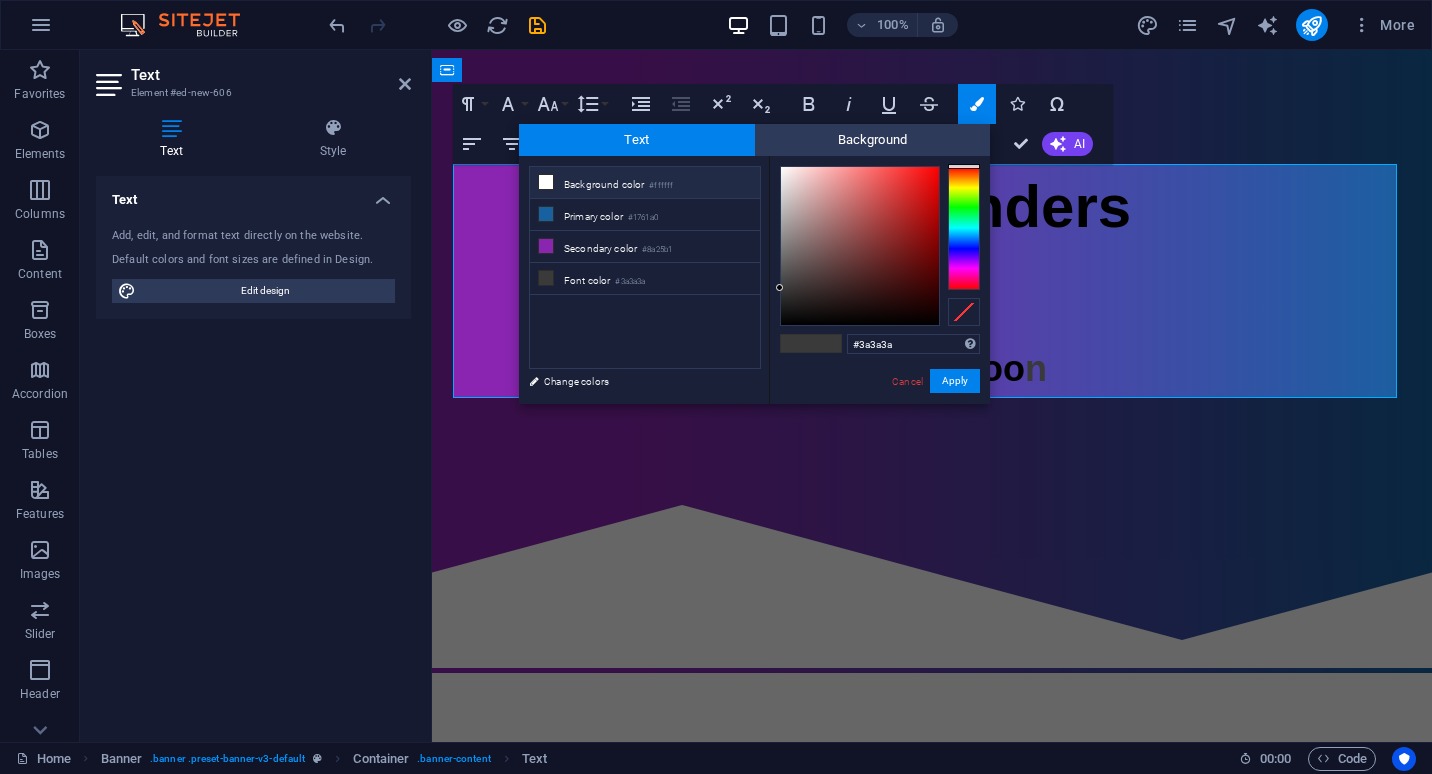 click on "Background color
#ffffff" at bounding box center [645, 183] 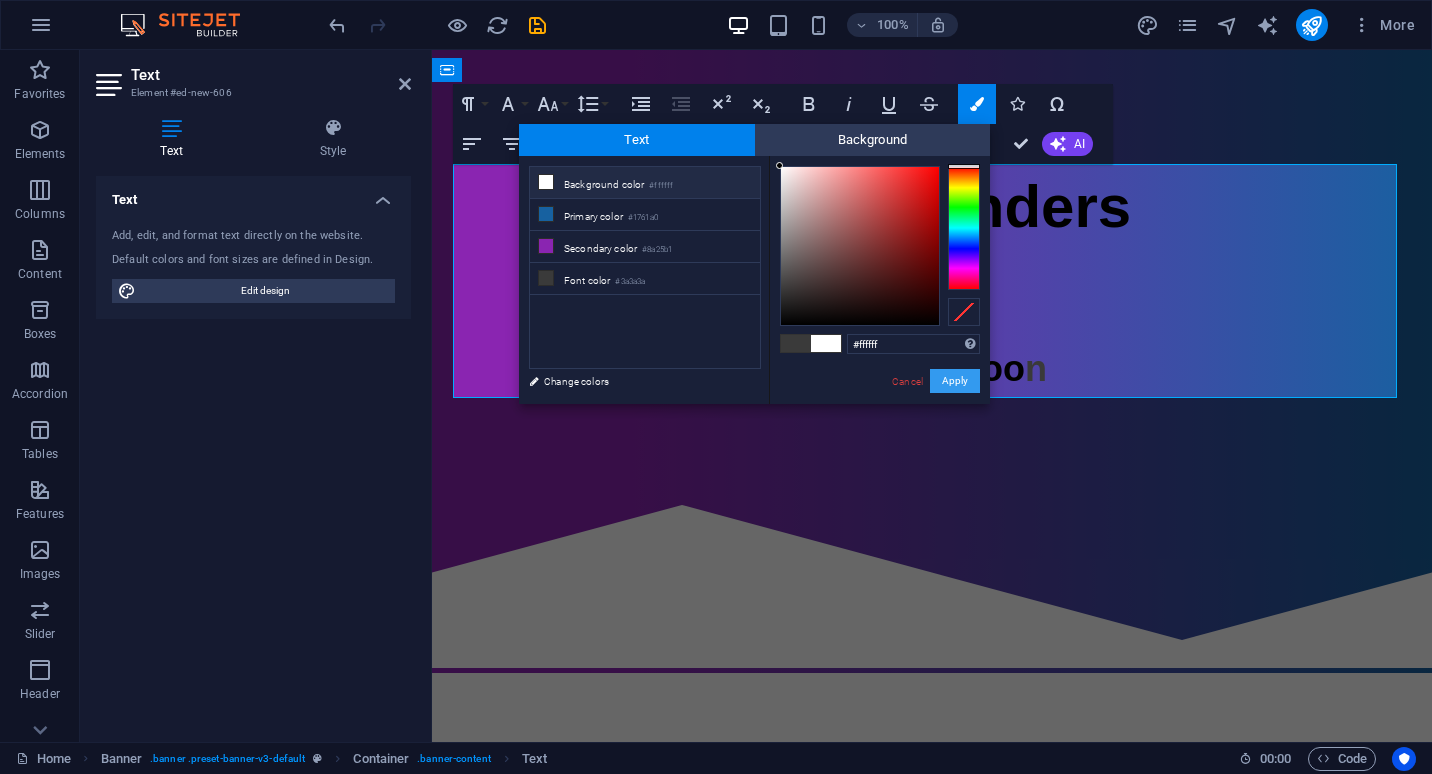 click on "Apply" at bounding box center (955, 381) 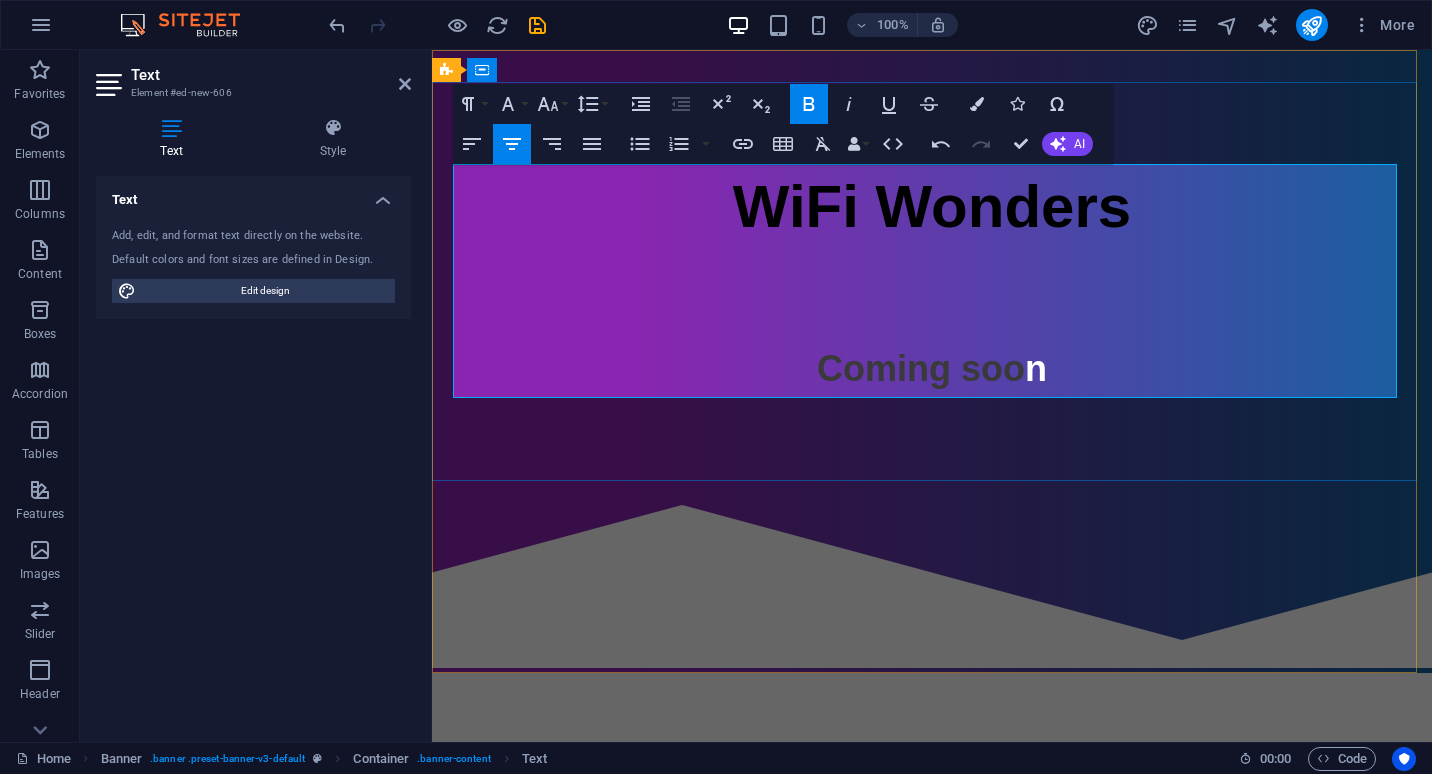 click on "Coming soo n" at bounding box center [932, 369] 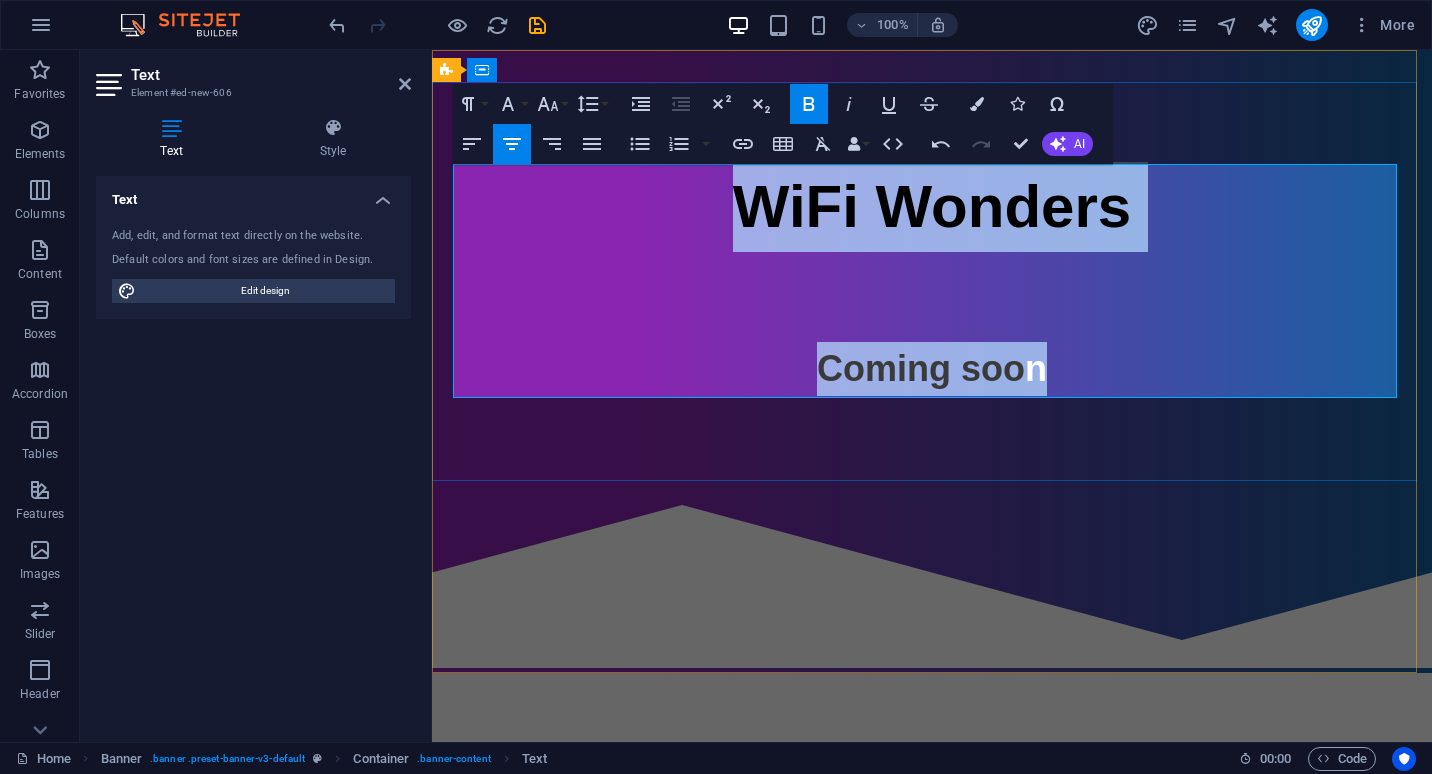 drag, startPoint x: 1059, startPoint y: 370, endPoint x: 735, endPoint y: 201, distance: 365.42715 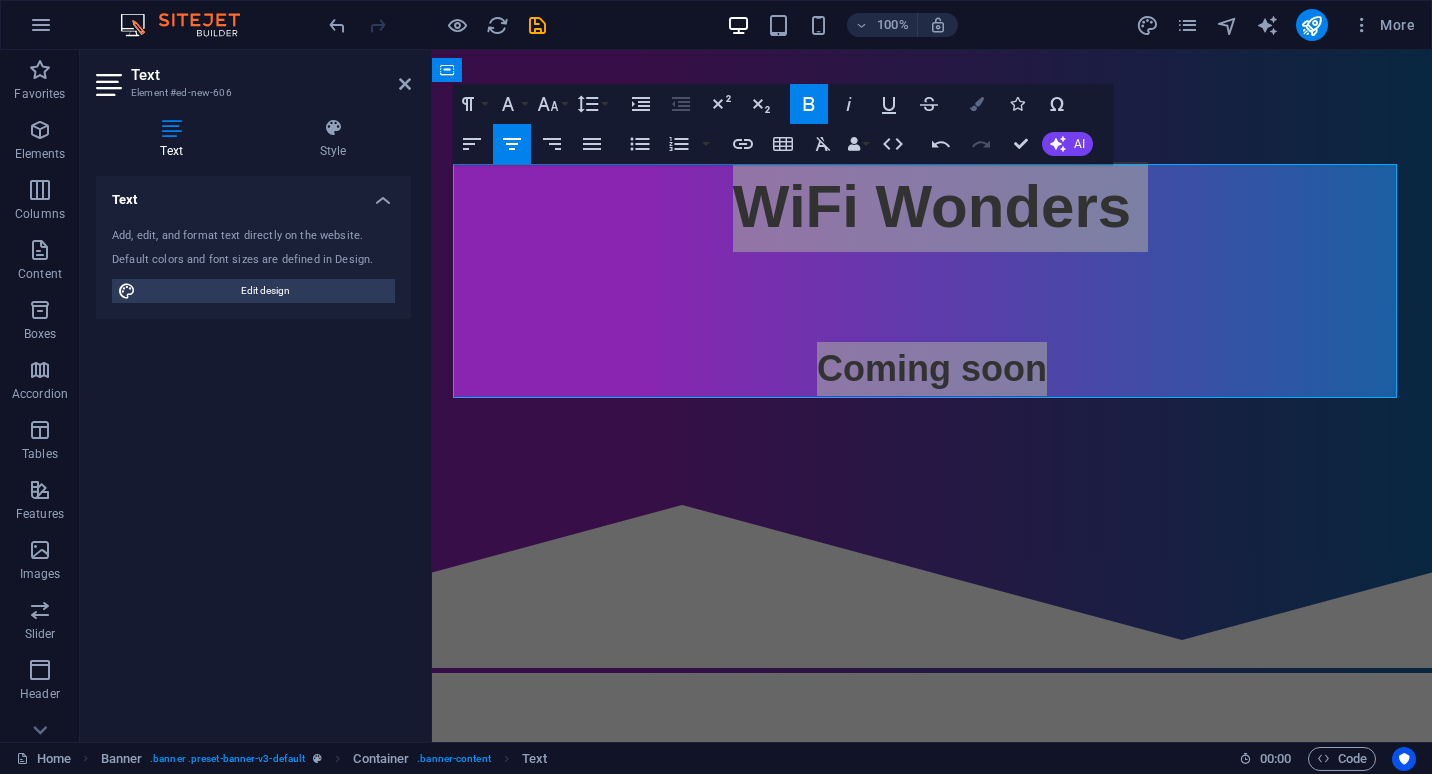 click at bounding box center (977, 104) 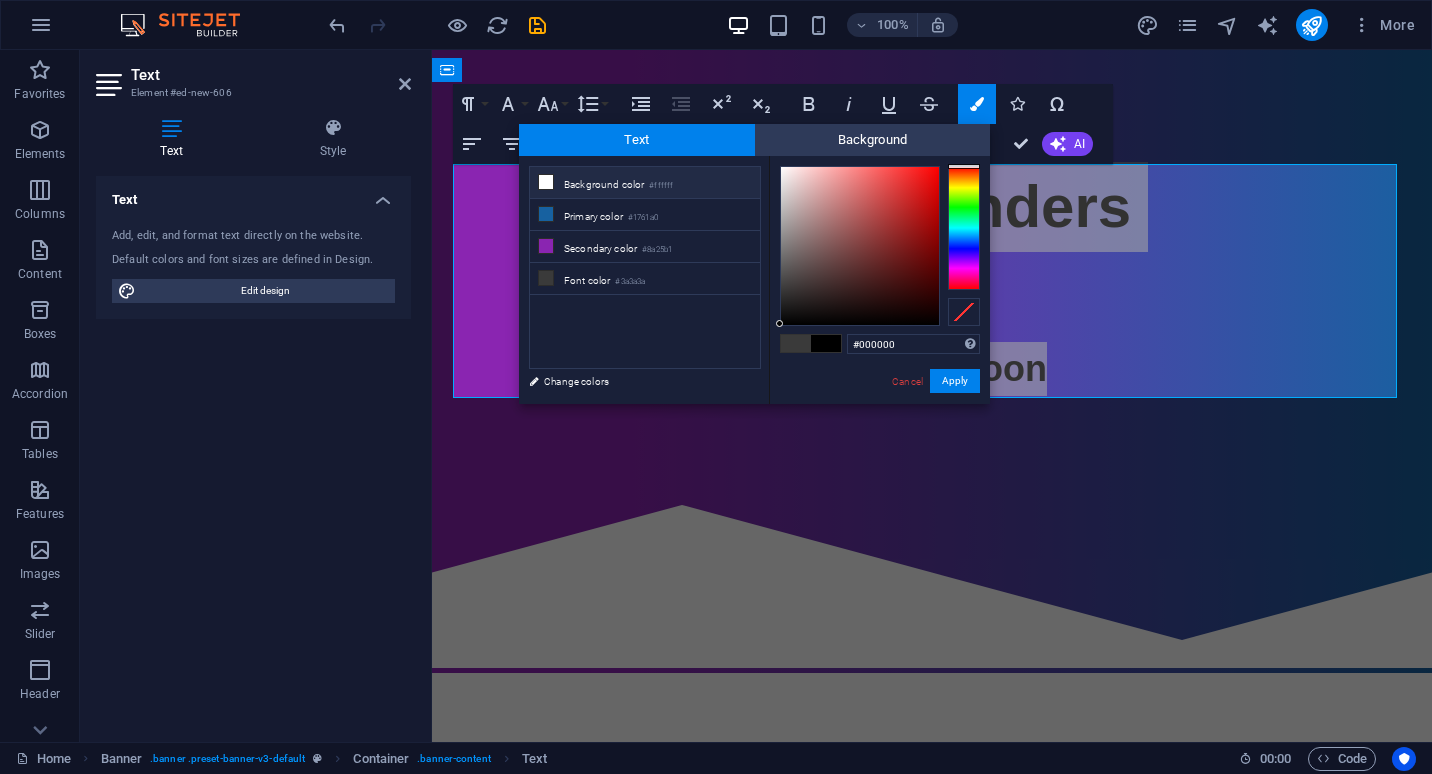 click on "Background color
#ffffff" at bounding box center (645, 183) 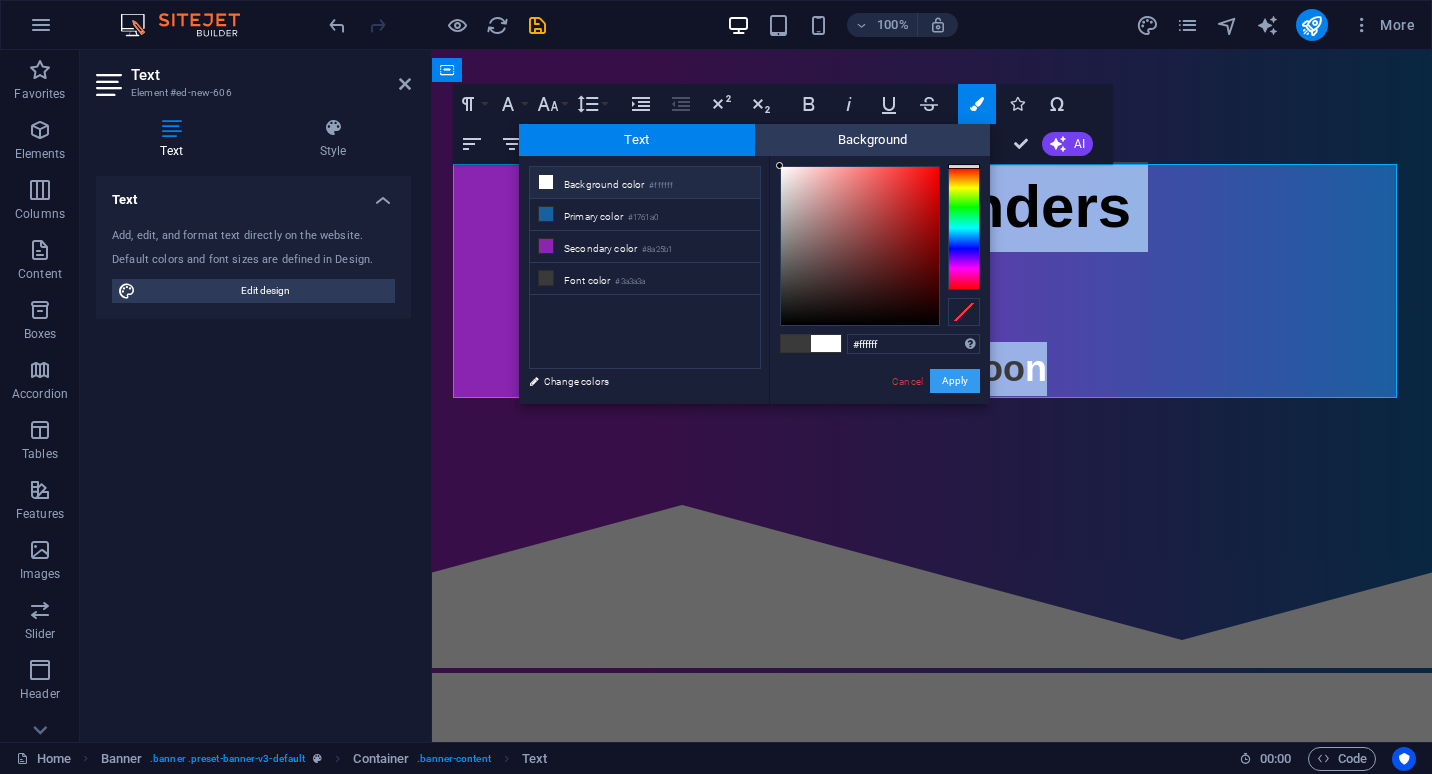 click on "Apply" at bounding box center [955, 381] 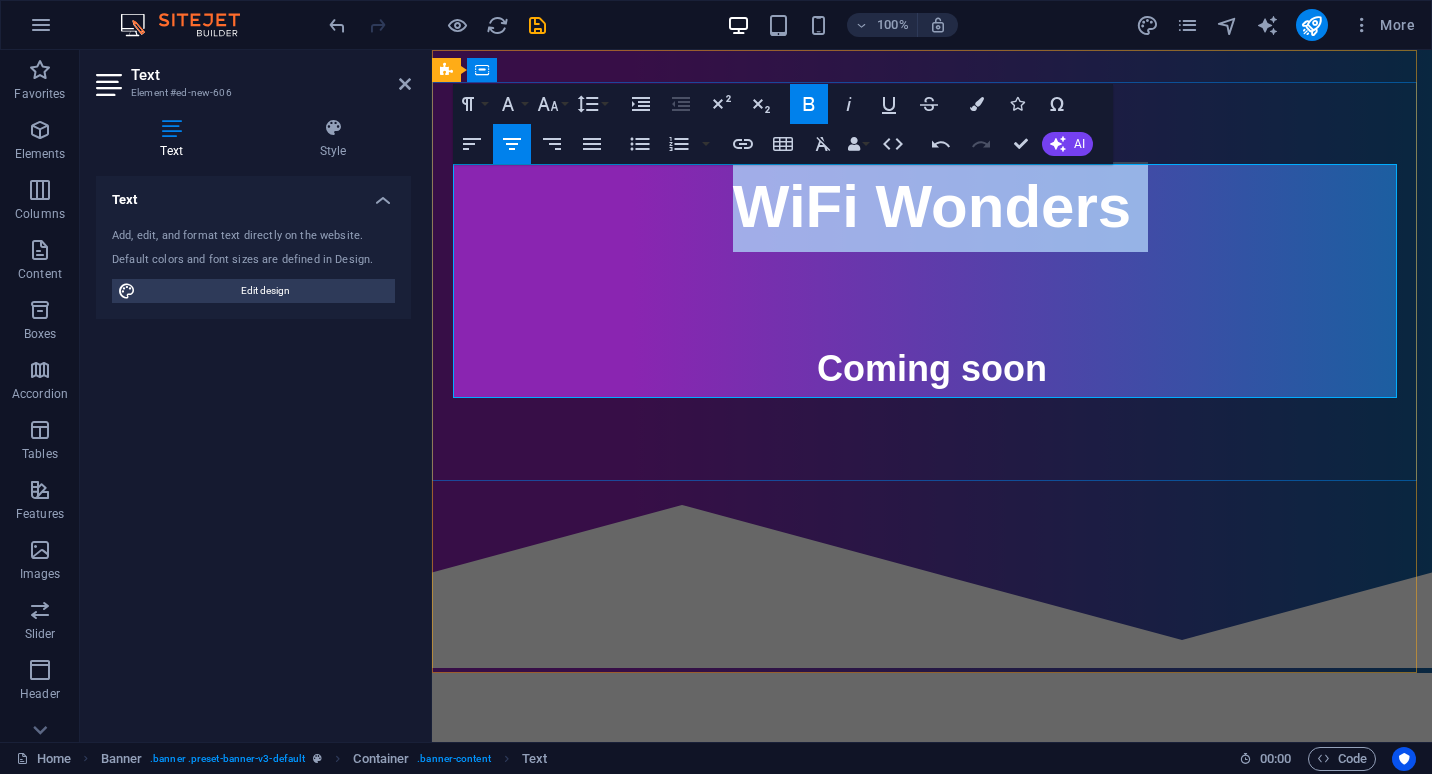 click on "Coming soo n" at bounding box center (932, 369) 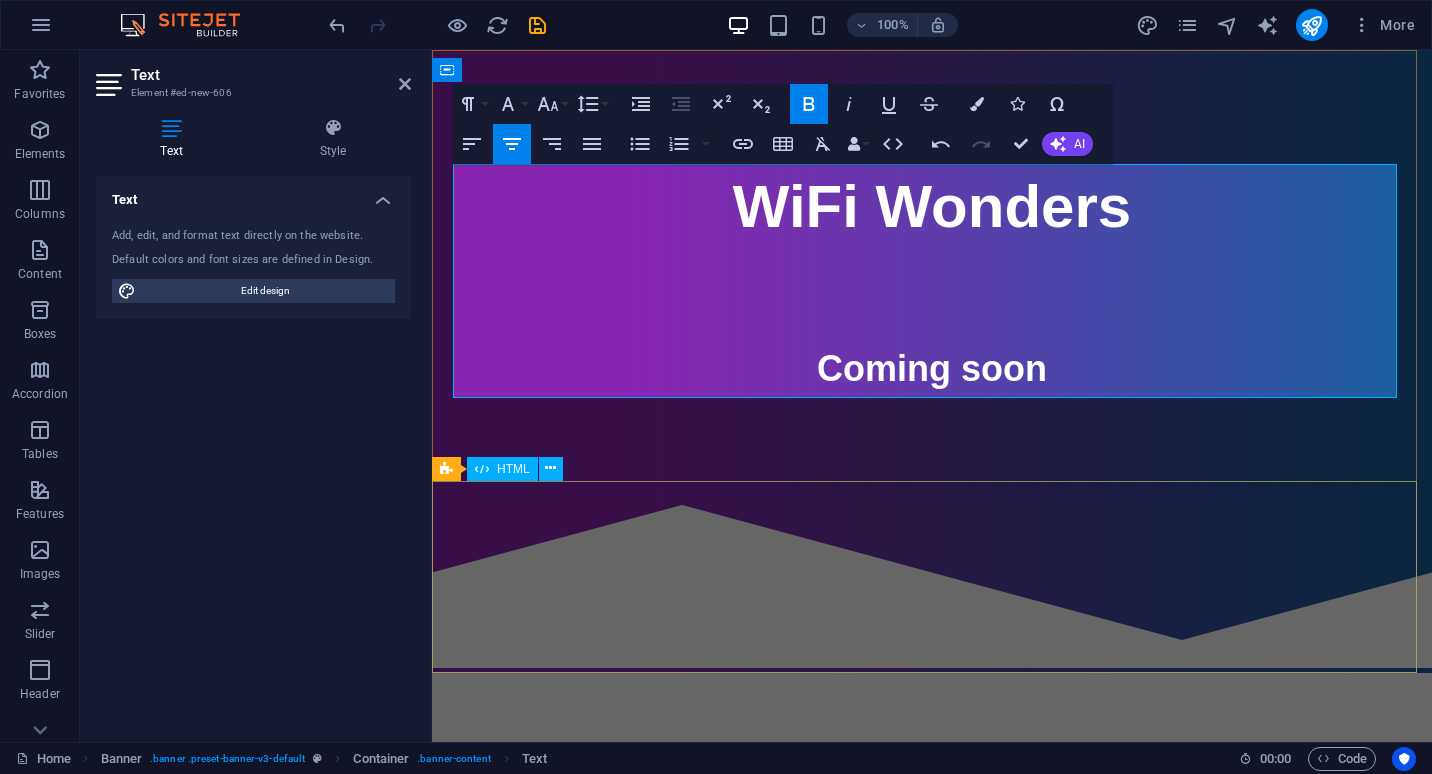 click at bounding box center (932, 572) 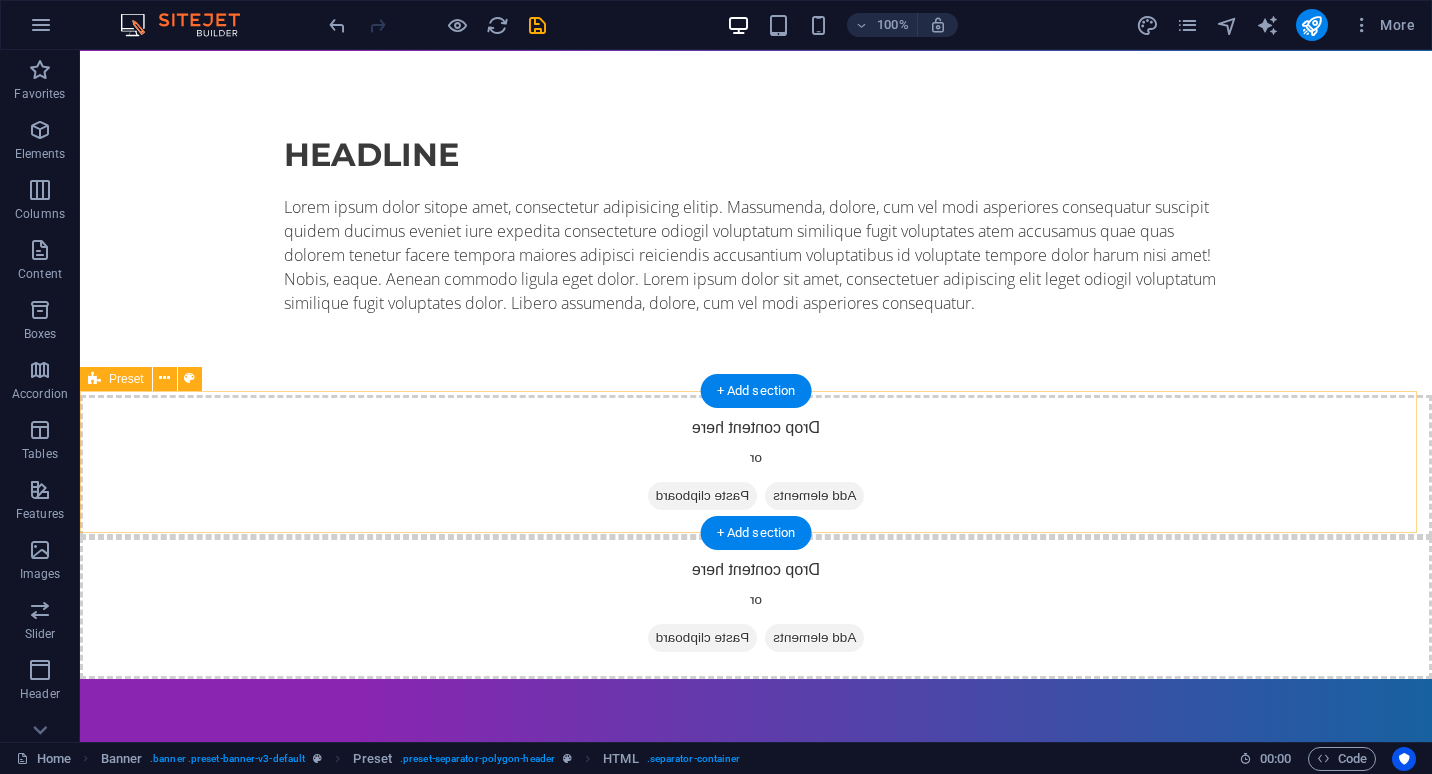 scroll, scrollTop: 619, scrollLeft: 0, axis: vertical 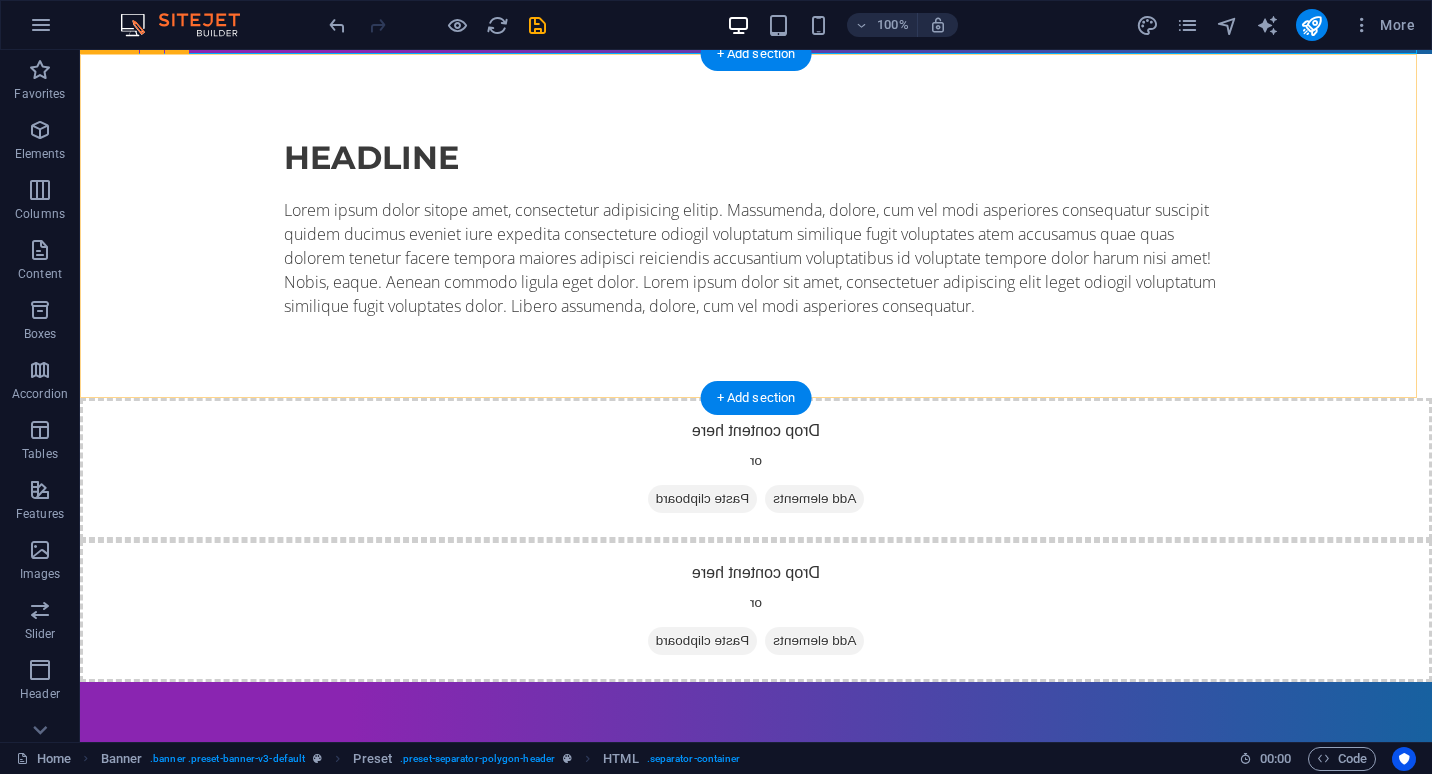click on "Headline Lorem ipsum dolor sitope amet, consectetur adipisicing elitip. Massumenda, dolore, cum vel modi asperiores consequatur suscipit quidem ducimus eveniet iure expedita consecteture odiogil voluptatum similique fugit voluptates atem accusamus quae quas dolorem tenetur facere tempora maiores adipisci reiciendis accusantium voluptatibus id voluptate tempore dolor harum nisi amet! Nobis, eaque. Aenean commodo ligula eget dolor. Lorem ipsum dolor sit amet, consectetuer adipiscing elit leget odiogil voluptatum similique fugit voluptates dolor. Libero assumenda, dolore, cum vel modi asperiores consequatur." at bounding box center (756, 226) 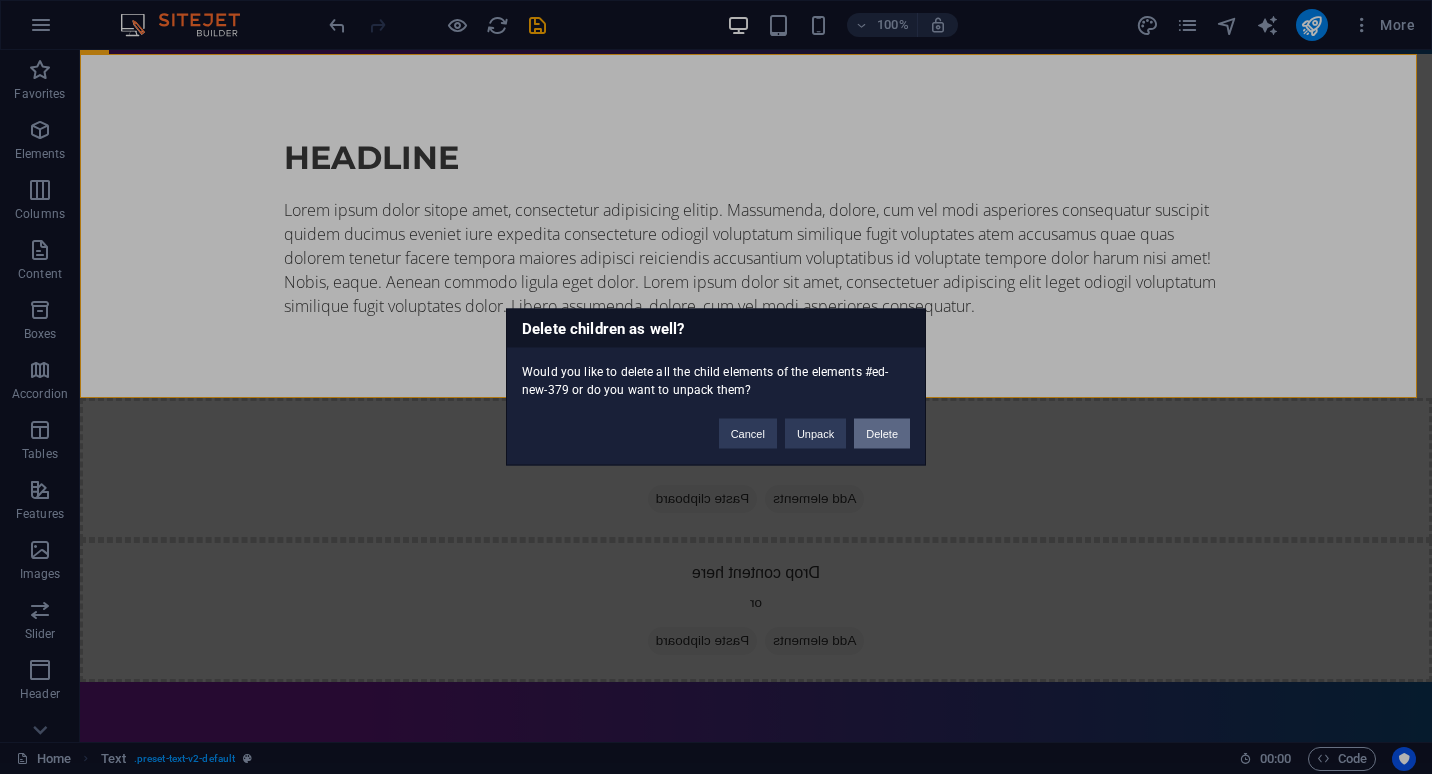 click on "Delete" at bounding box center (882, 434) 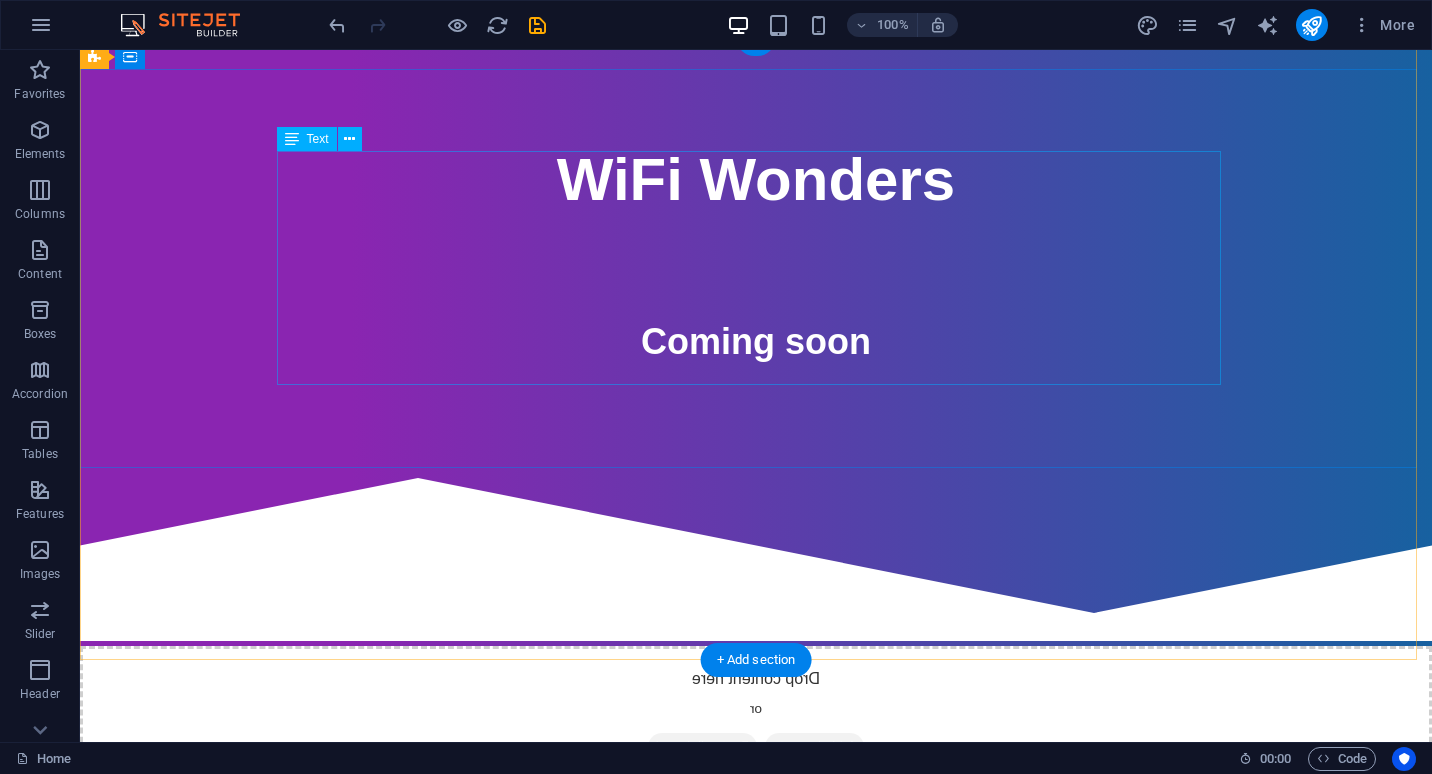 scroll, scrollTop: 0, scrollLeft: 0, axis: both 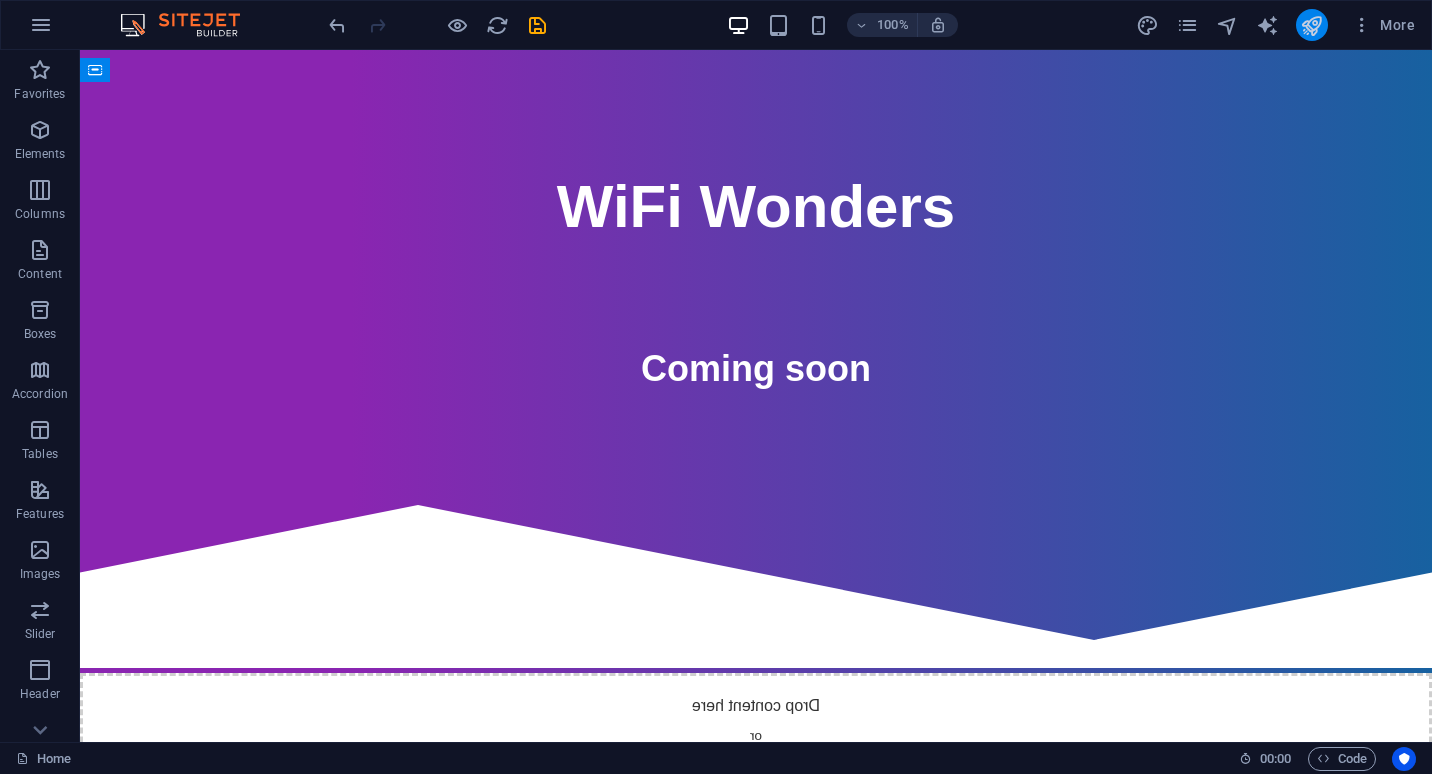 click at bounding box center (1312, 25) 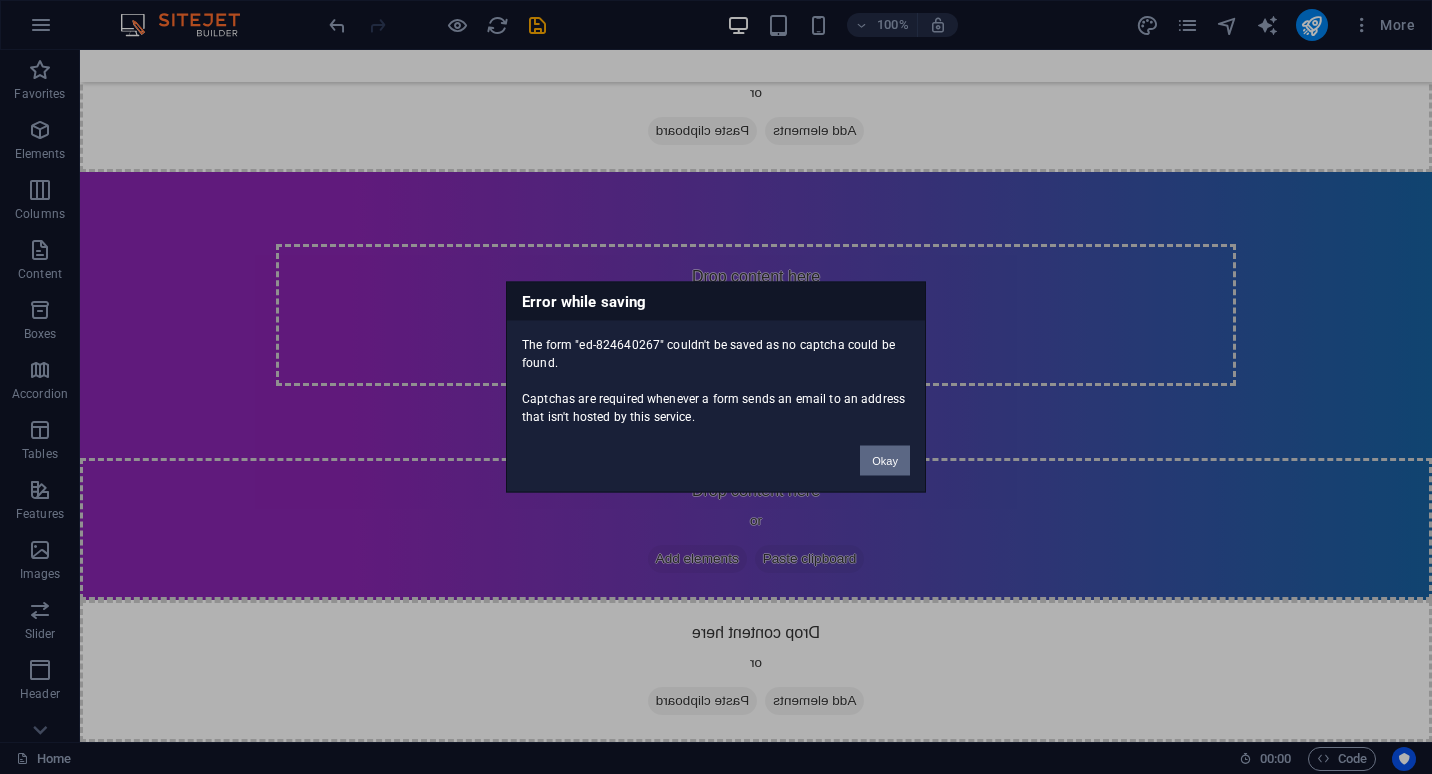 click on "Okay" at bounding box center (885, 461) 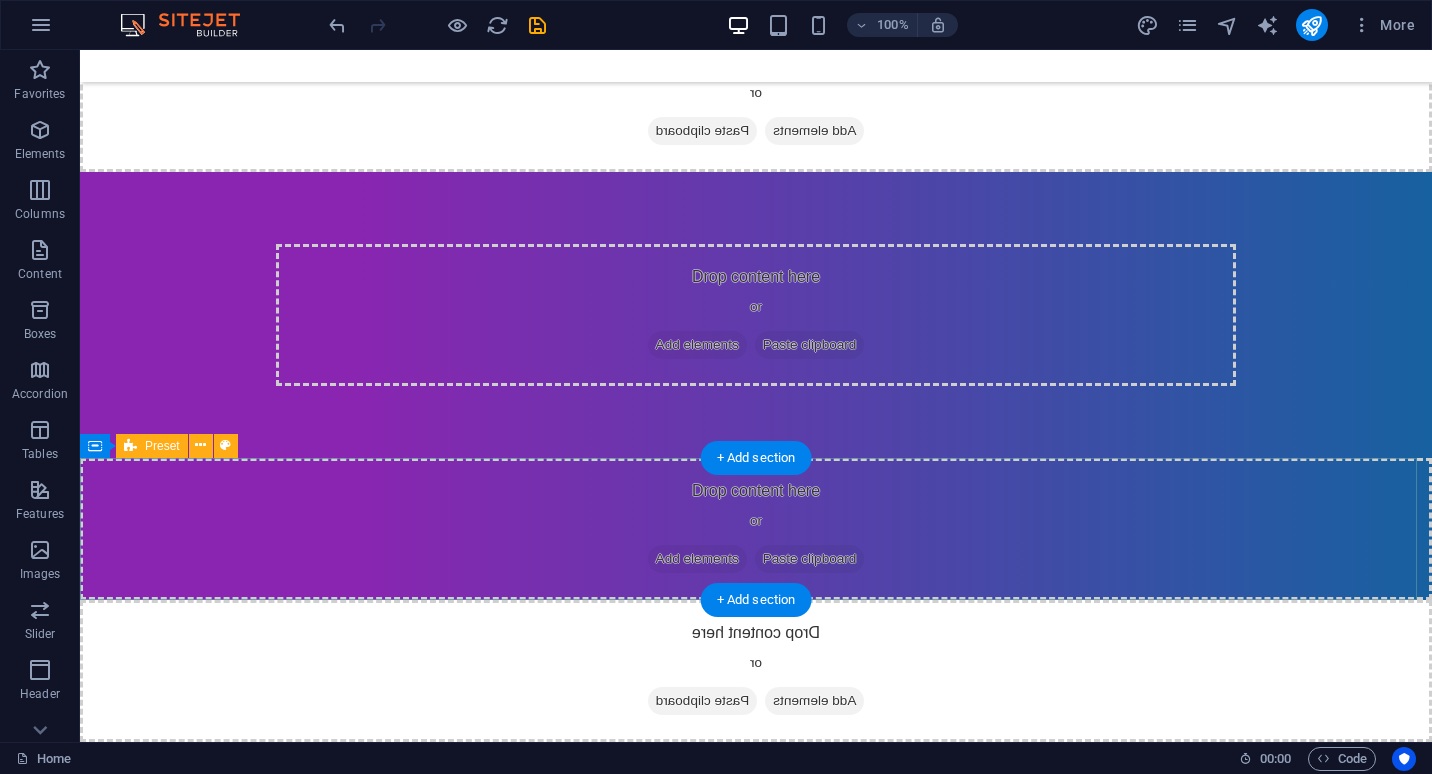 click on "Drop content here or  Add elements  Paste clipboard" at bounding box center (756, 529) 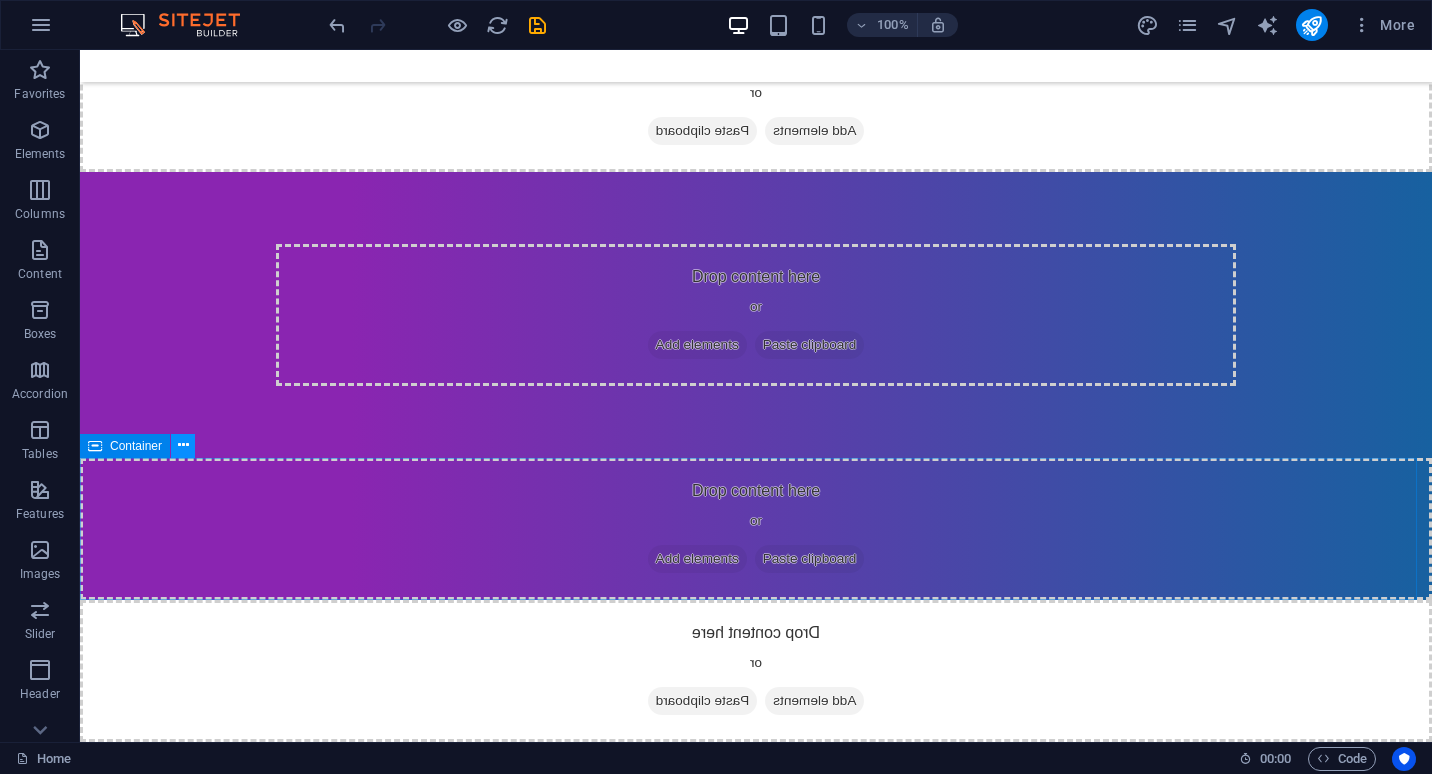 click at bounding box center (183, 445) 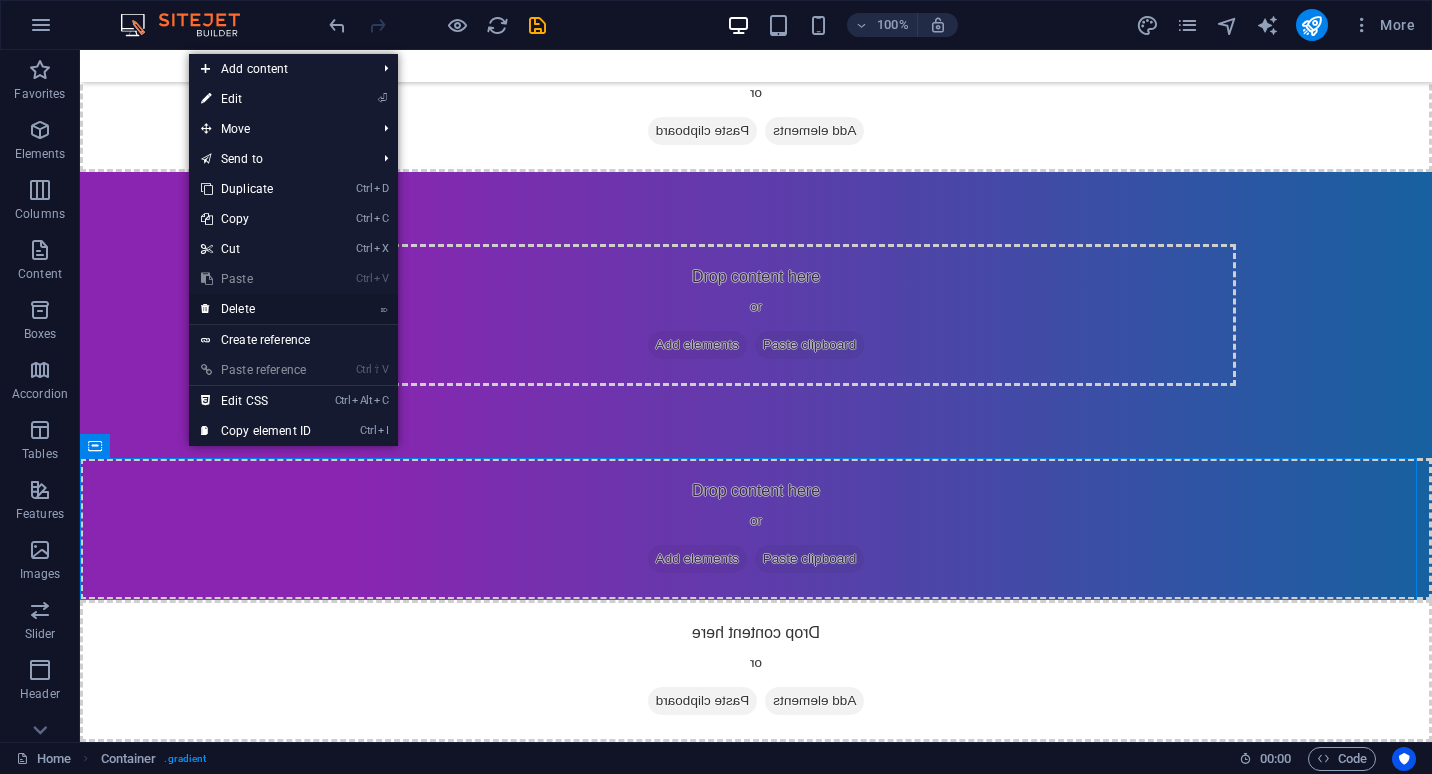 click on "⌦  Delete" at bounding box center [256, 309] 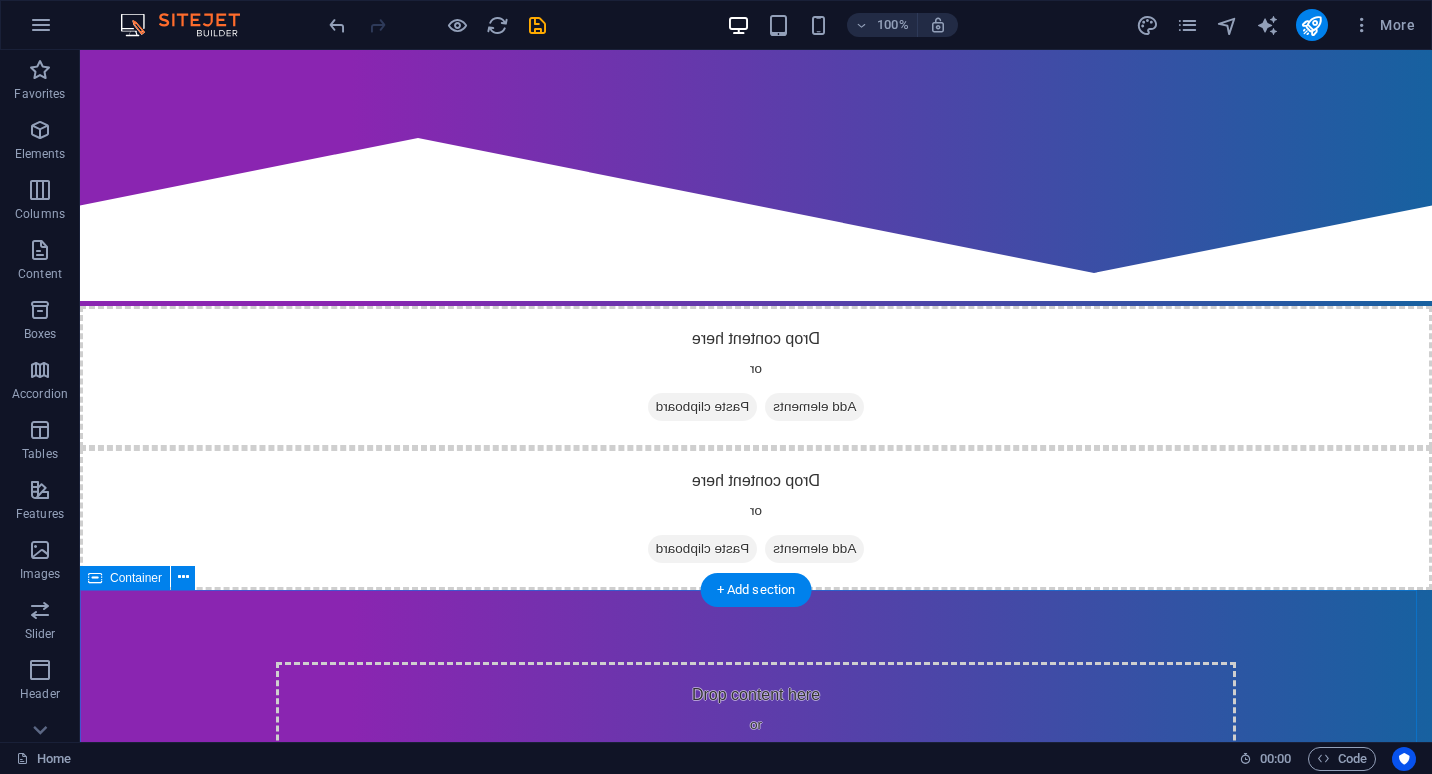 scroll, scrollTop: 366, scrollLeft: 0, axis: vertical 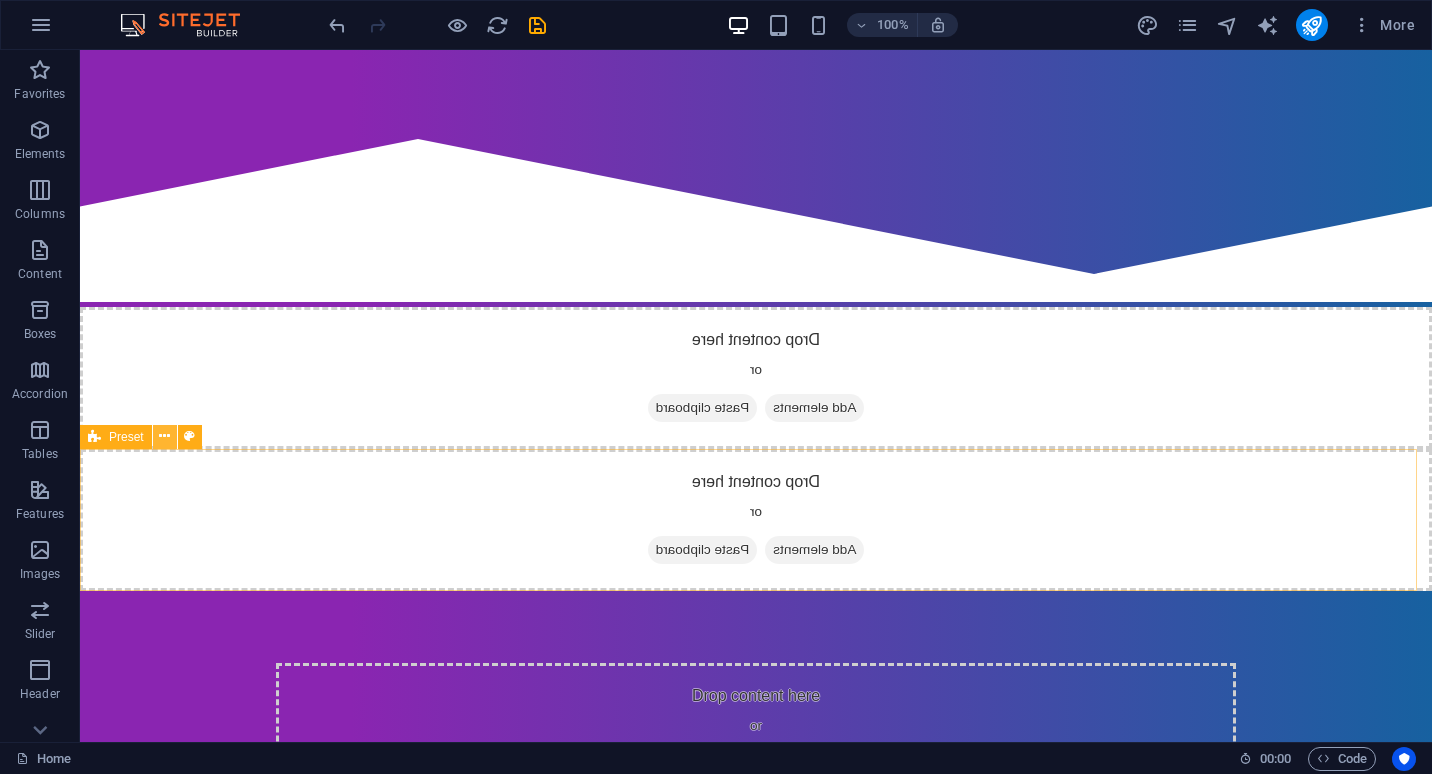 click at bounding box center [164, 436] 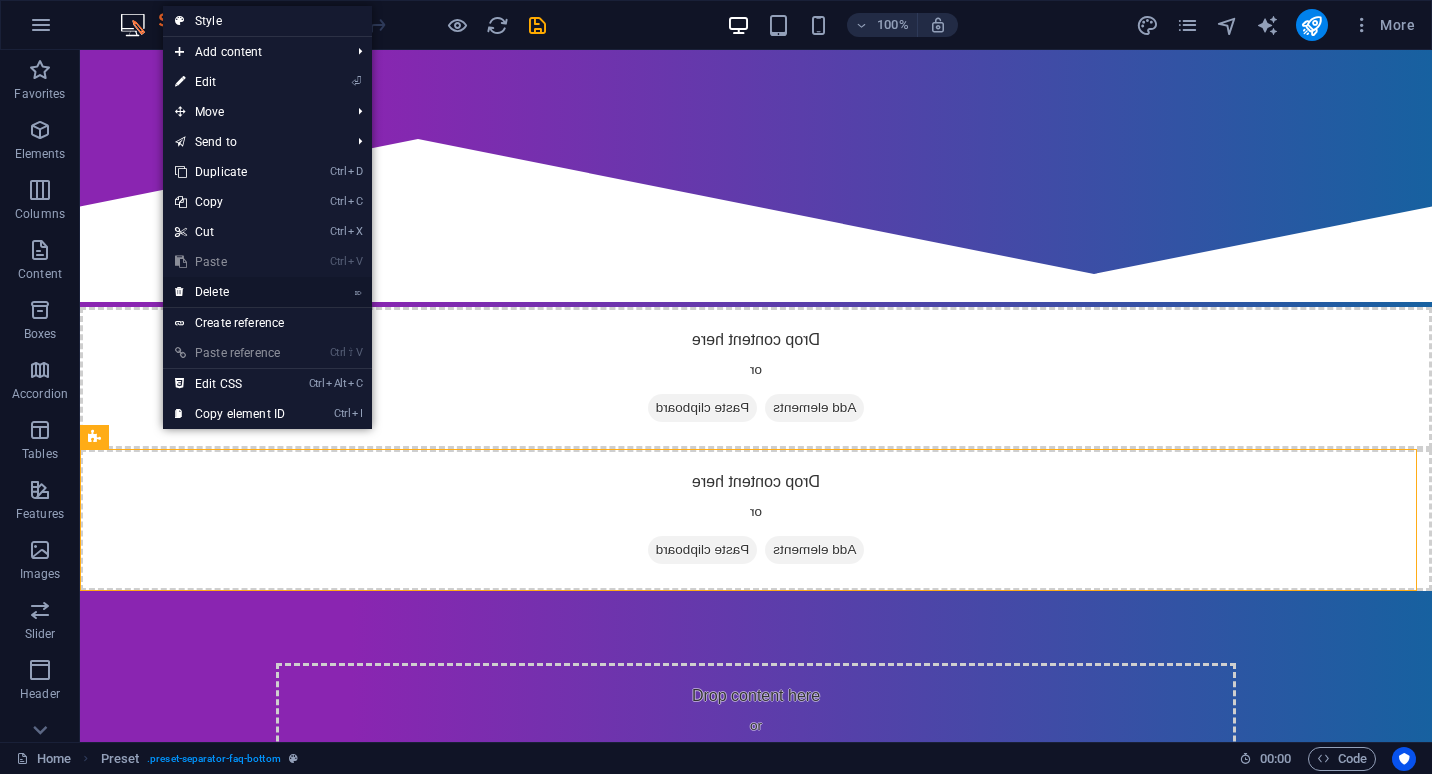 click on "⌦  Delete" at bounding box center [230, 292] 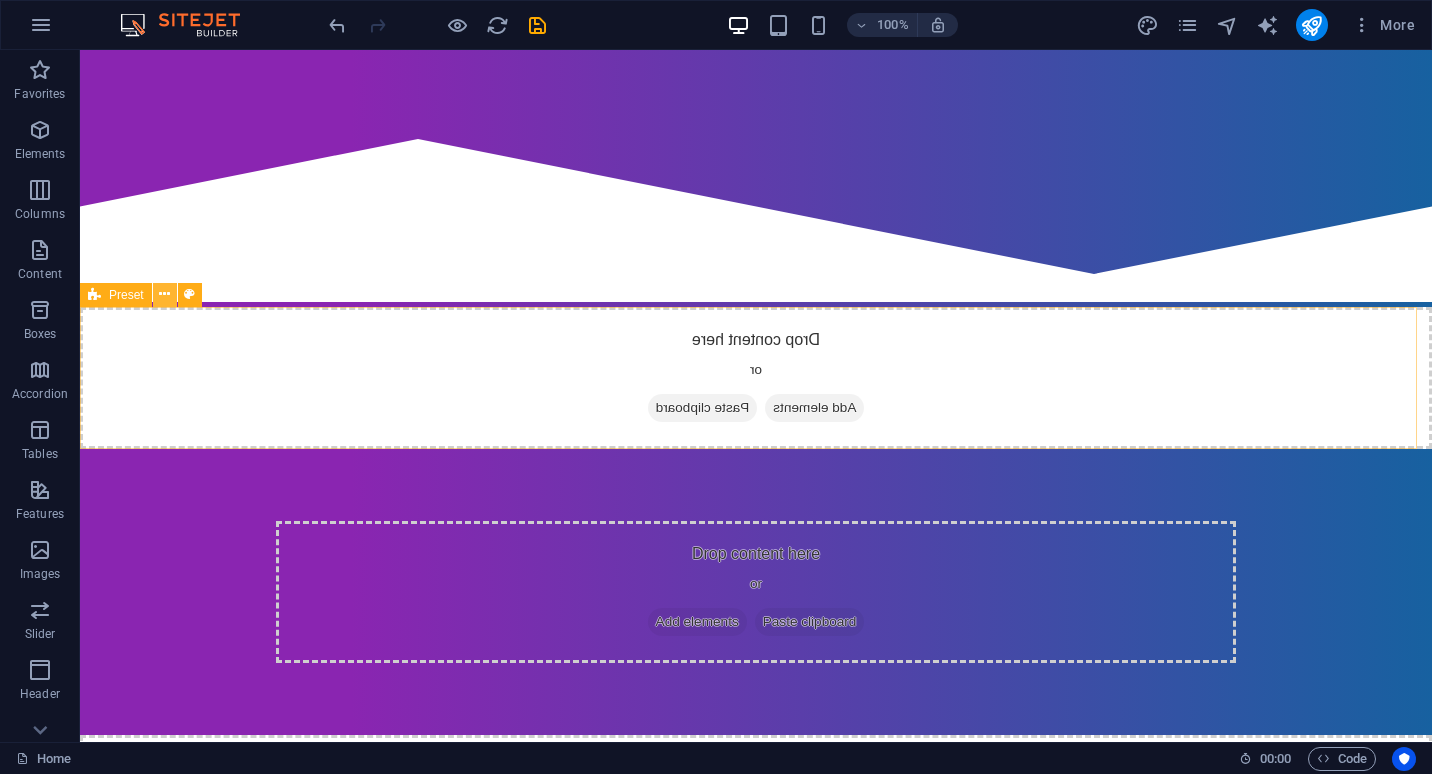 click at bounding box center [165, 295] 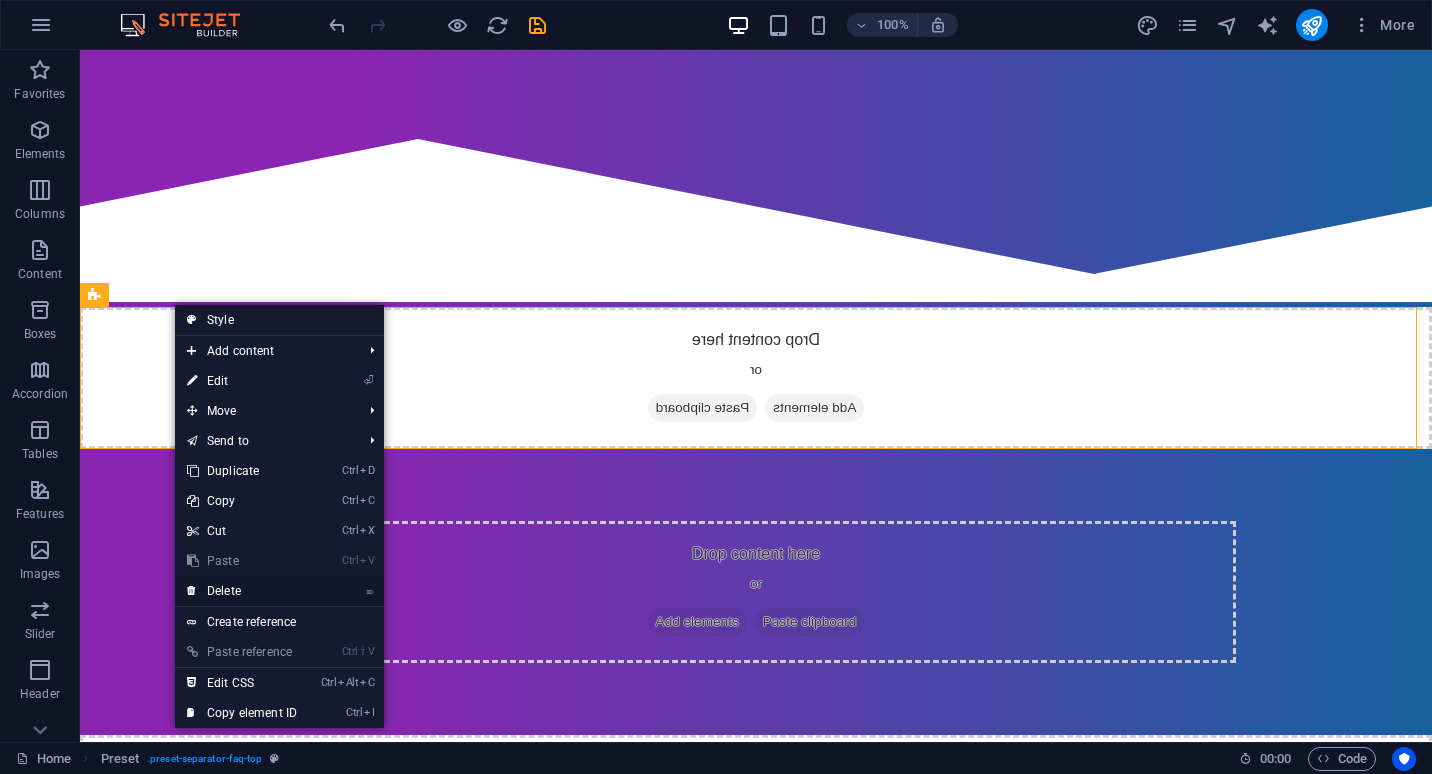 click on "⌦  Delete" at bounding box center [242, 591] 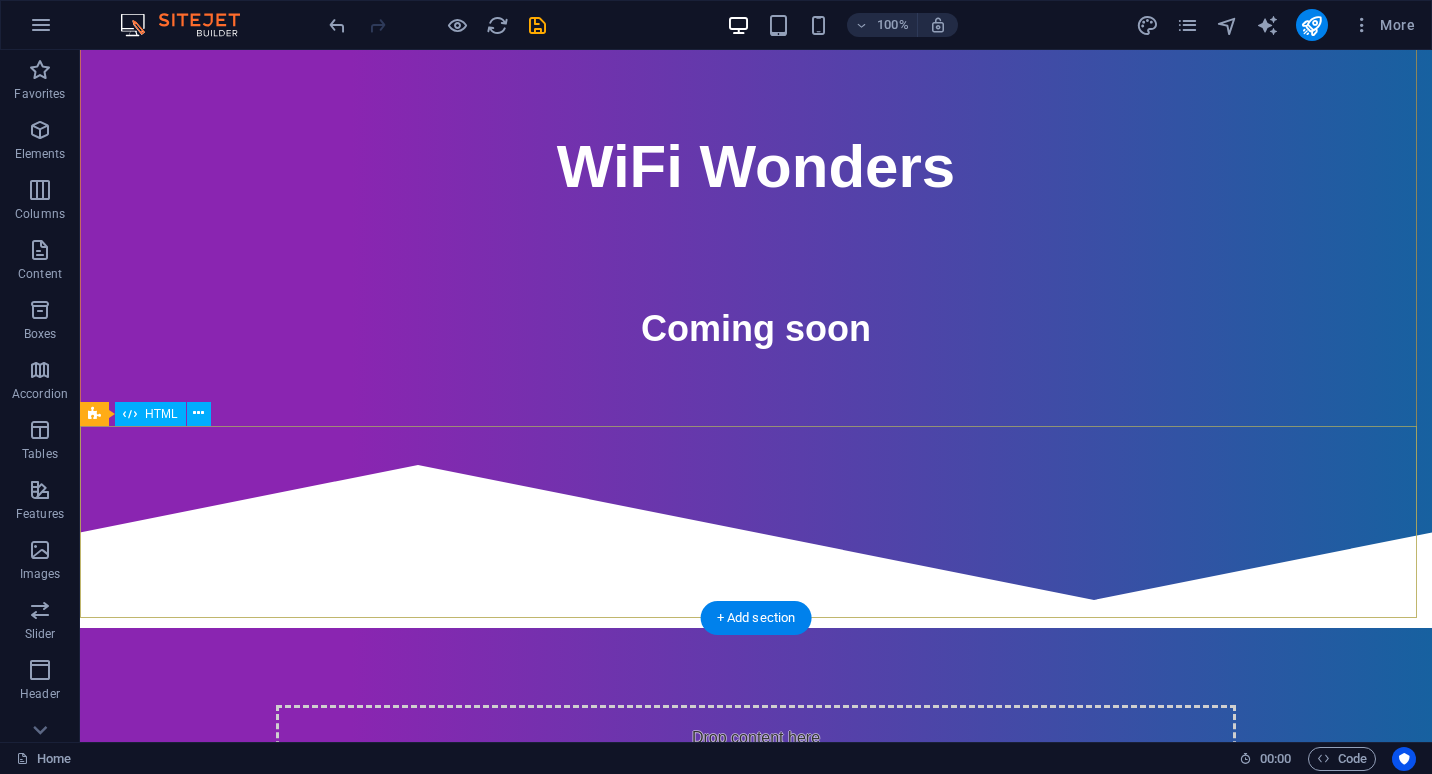 scroll, scrollTop: 35, scrollLeft: 0, axis: vertical 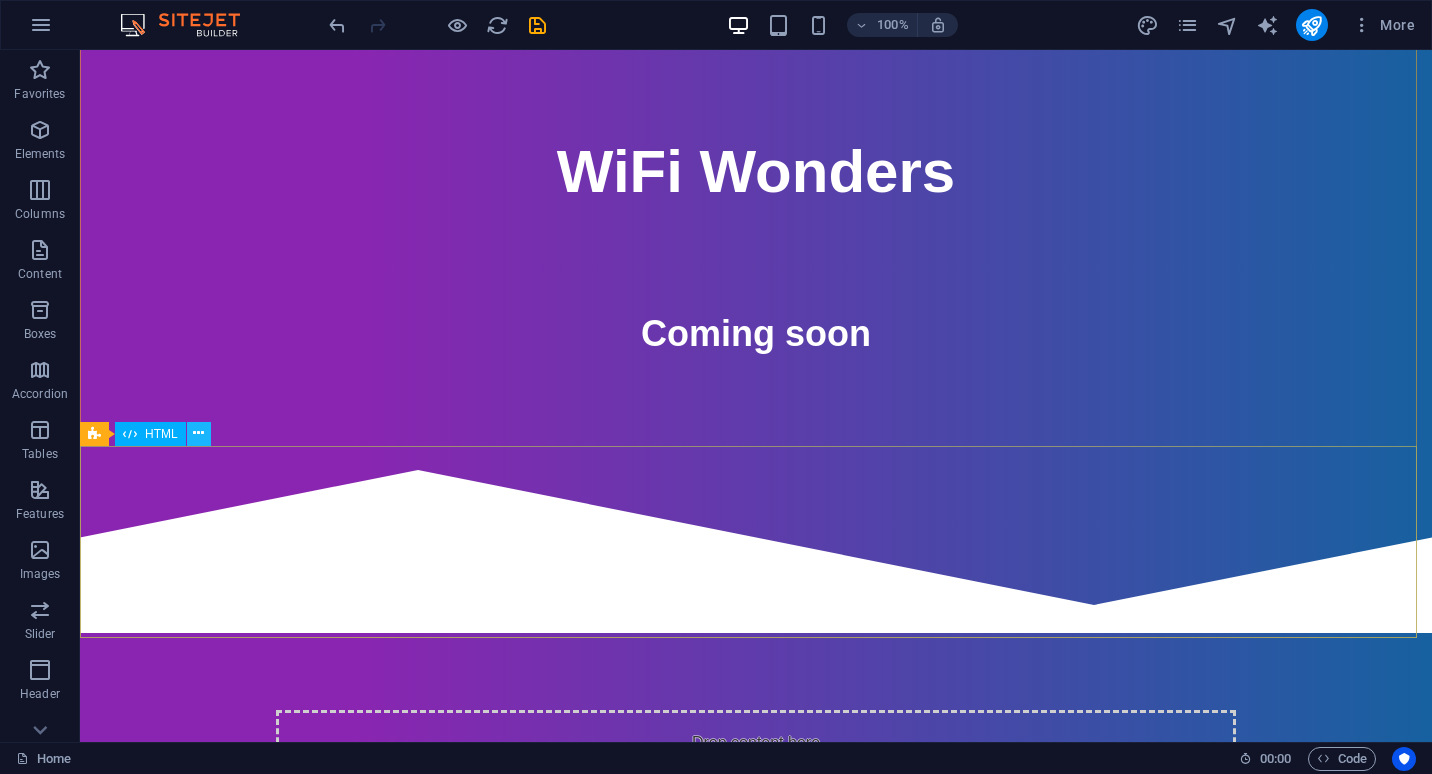 click at bounding box center [198, 433] 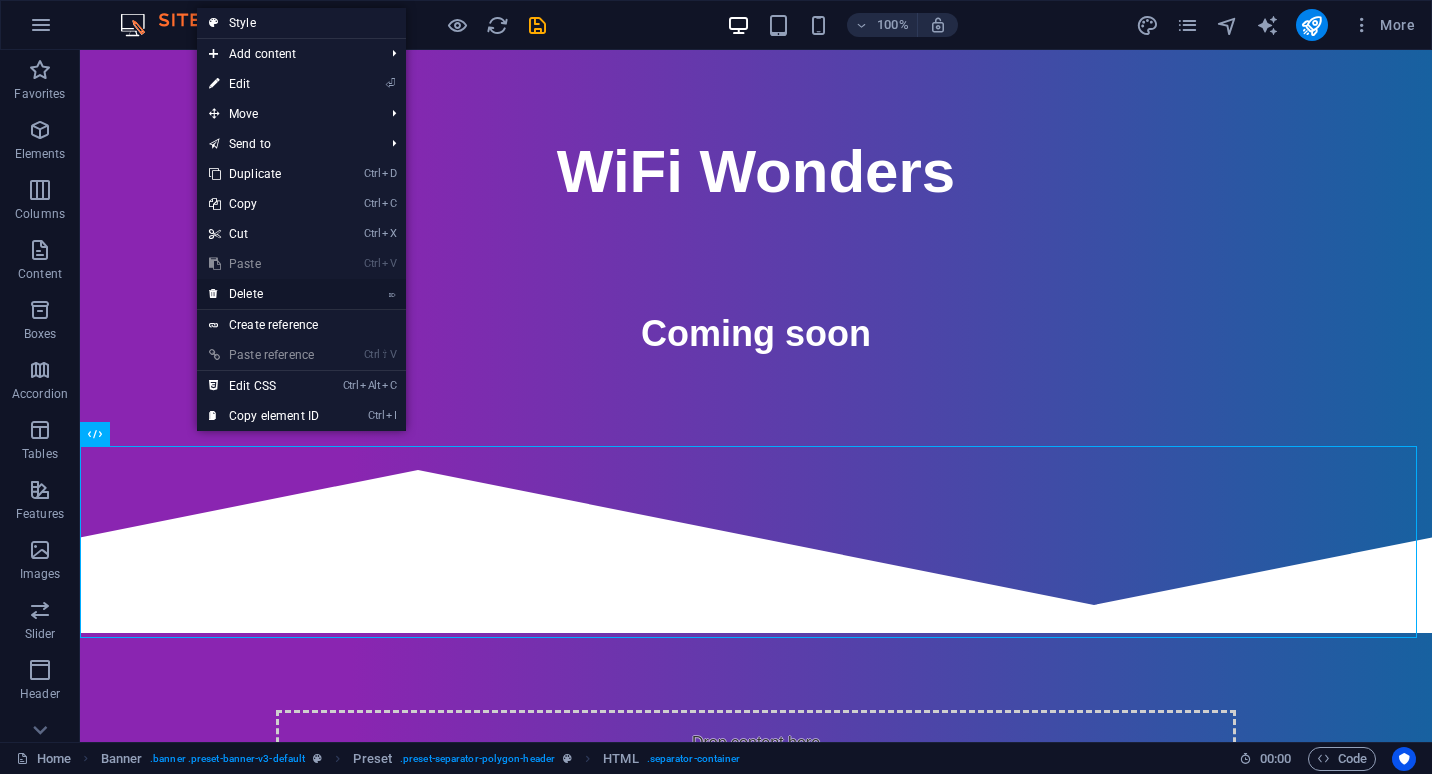 click on "⌦  Delete" at bounding box center (264, 294) 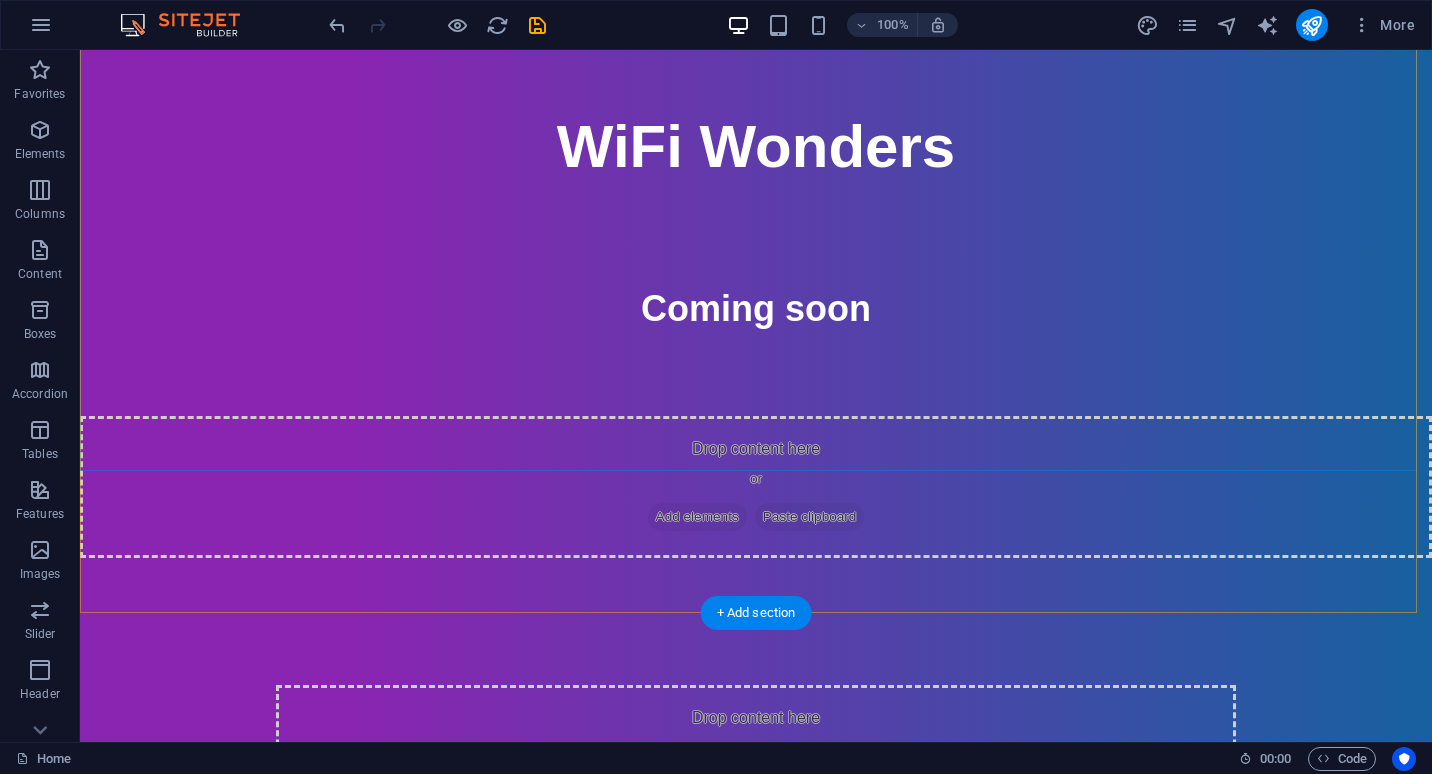 scroll, scrollTop: 359, scrollLeft: 0, axis: vertical 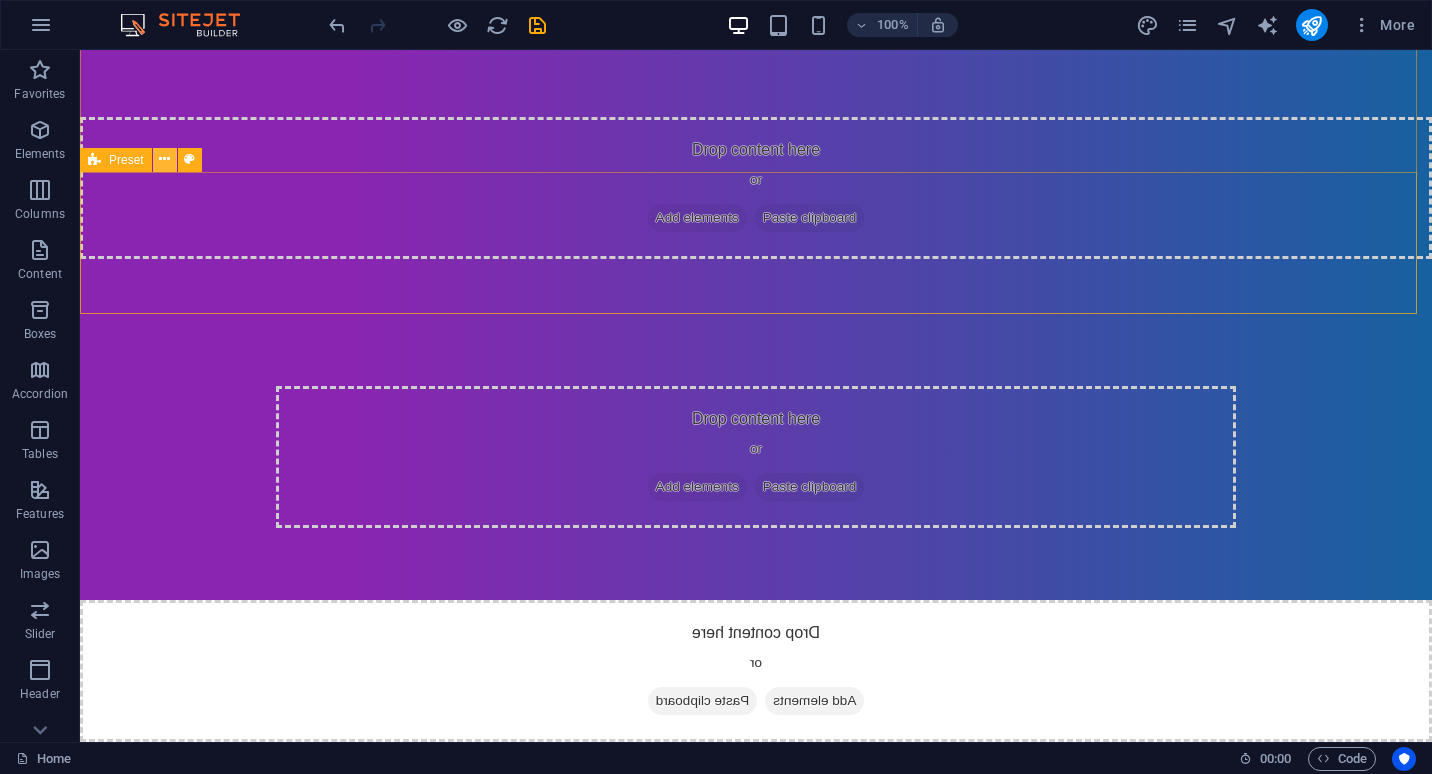 click at bounding box center [164, 159] 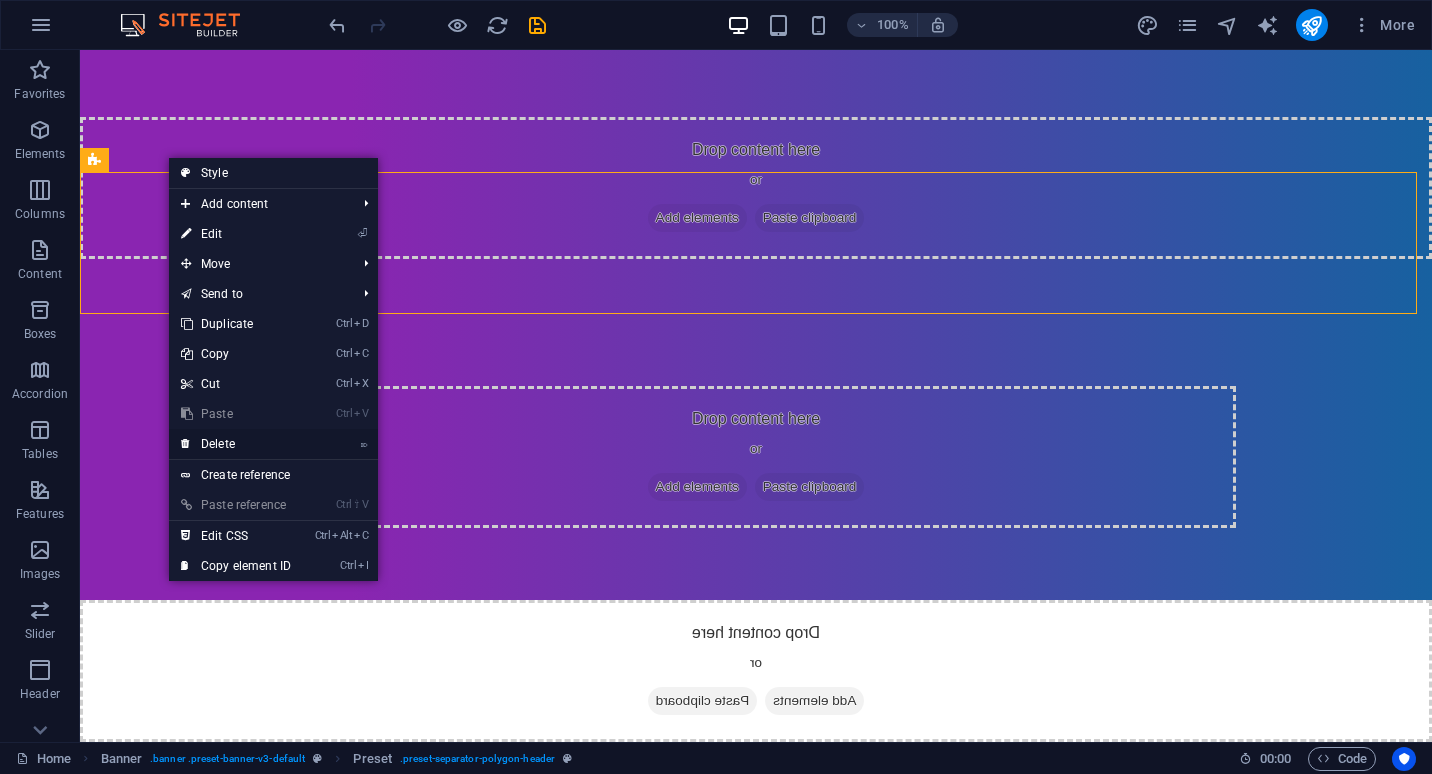 click on "⌦  Delete" at bounding box center (236, 444) 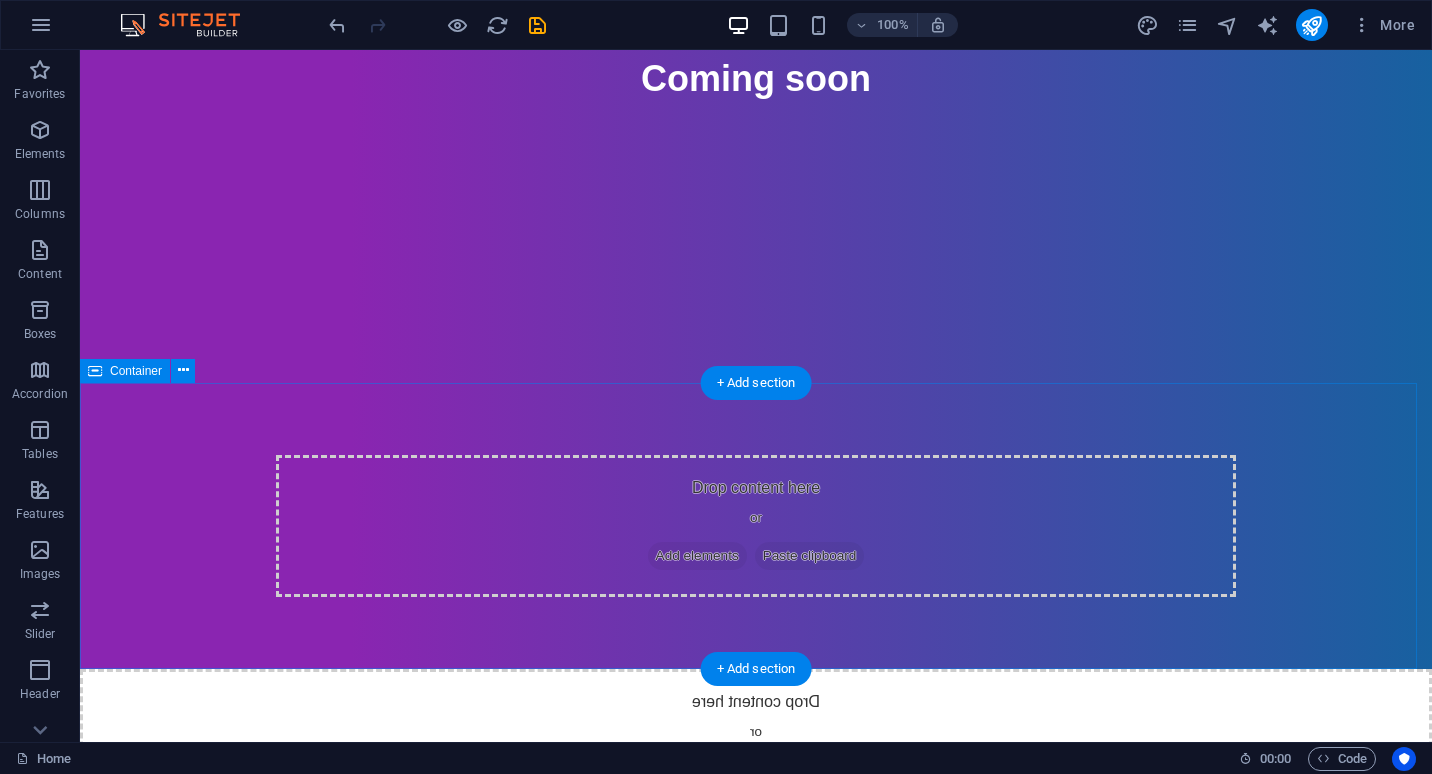 scroll, scrollTop: 359, scrollLeft: 0, axis: vertical 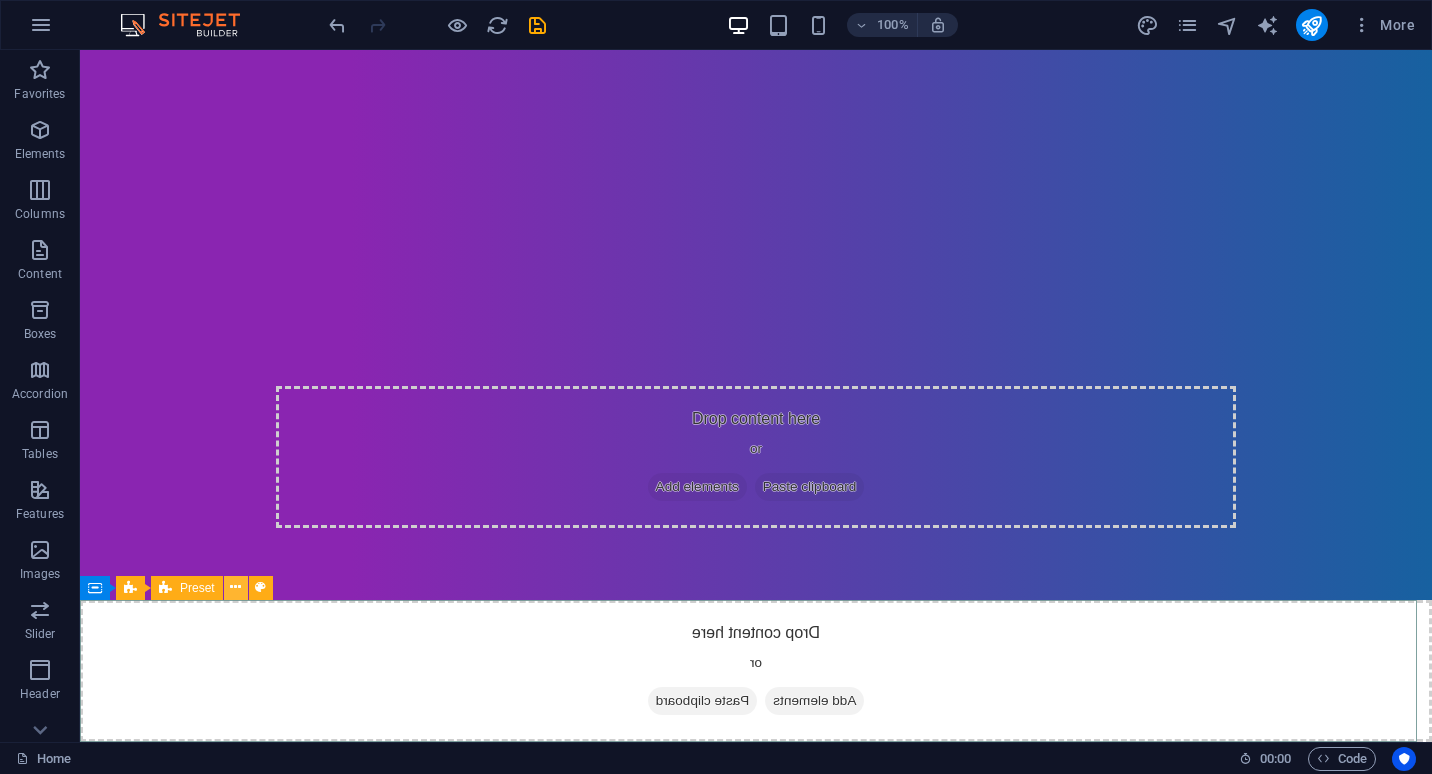 click at bounding box center [235, 587] 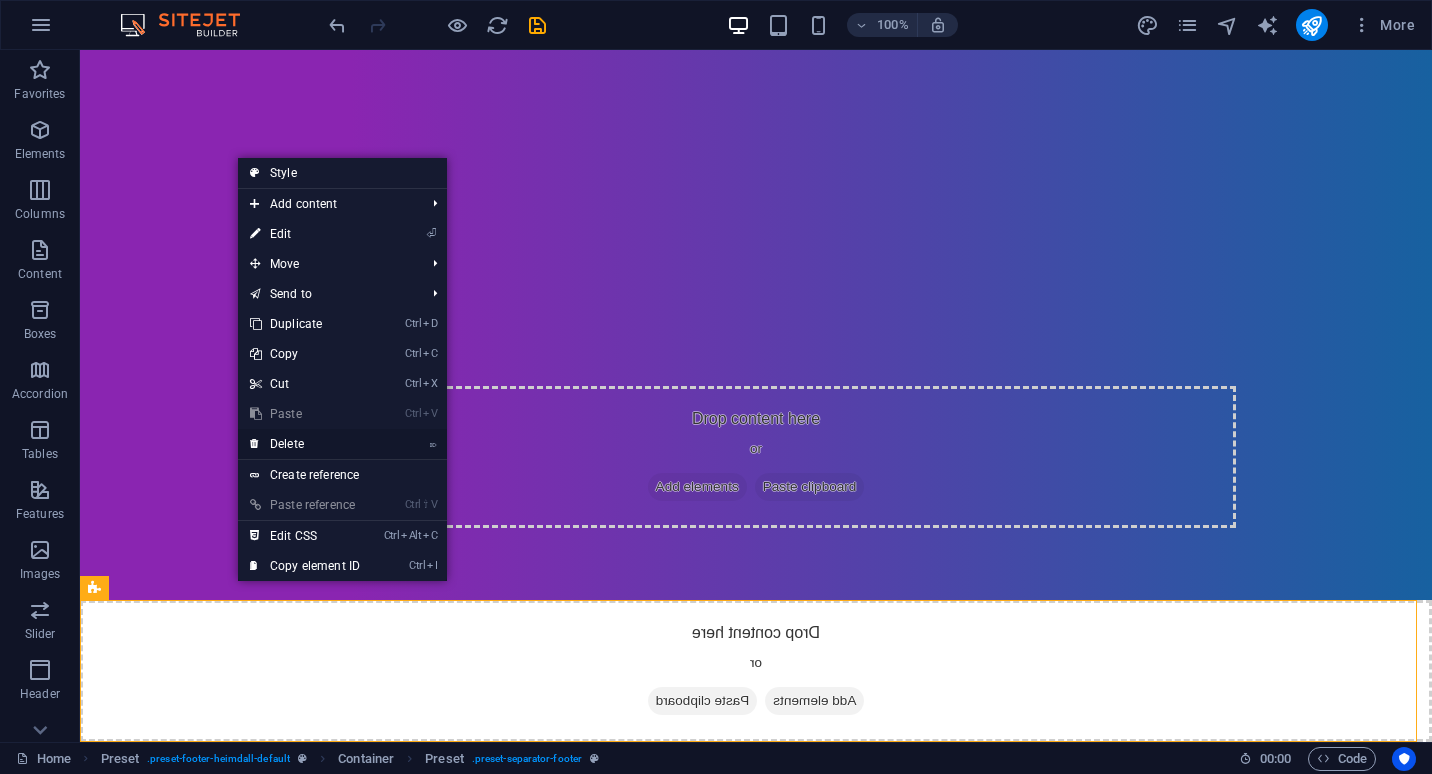 click on "⌦  Delete" at bounding box center [305, 444] 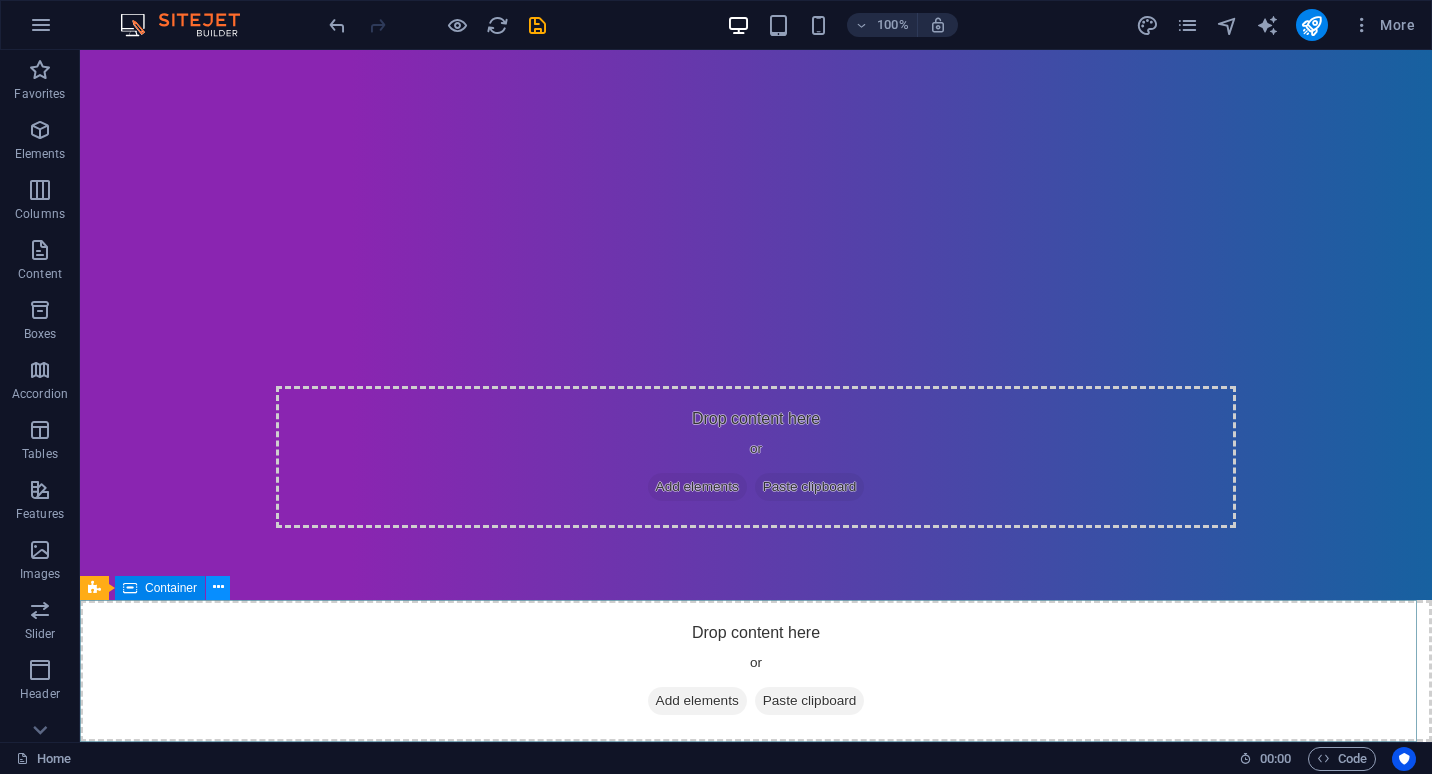 click at bounding box center [218, 587] 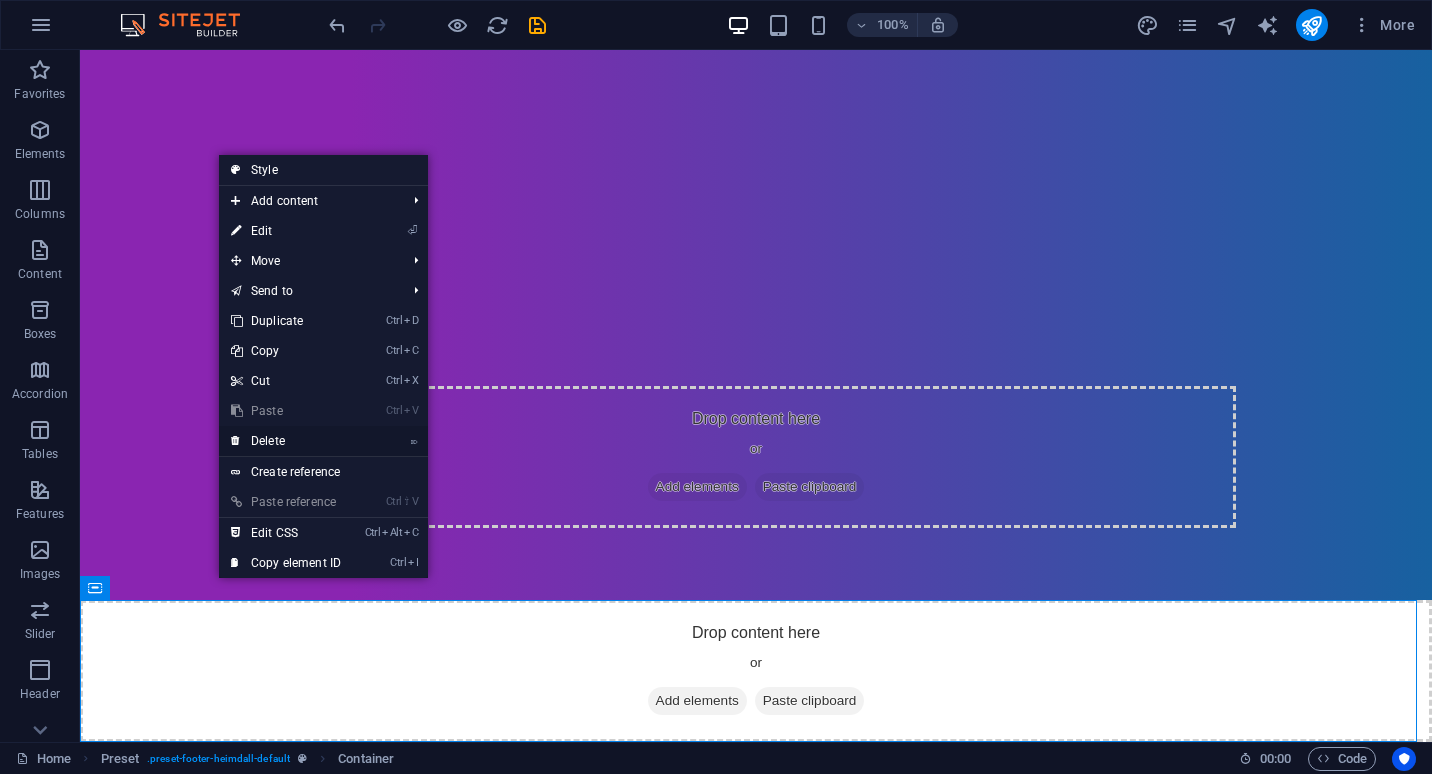click on "⌦  Delete" at bounding box center [286, 441] 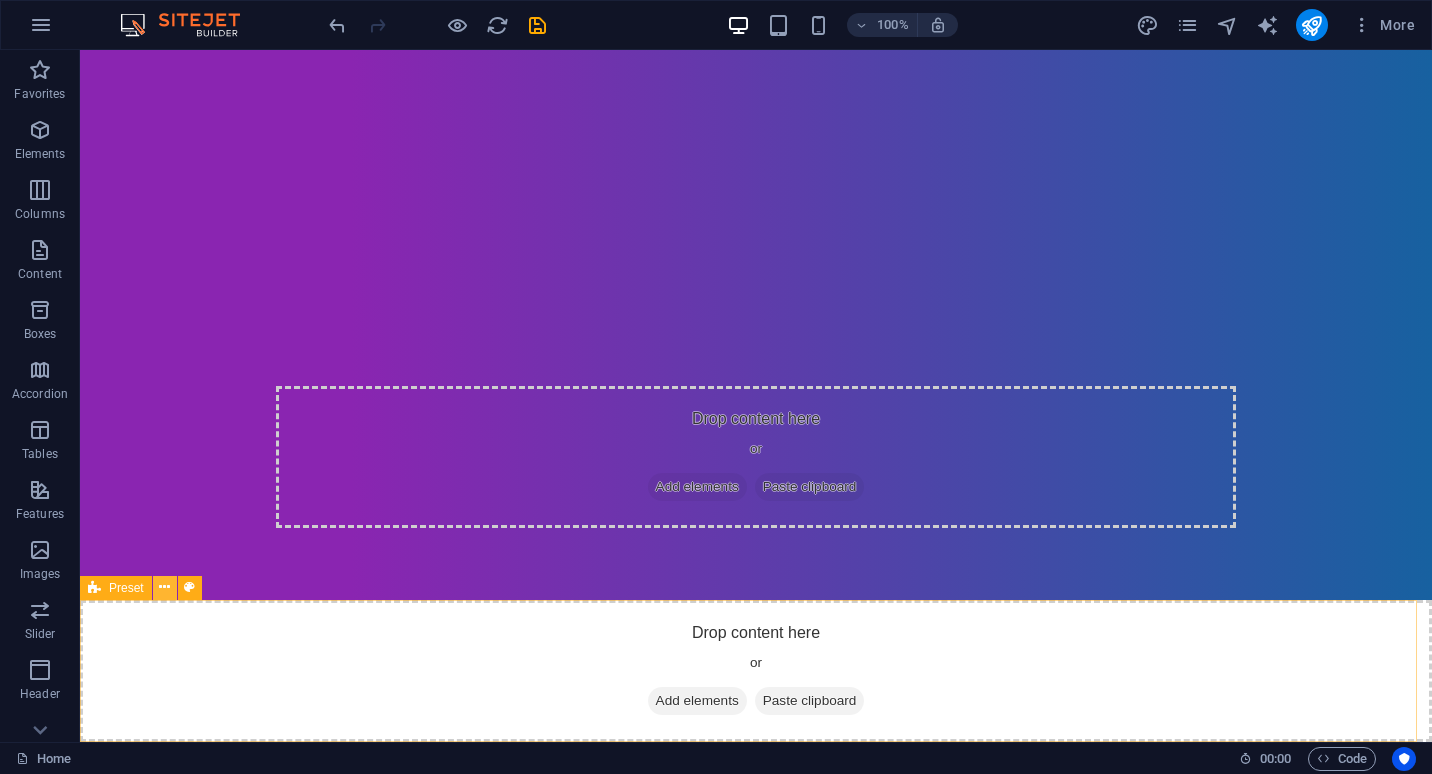 click at bounding box center [165, 588] 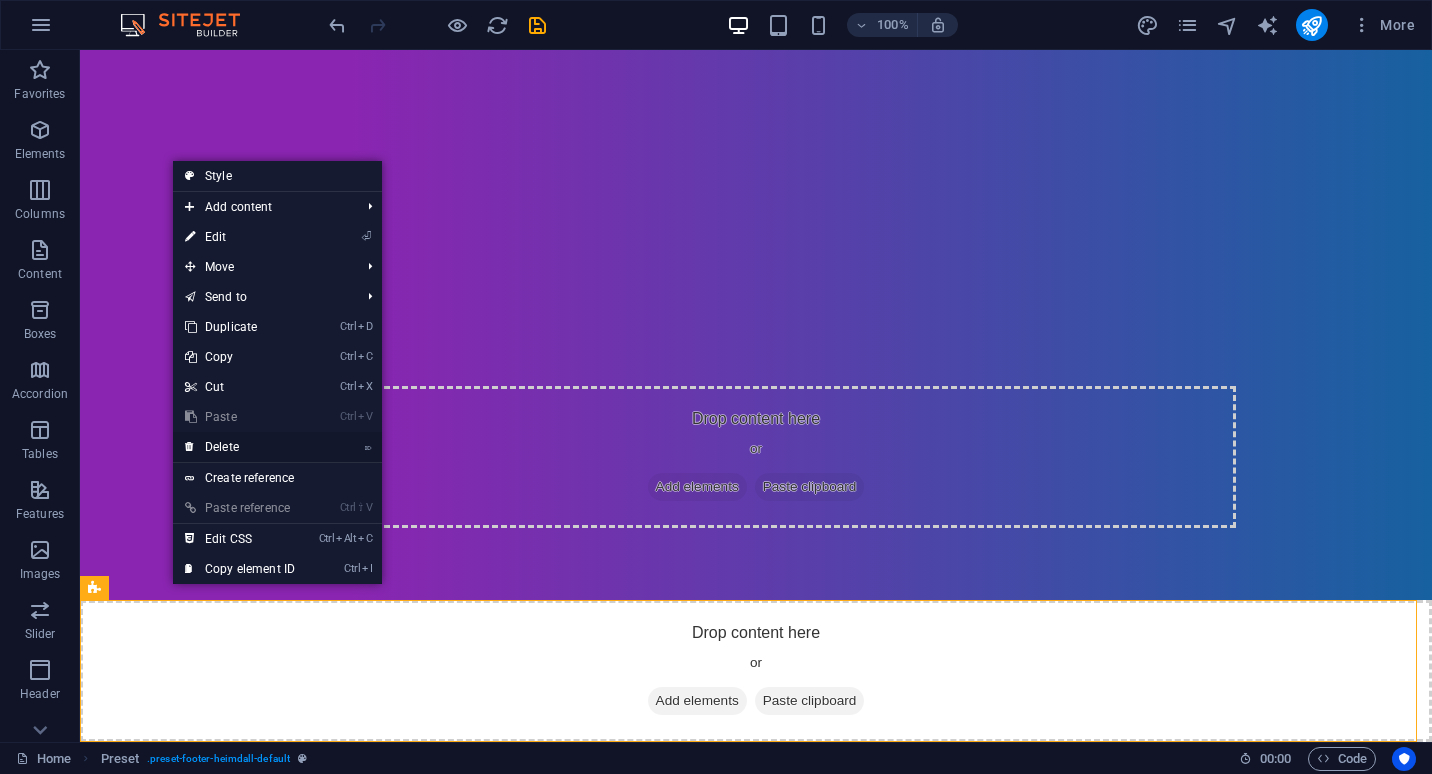 click on "⌦  Delete" at bounding box center [240, 447] 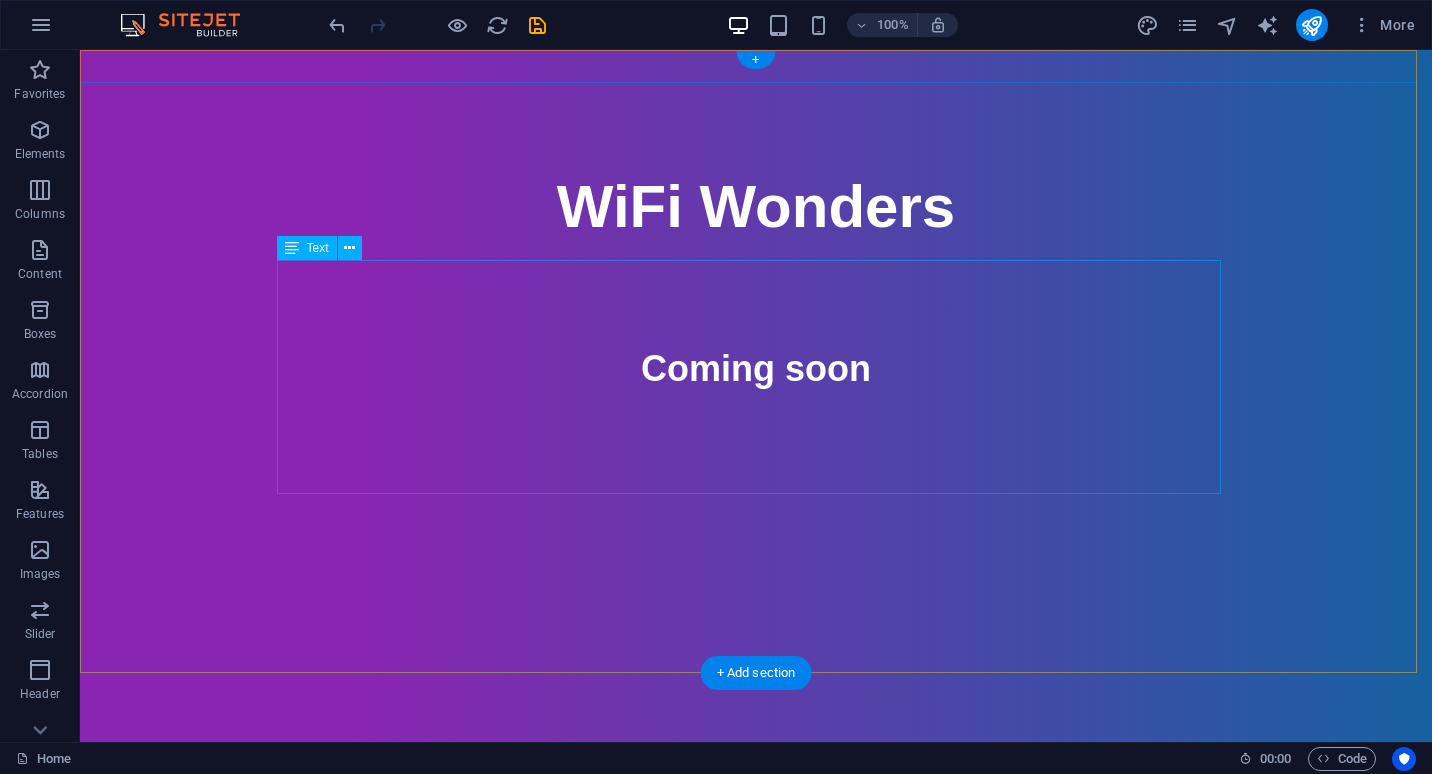 scroll, scrollTop: 217, scrollLeft: 0, axis: vertical 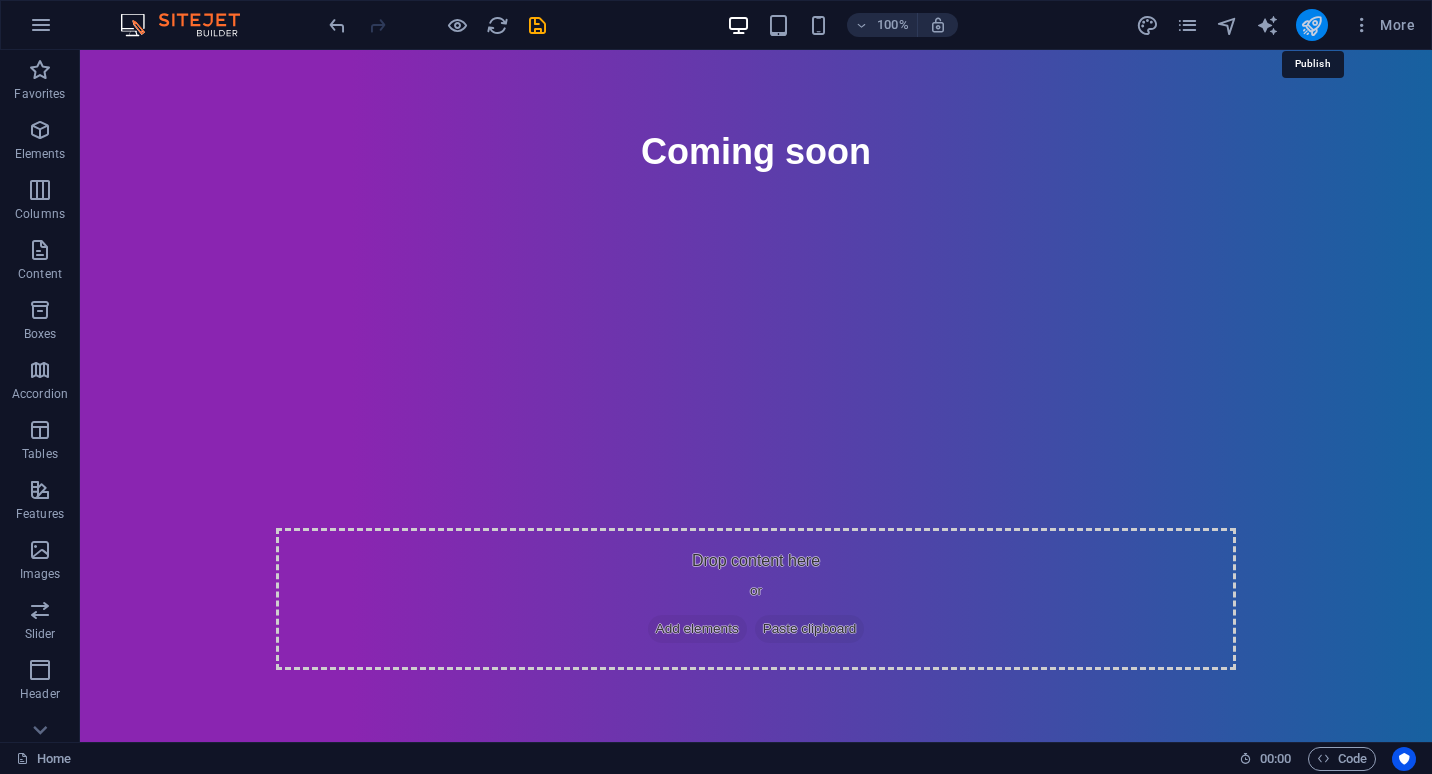 click at bounding box center (1311, 25) 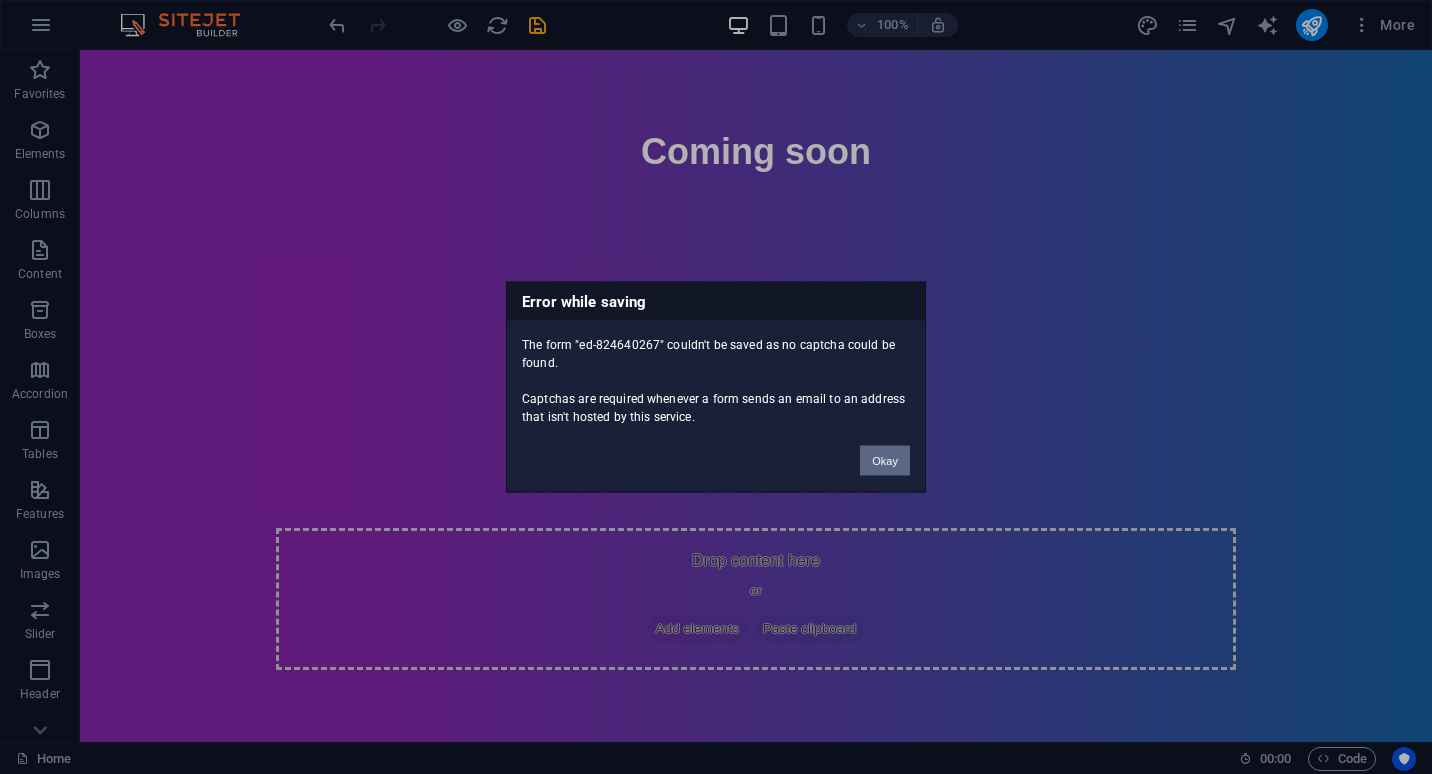 click on "Okay" at bounding box center (885, 461) 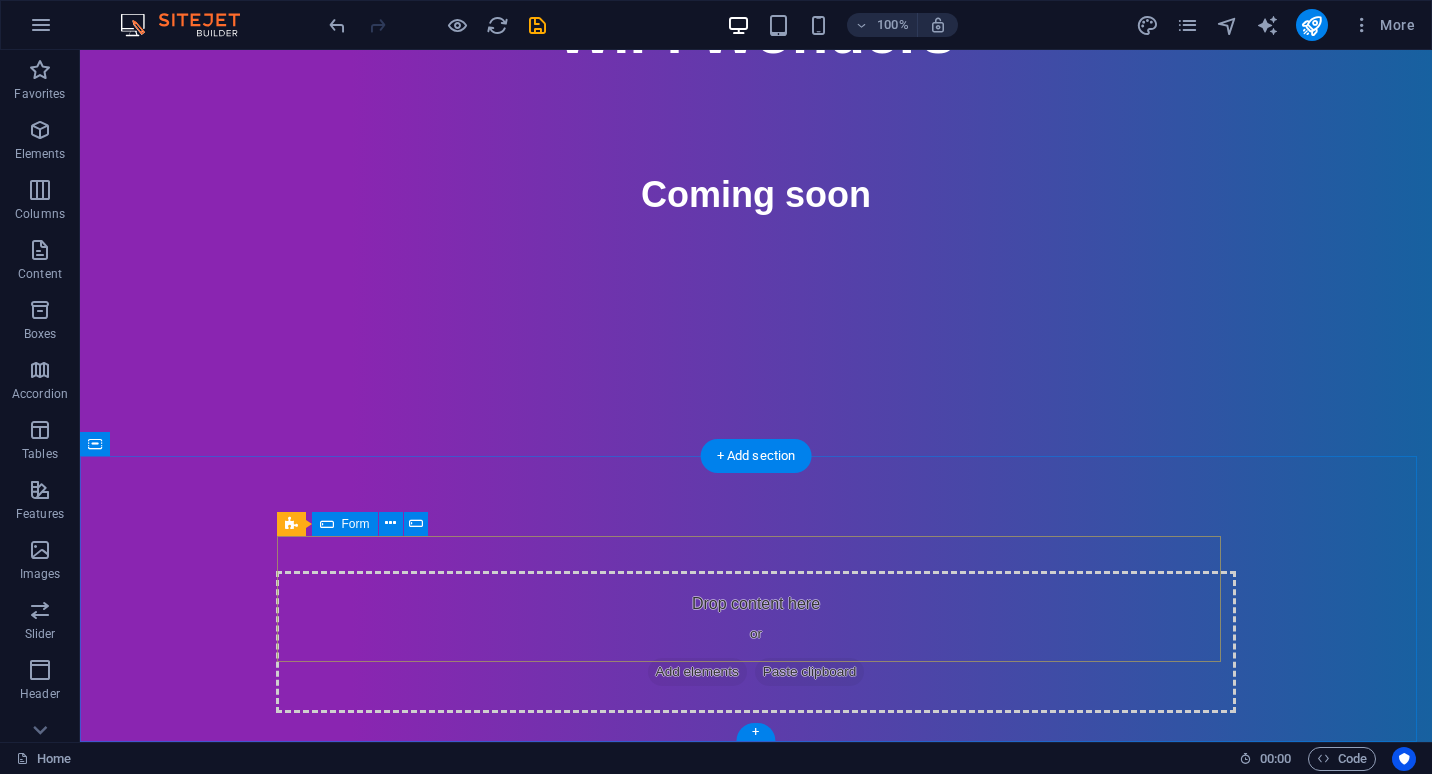 scroll, scrollTop: 217, scrollLeft: 0, axis: vertical 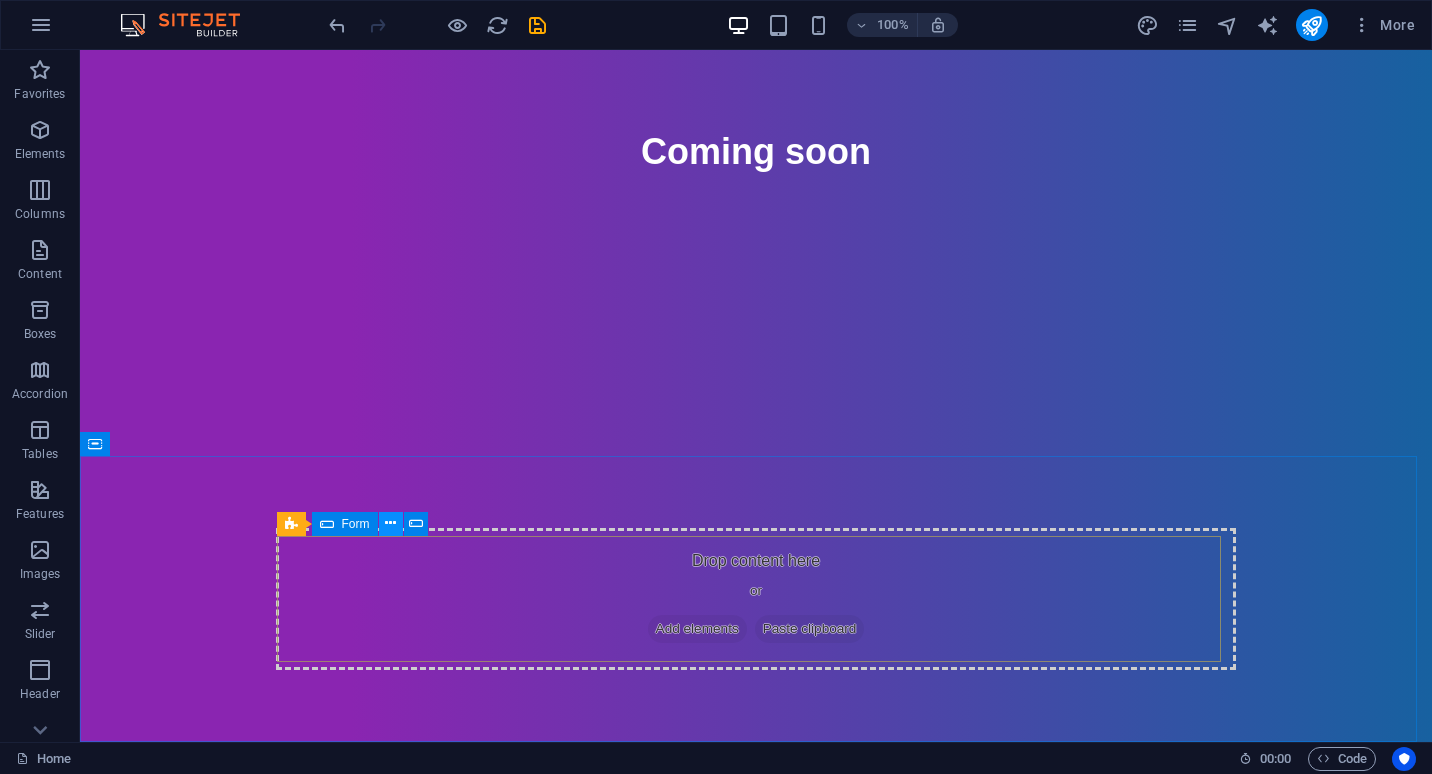 click at bounding box center [390, 523] 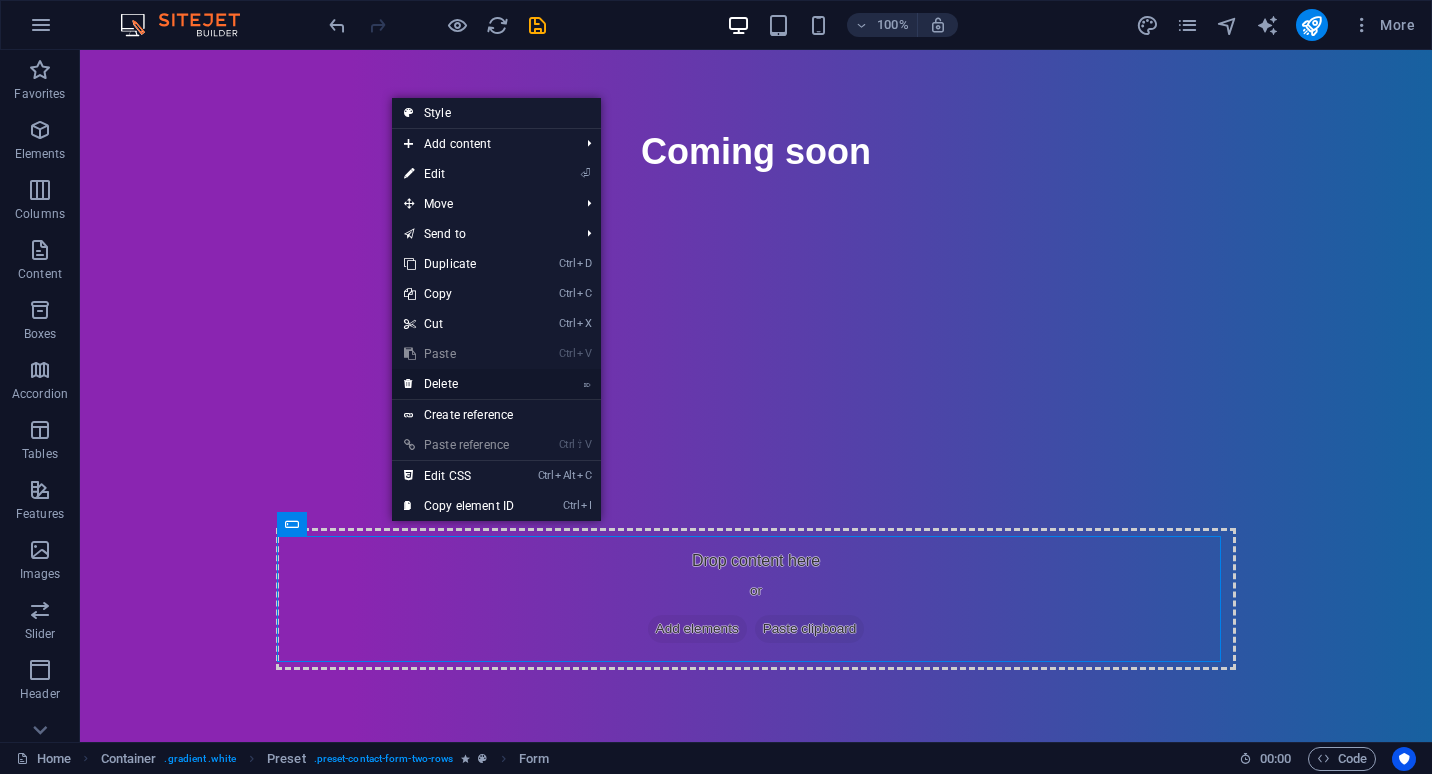 click on "⌦  Delete" at bounding box center (459, 384) 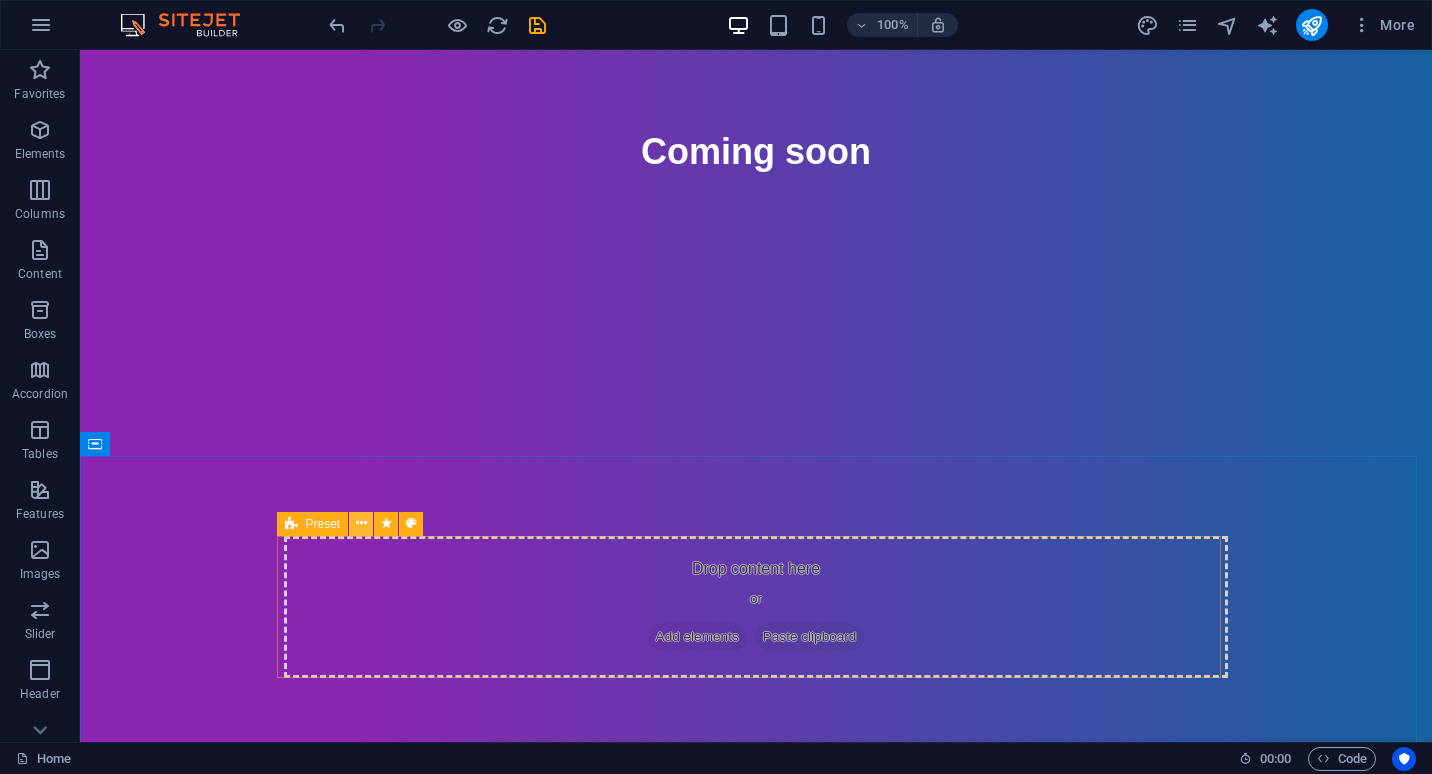 click at bounding box center [361, 523] 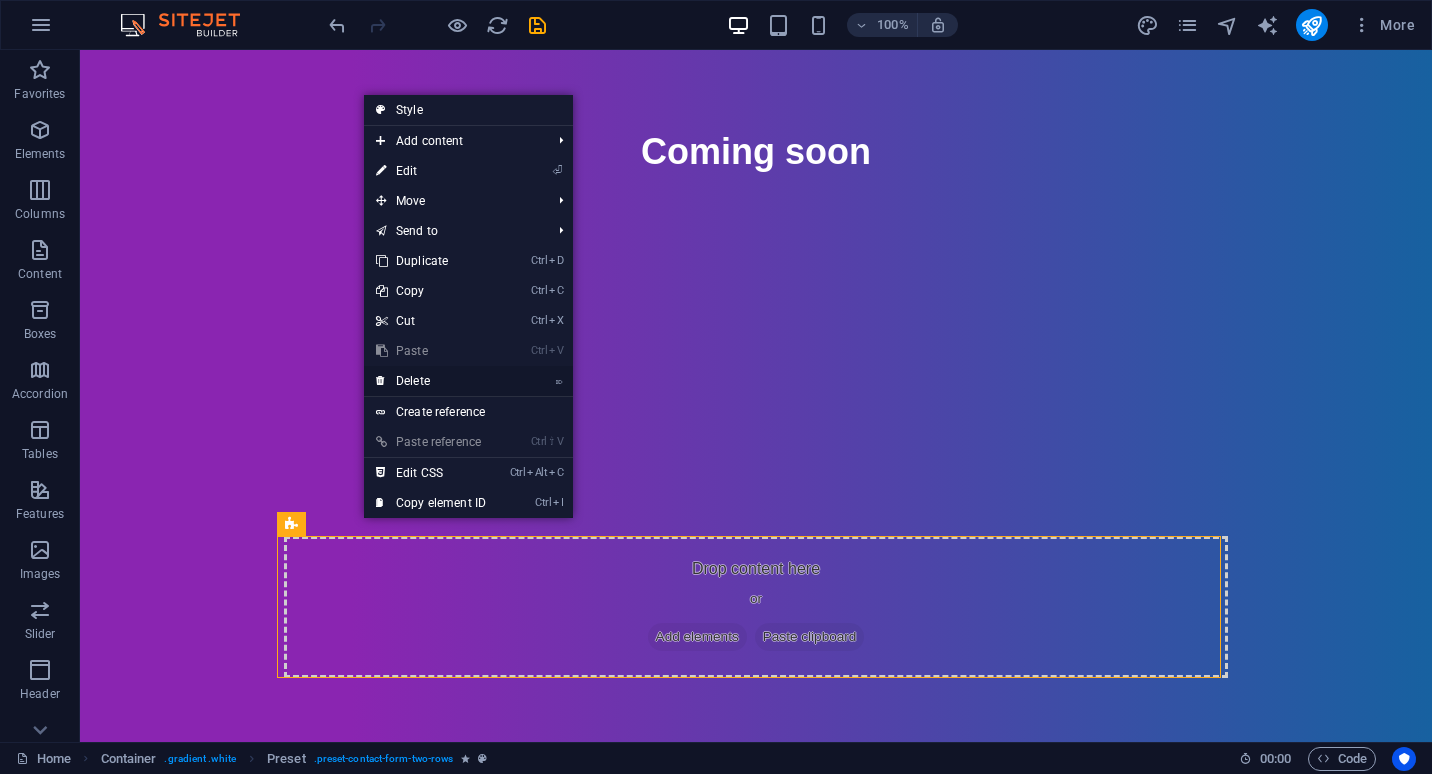 click on "⌦  Delete" at bounding box center (431, 381) 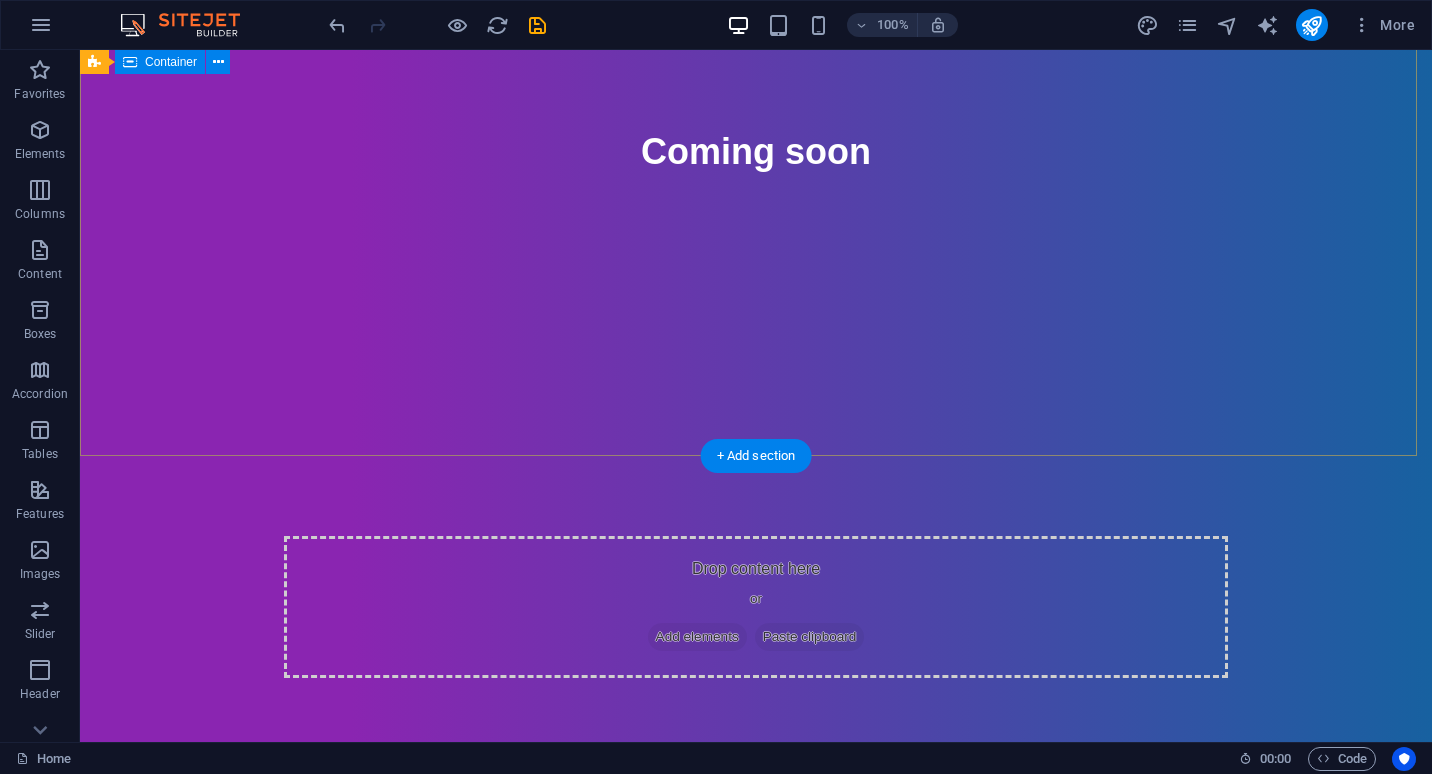 scroll, scrollTop: 124, scrollLeft: 0, axis: vertical 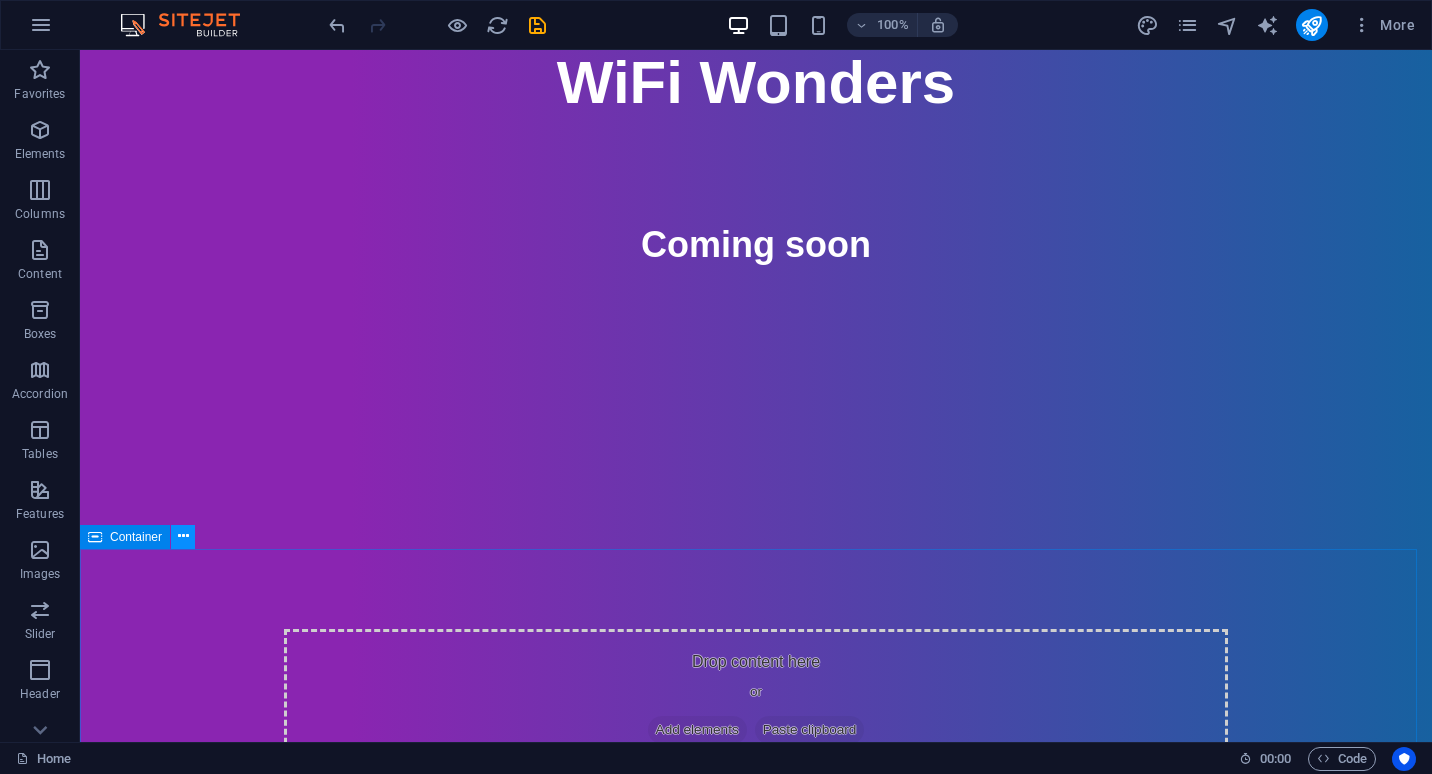 click at bounding box center (183, 536) 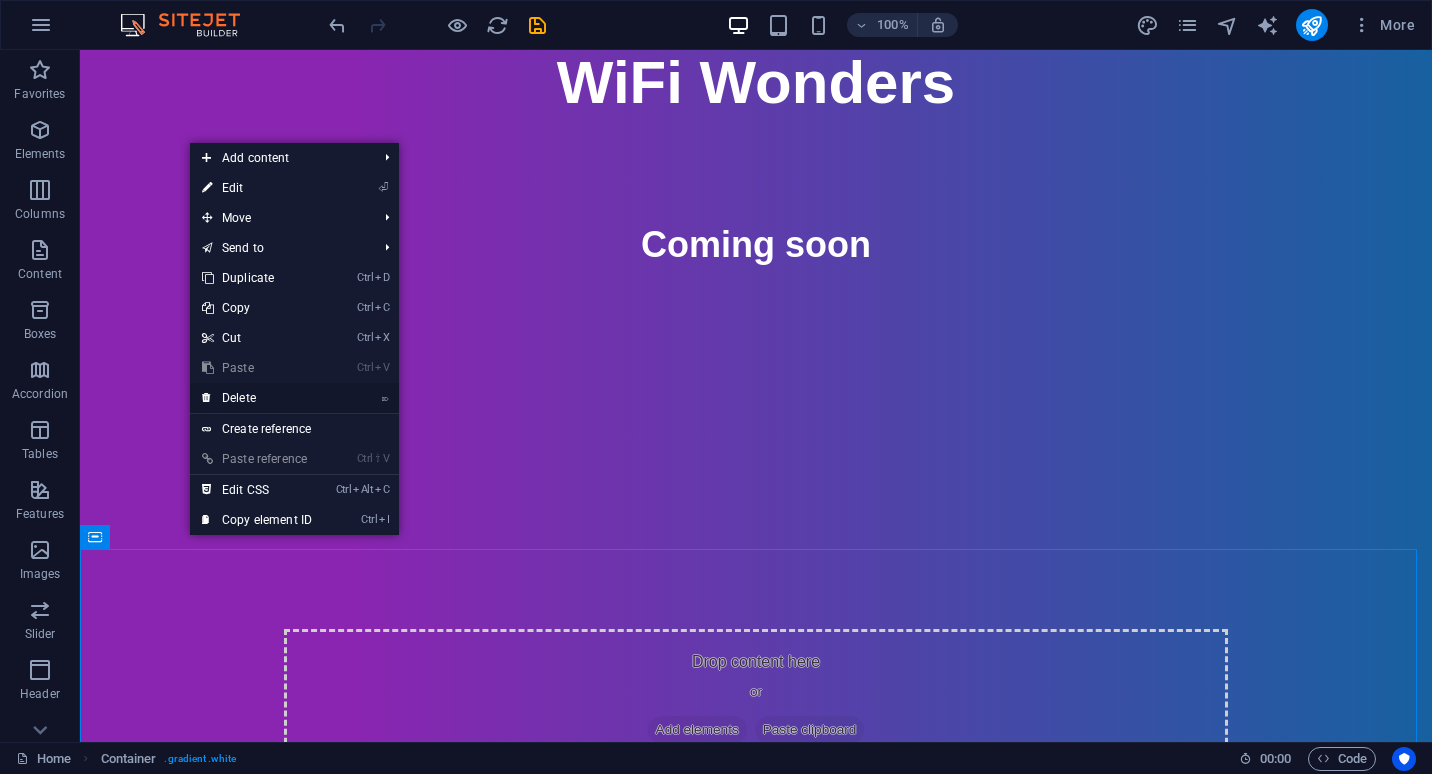 click on "⌦  Delete" at bounding box center (257, 398) 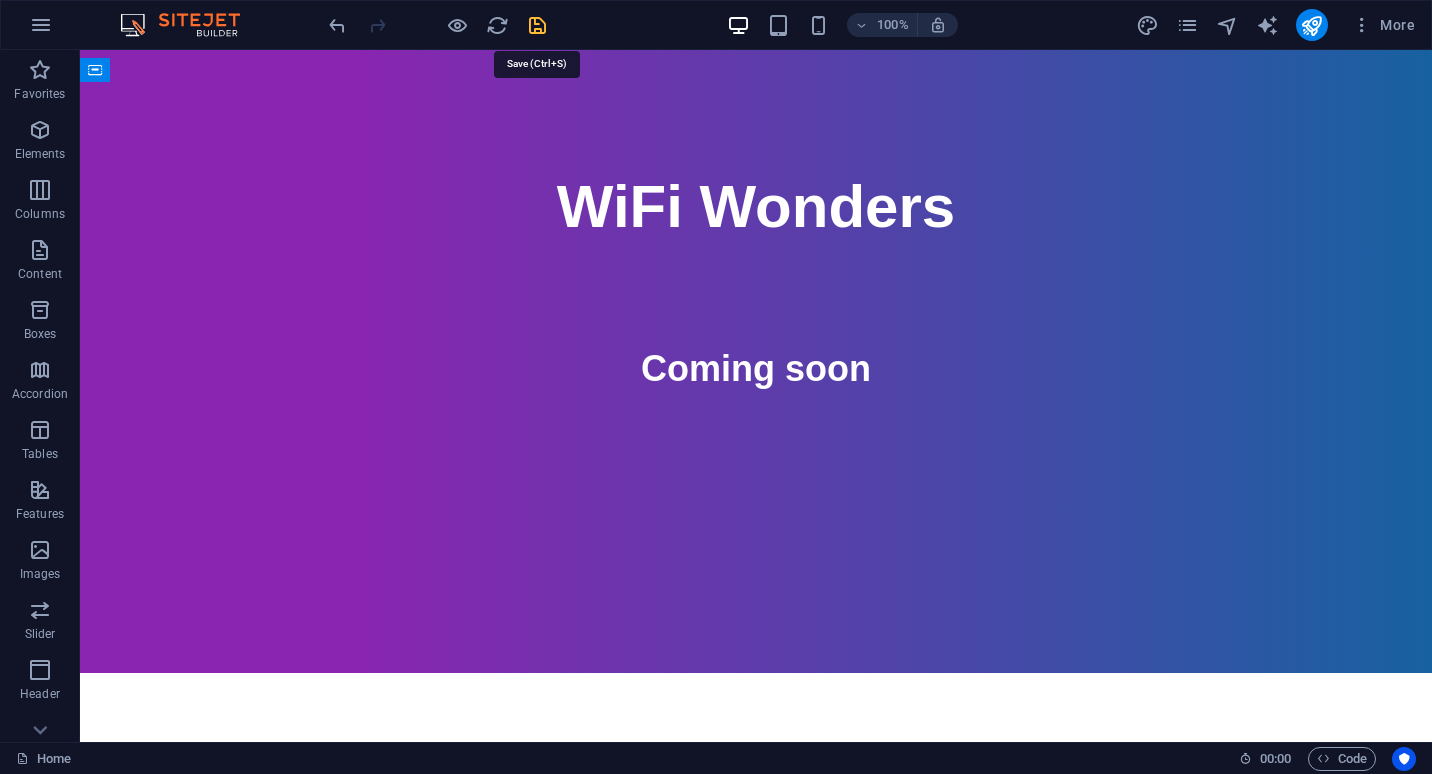 click at bounding box center [537, 25] 